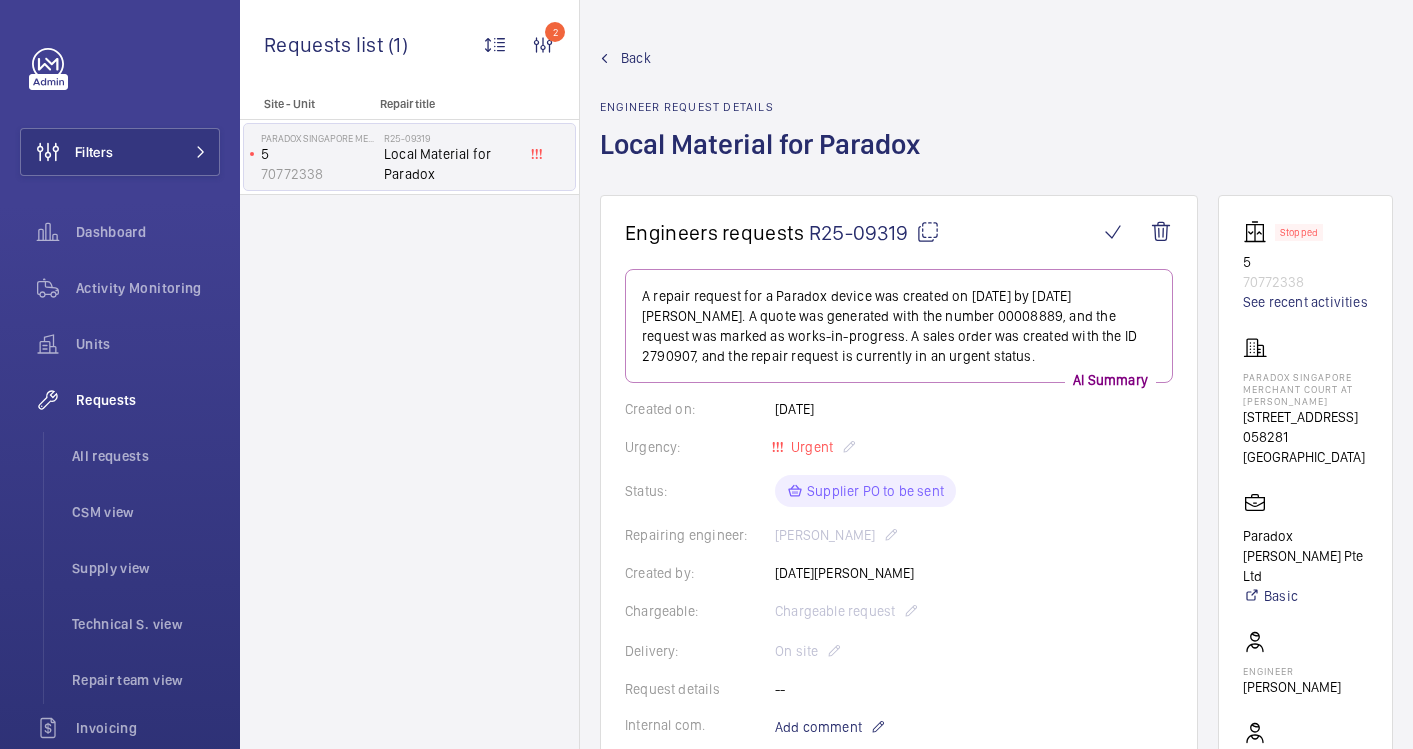 scroll, scrollTop: 0, scrollLeft: 0, axis: both 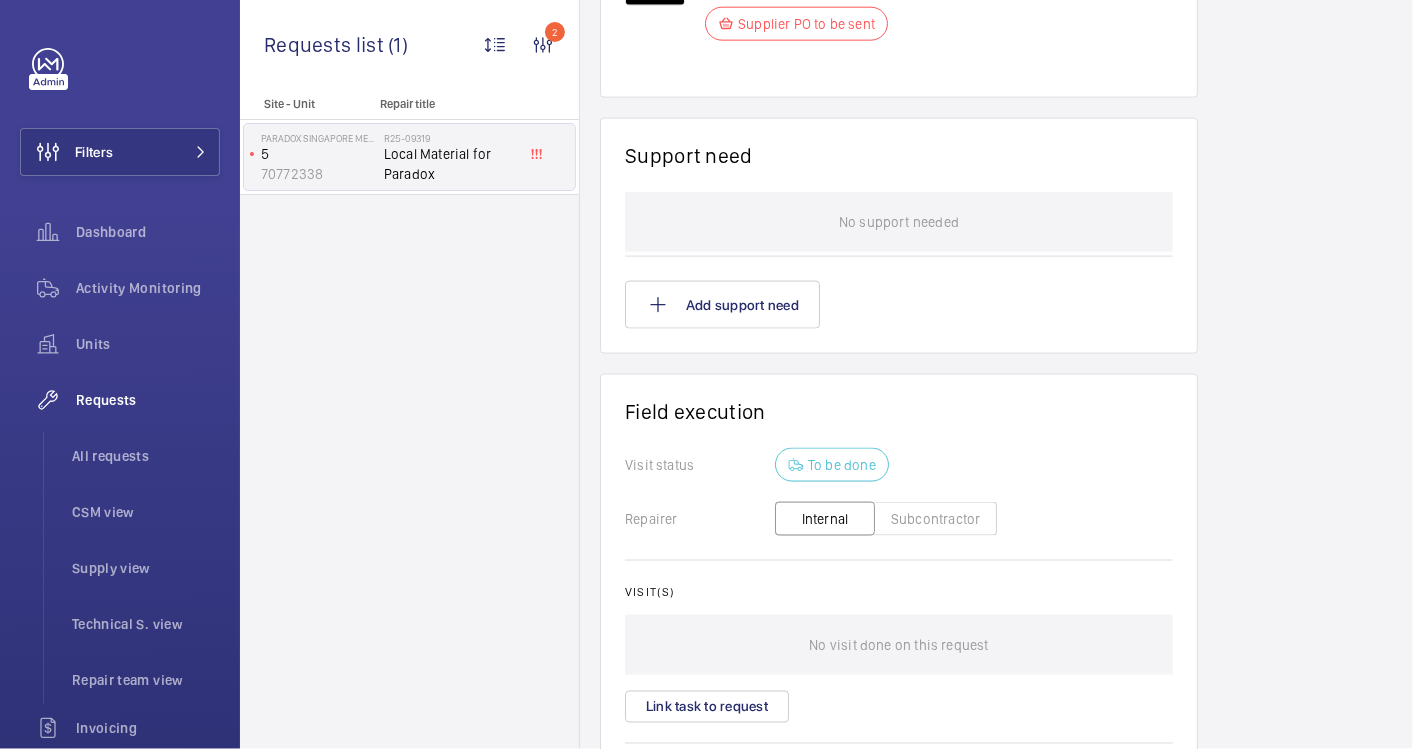 click on "Subcontractor" 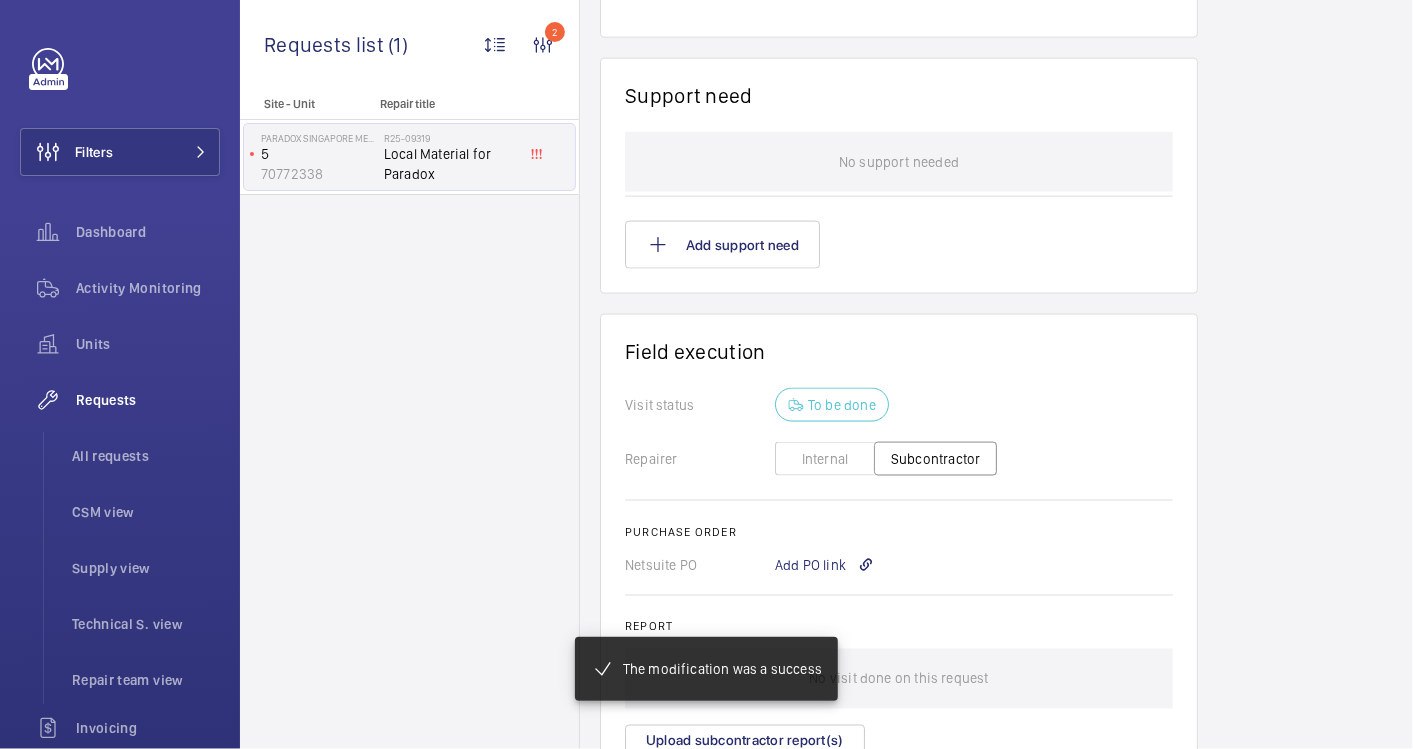 scroll, scrollTop: 1504, scrollLeft: 0, axis: vertical 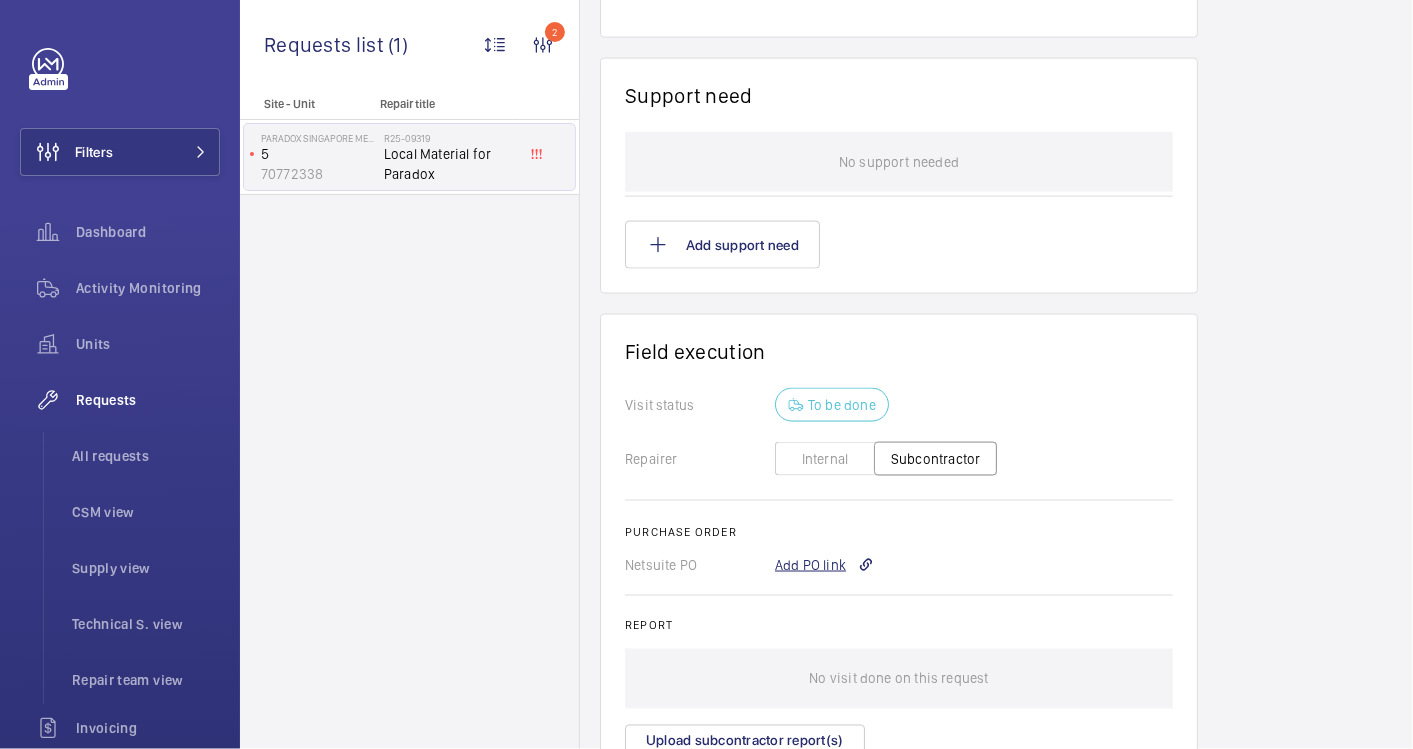 click on "Add PO link" 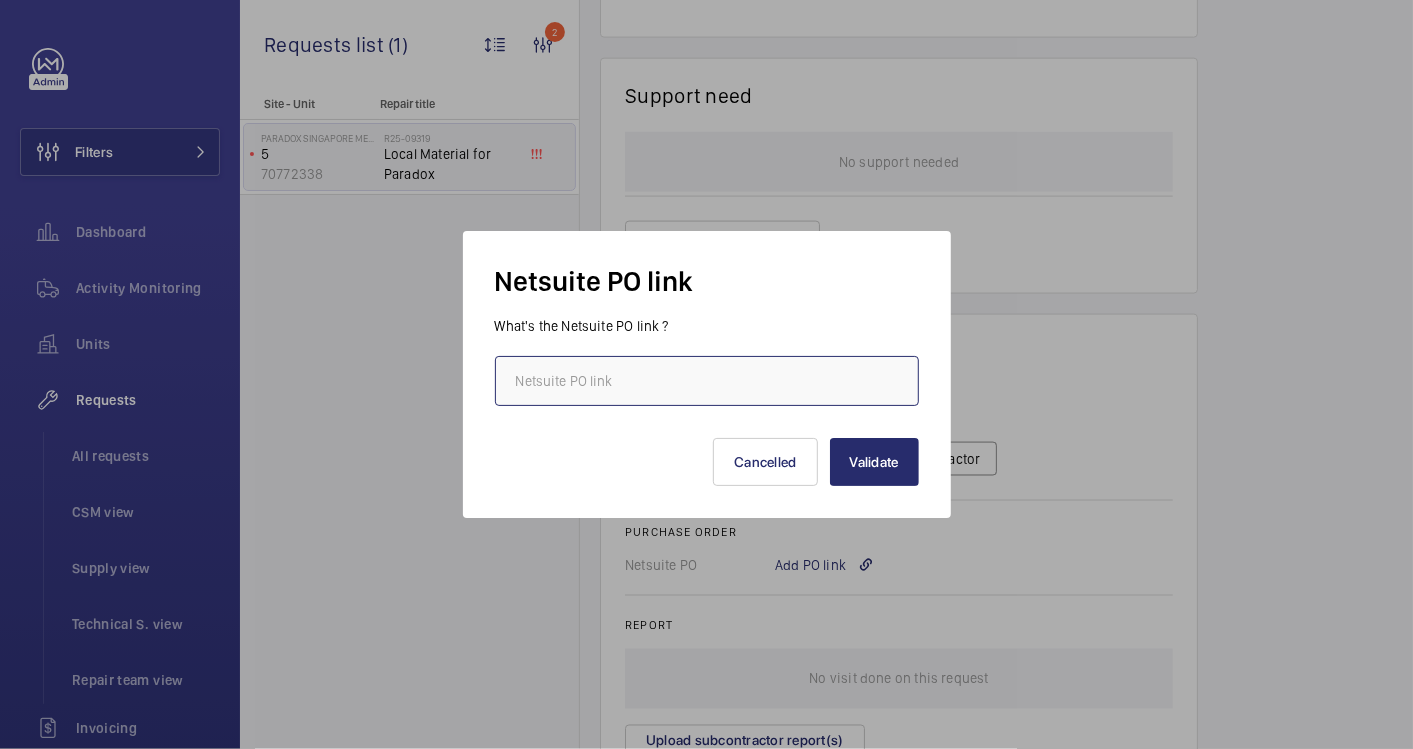 click at bounding box center (707, 381) 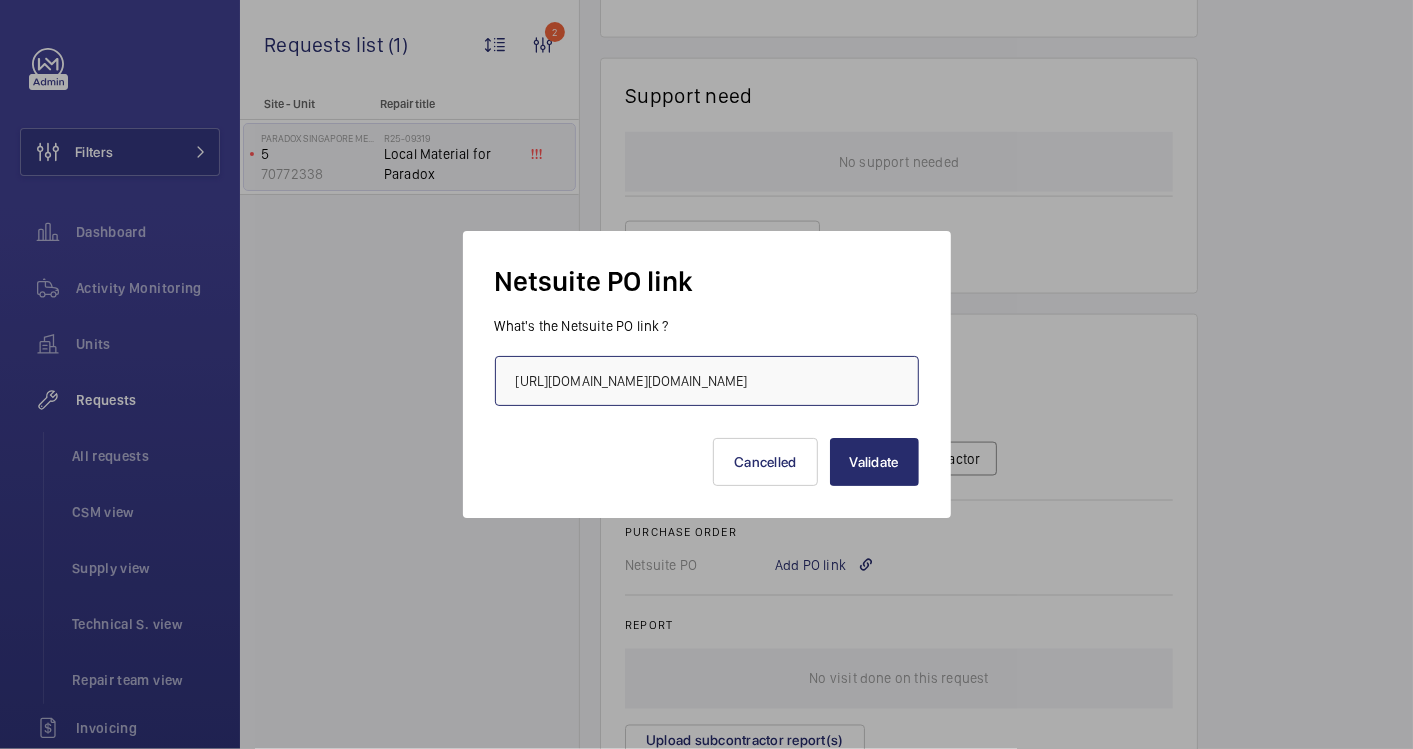 scroll, scrollTop: 0, scrollLeft: 423, axis: horizontal 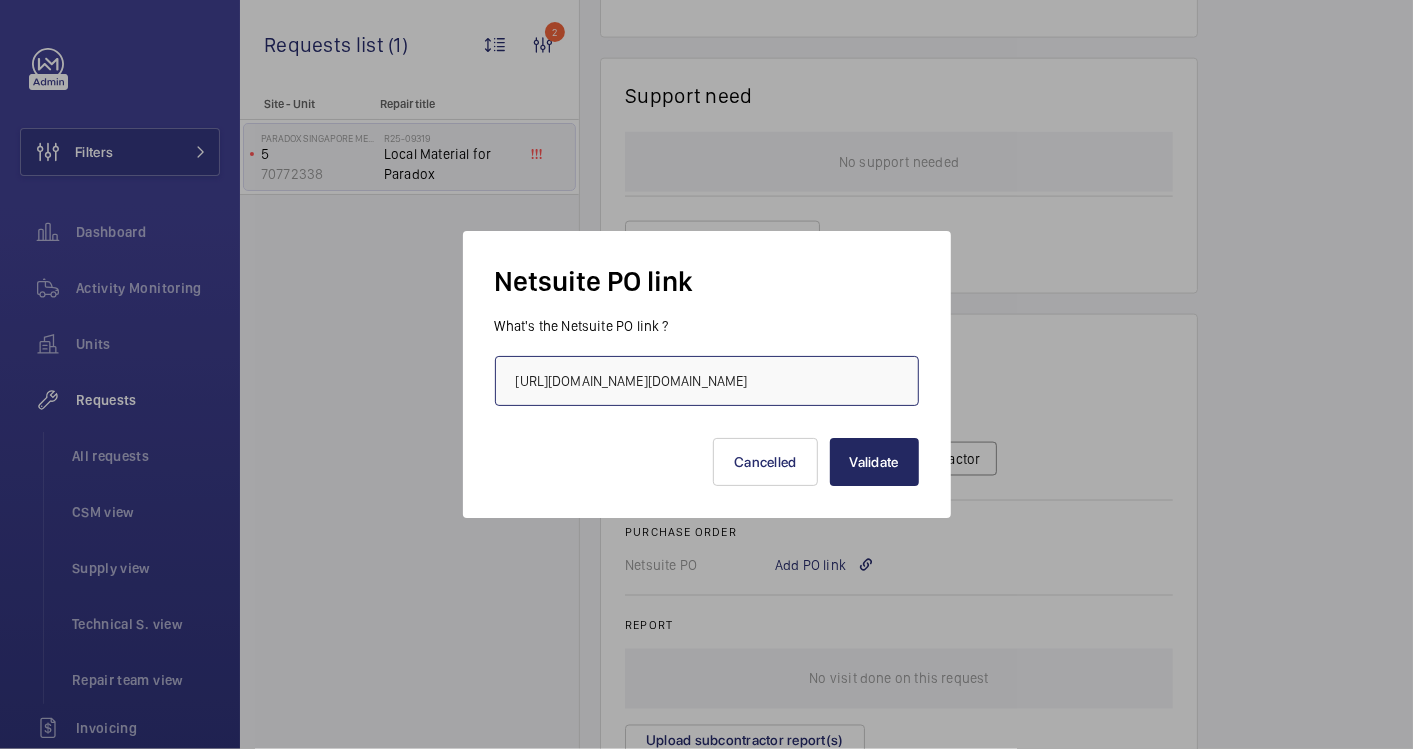 type on "https://6461500.app.netsuite.com/app/accounting/transactions/purchord.nl?id=2791006&whence=&cmid=1752124988958_452" 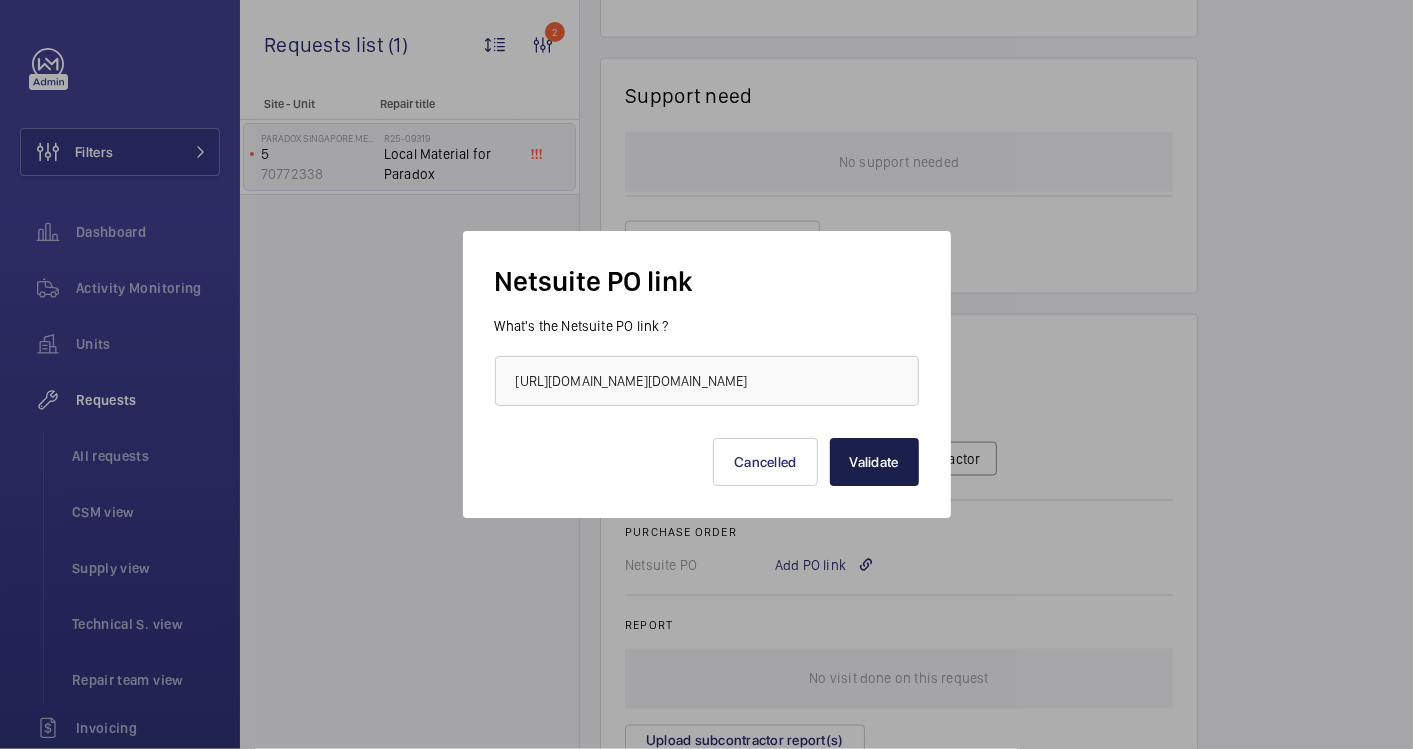 click on "Validate" at bounding box center (874, 462) 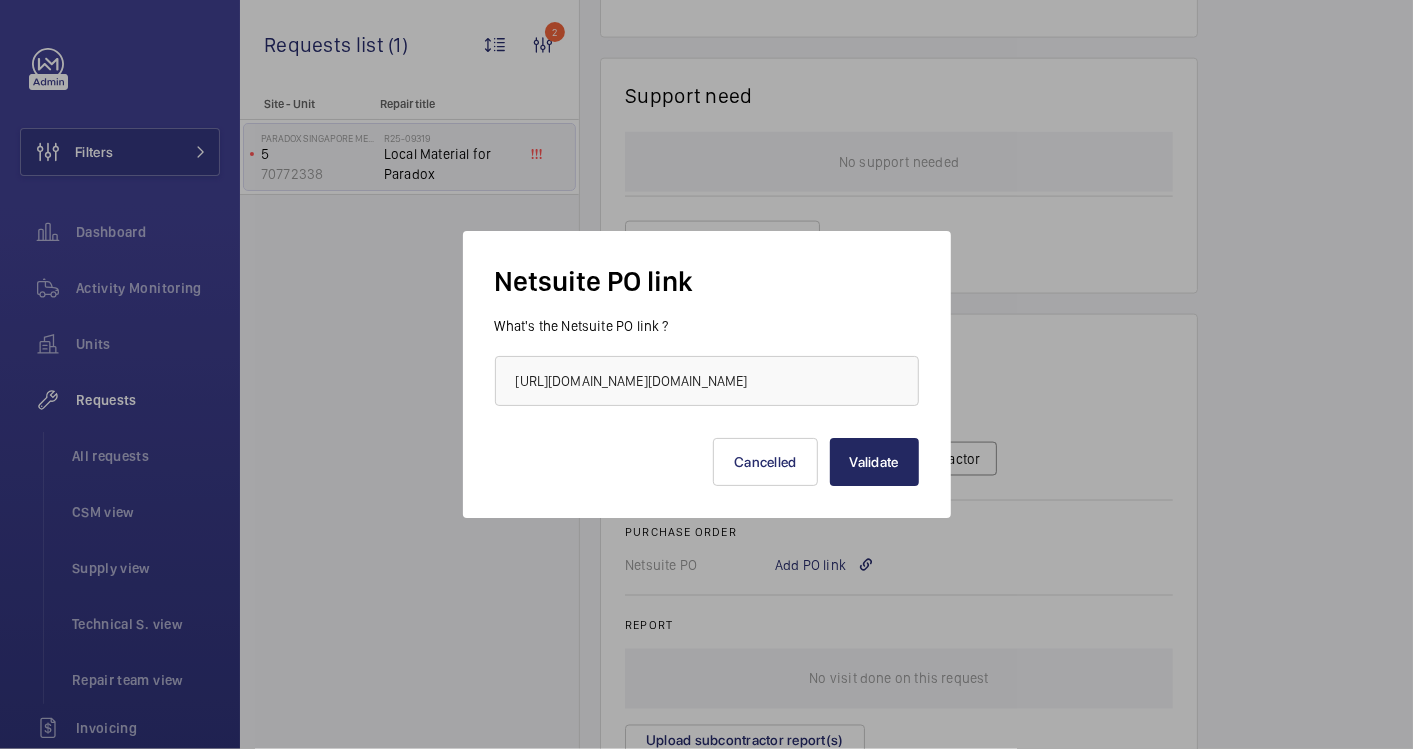 scroll, scrollTop: 0, scrollLeft: 0, axis: both 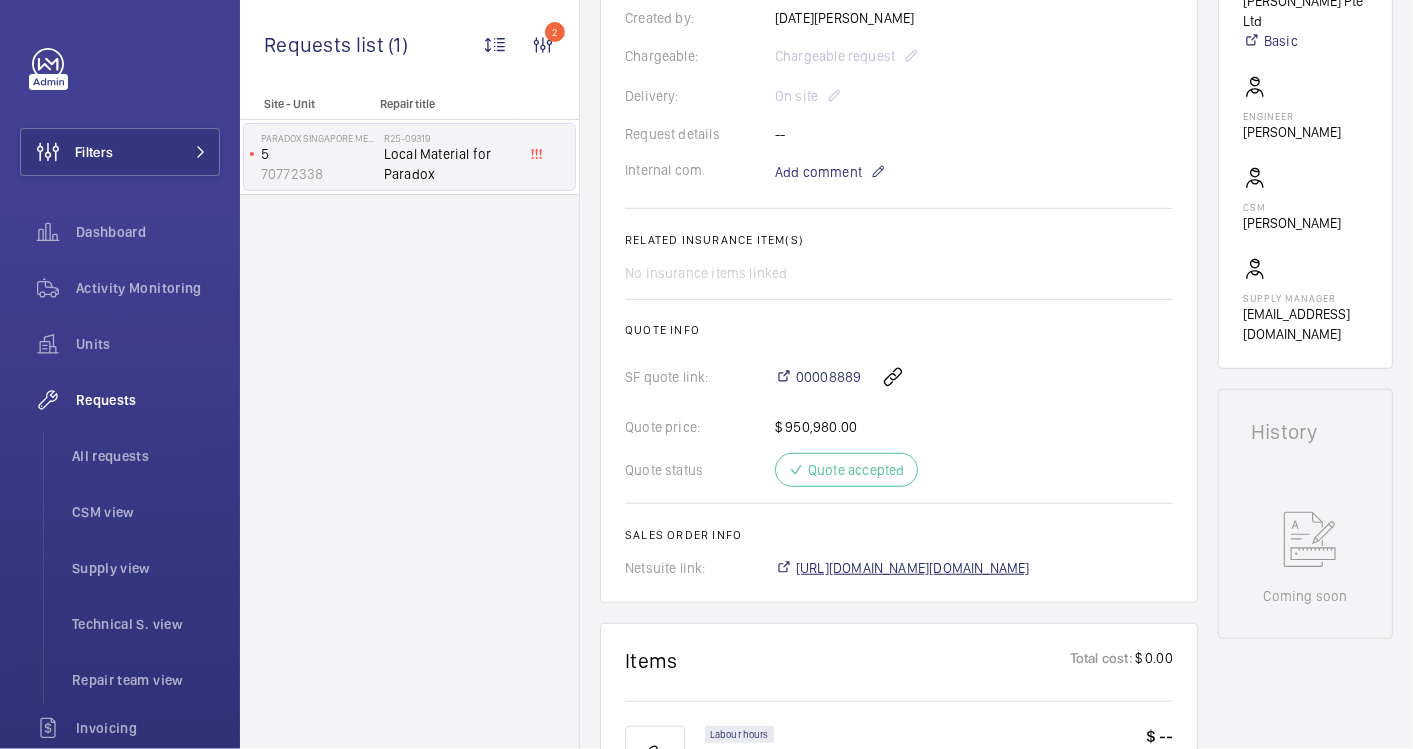 click on "https://6461500.app.netsuite.com/app/accounting/transactions/salesord.nl?id=2790907" 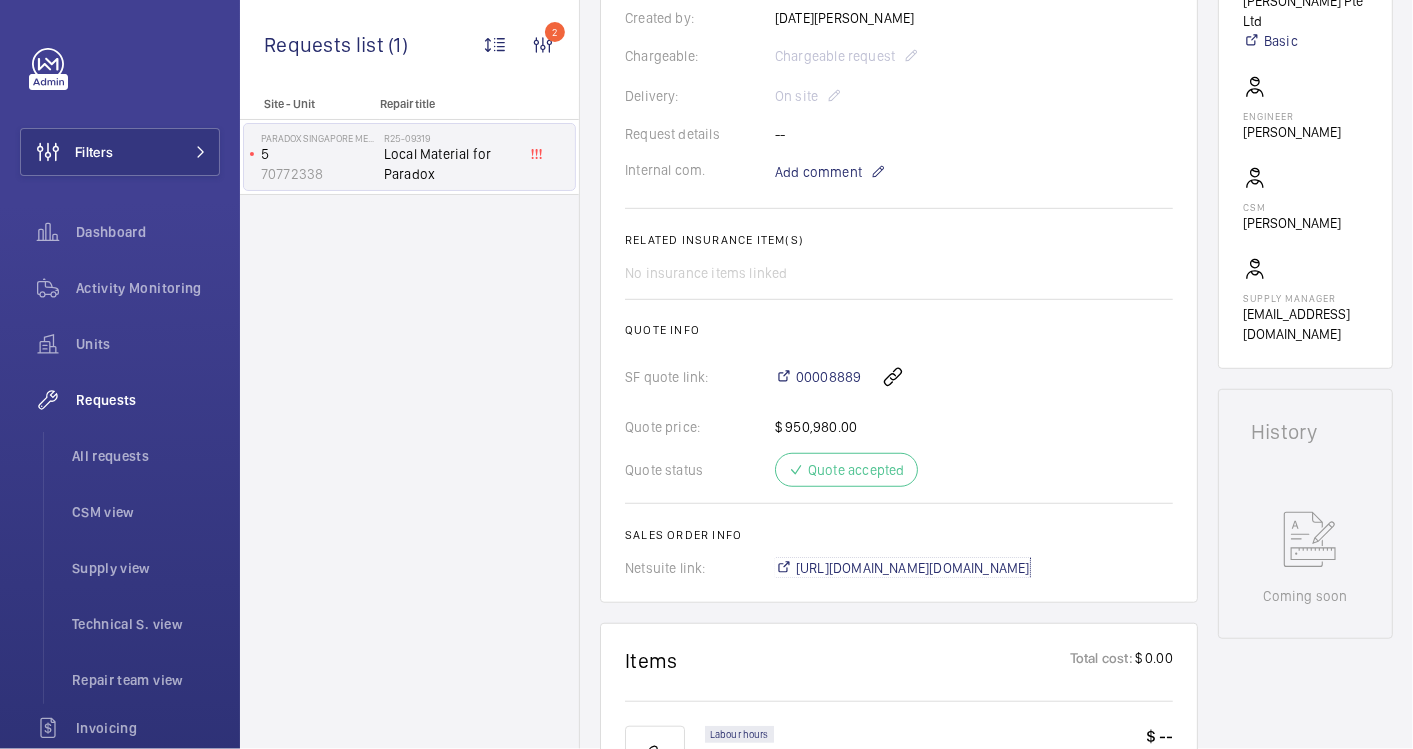 scroll, scrollTop: 0, scrollLeft: 0, axis: both 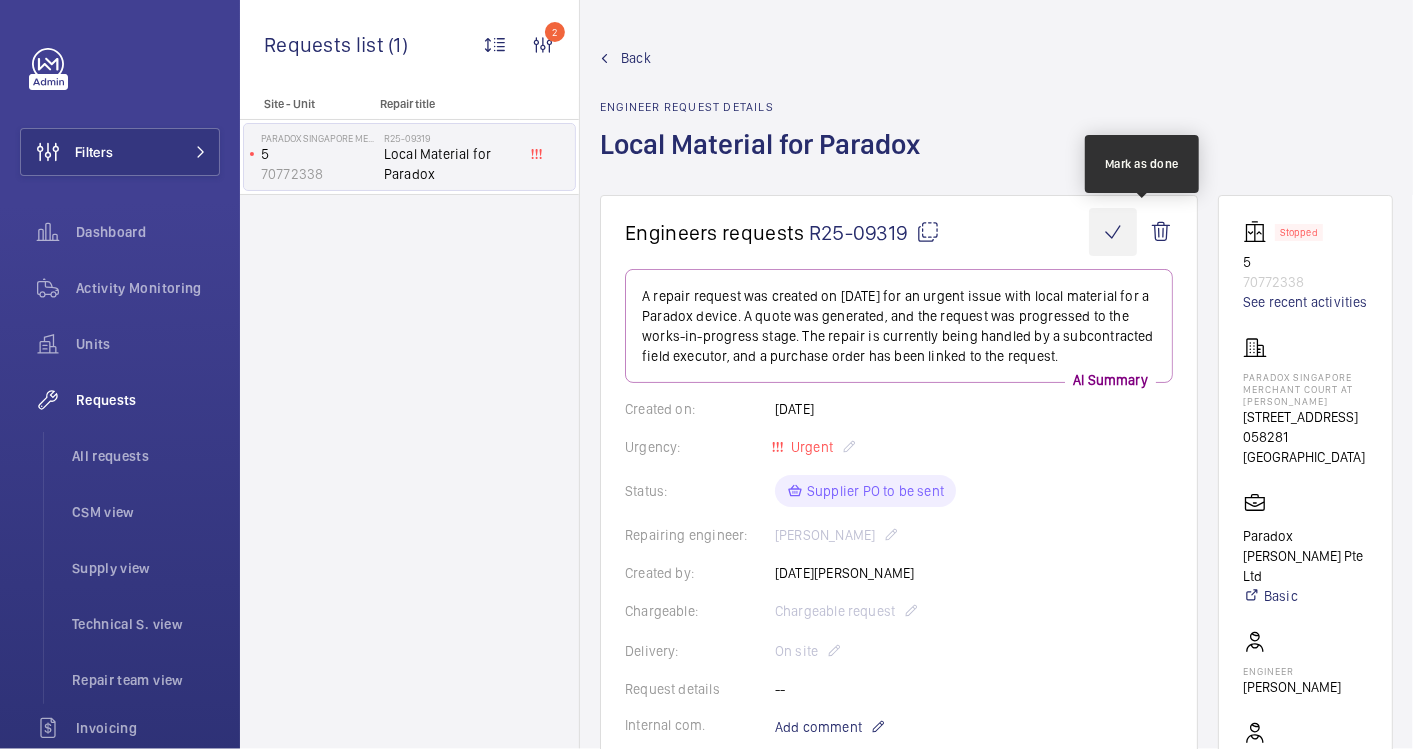 click 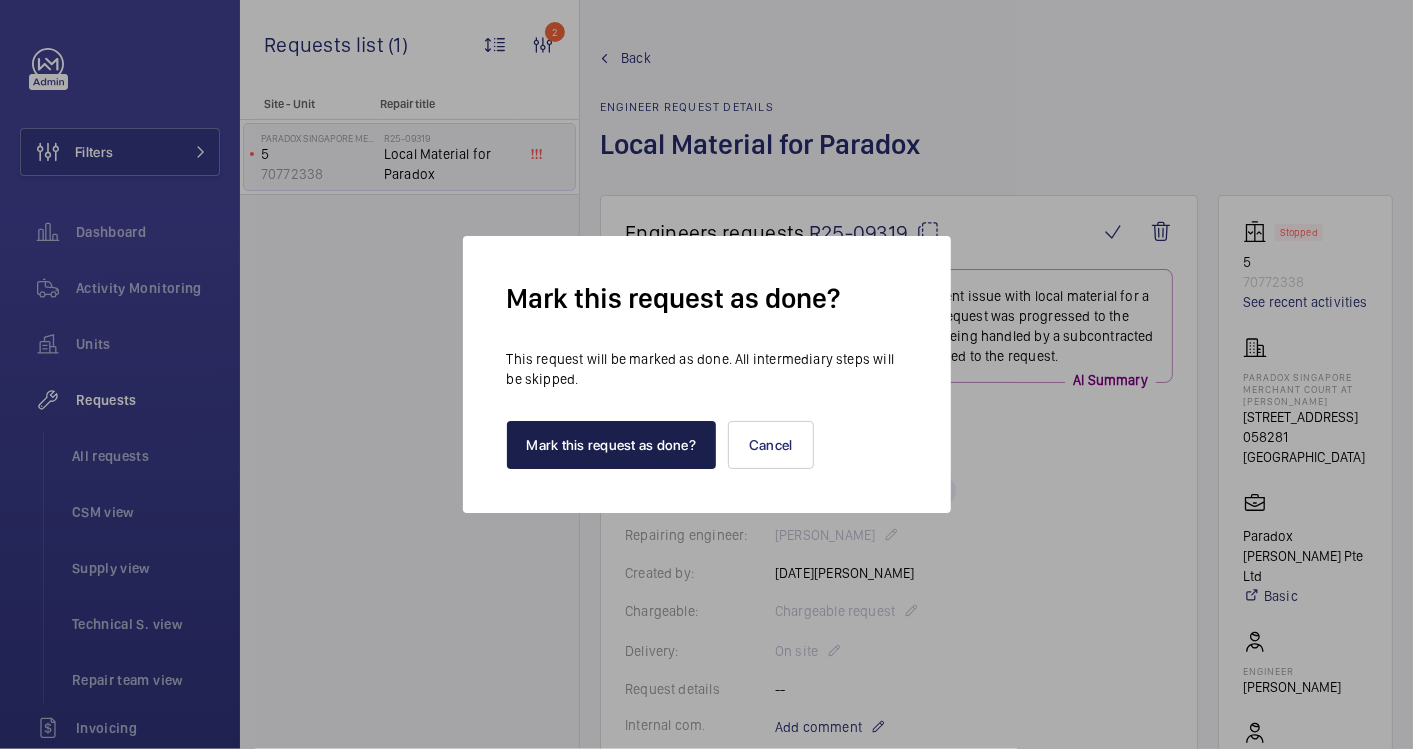 click on "Mark this request as done?" at bounding box center [612, 445] 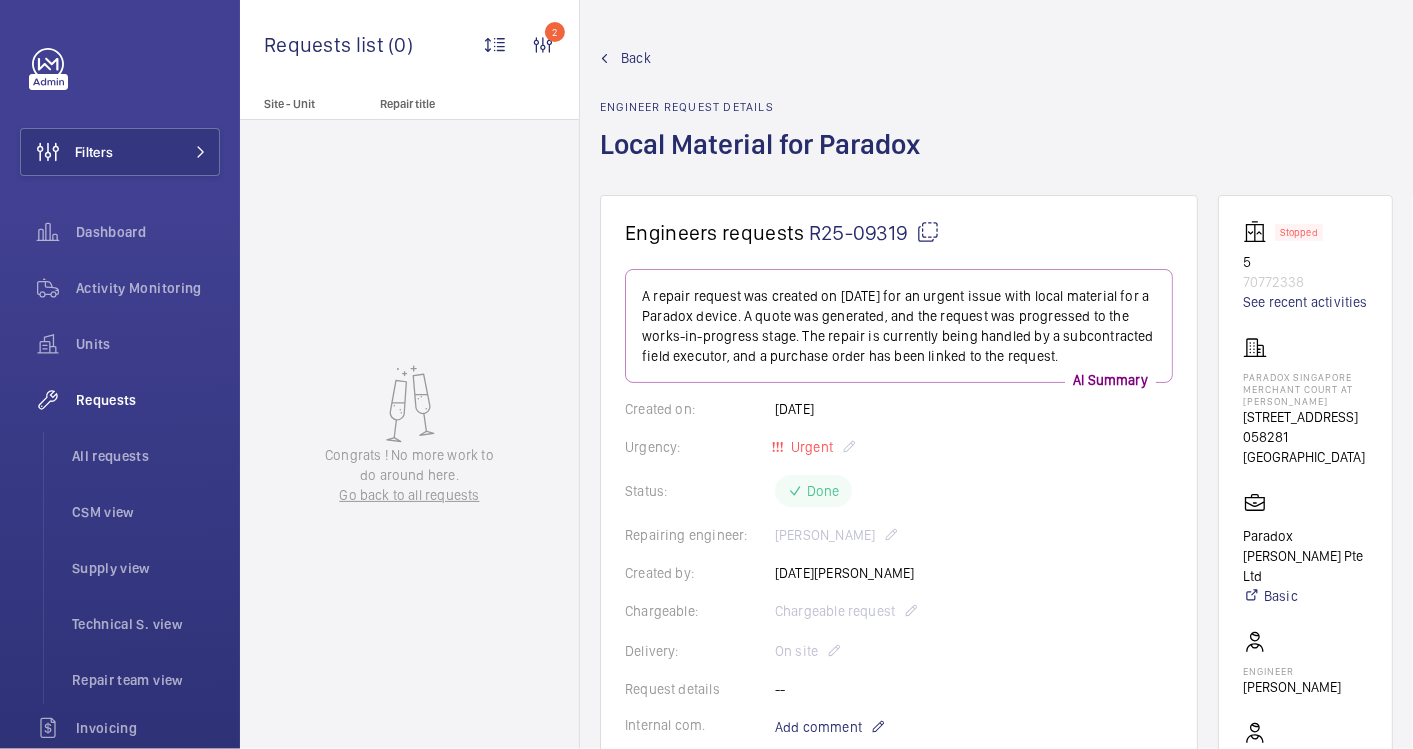 click on "Back" 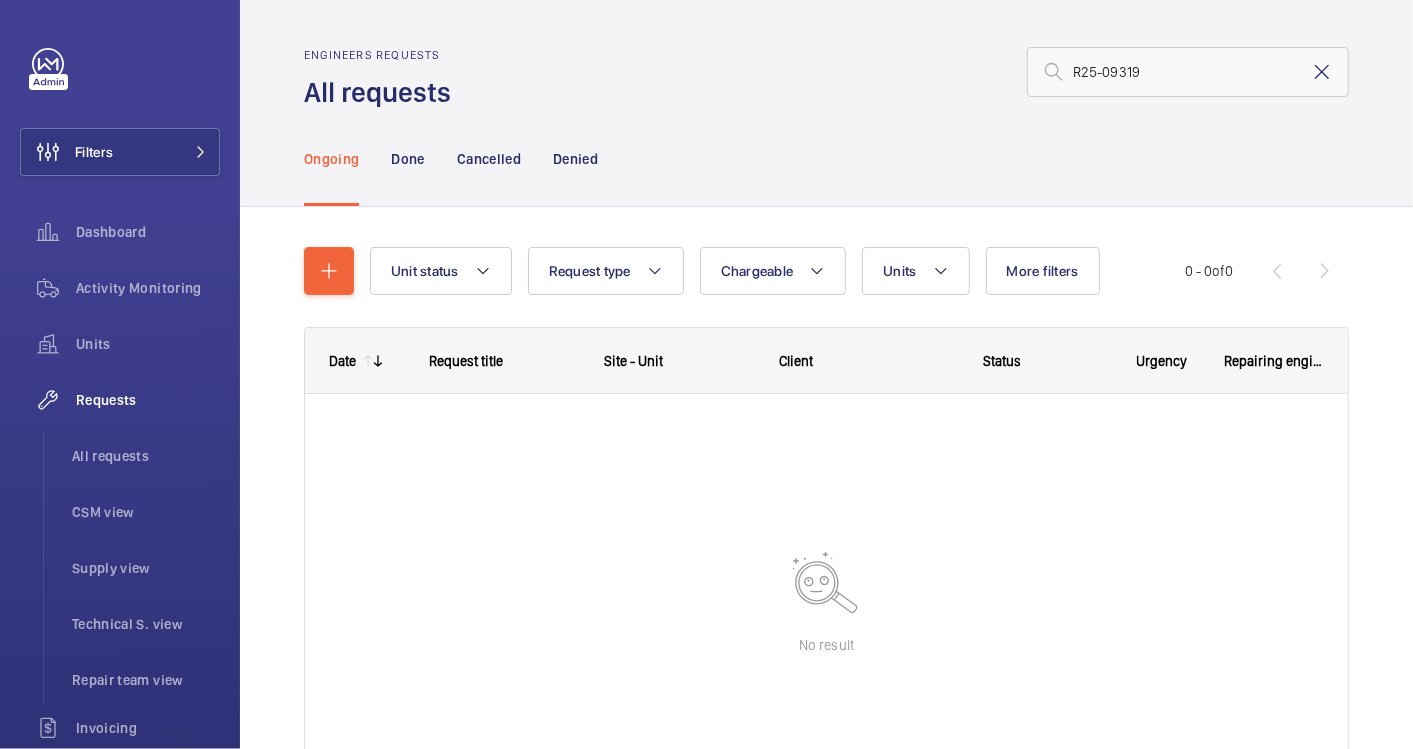 click 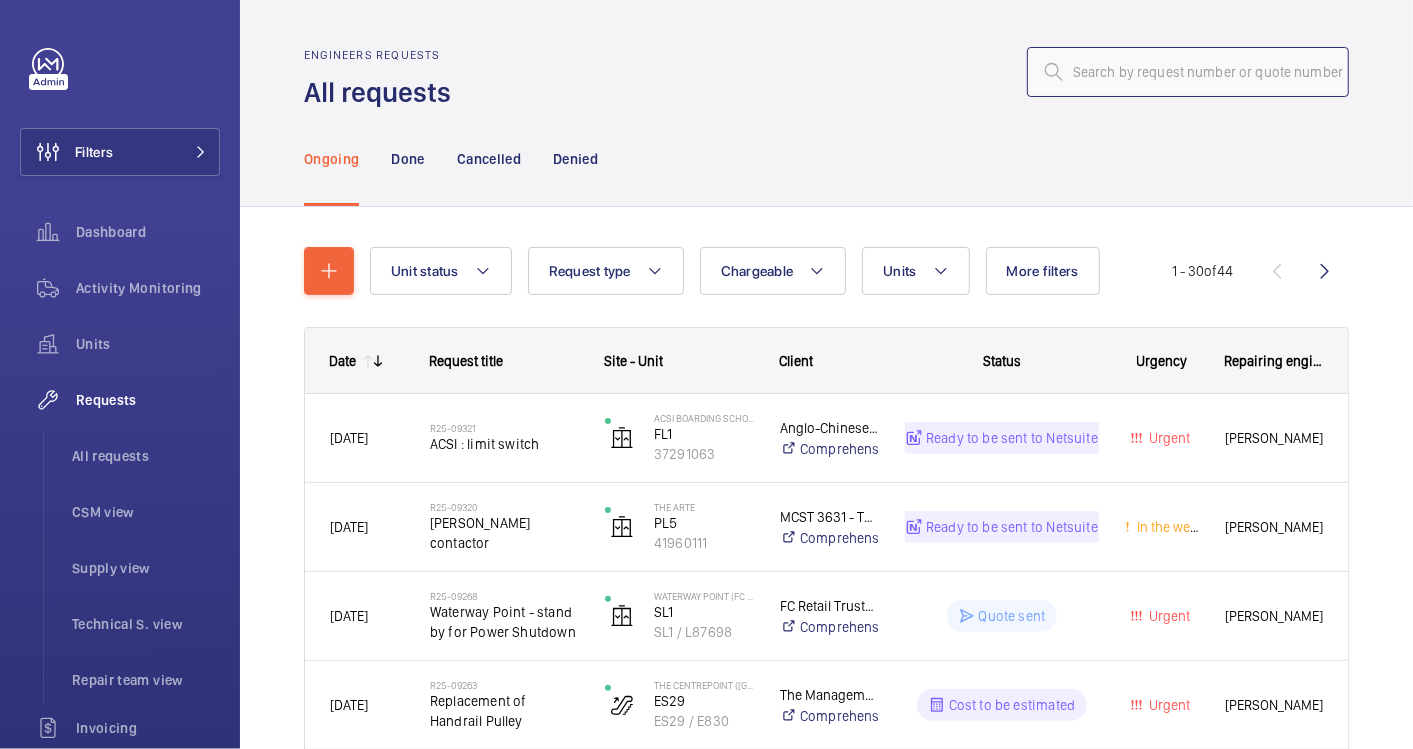 click 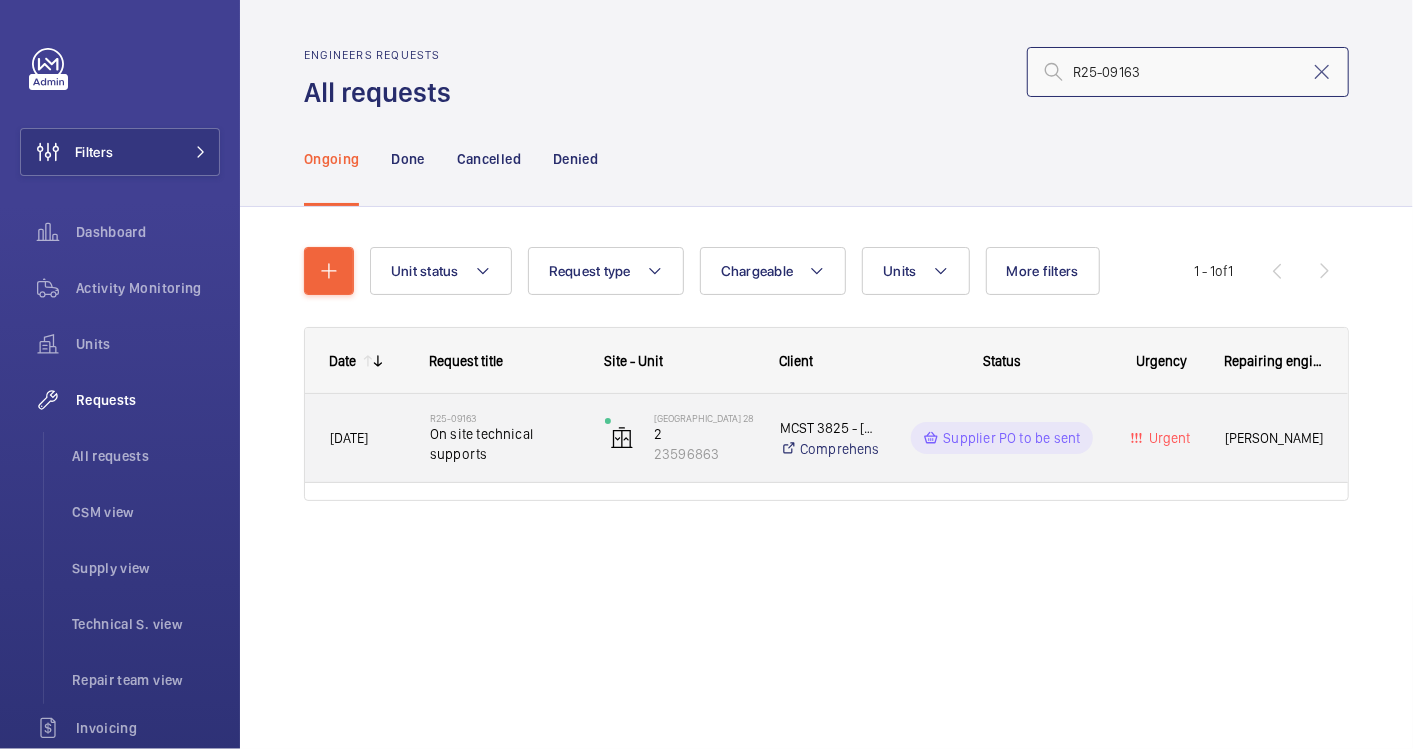 type on "R25-09163" 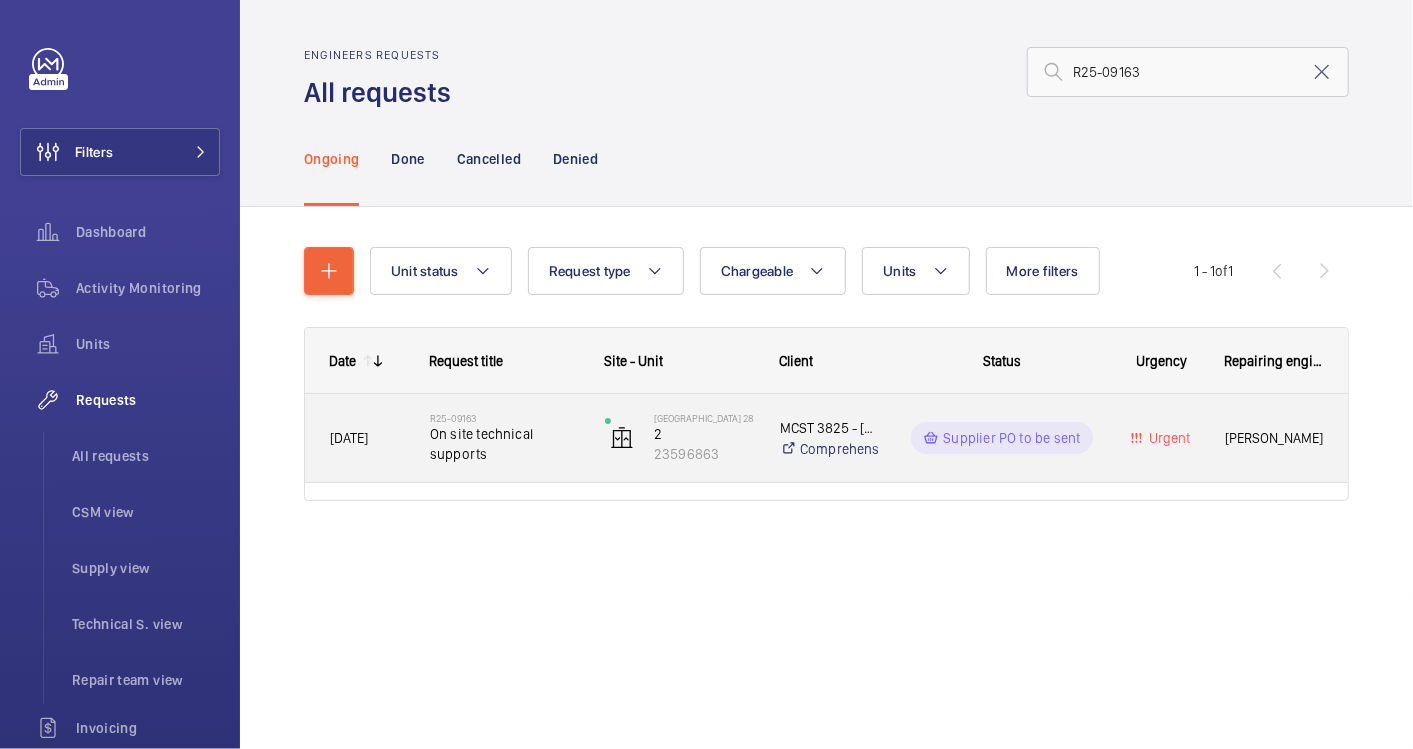 click on "On site technical supports" 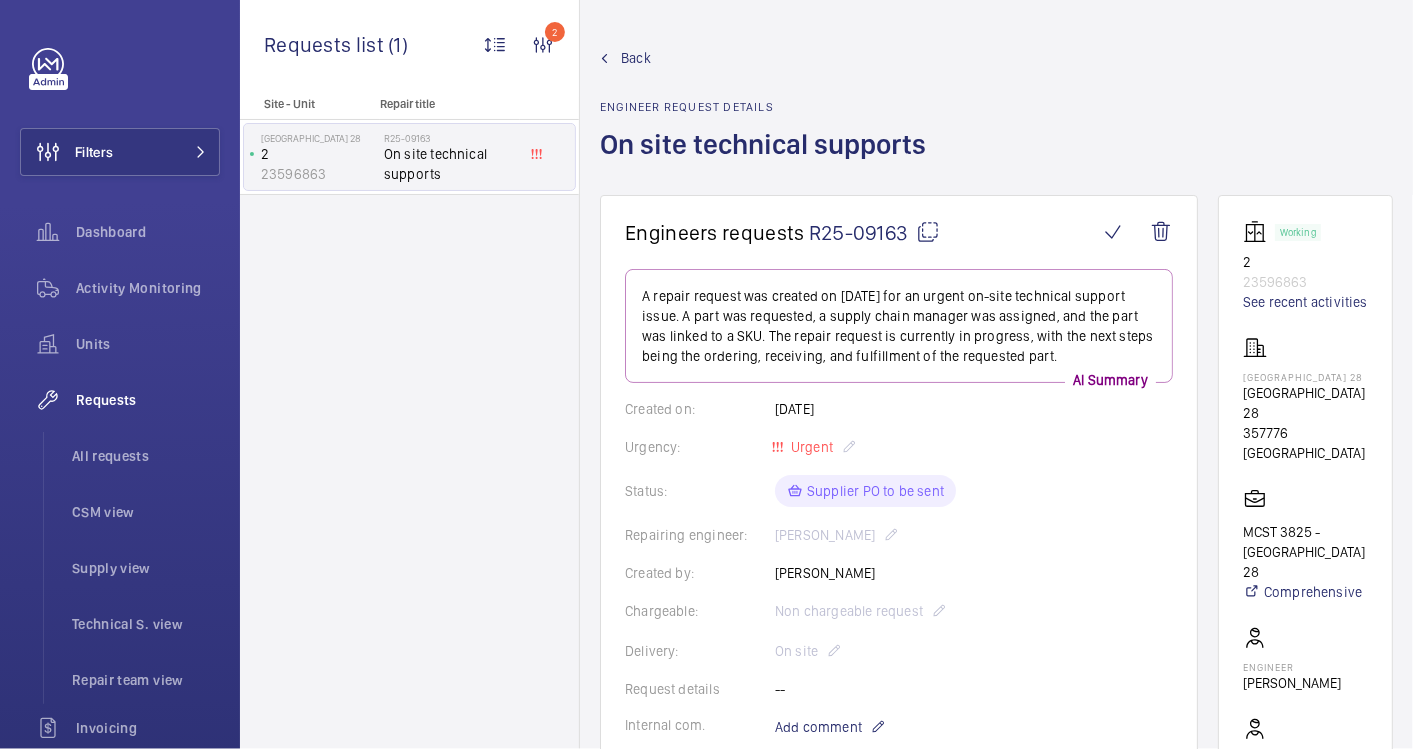 scroll, scrollTop: 666, scrollLeft: 0, axis: vertical 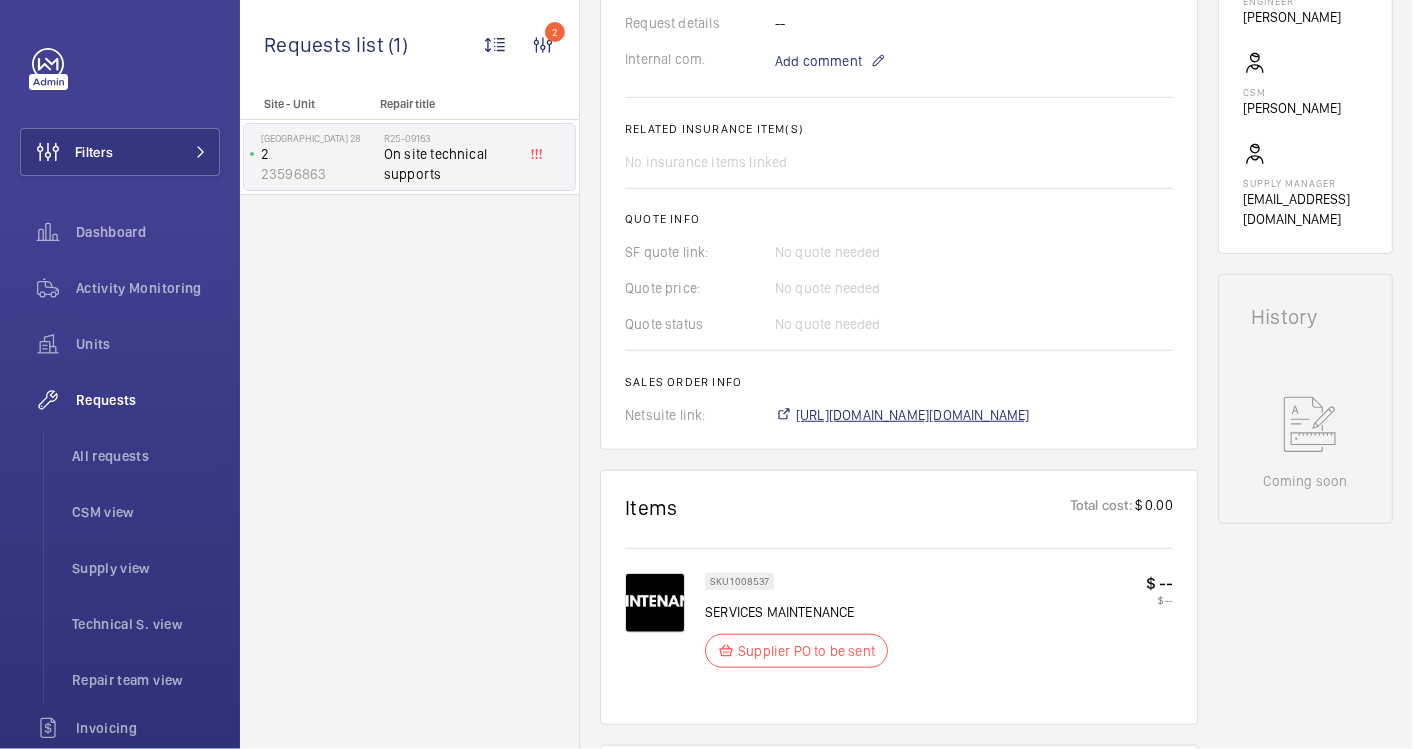 click on "[URL][DOMAIN_NAME][DOMAIN_NAME]" 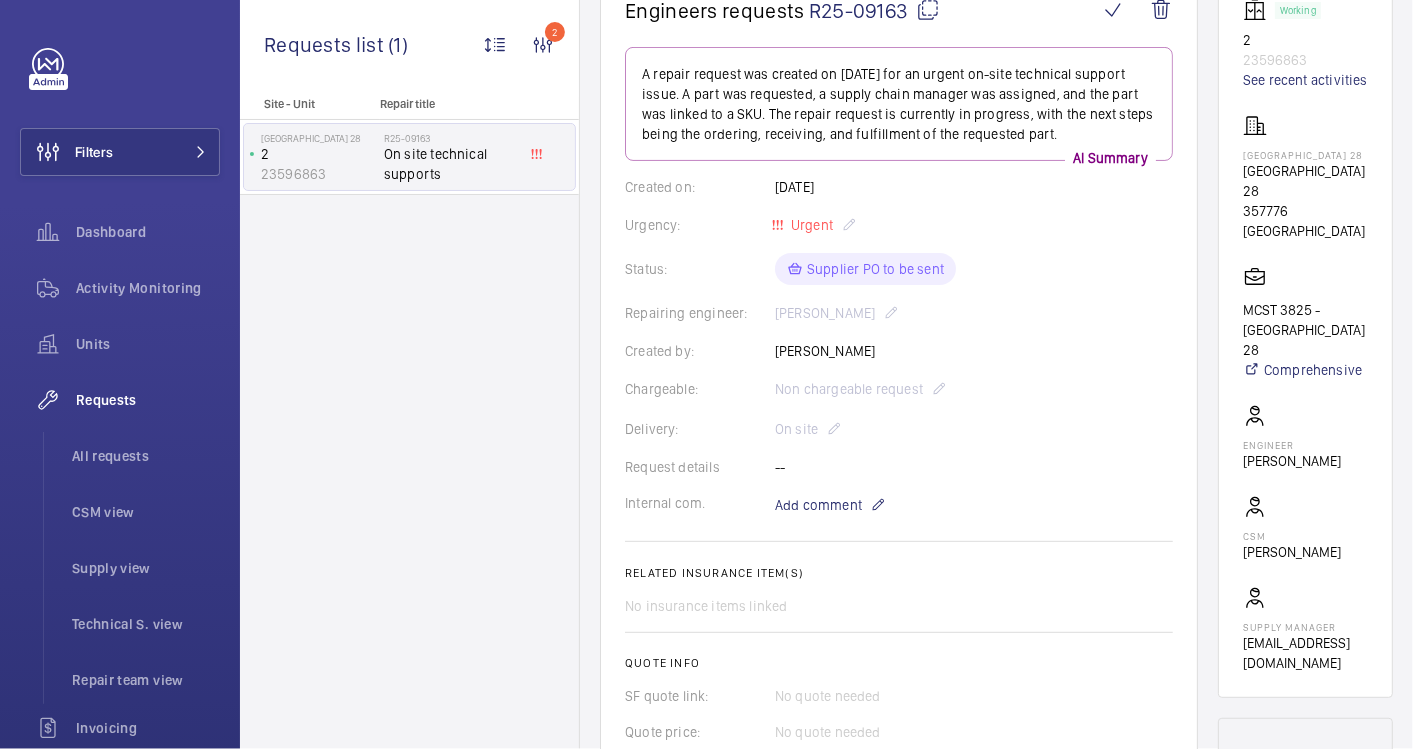 scroll, scrollTop: 0, scrollLeft: 0, axis: both 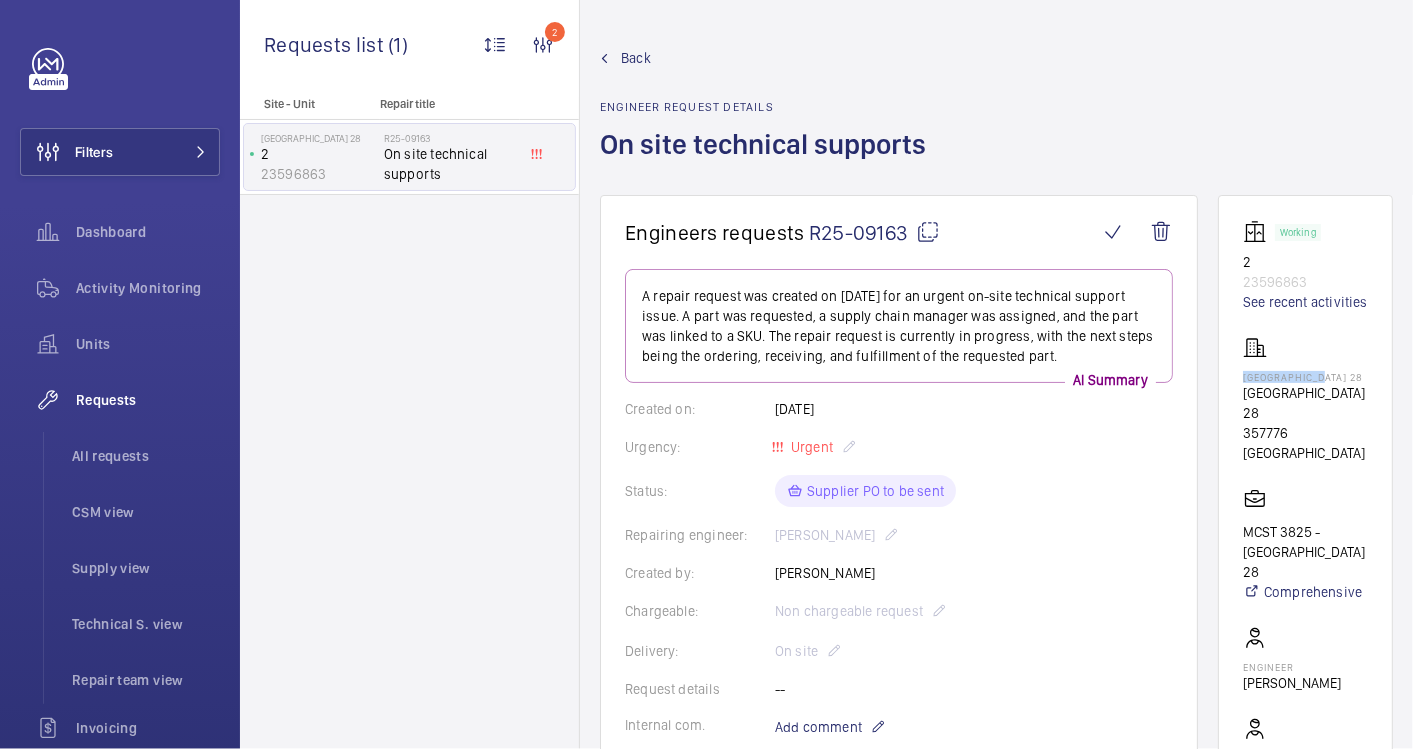 drag, startPoint x: 1358, startPoint y: 395, endPoint x: 1265, endPoint y: 400, distance: 93.13431 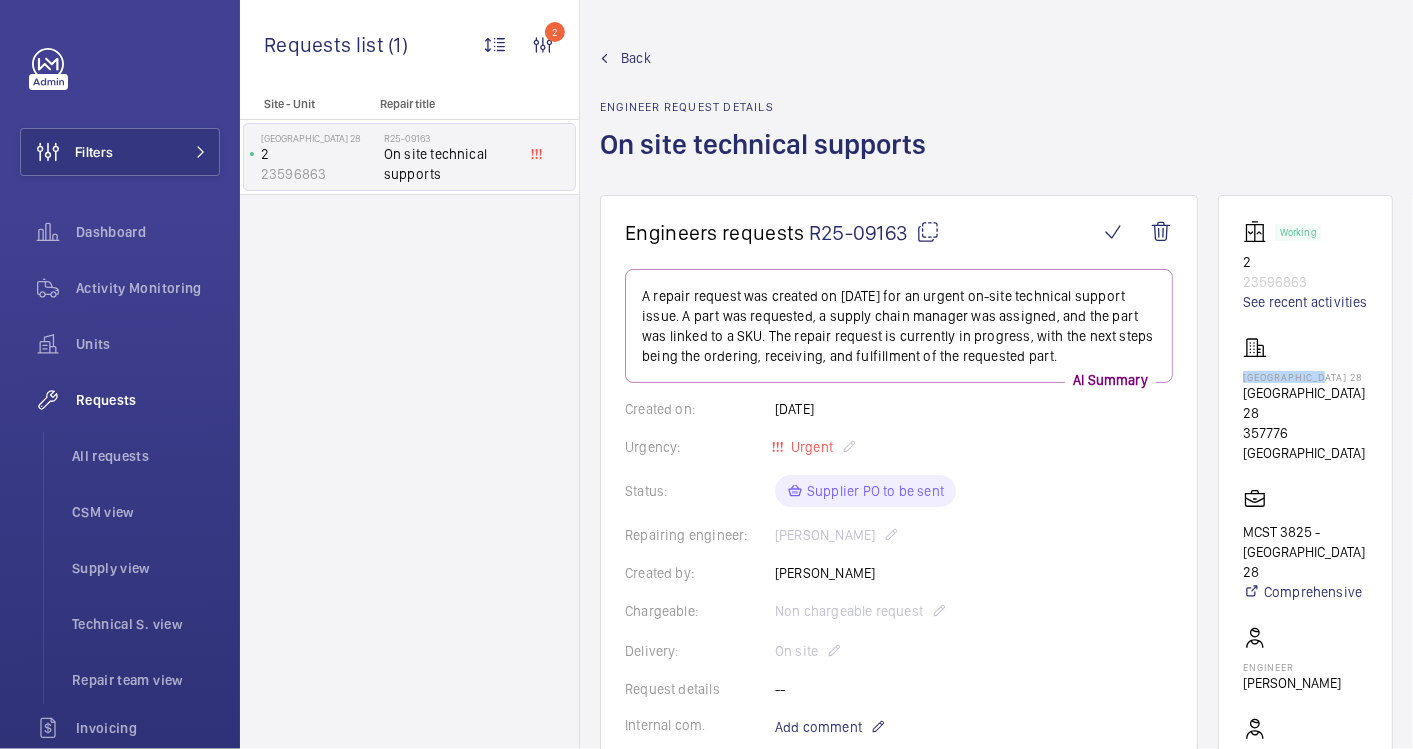 copy on "[GEOGRAPHIC_DATA] 28" 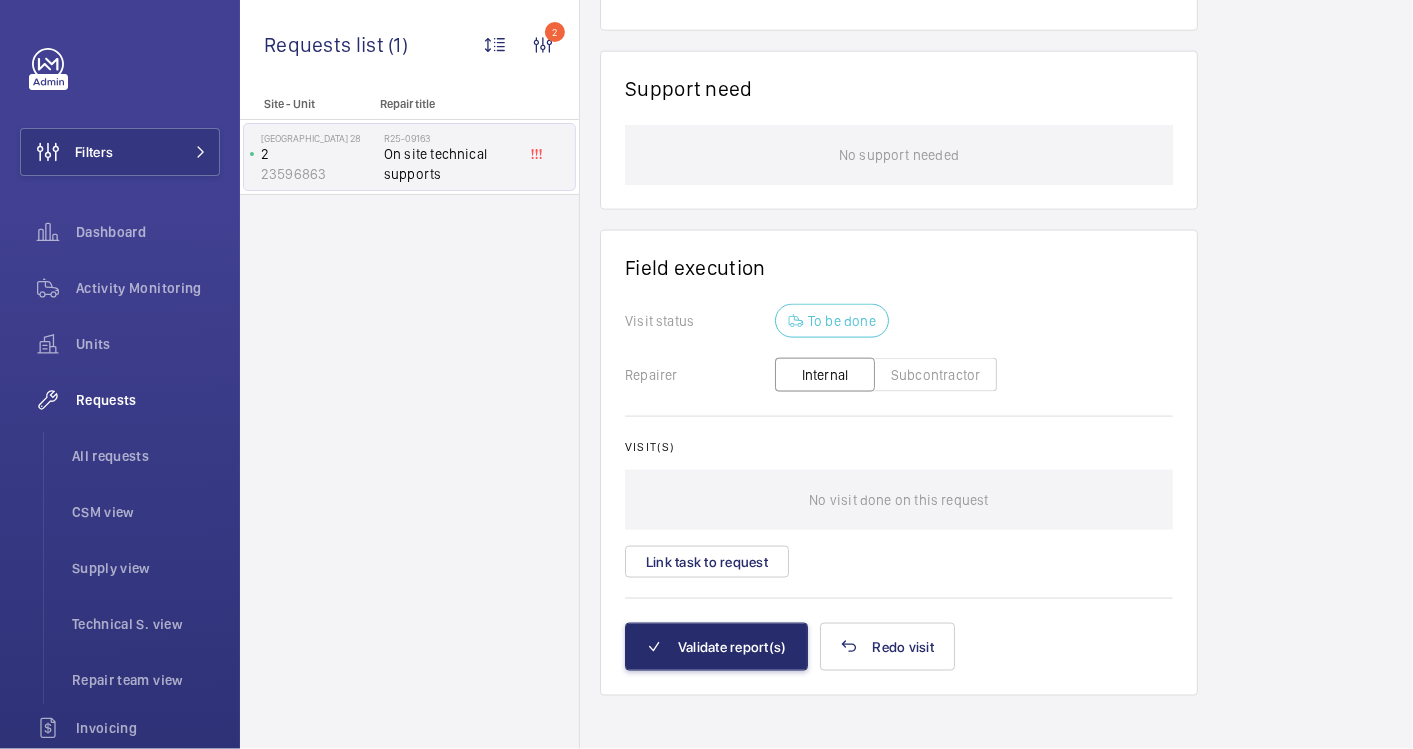 scroll, scrollTop: 1368, scrollLeft: 0, axis: vertical 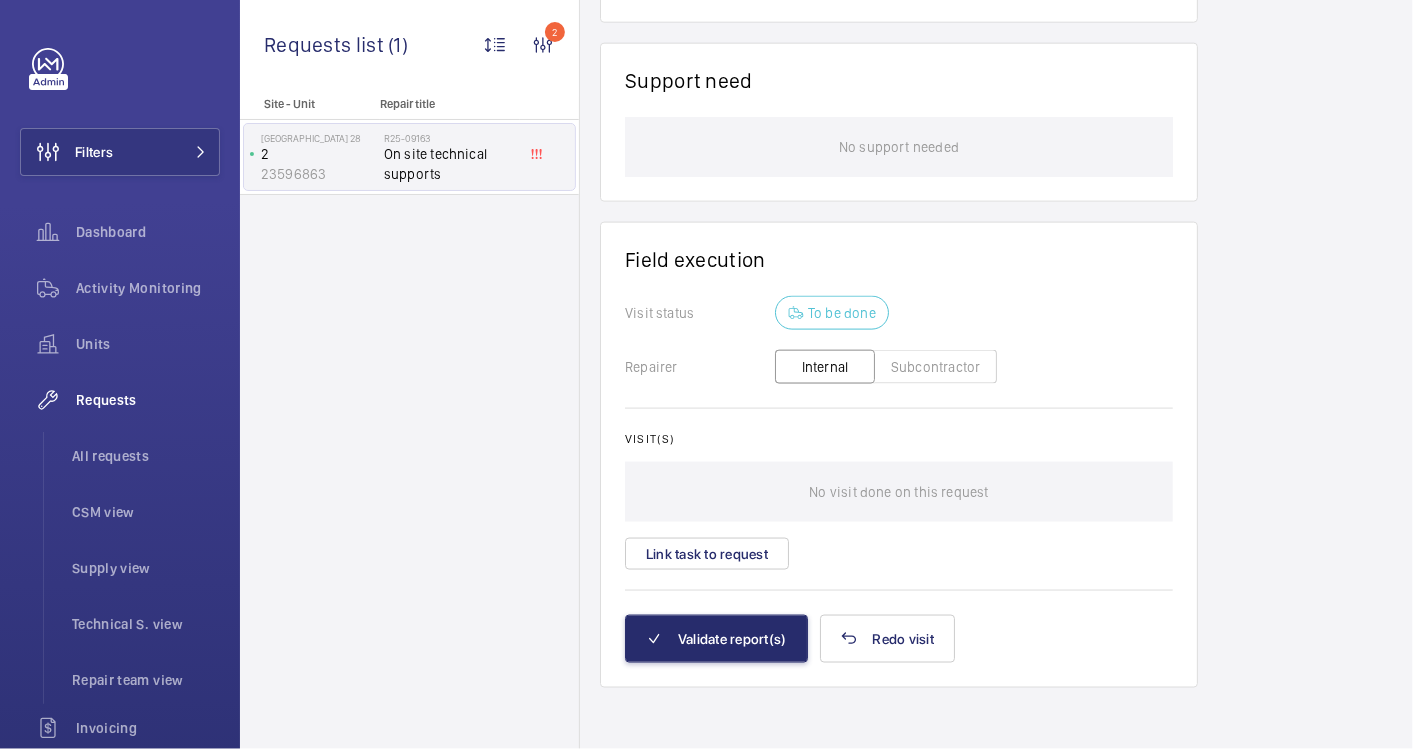 click on "Subcontractor" 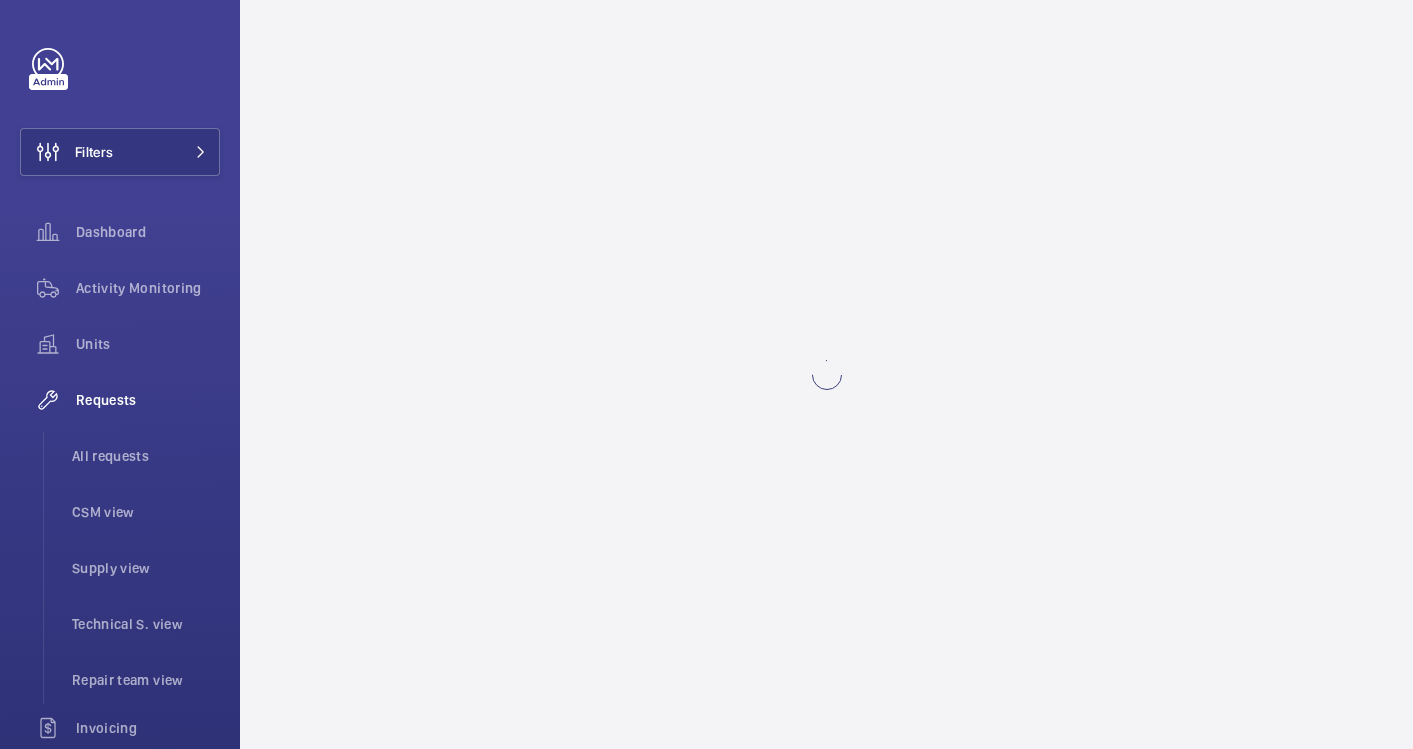 scroll, scrollTop: 0, scrollLeft: 0, axis: both 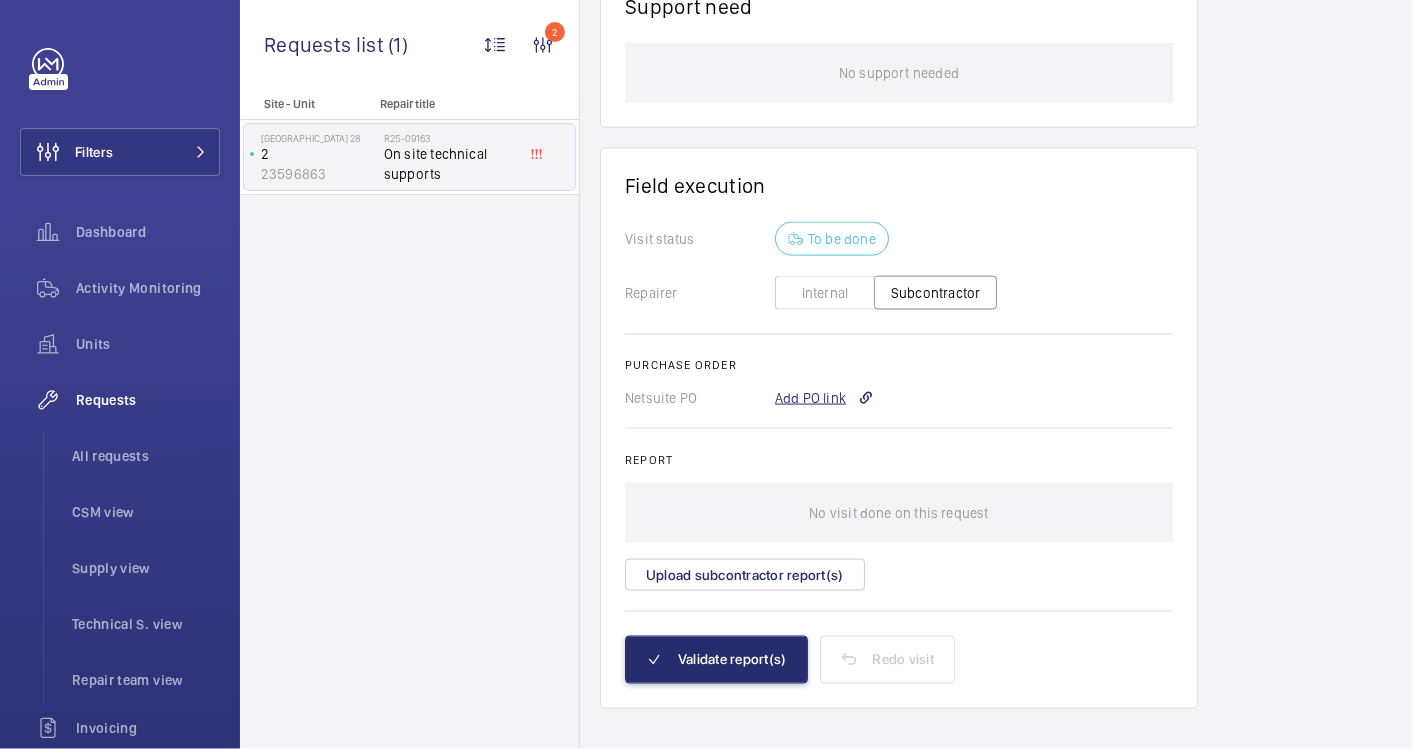 click on "Add PO link" 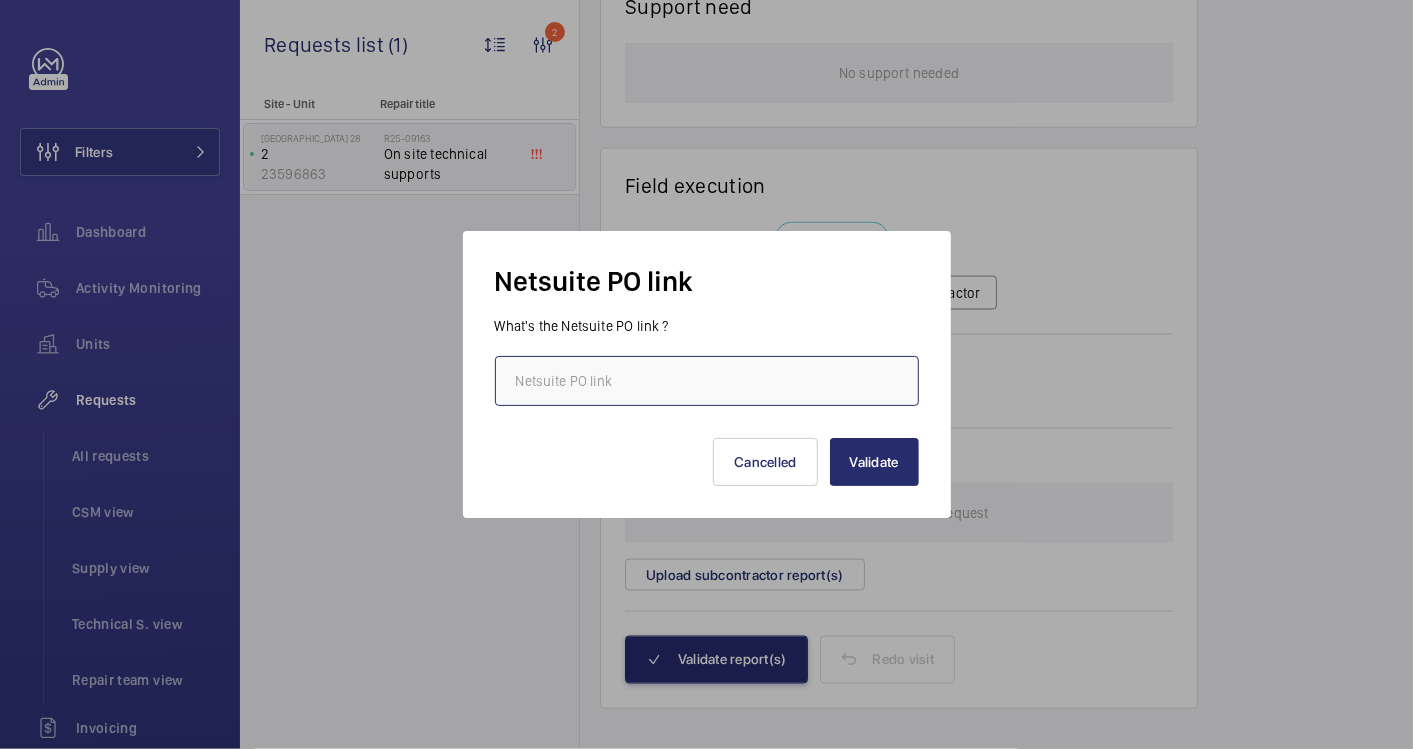click at bounding box center [707, 381] 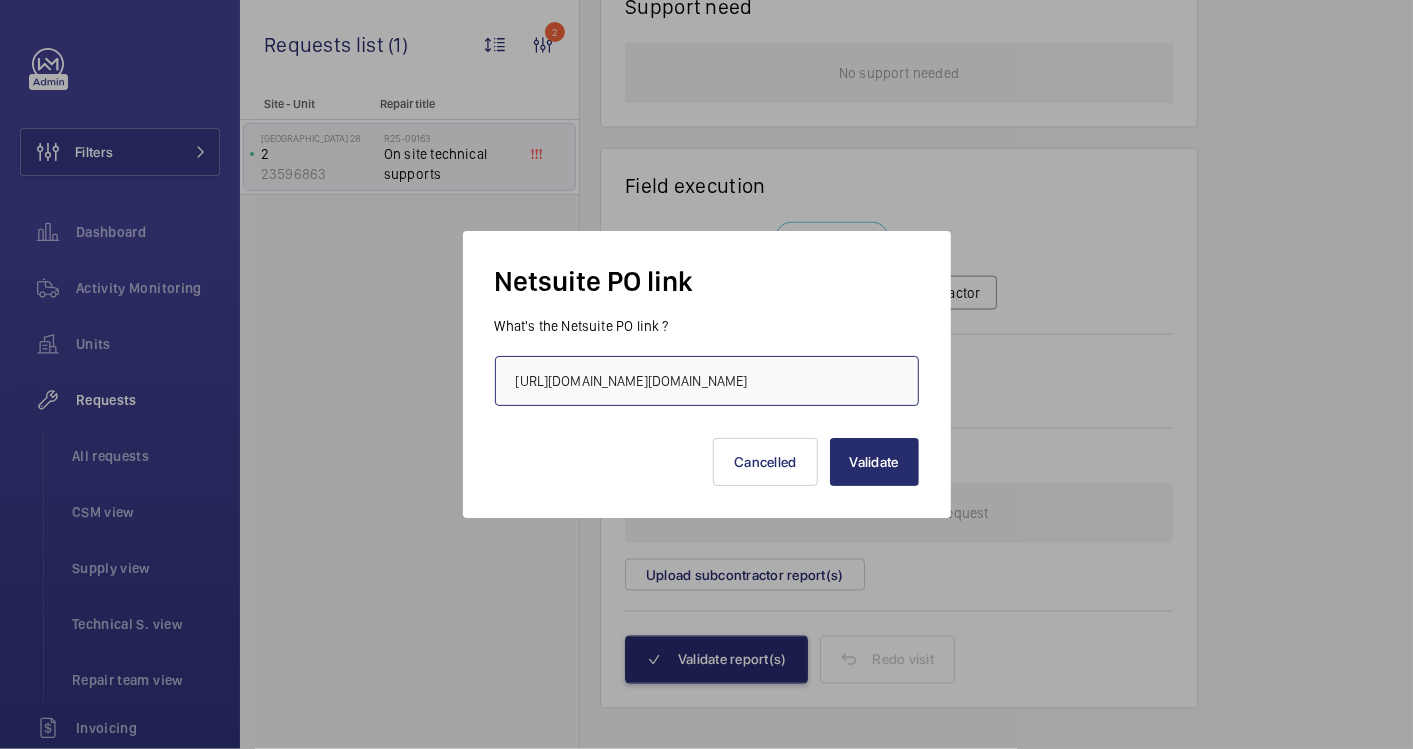 scroll, scrollTop: 0, scrollLeft: 536, axis: horizontal 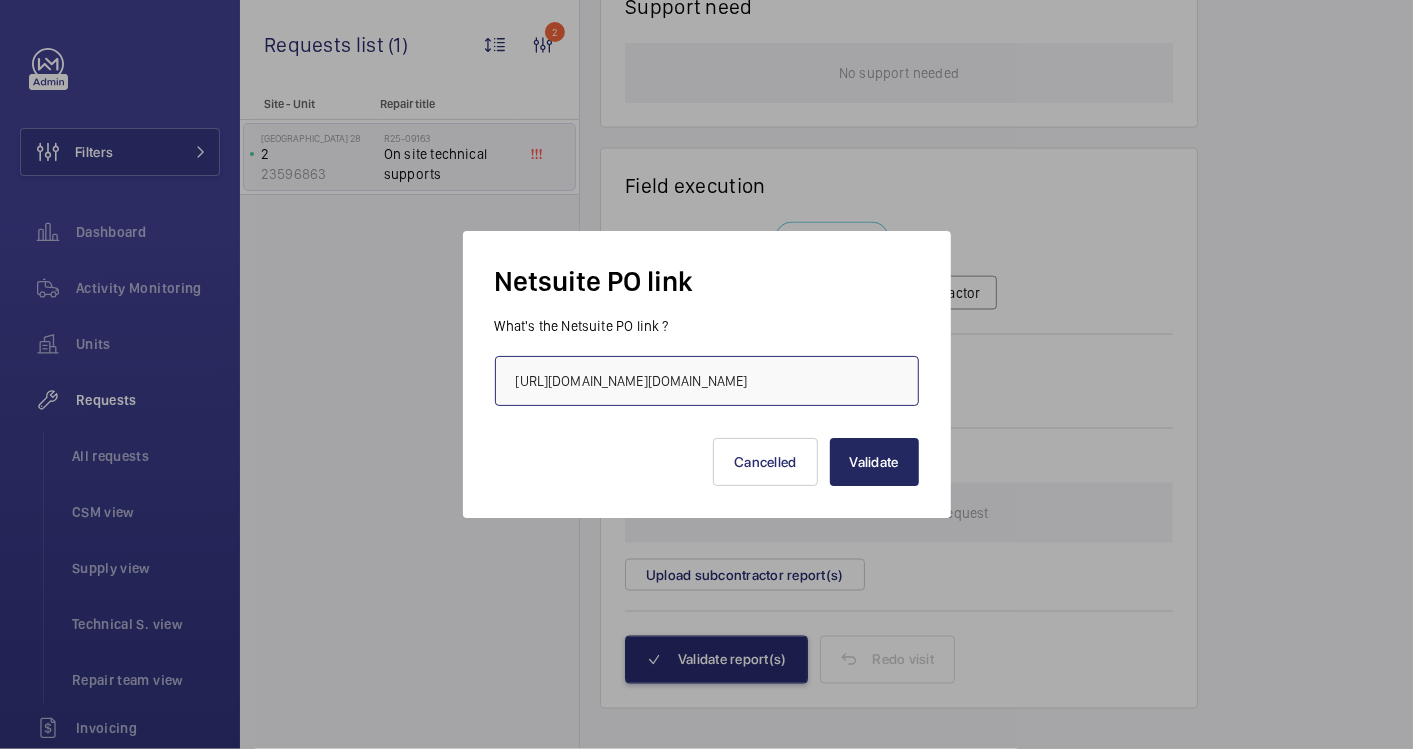 type on "[URL][DOMAIN_NAME][DOMAIN_NAME]" 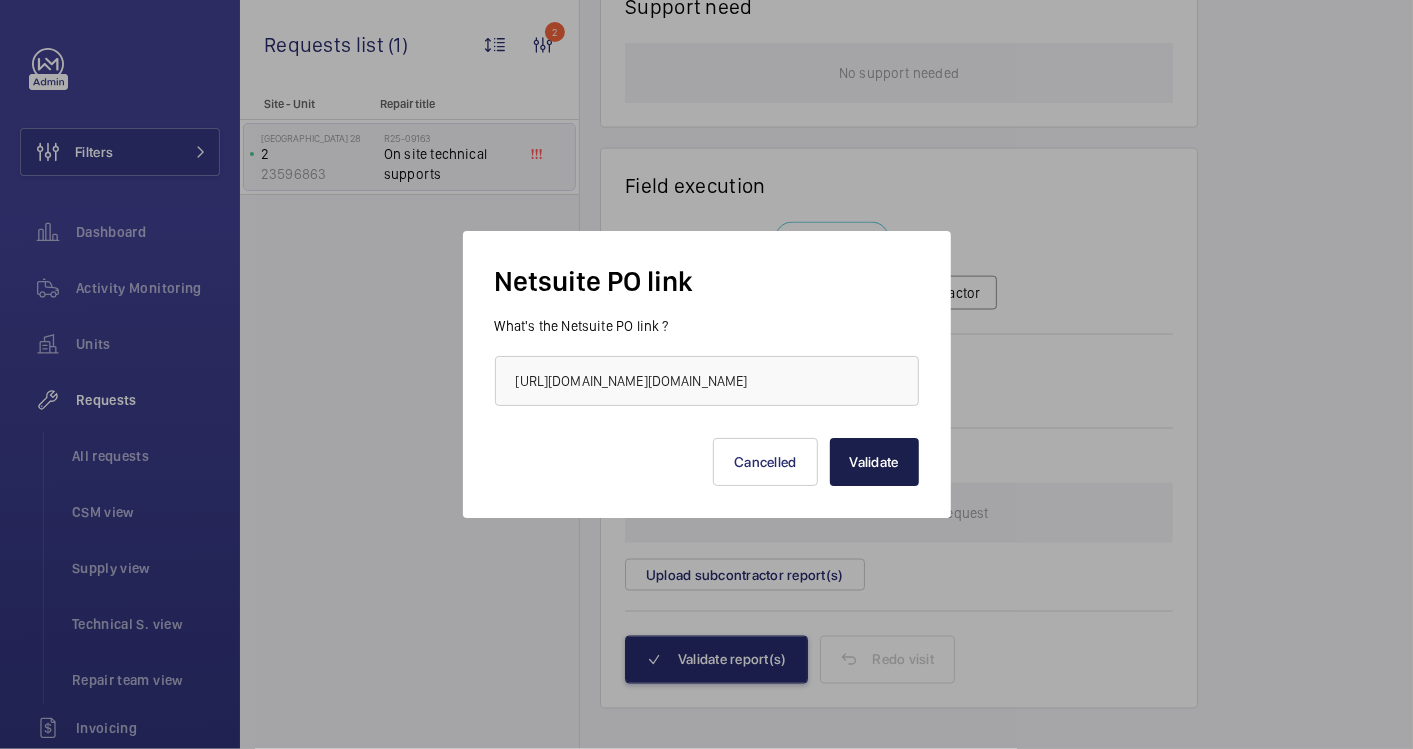 click on "Validate" at bounding box center [874, 462] 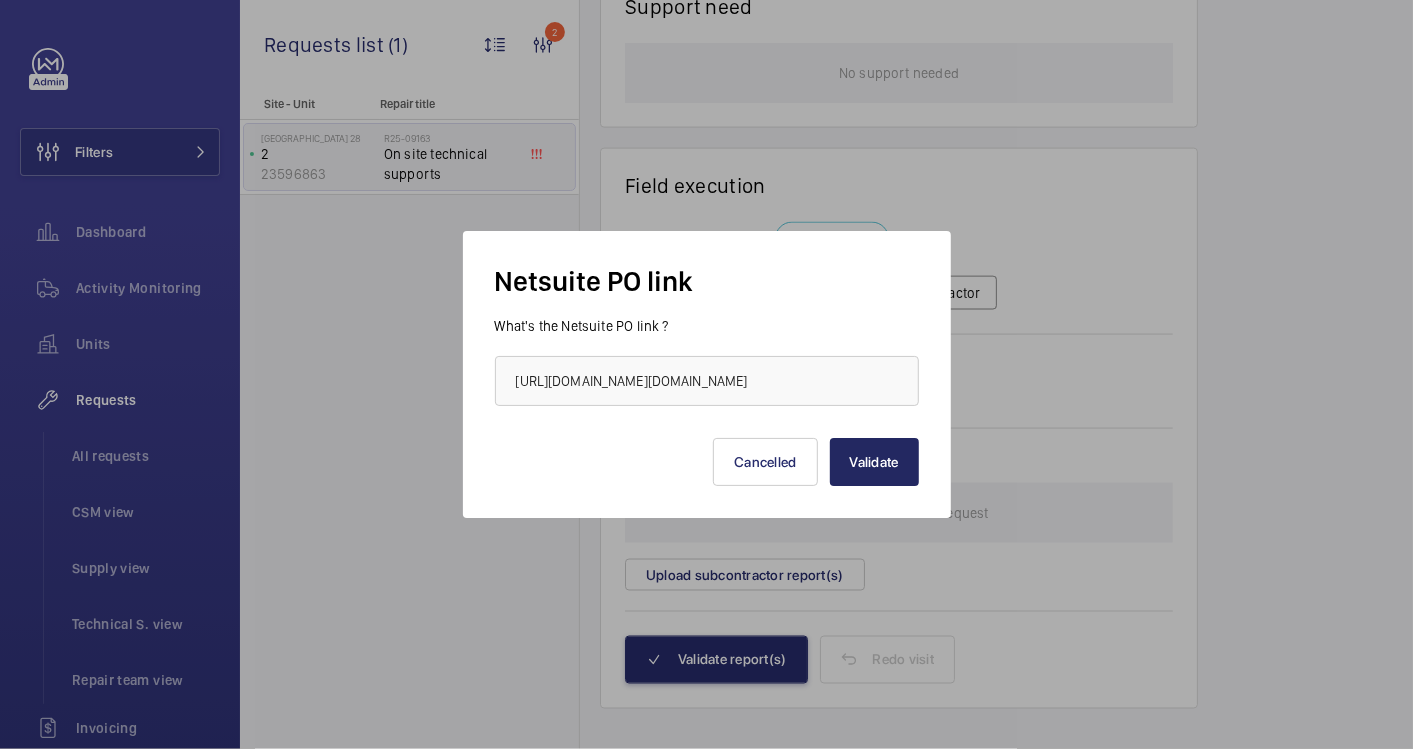 scroll, scrollTop: 0, scrollLeft: 0, axis: both 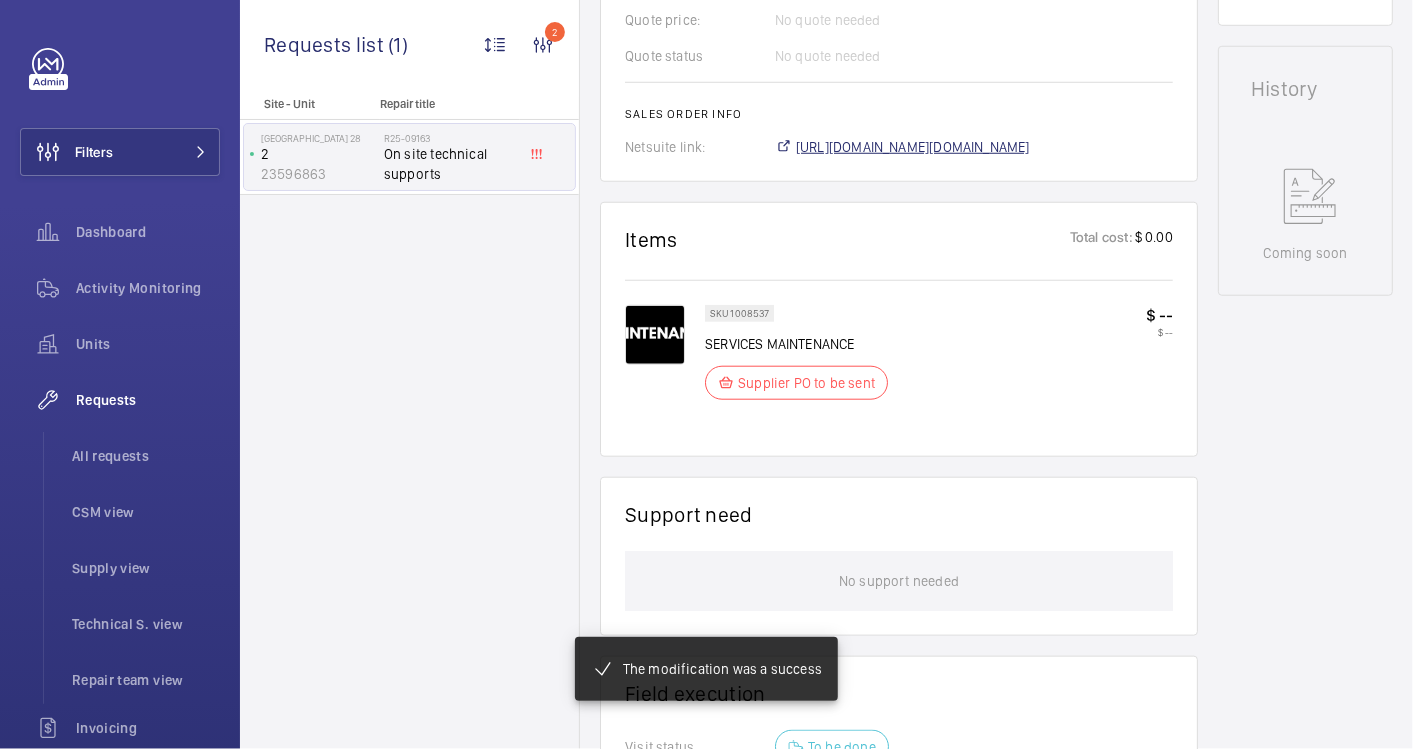 click on "[URL][DOMAIN_NAME][DOMAIN_NAME]" 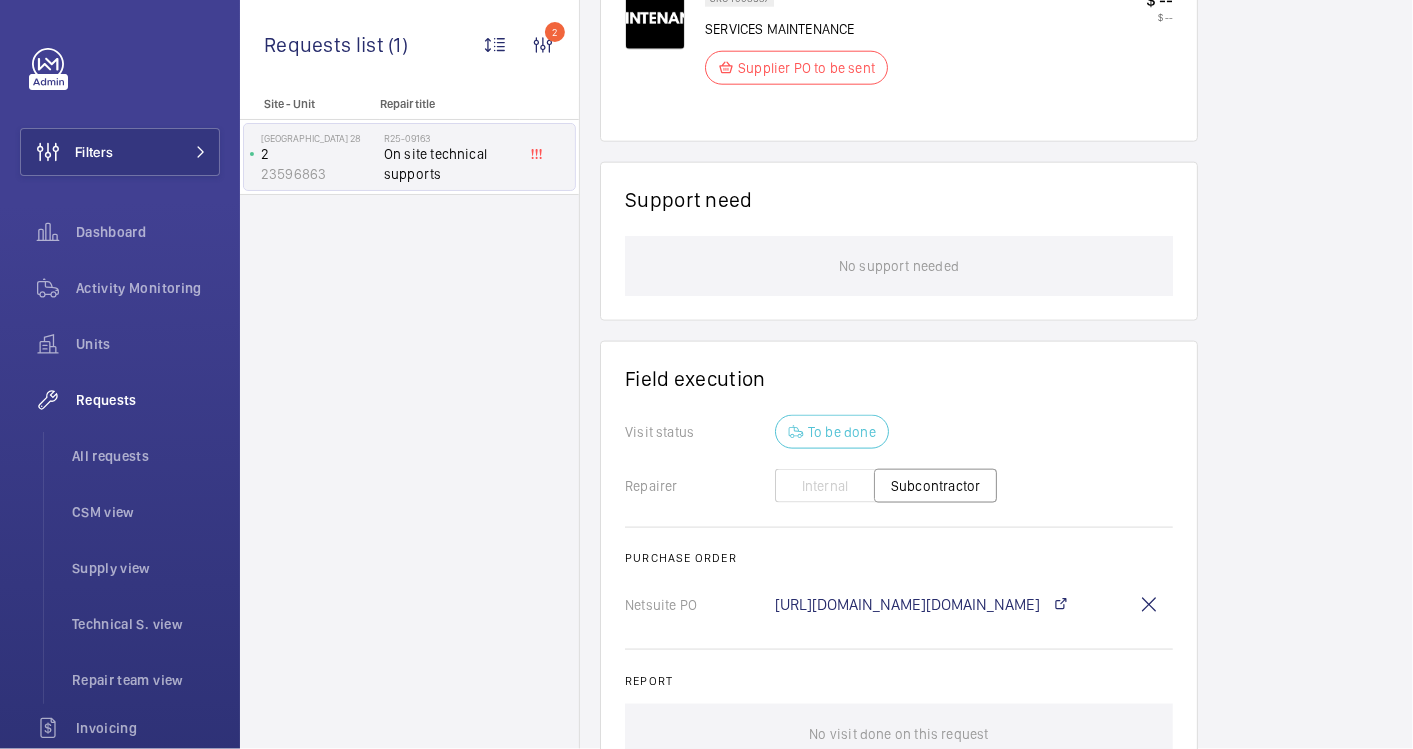scroll, scrollTop: 1490, scrollLeft: 0, axis: vertical 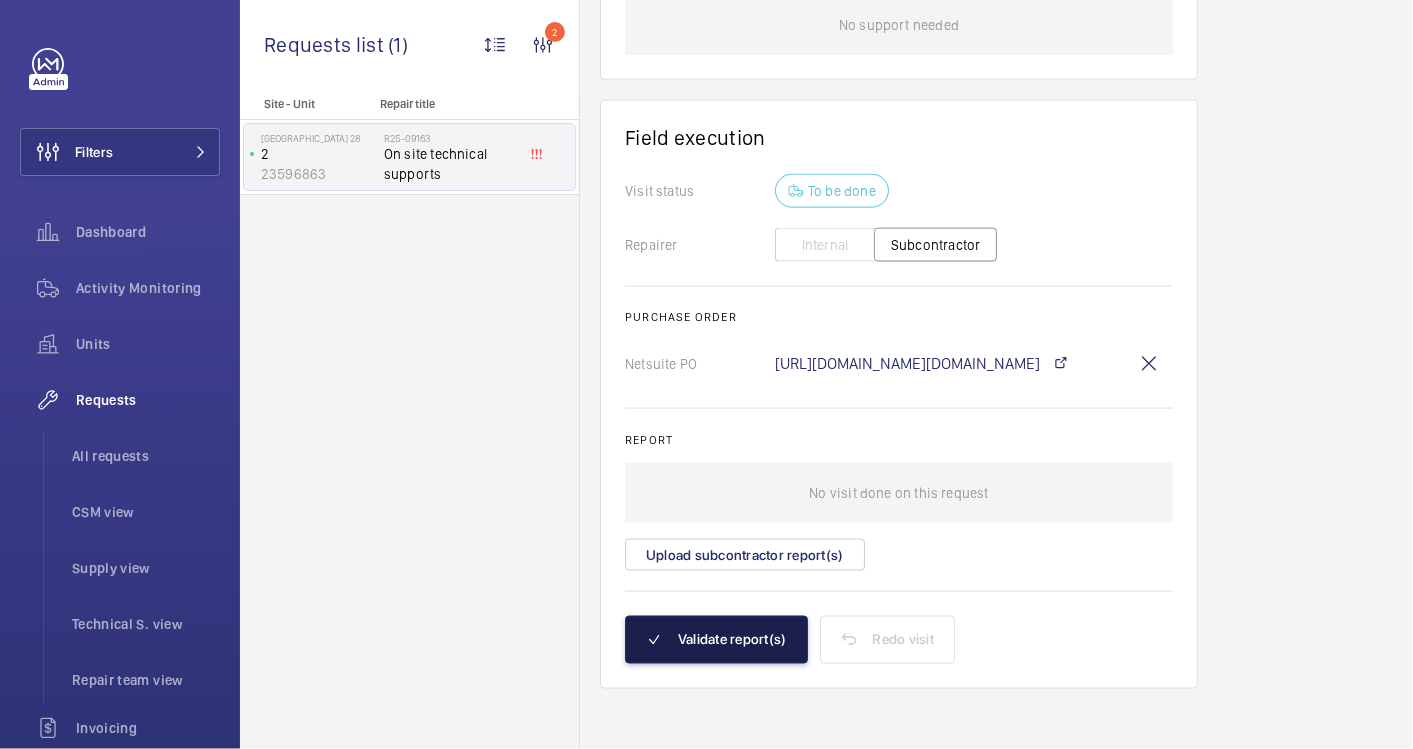 click on "Validate report(s)" 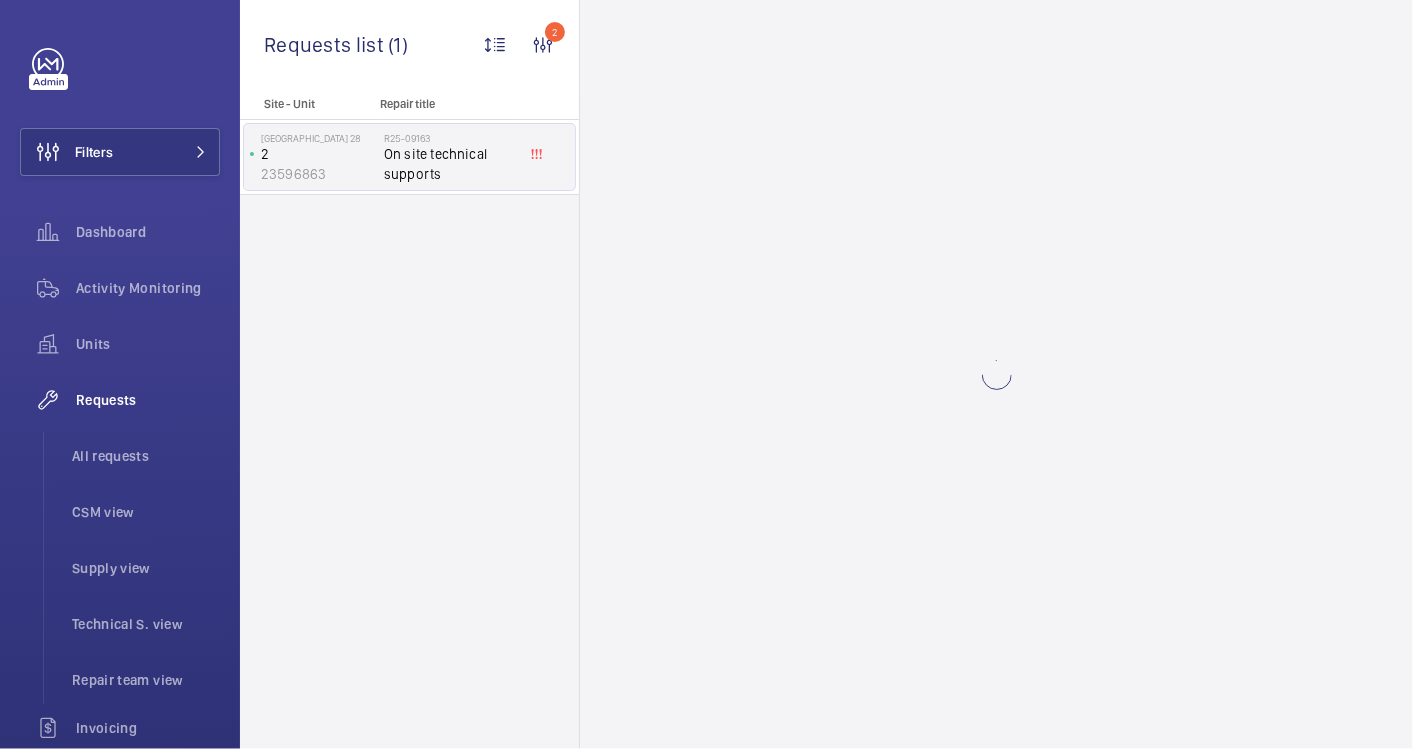 scroll, scrollTop: 0, scrollLeft: 0, axis: both 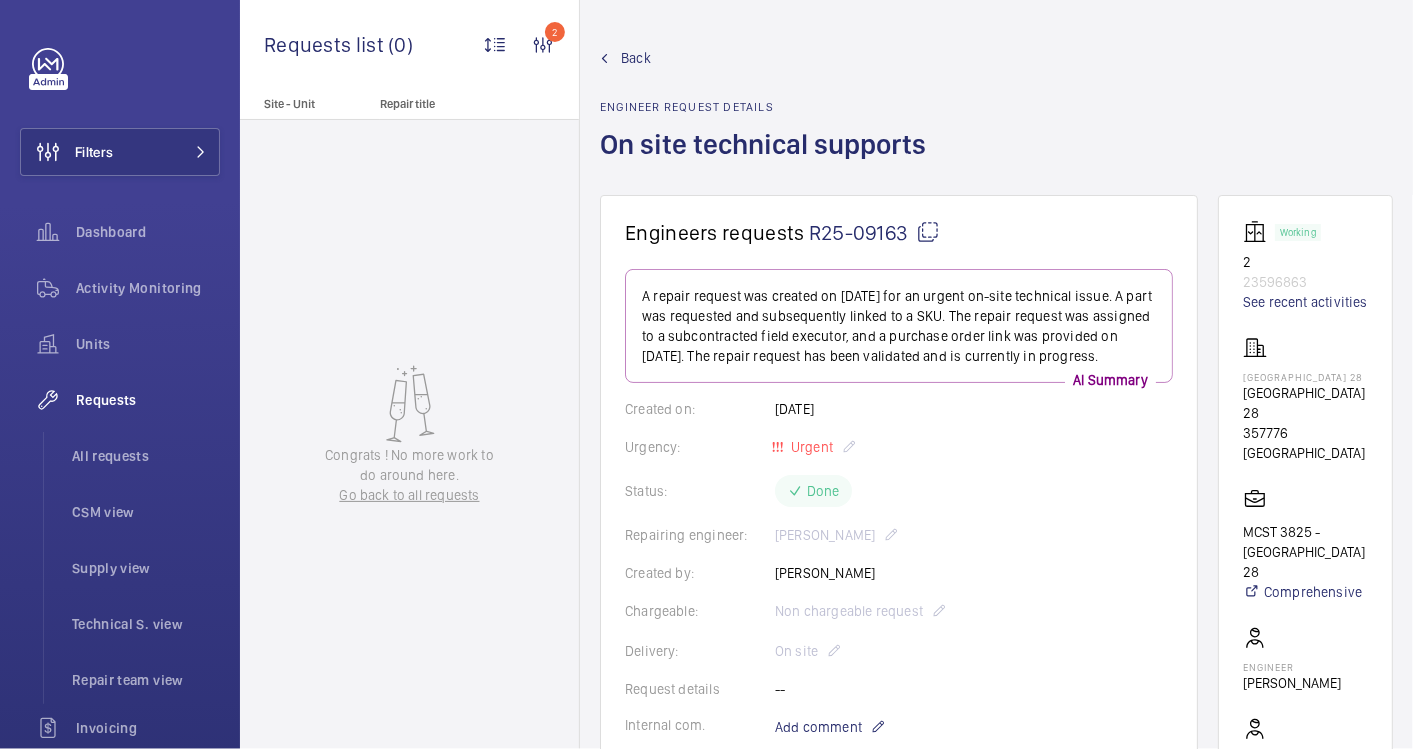 click on "Back" 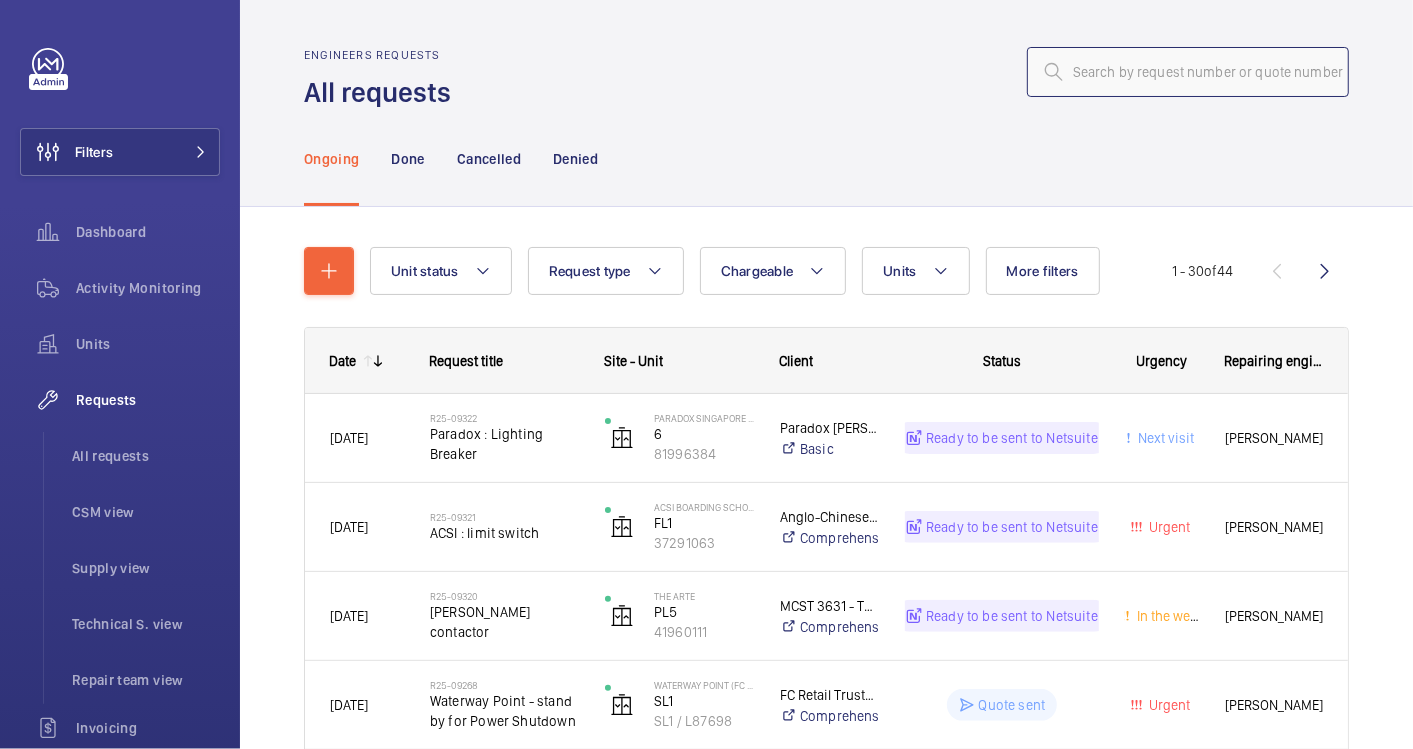 click 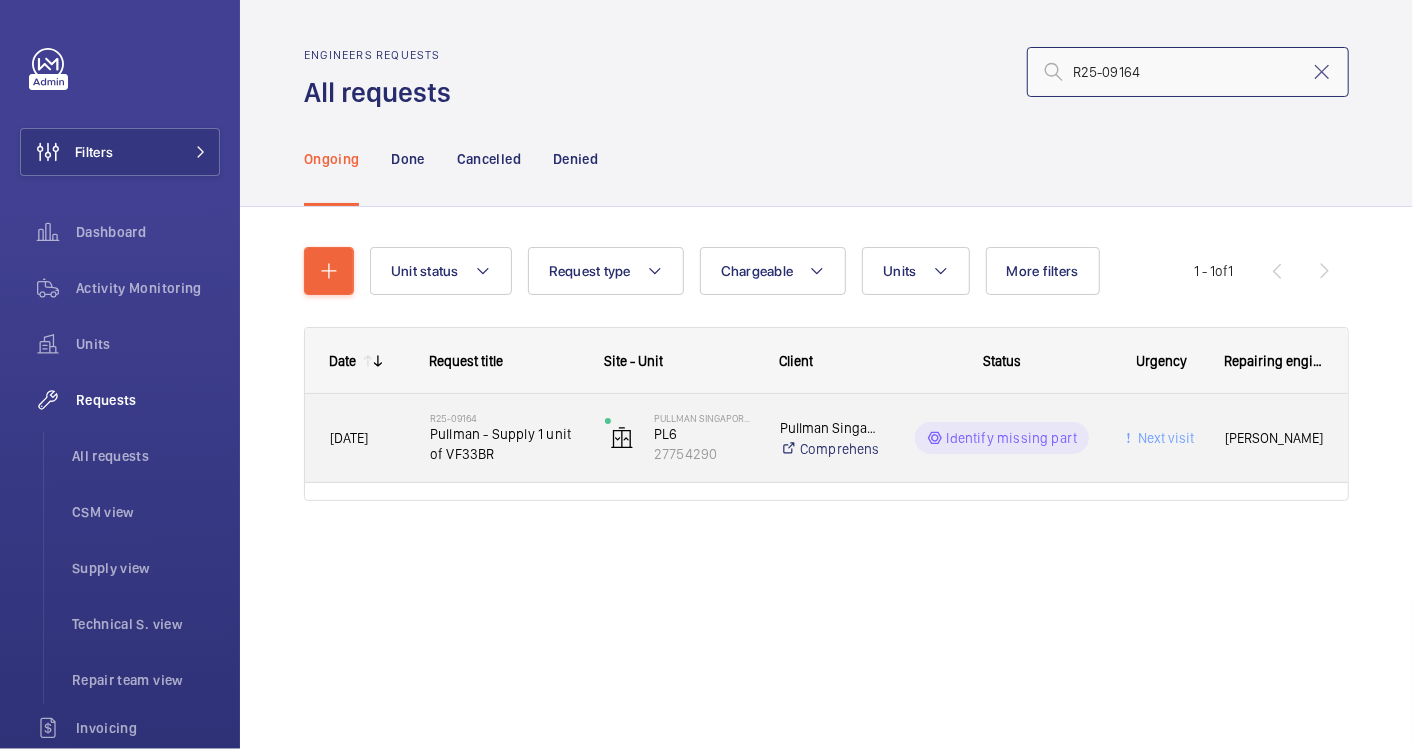 type on "R25-09164" 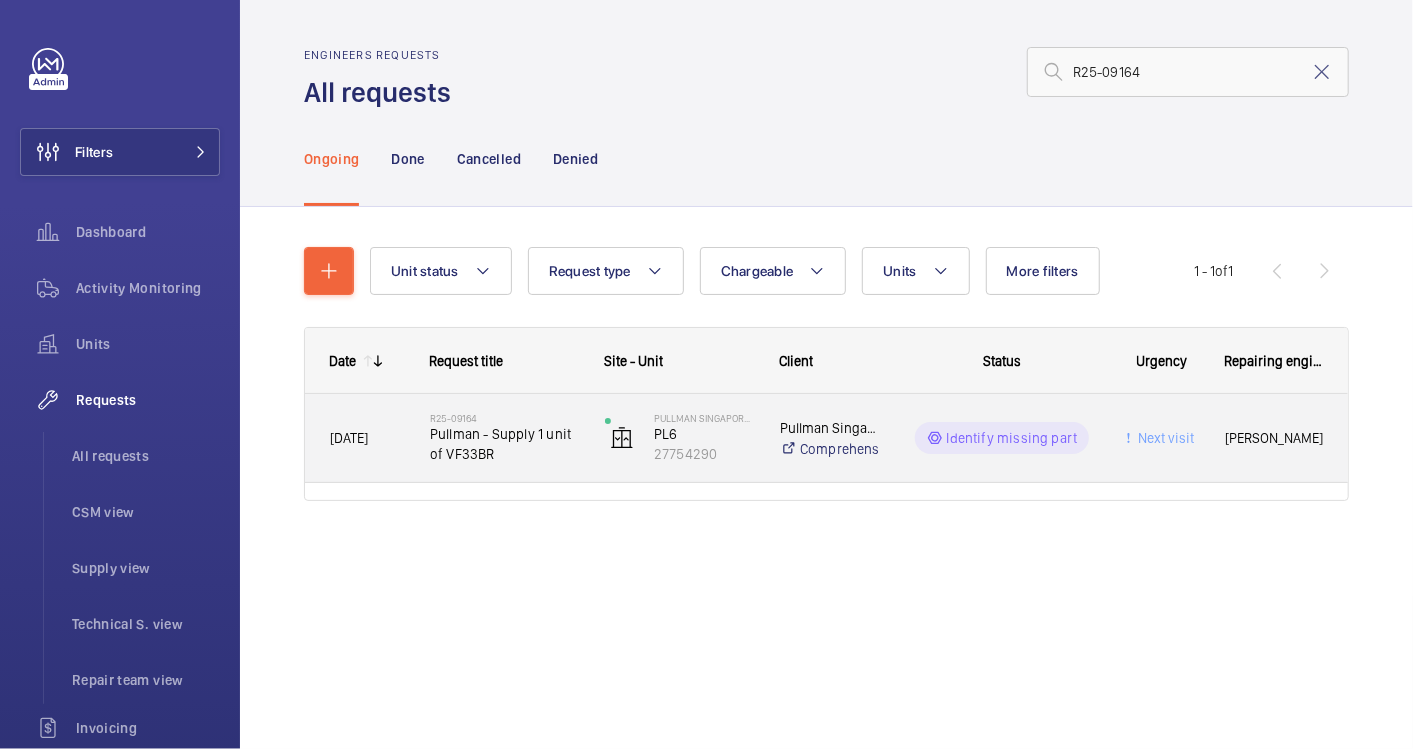 click on "Pullman - Supply 1 unit of VF33BR" 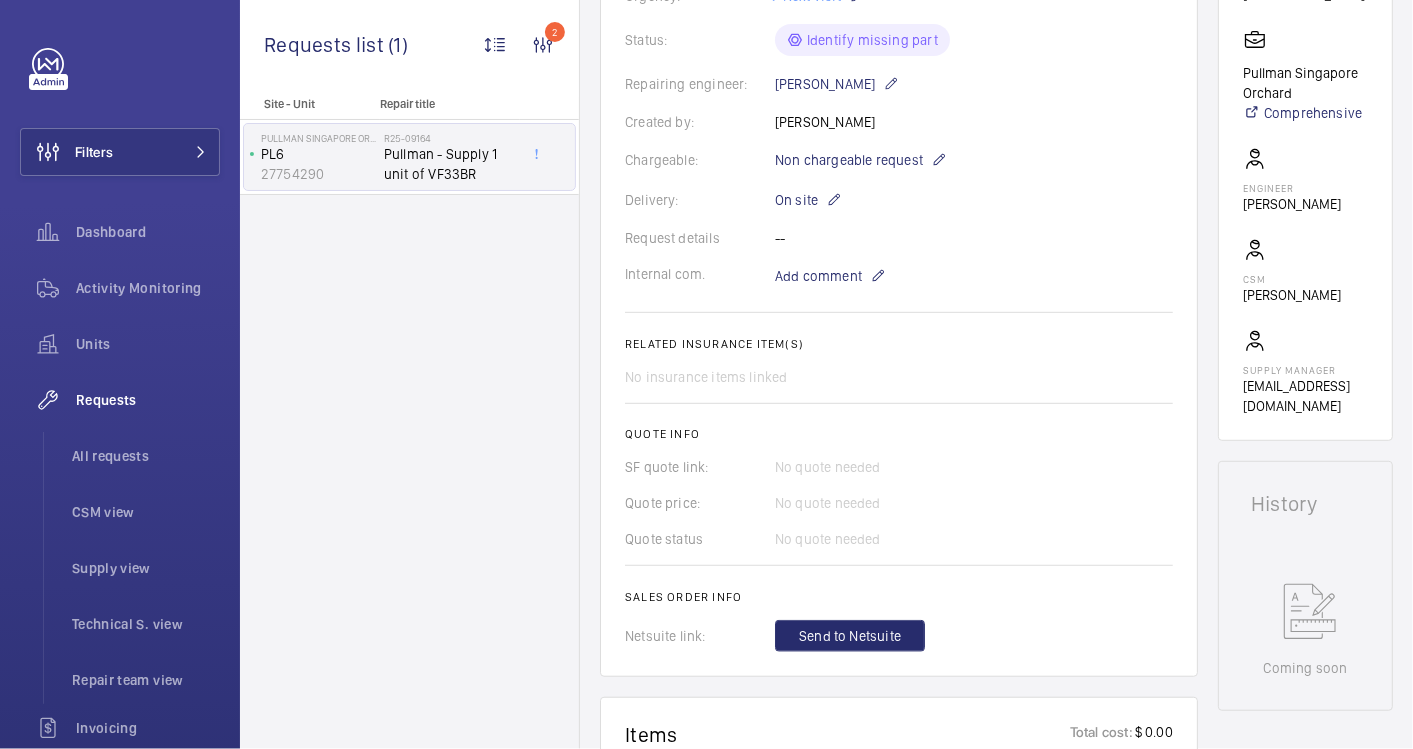 scroll, scrollTop: 444, scrollLeft: 0, axis: vertical 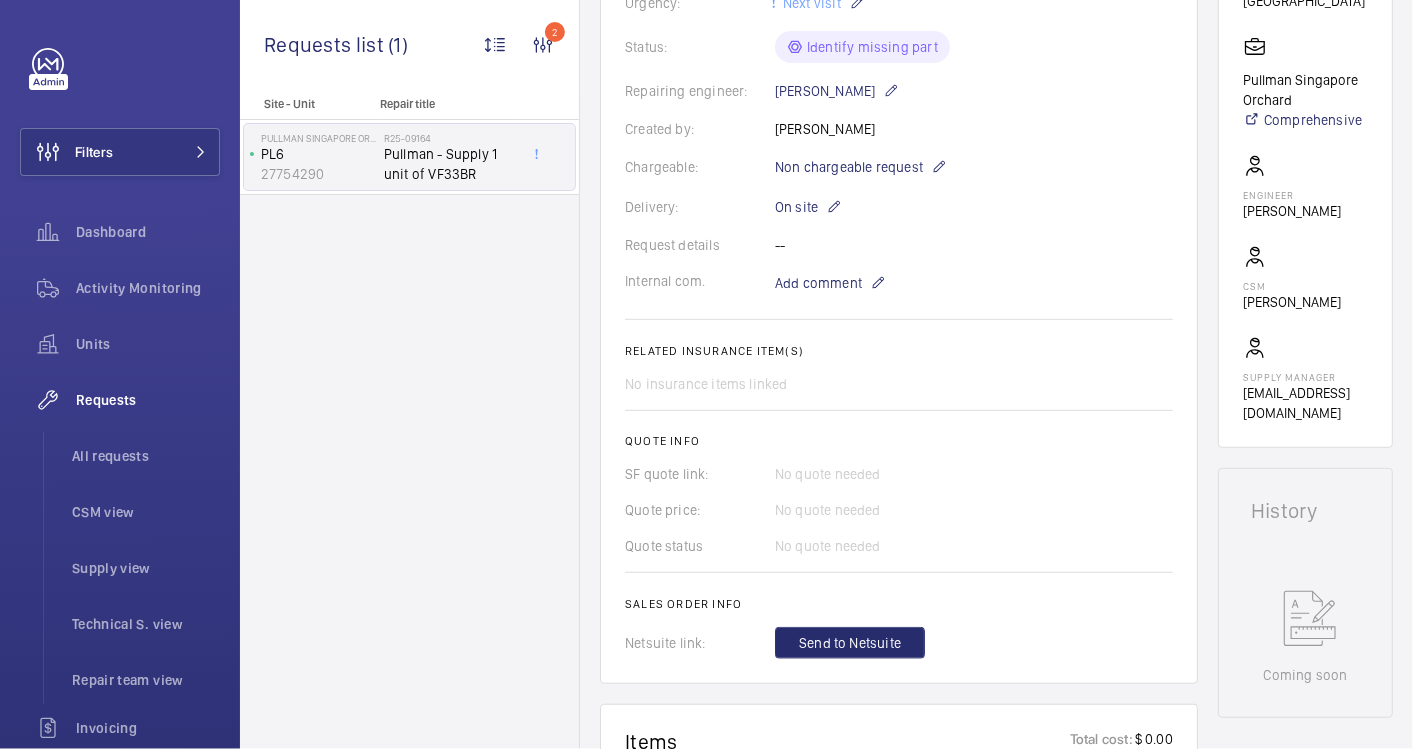 click on "Delivery:  On site" 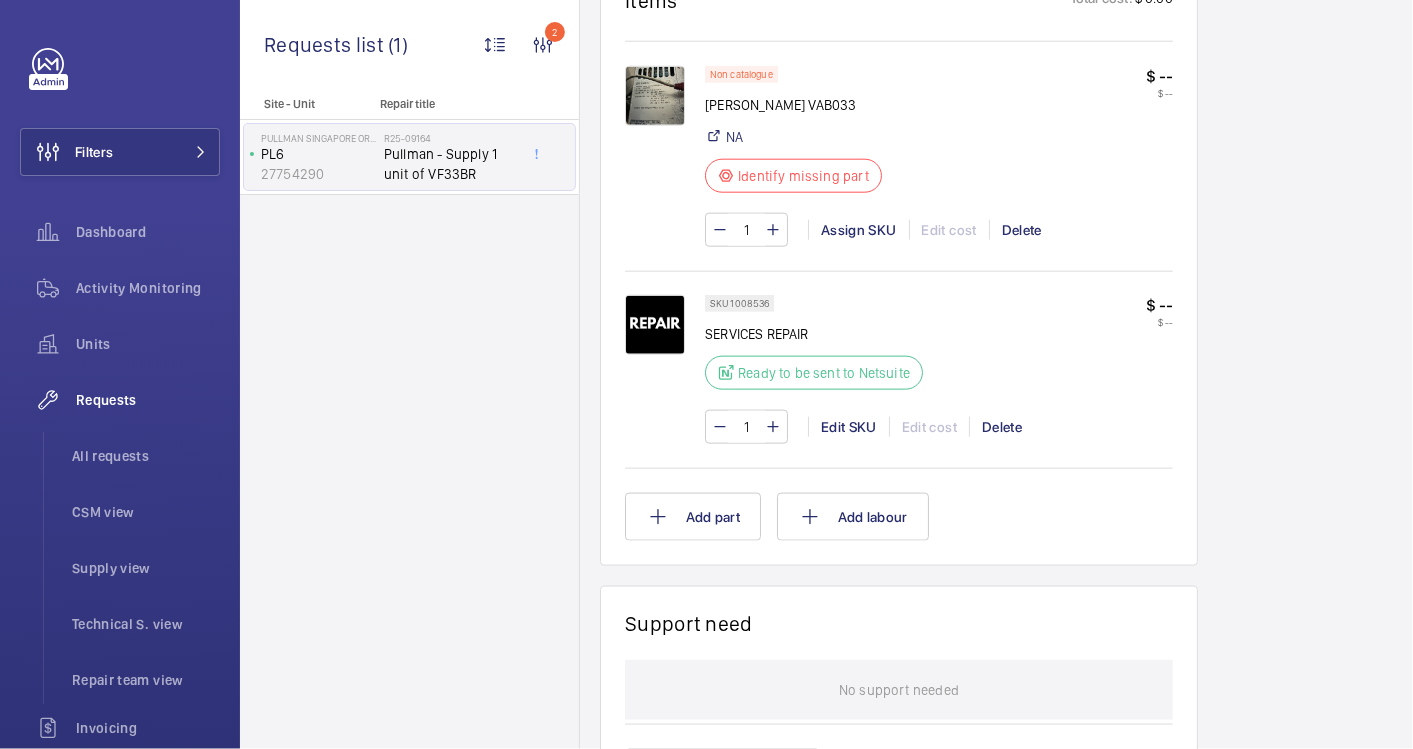 scroll, scrollTop: 1222, scrollLeft: 0, axis: vertical 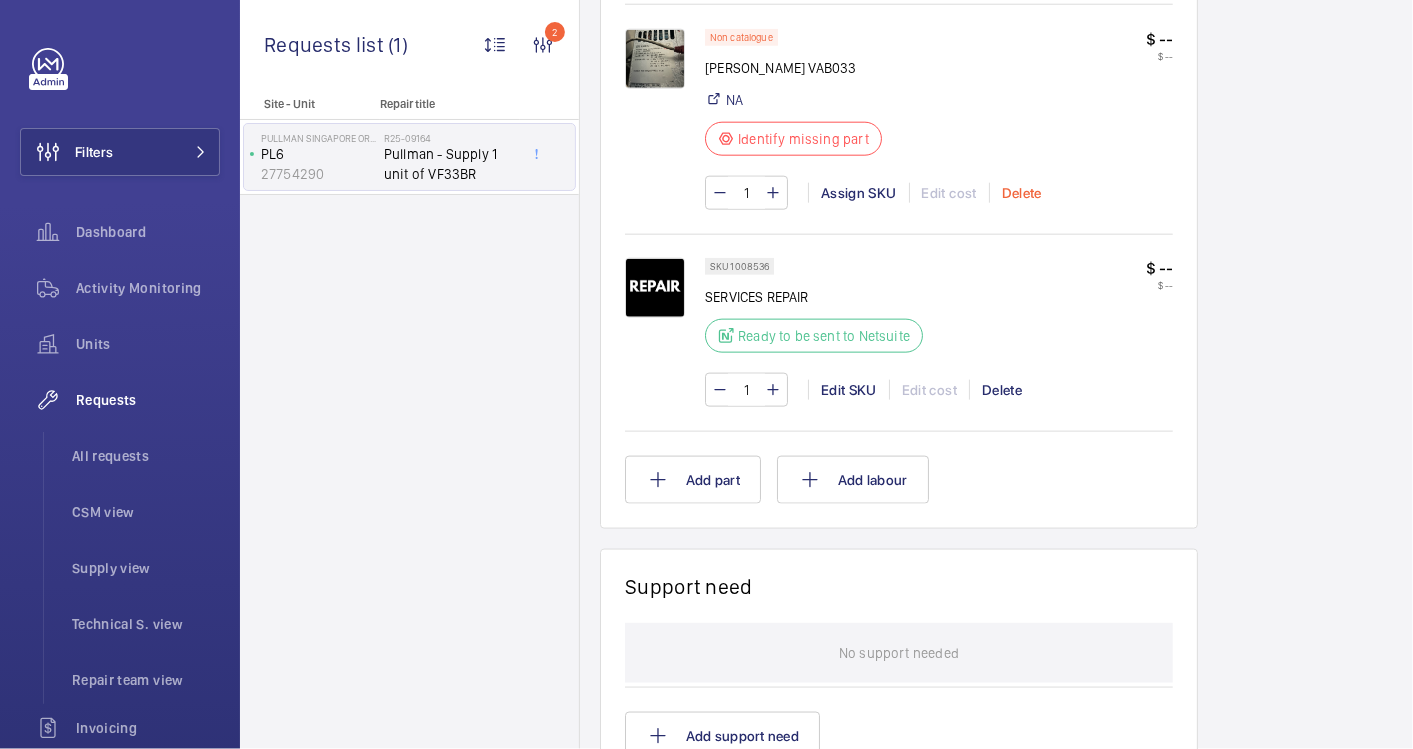 click on "Delete" 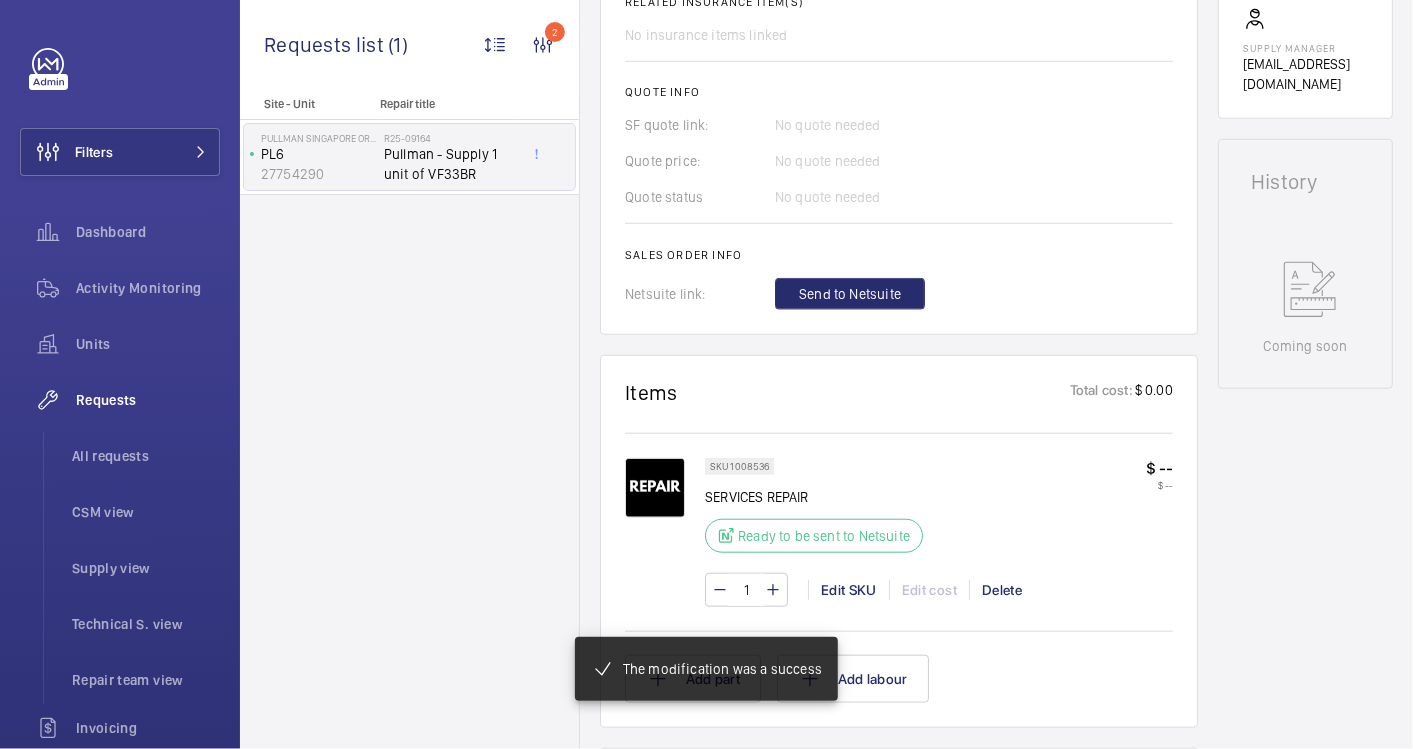 scroll, scrollTop: 1060, scrollLeft: 0, axis: vertical 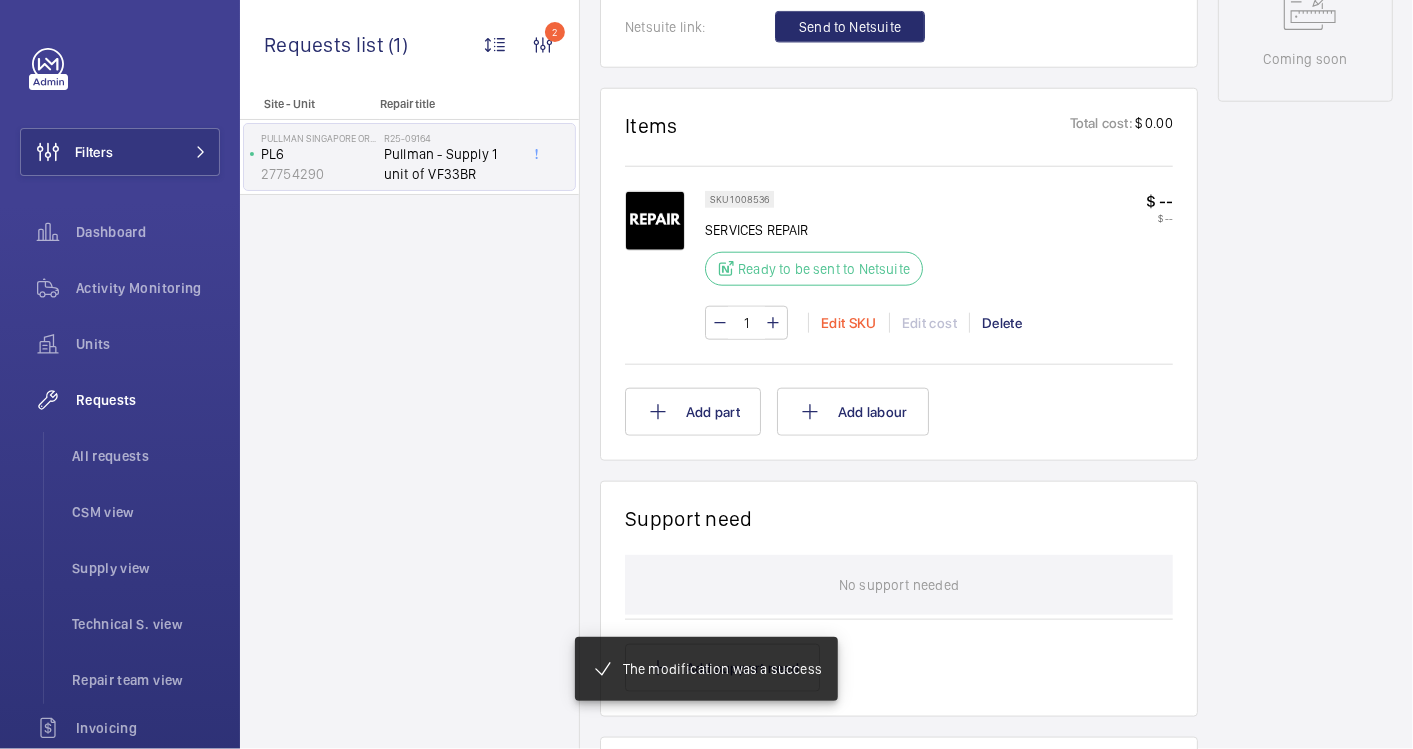 click on "Edit SKU" 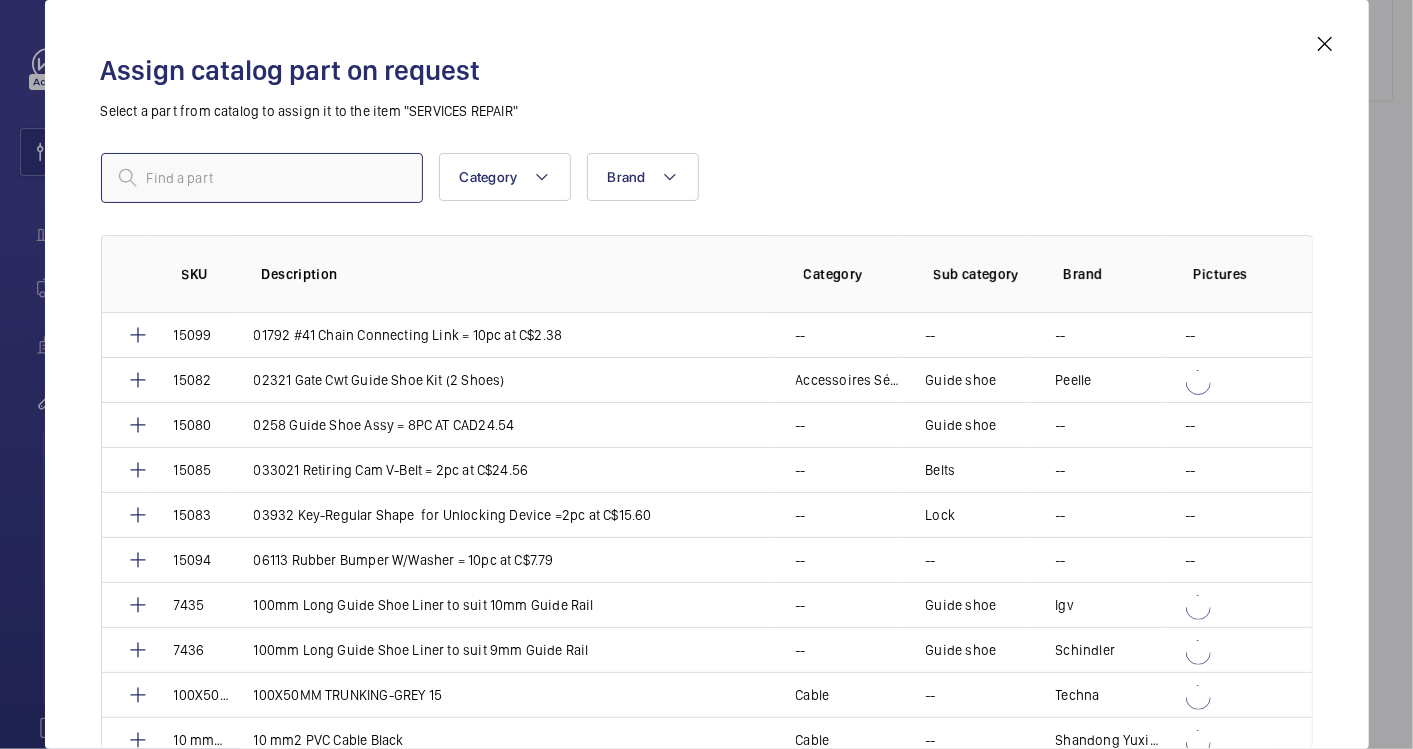 click at bounding box center (262, 178) 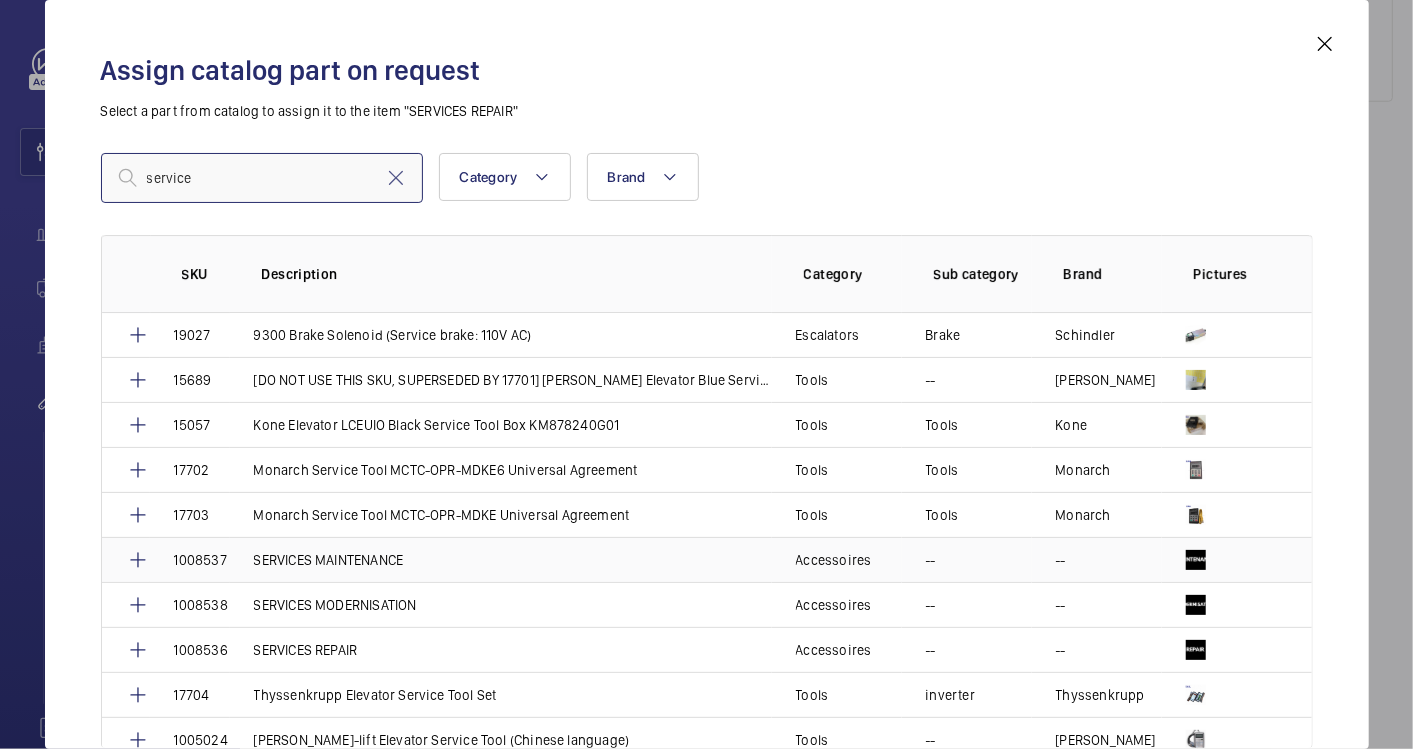 type on "service" 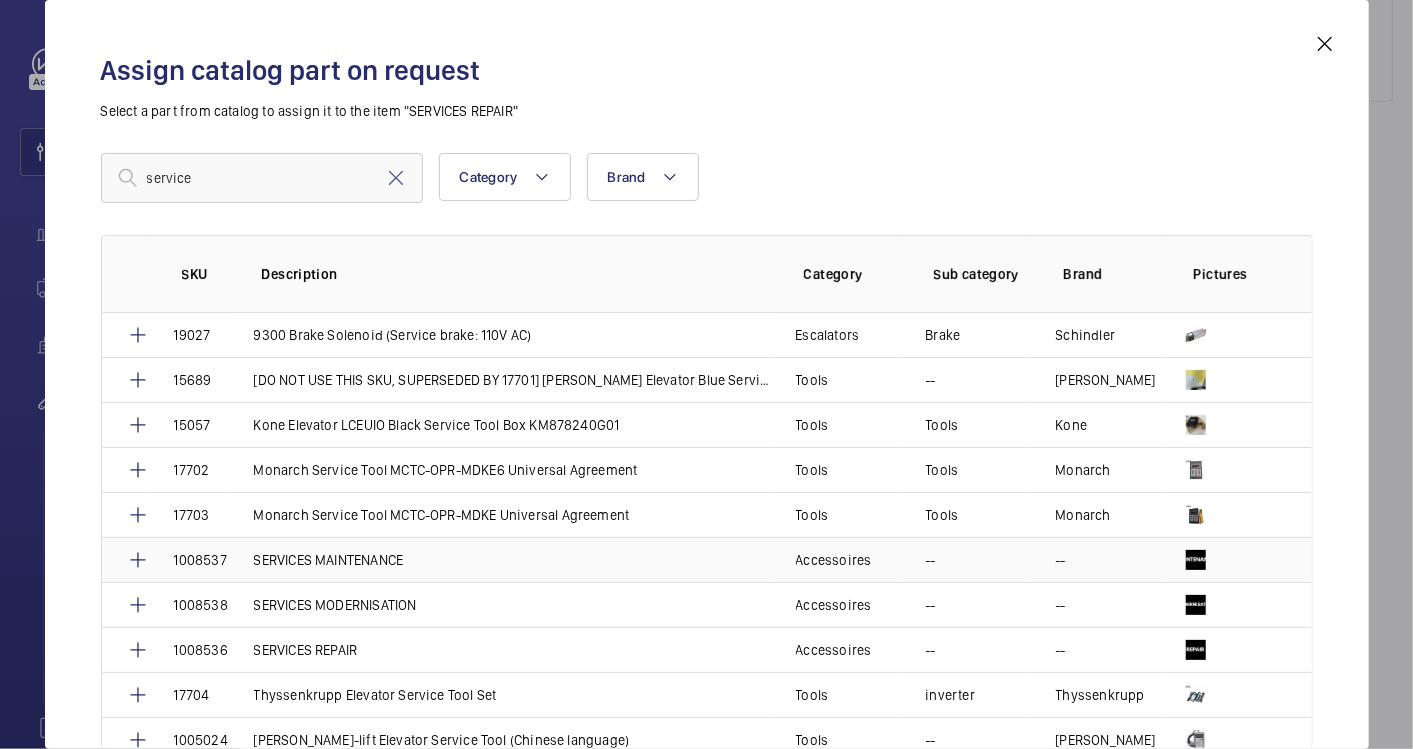 click on "SERVICES MAINTENANCE" at bounding box center (329, 560) 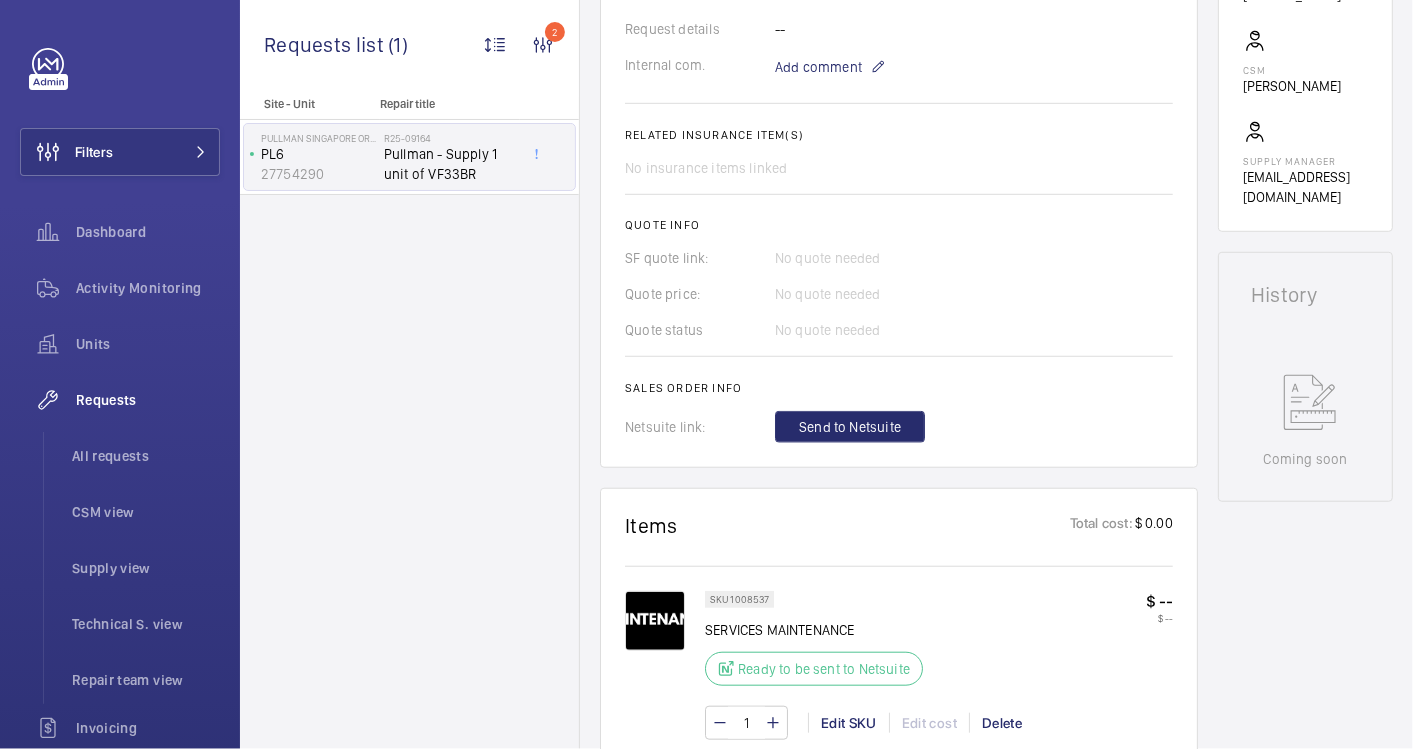 scroll, scrollTop: 777, scrollLeft: 0, axis: vertical 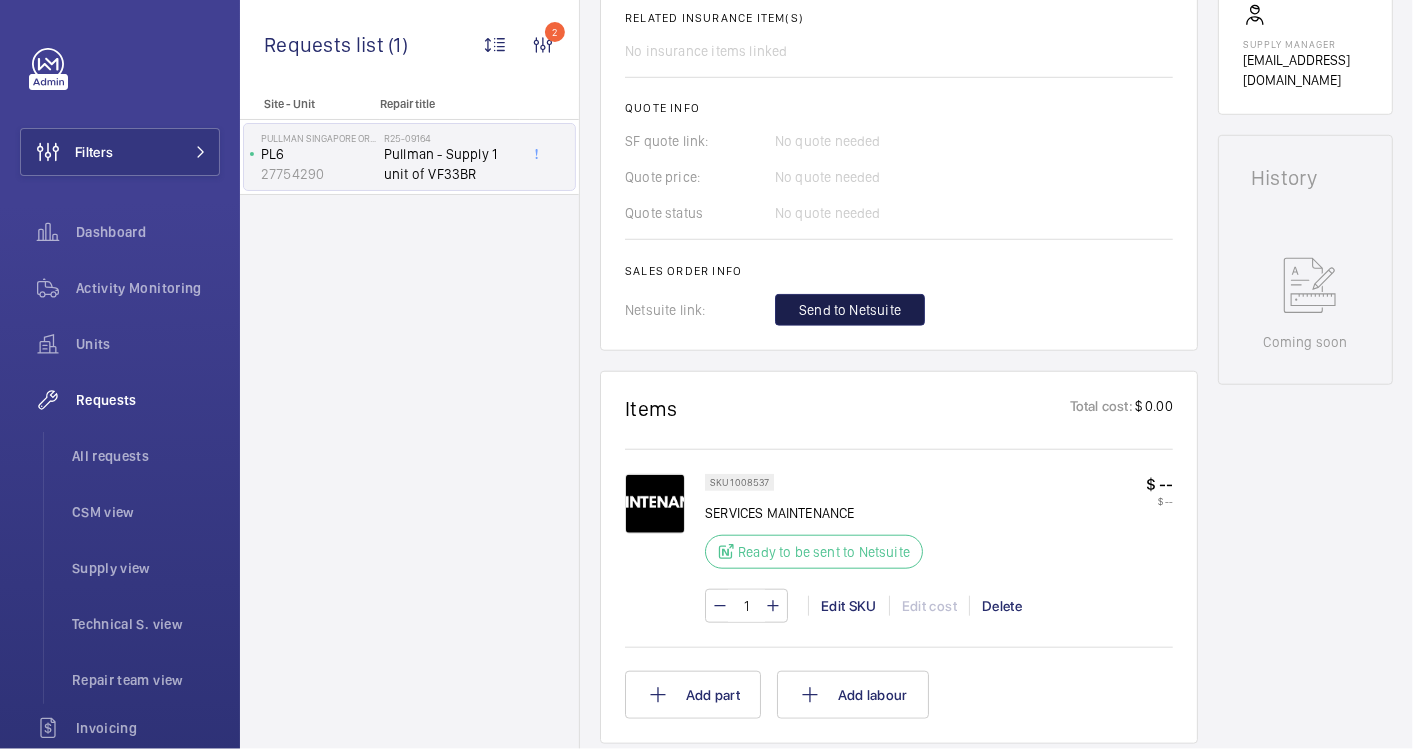 click on "Send to Netsuite" 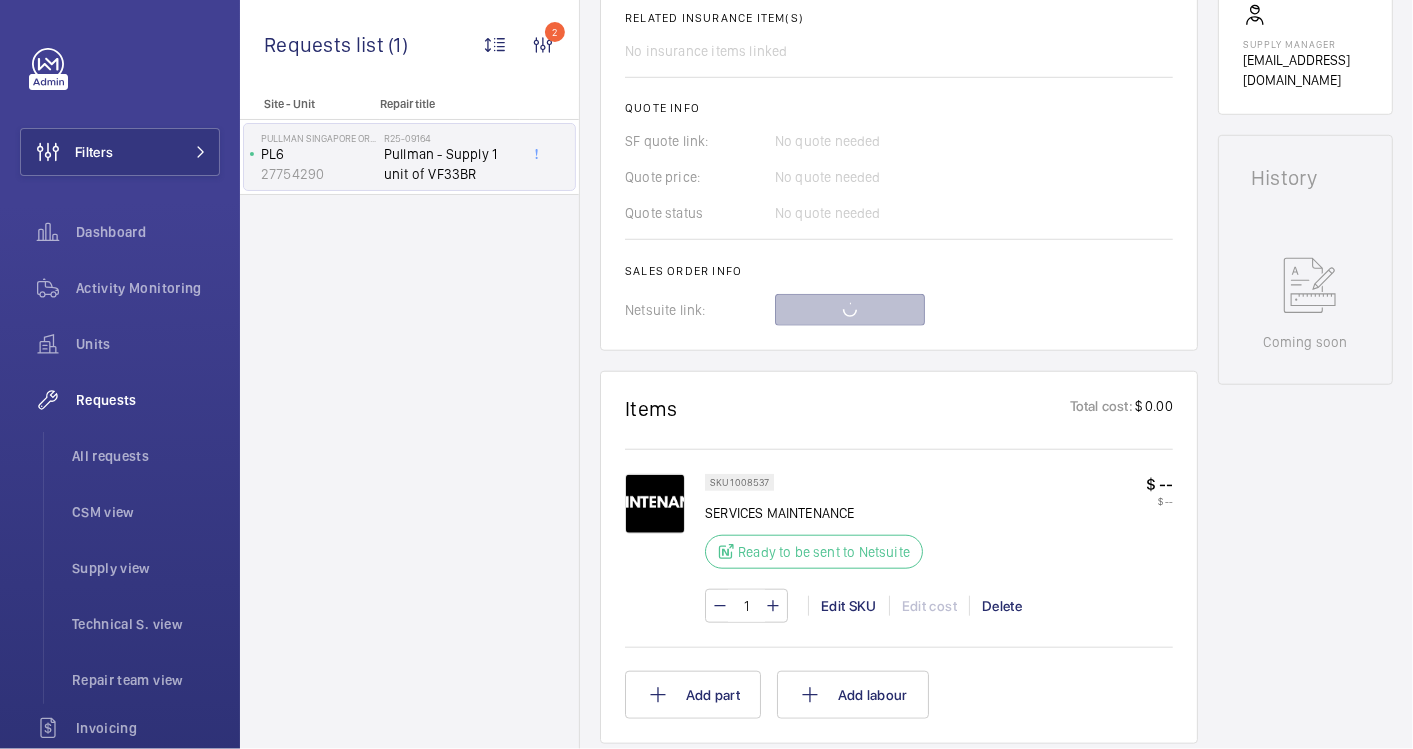 click 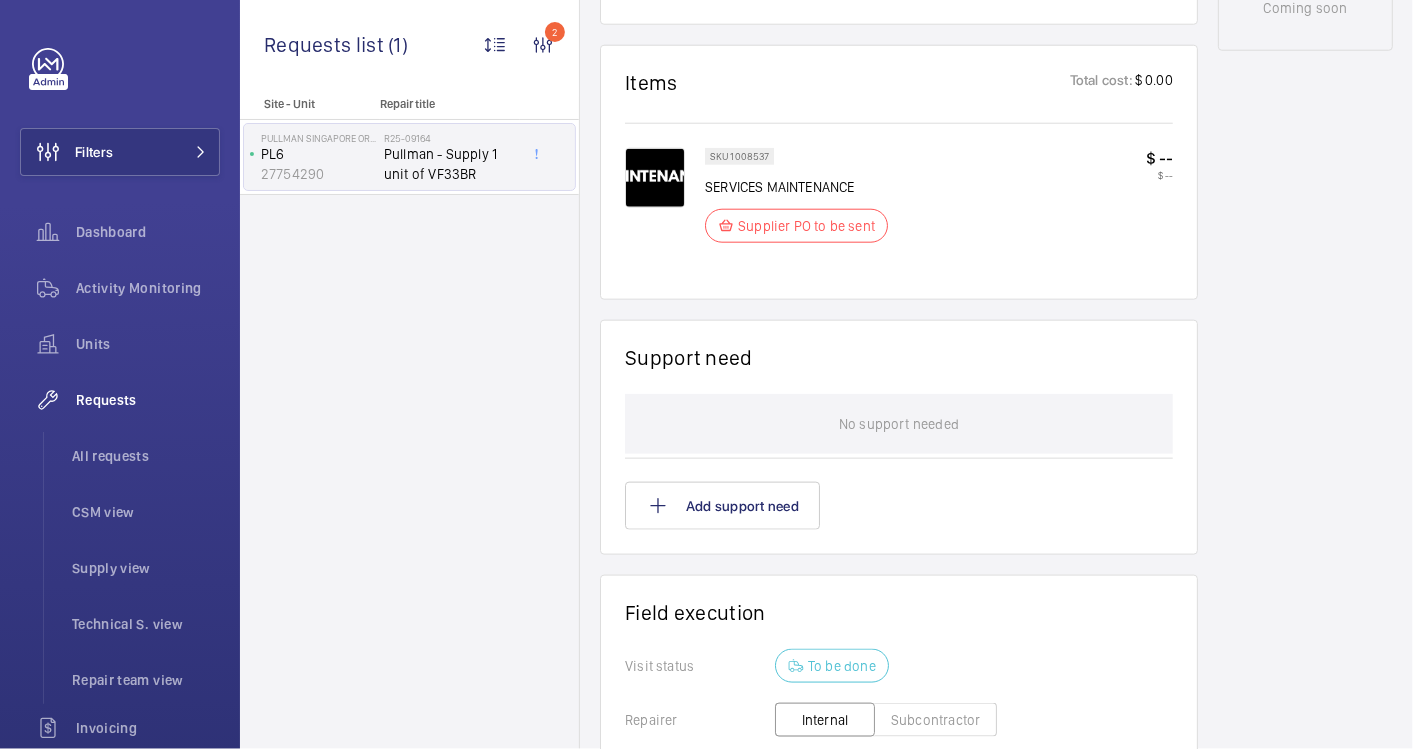 scroll, scrollTop: 666, scrollLeft: 0, axis: vertical 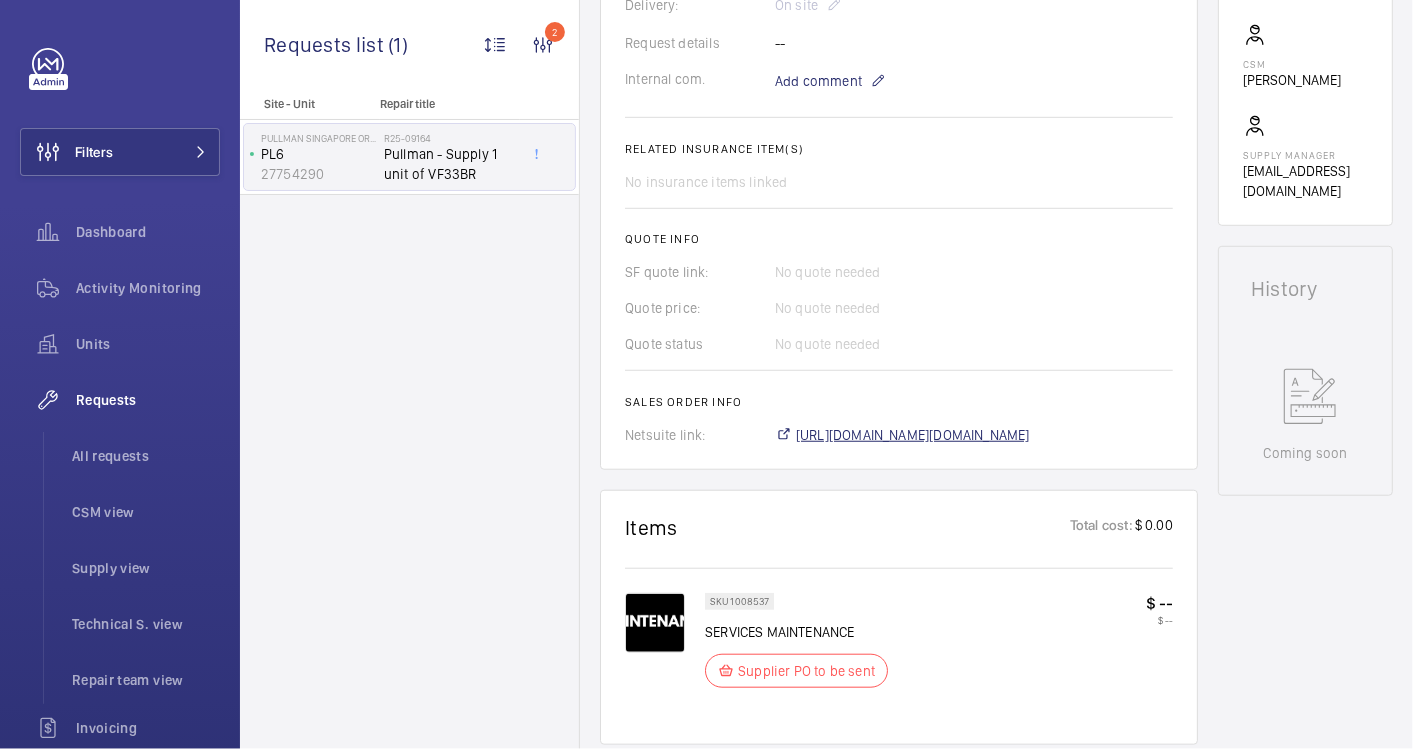click on "[URL][DOMAIN_NAME][DOMAIN_NAME]" 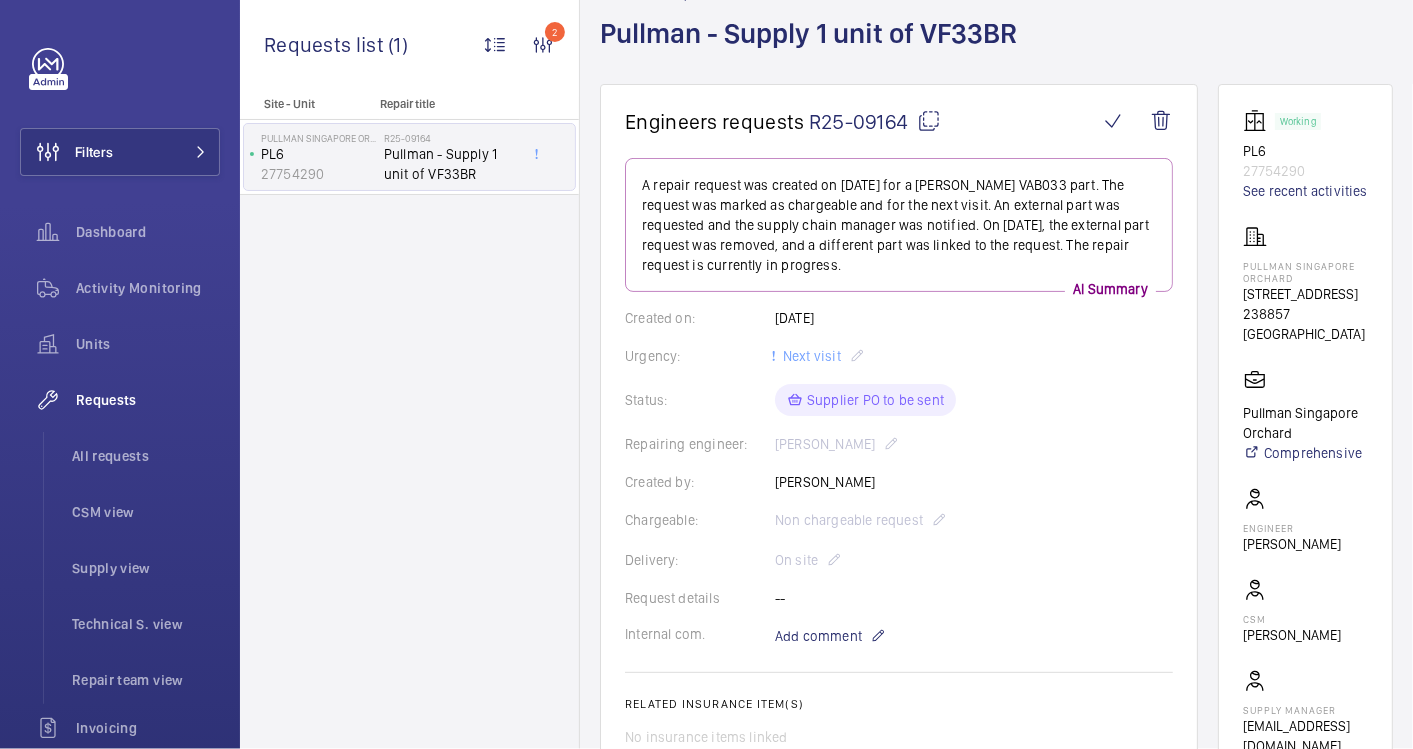scroll, scrollTop: 222, scrollLeft: 0, axis: vertical 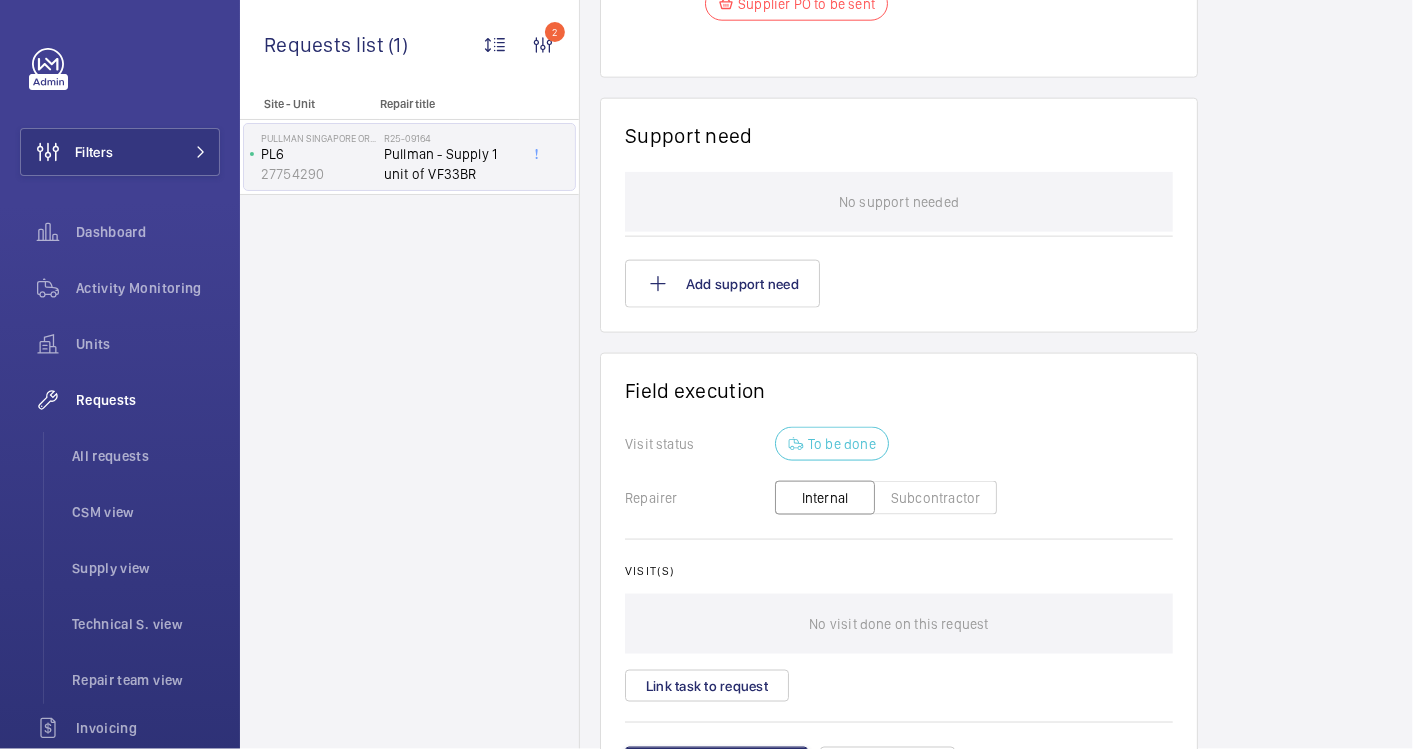 click on "Subcontractor" 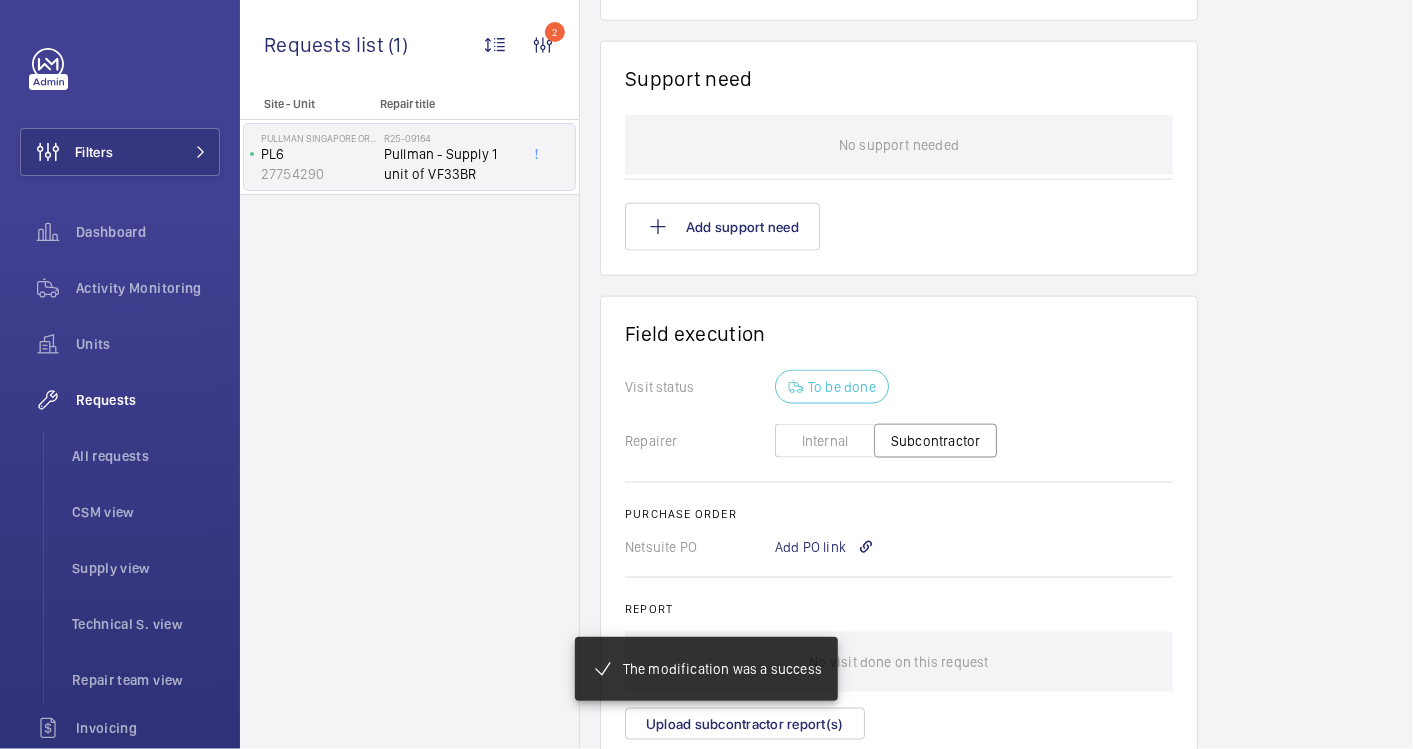 scroll, scrollTop: 1539, scrollLeft: 0, axis: vertical 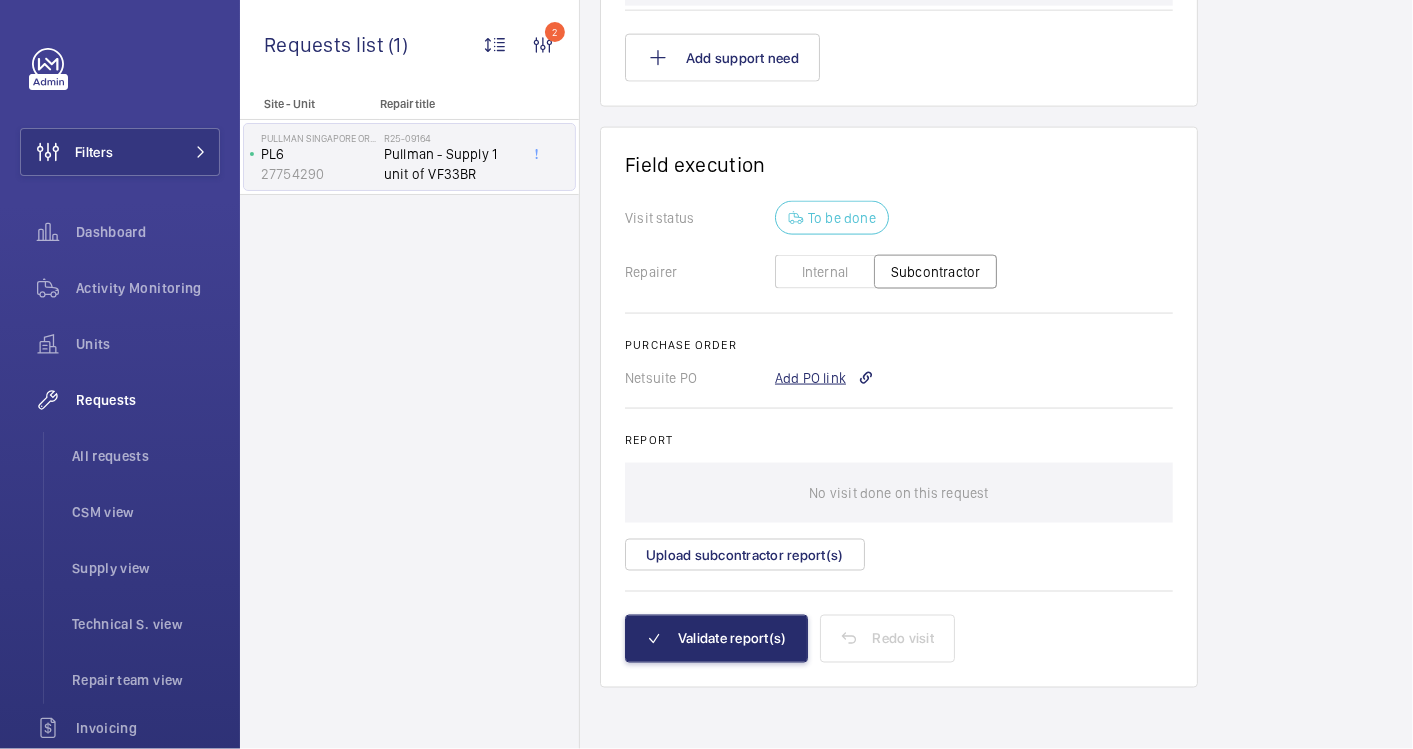 click on "Add PO link" 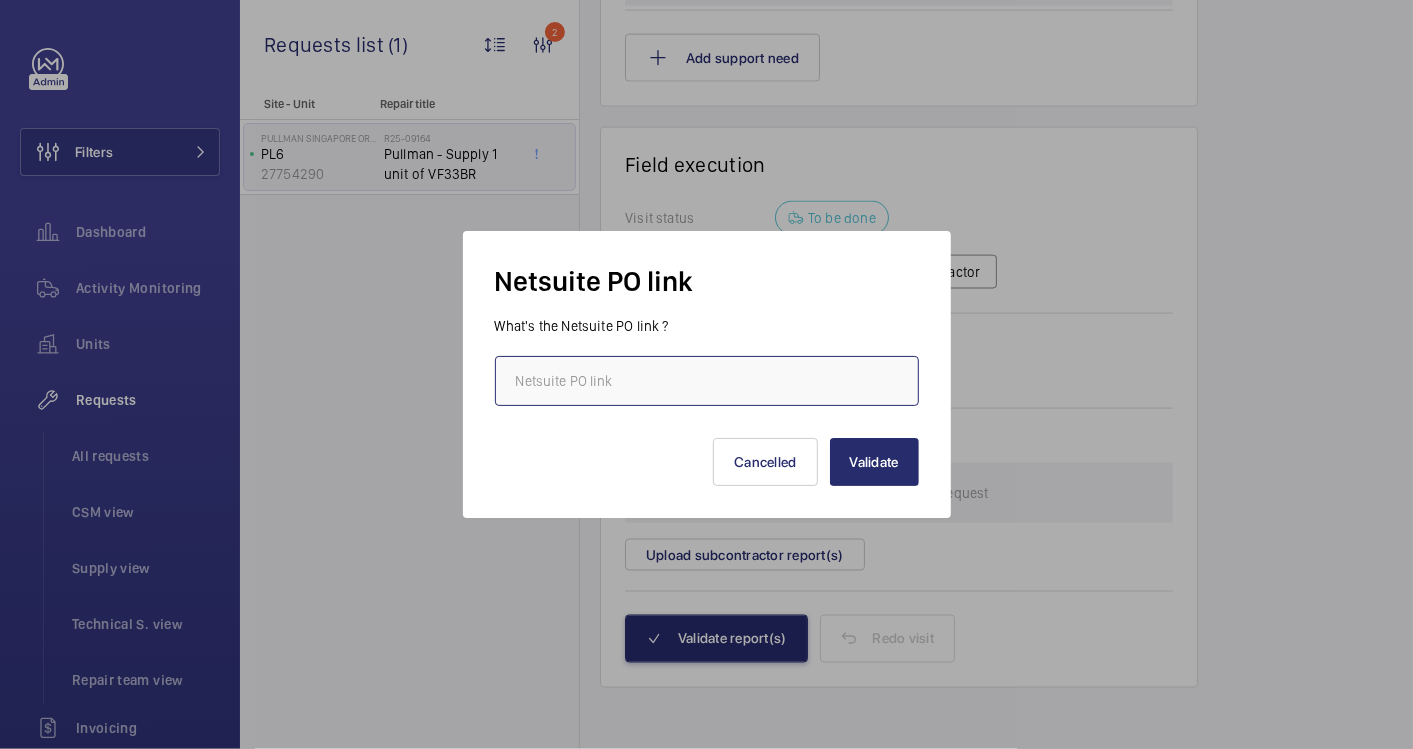 click at bounding box center [707, 381] 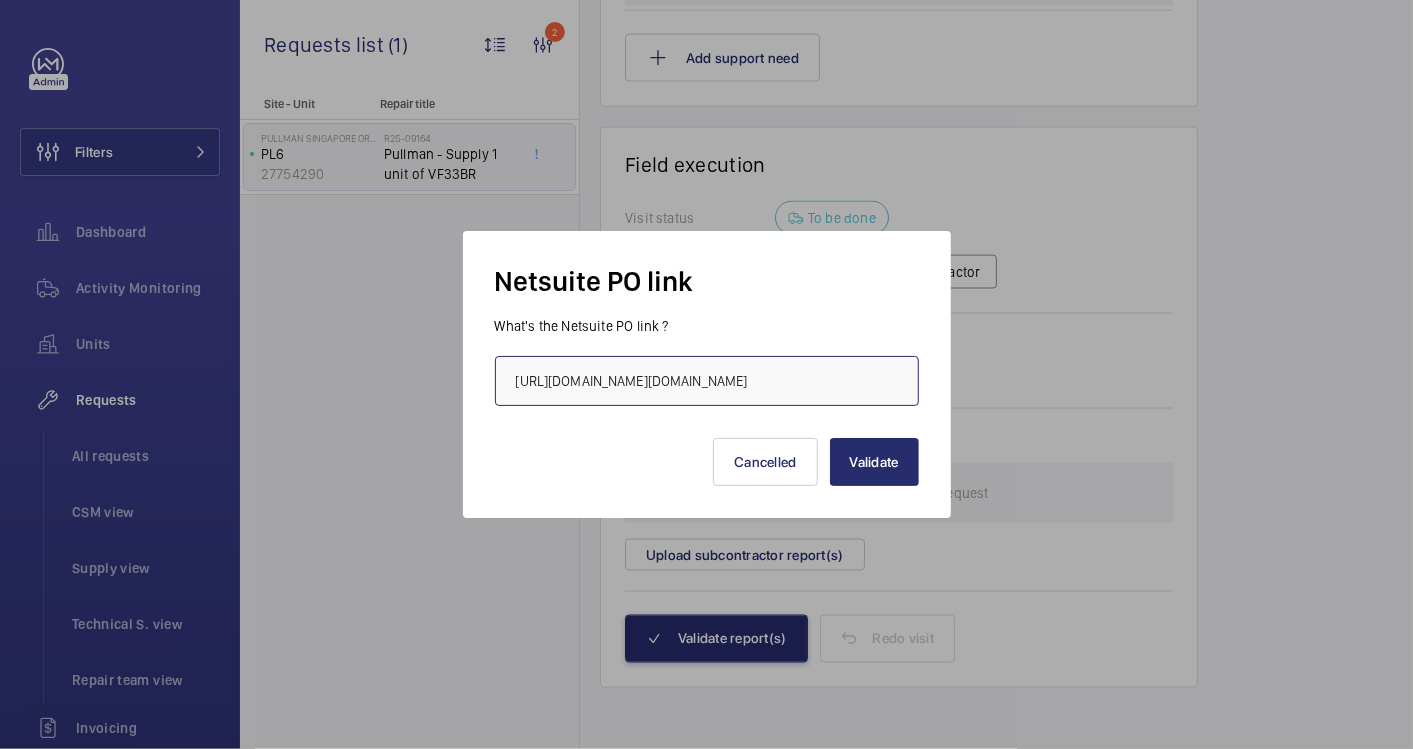 scroll, scrollTop: 0, scrollLeft: 530, axis: horizontal 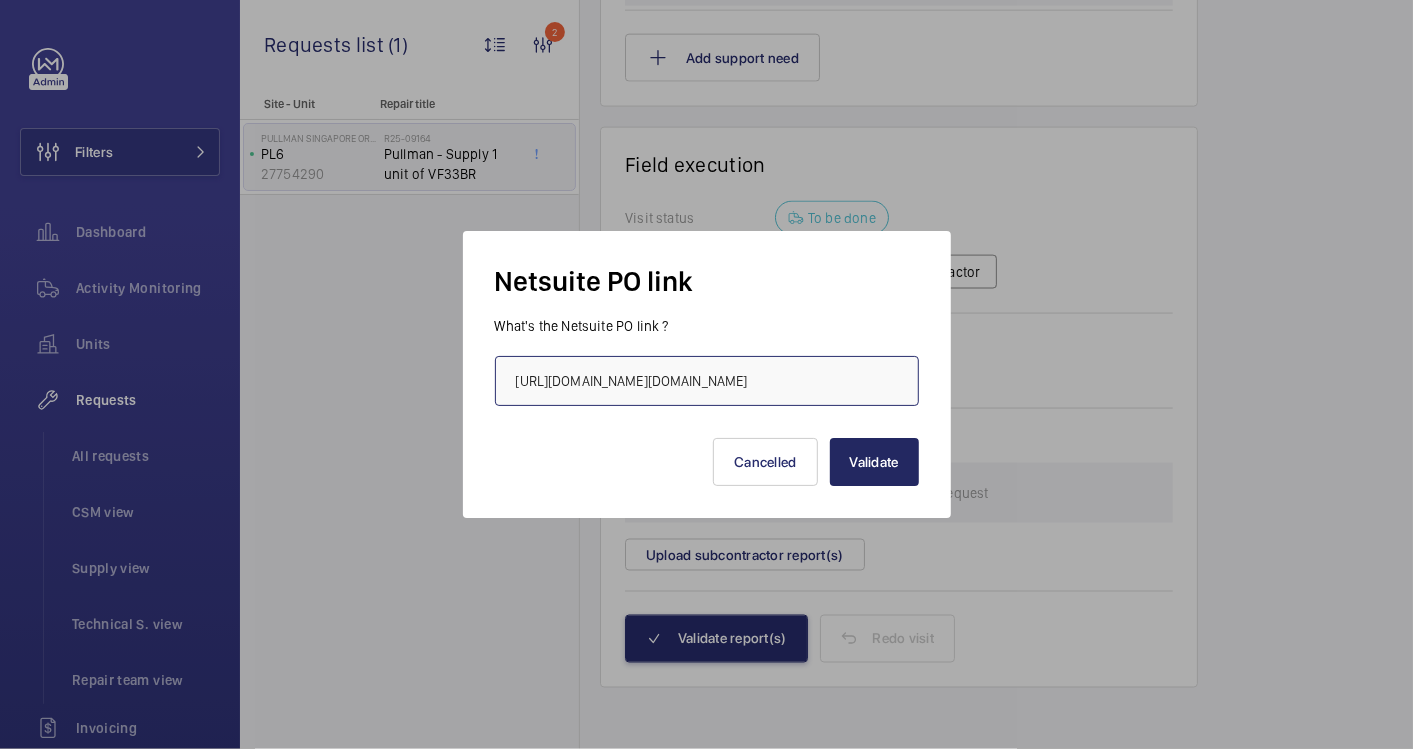 type on "[URL][DOMAIN_NAME][DOMAIN_NAME]" 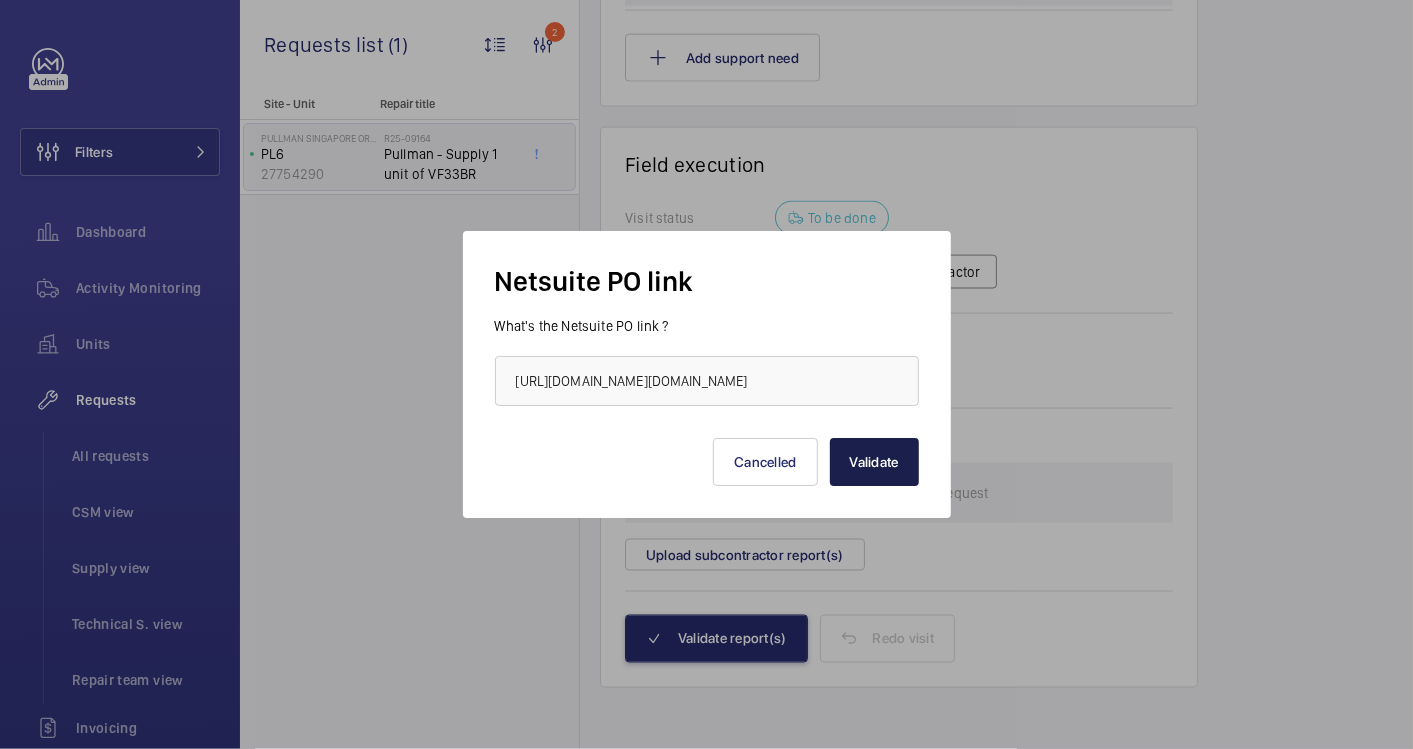 click on "Validate" at bounding box center (874, 462) 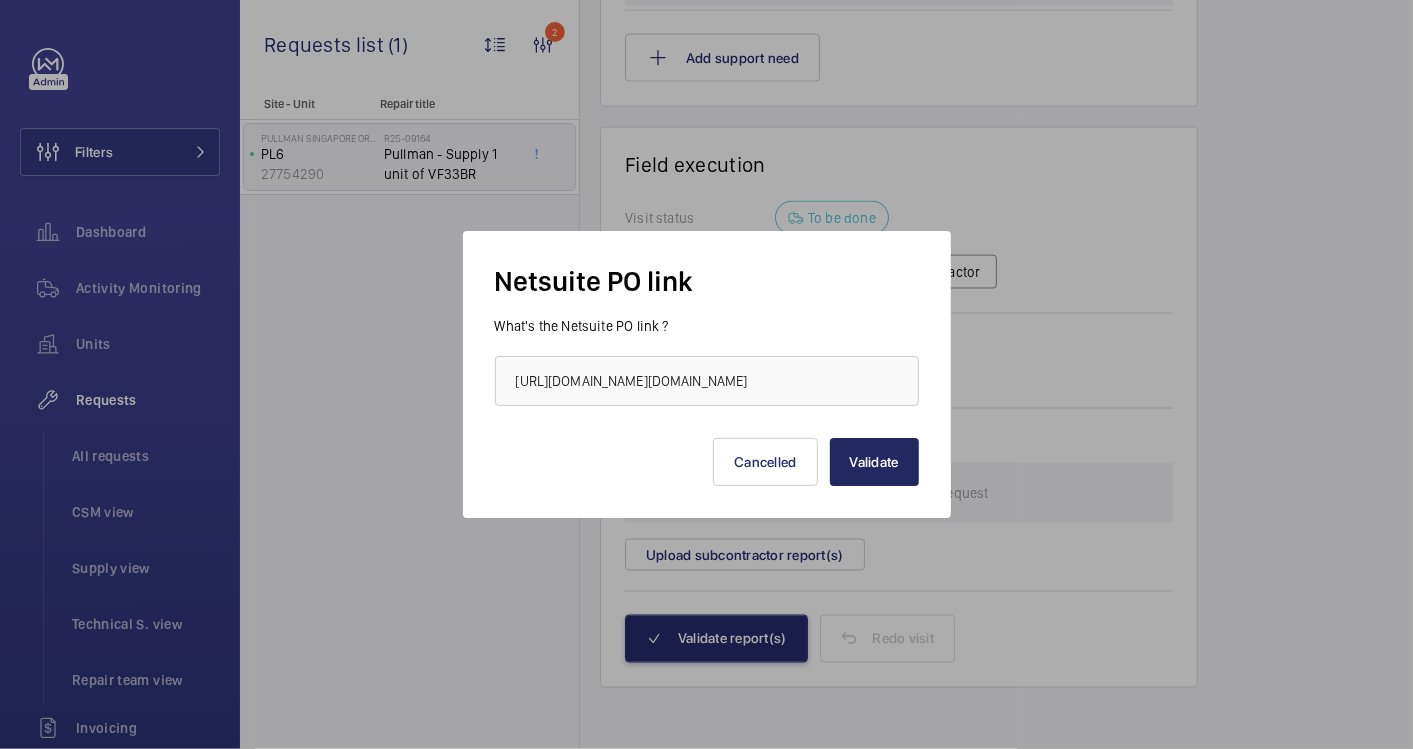 scroll, scrollTop: 0, scrollLeft: 0, axis: both 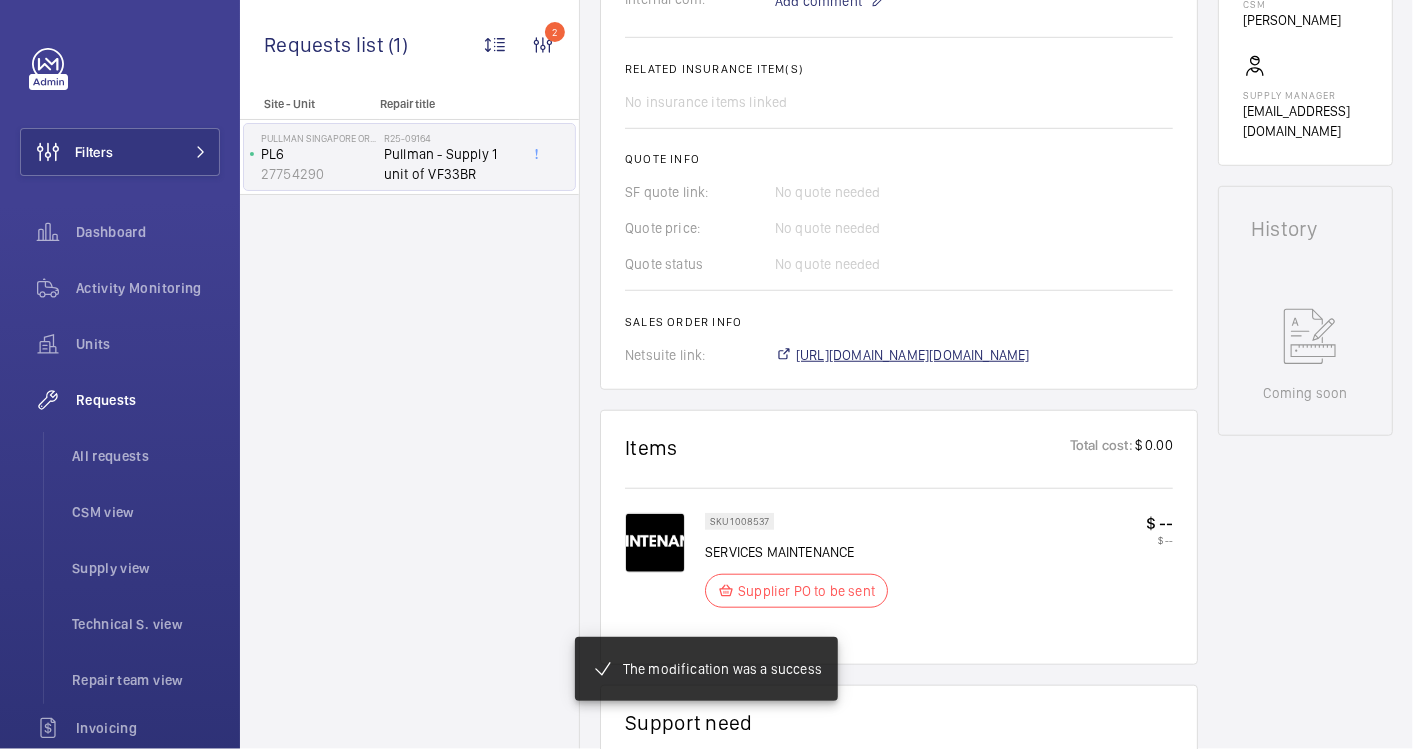click on "[URL][DOMAIN_NAME][DOMAIN_NAME]" 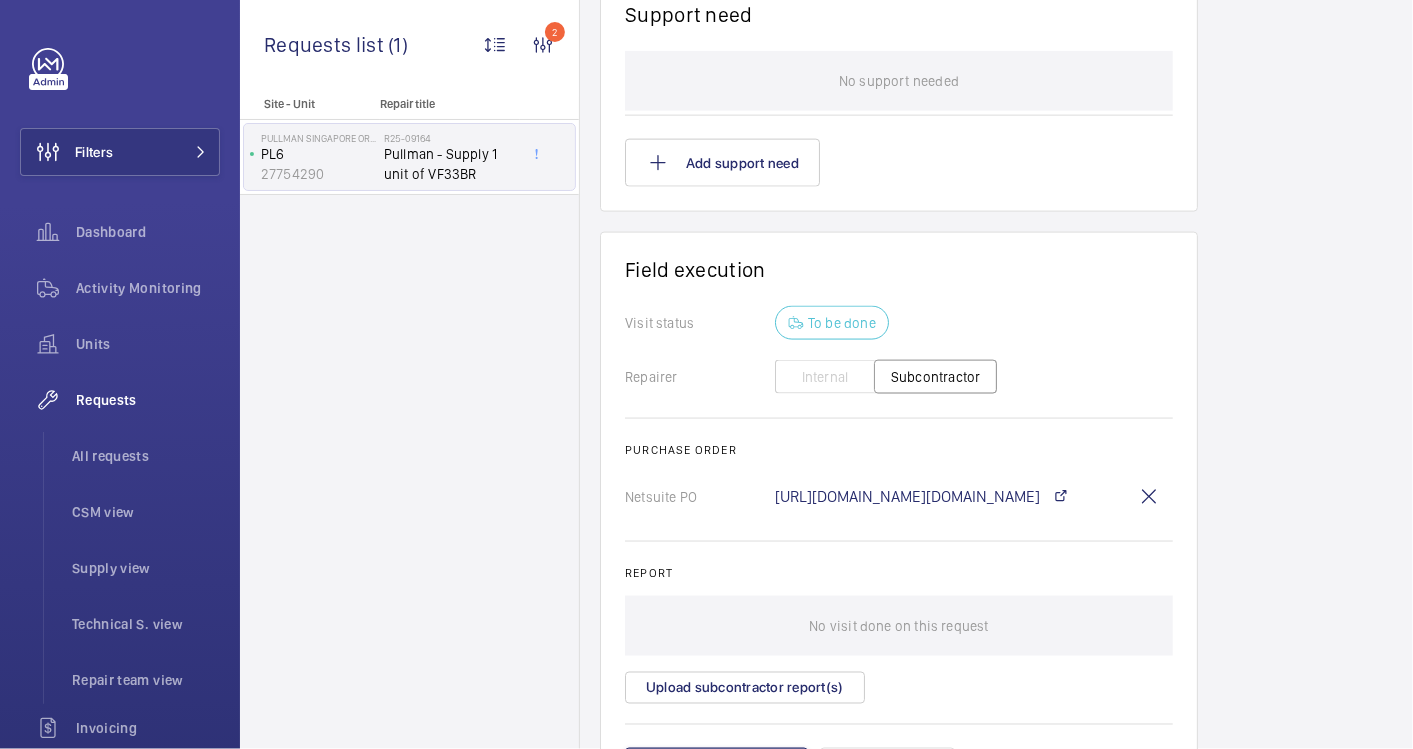 scroll, scrollTop: 1567, scrollLeft: 0, axis: vertical 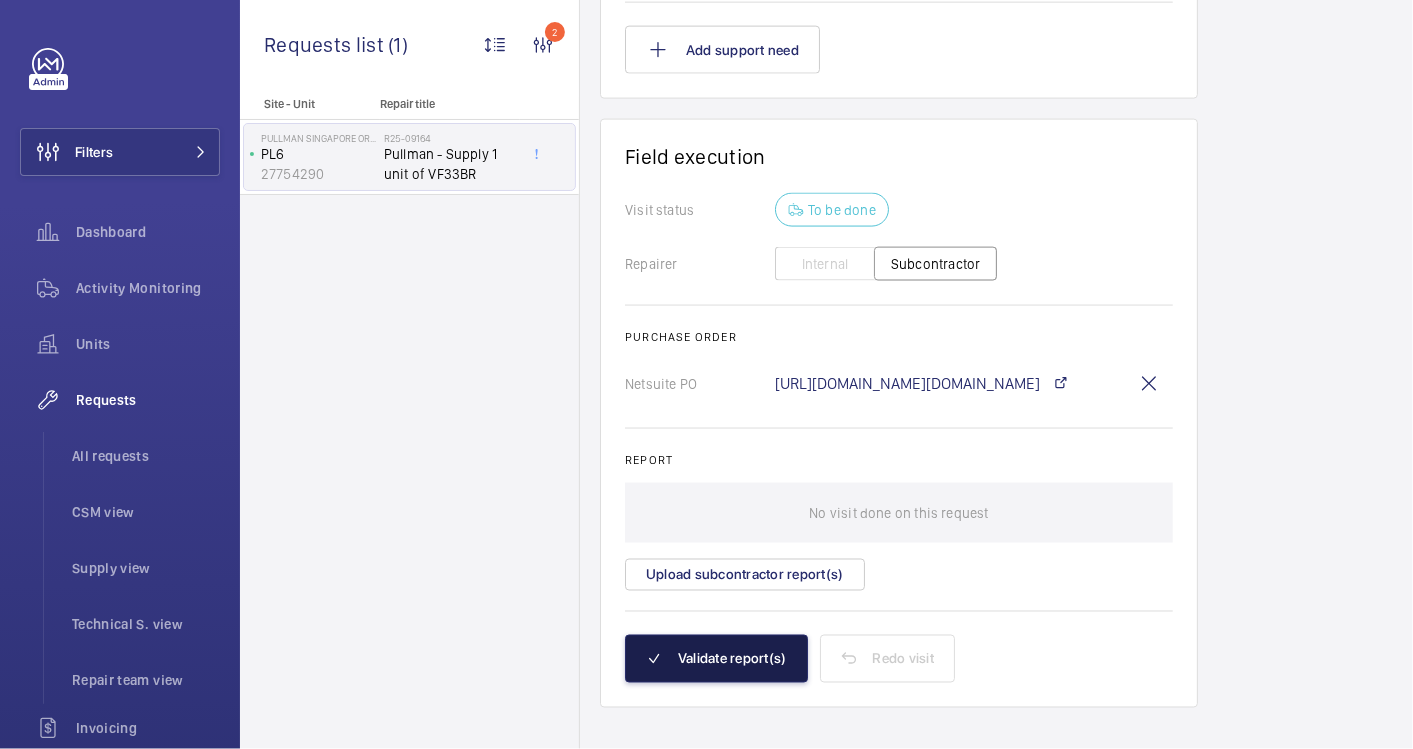 click on "Validate report(s)" 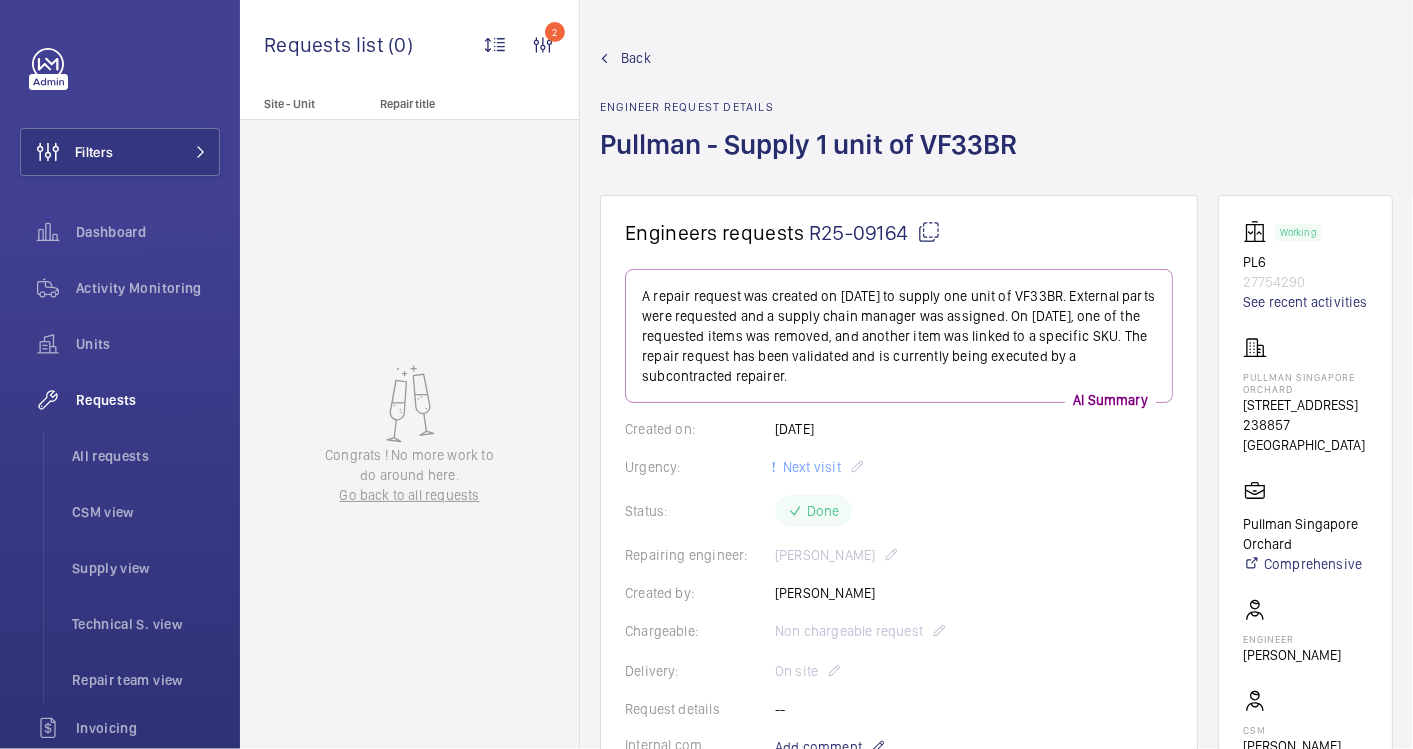 click on "Back" 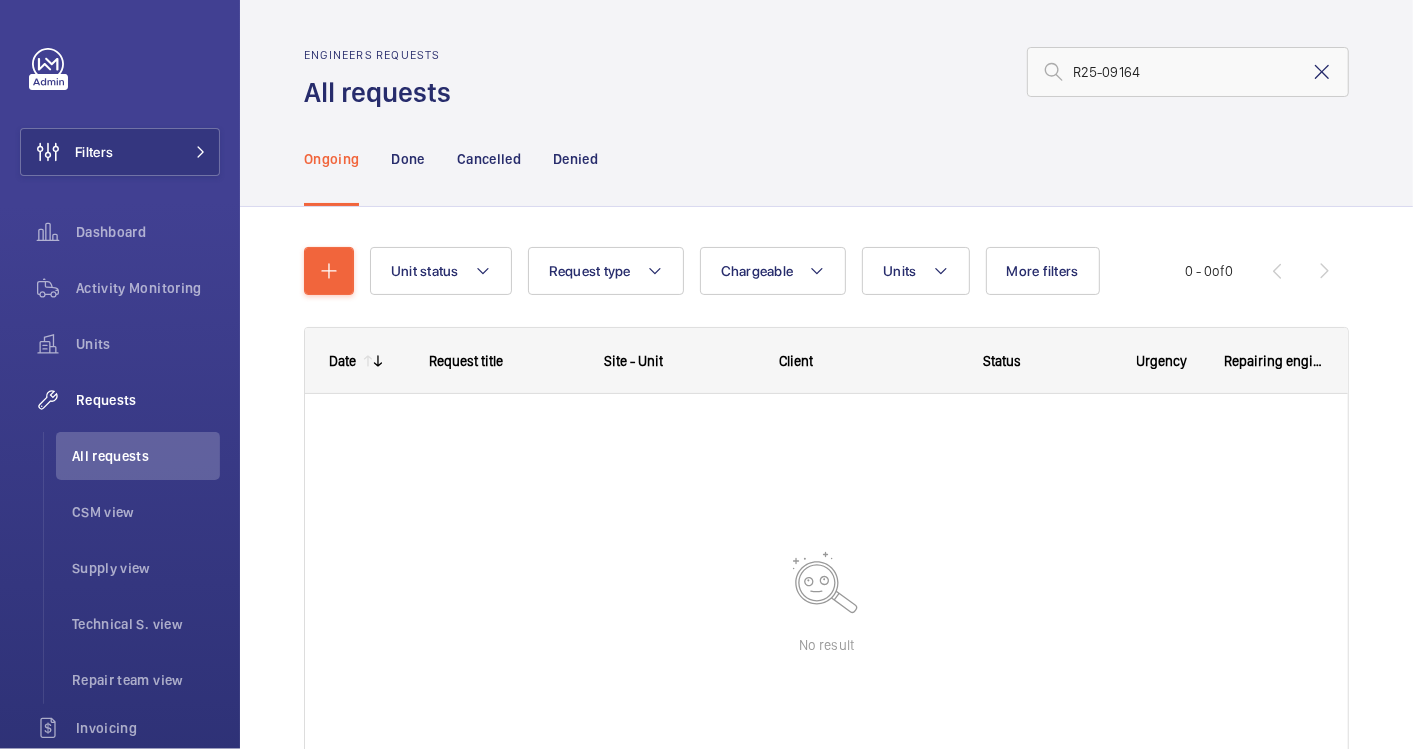 click 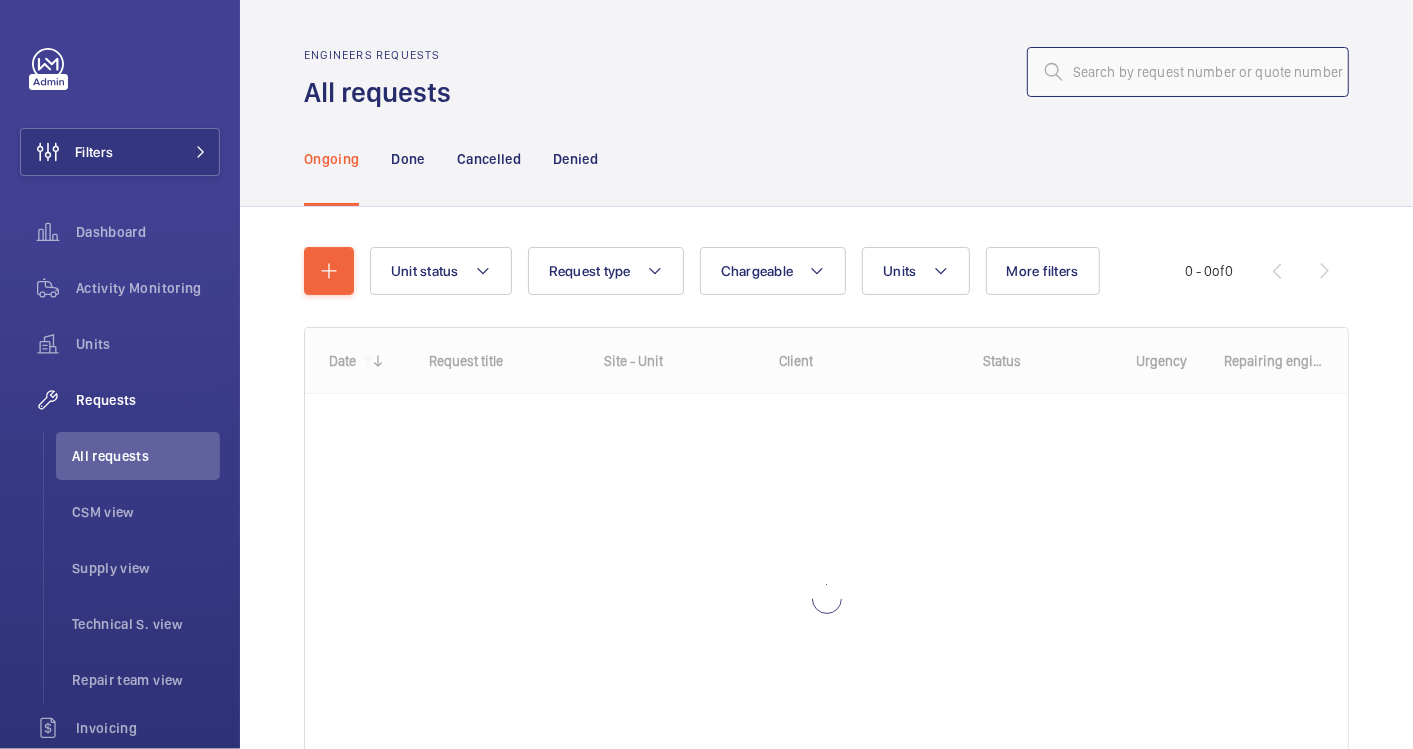 click 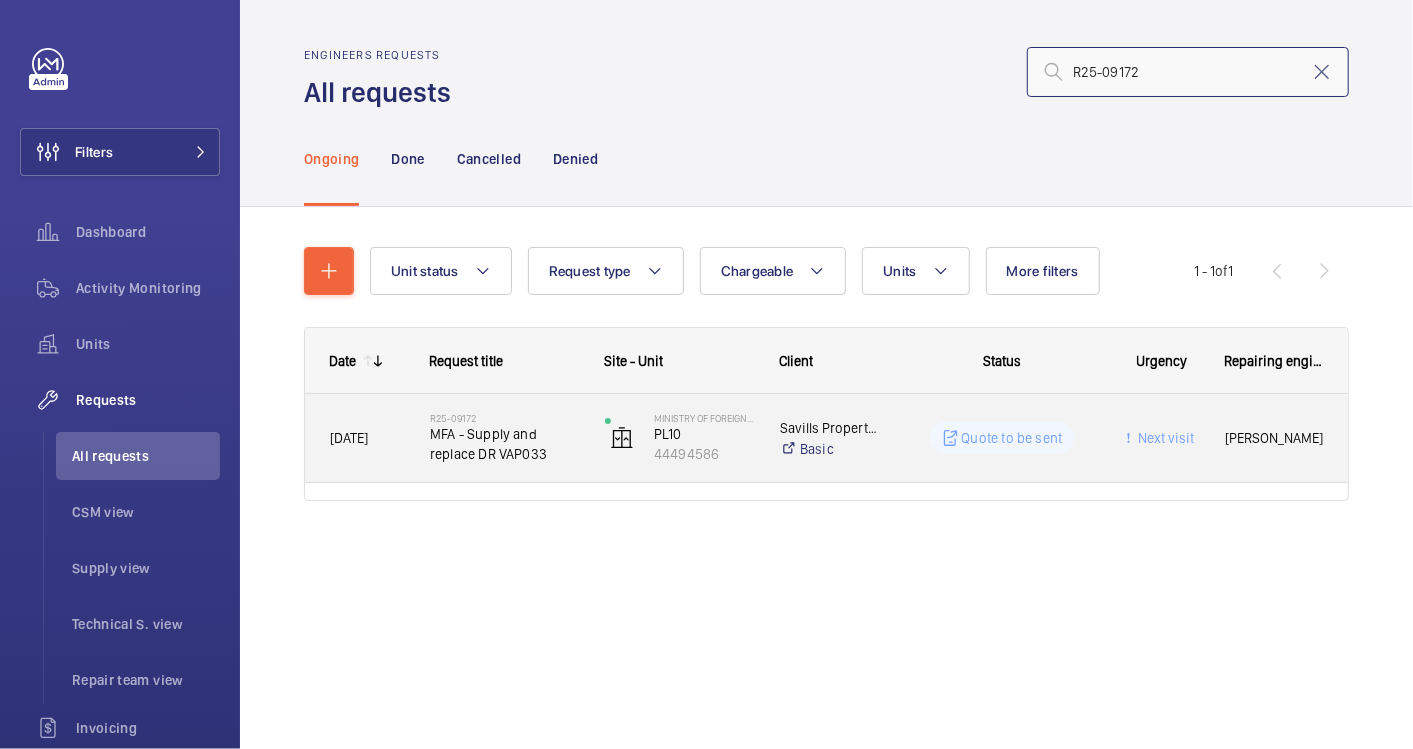 type on "R25-09172" 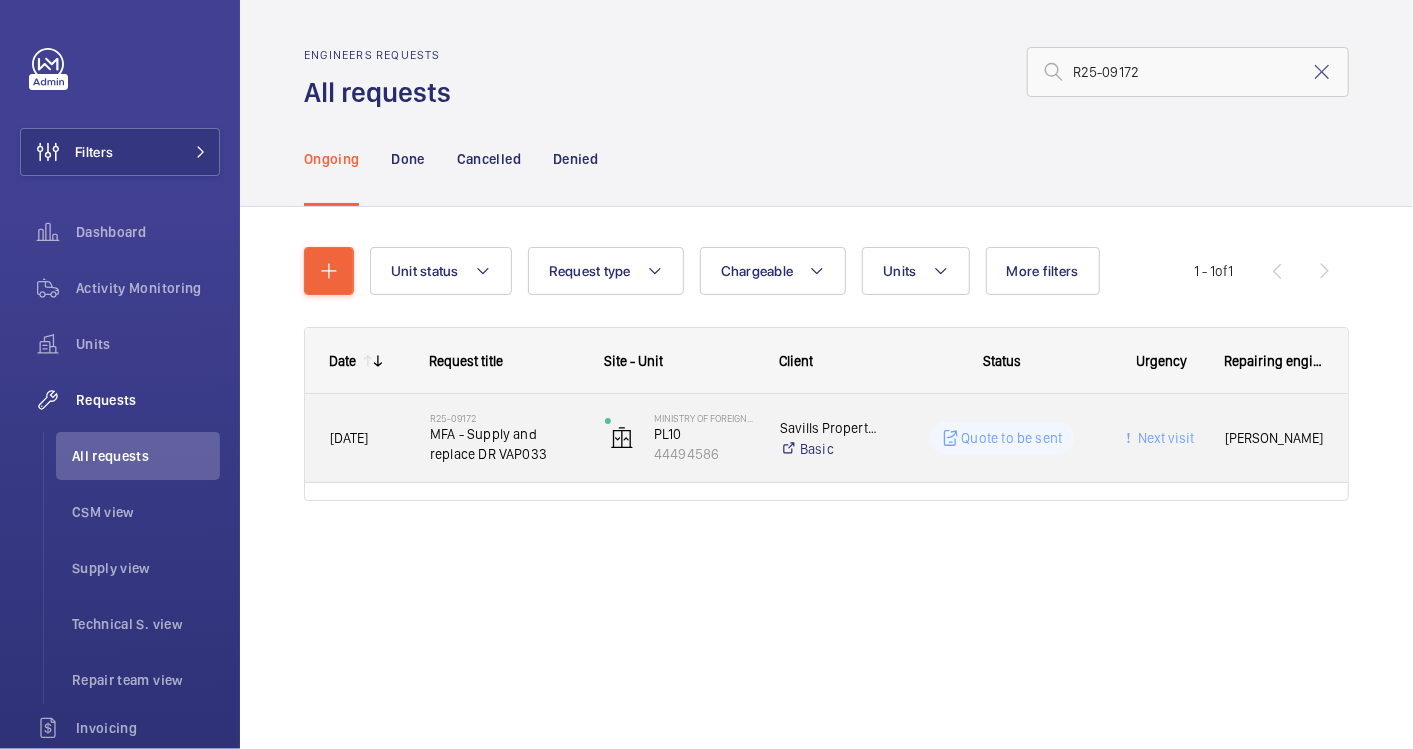 click on "R25-09172   MFA - Supply and replace DR VAP033" 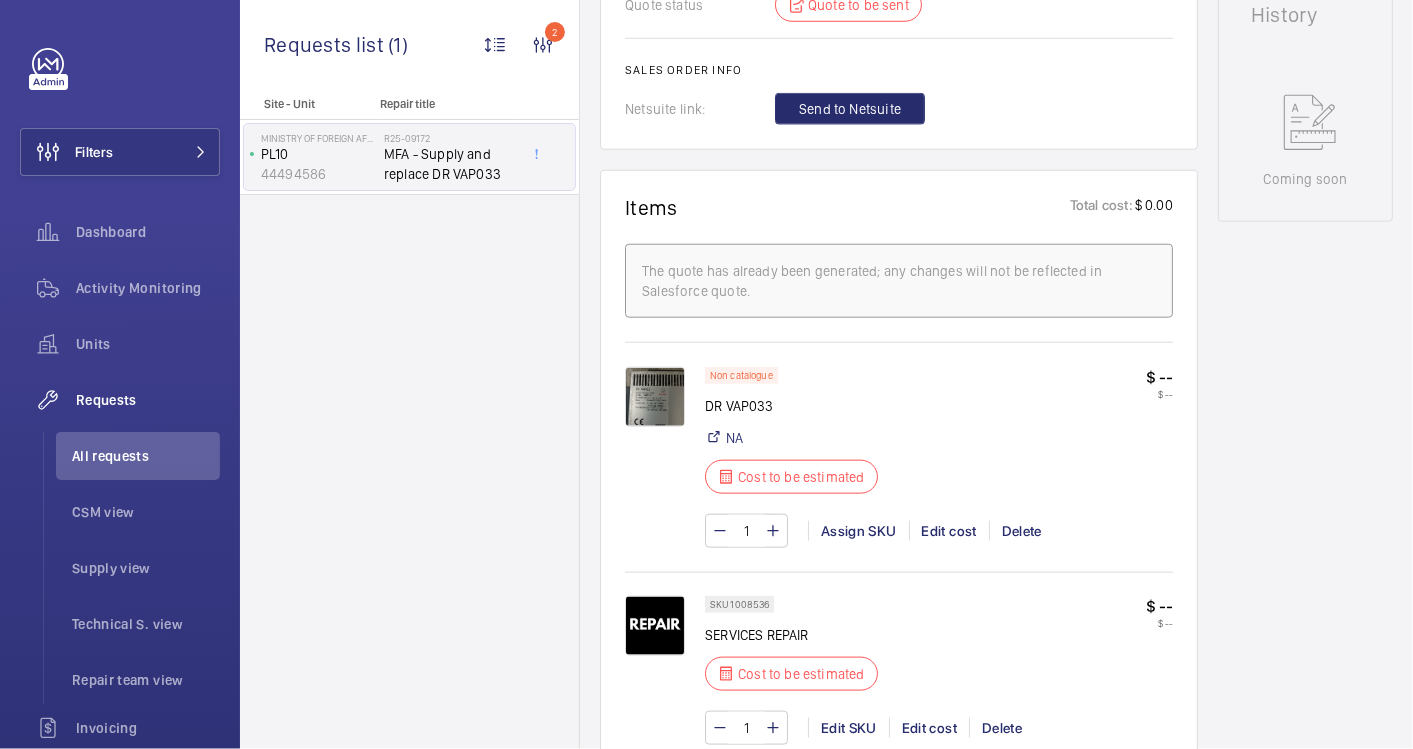 scroll, scrollTop: 1111, scrollLeft: 0, axis: vertical 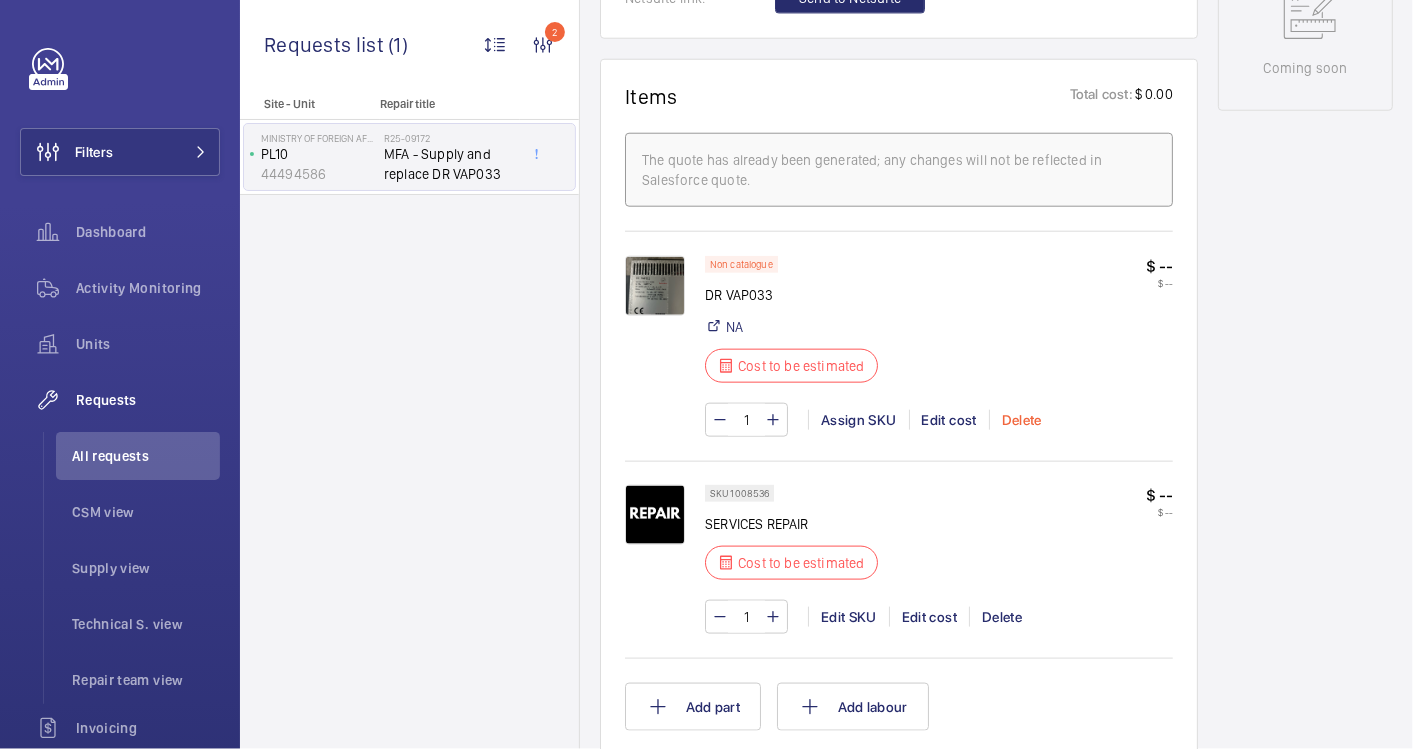 click on "Delete" 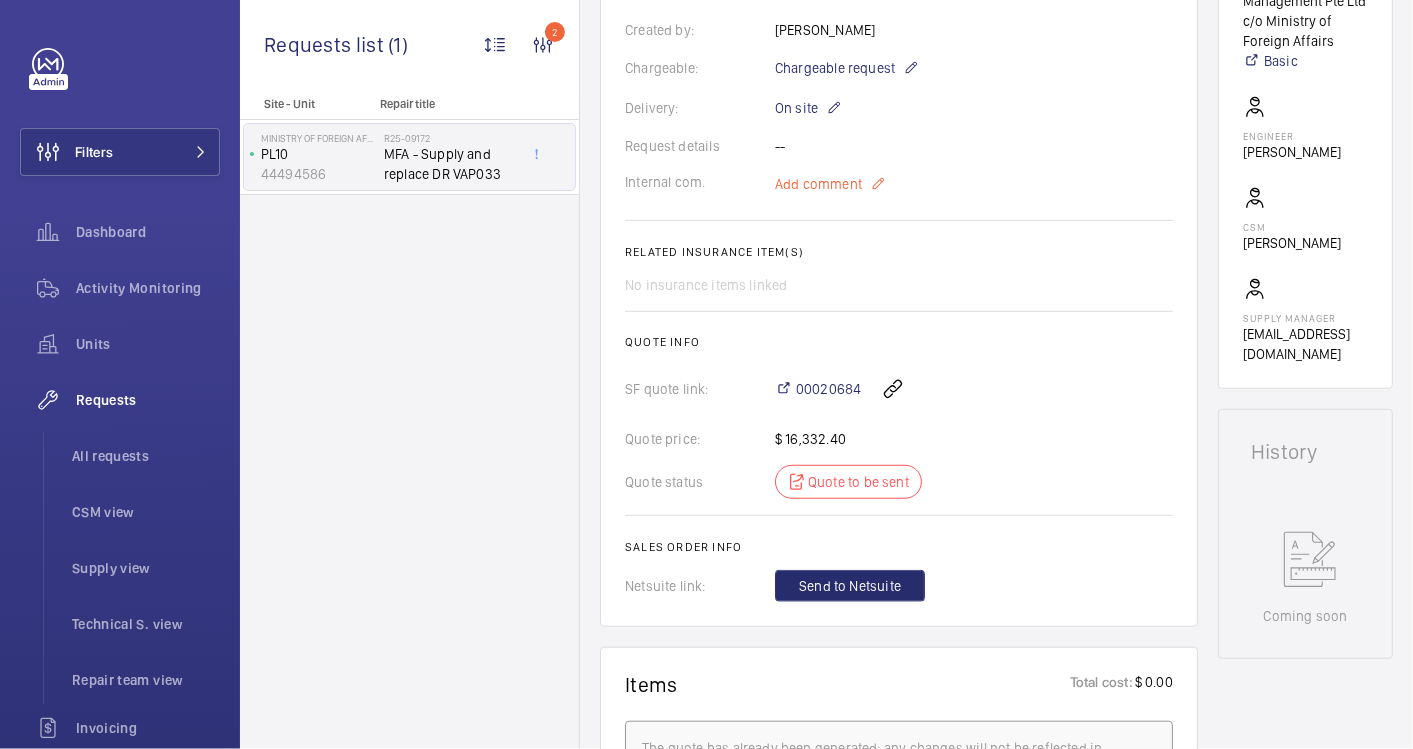 scroll, scrollTop: 777, scrollLeft: 0, axis: vertical 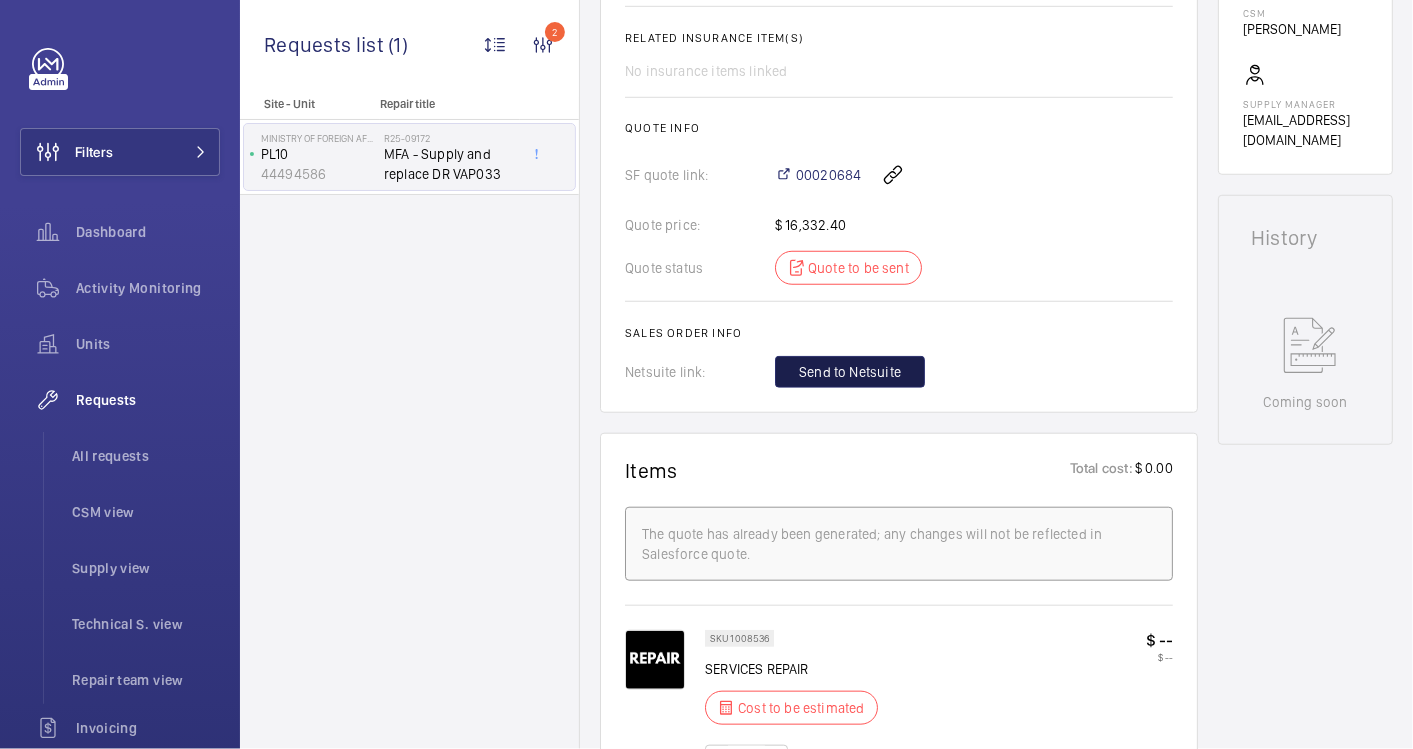 click on "Send to Netsuite" 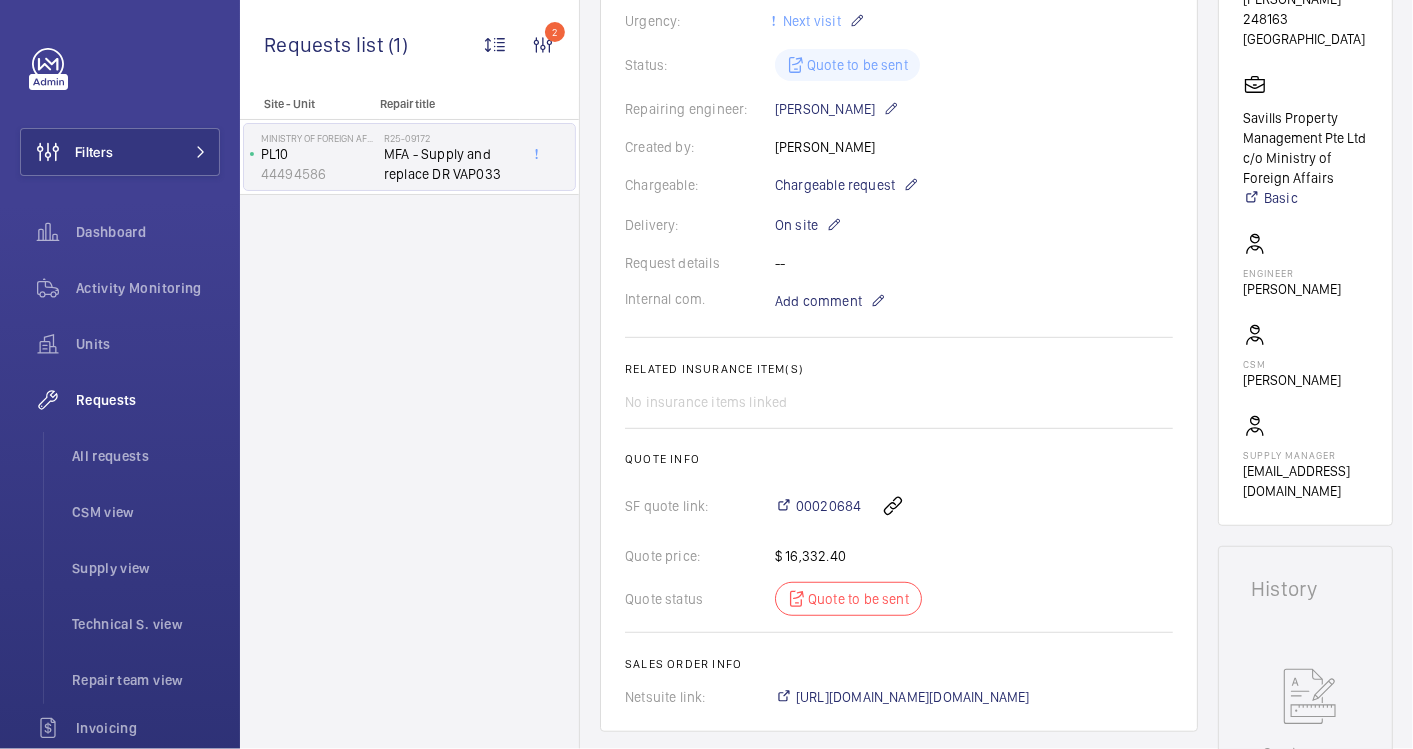 scroll, scrollTop: 444, scrollLeft: 0, axis: vertical 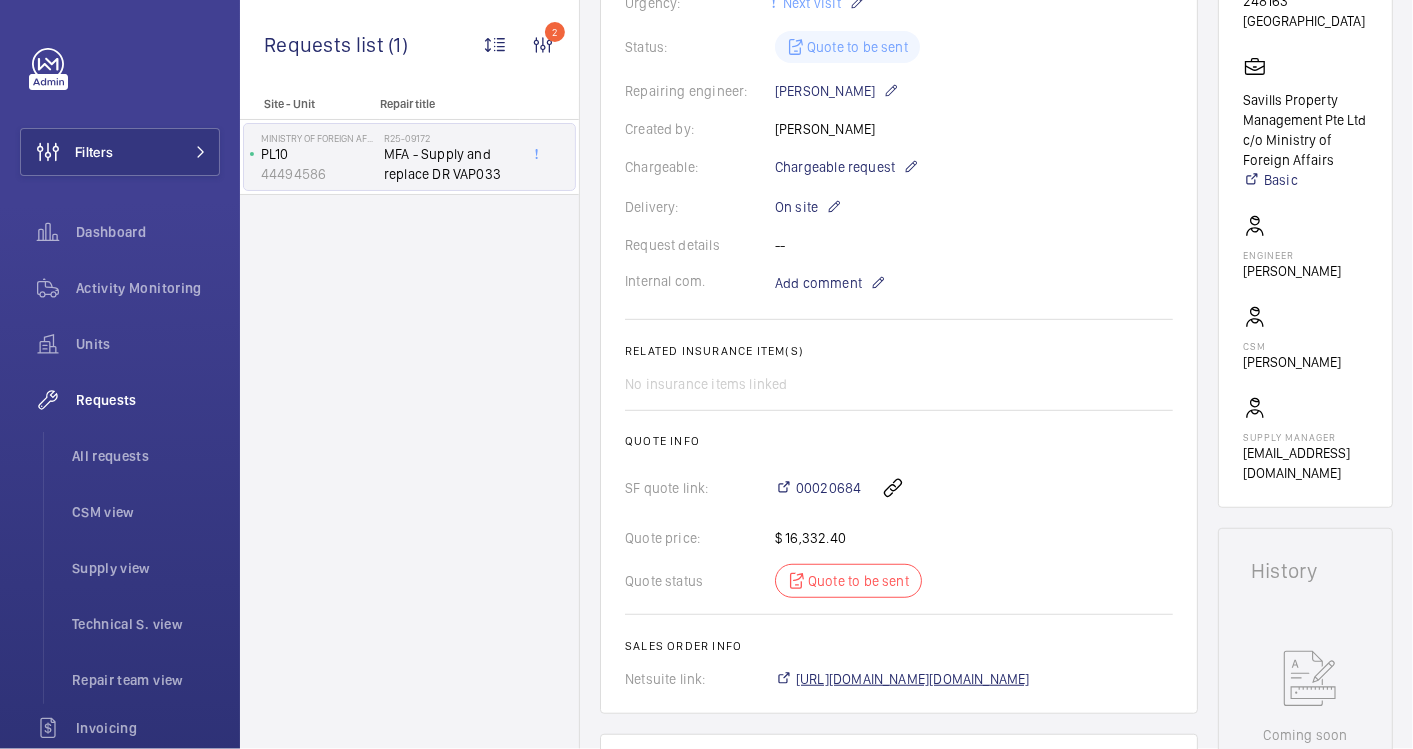 click on "[URL][DOMAIN_NAME][DOMAIN_NAME]" 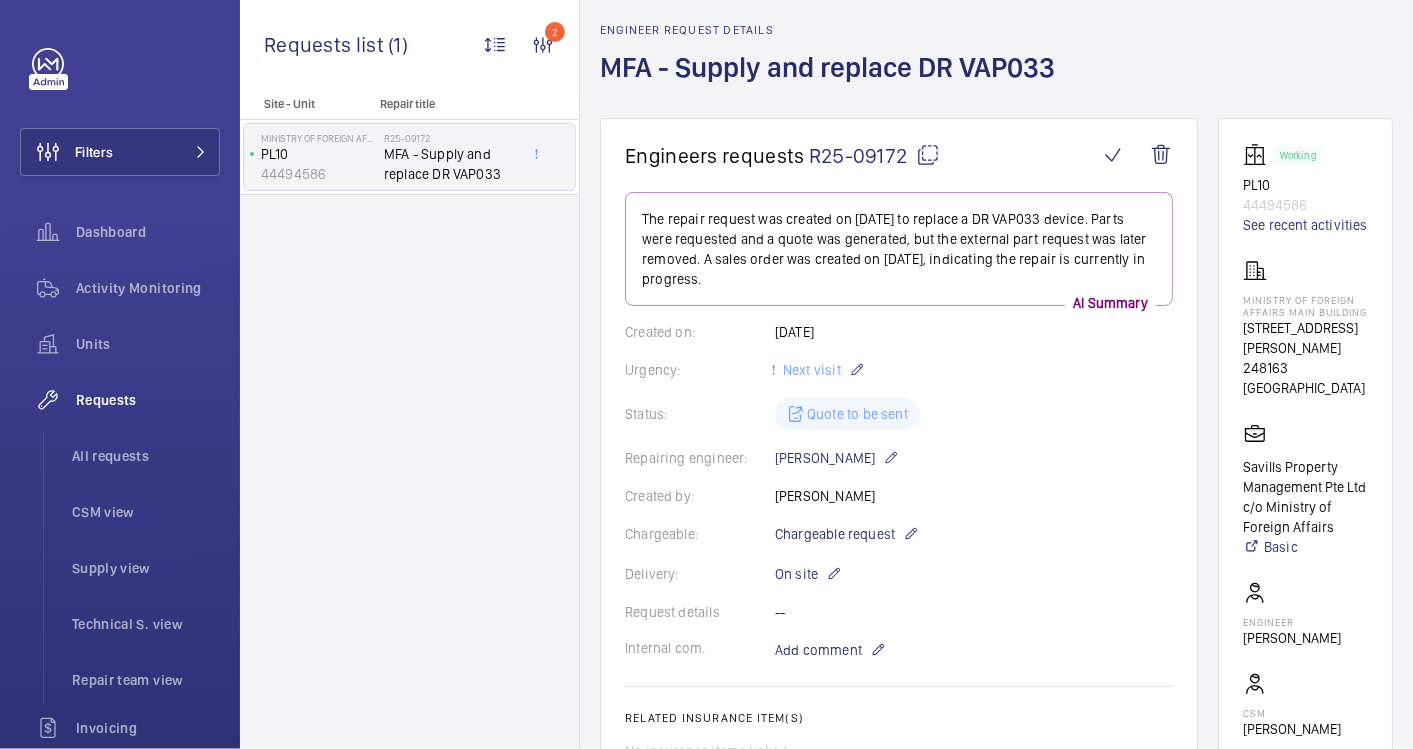 scroll, scrollTop: 0, scrollLeft: 0, axis: both 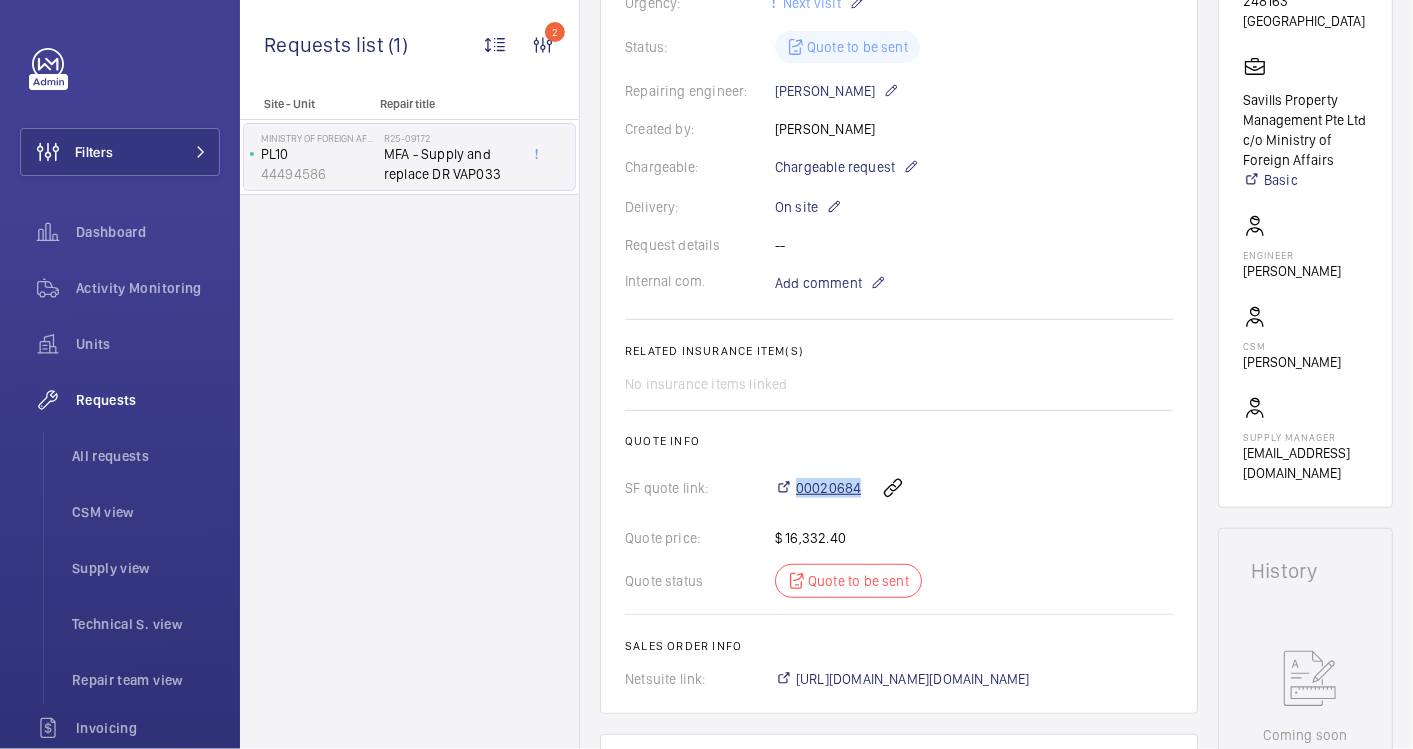 drag, startPoint x: 861, startPoint y: 468, endPoint x: 797, endPoint y: 468, distance: 64 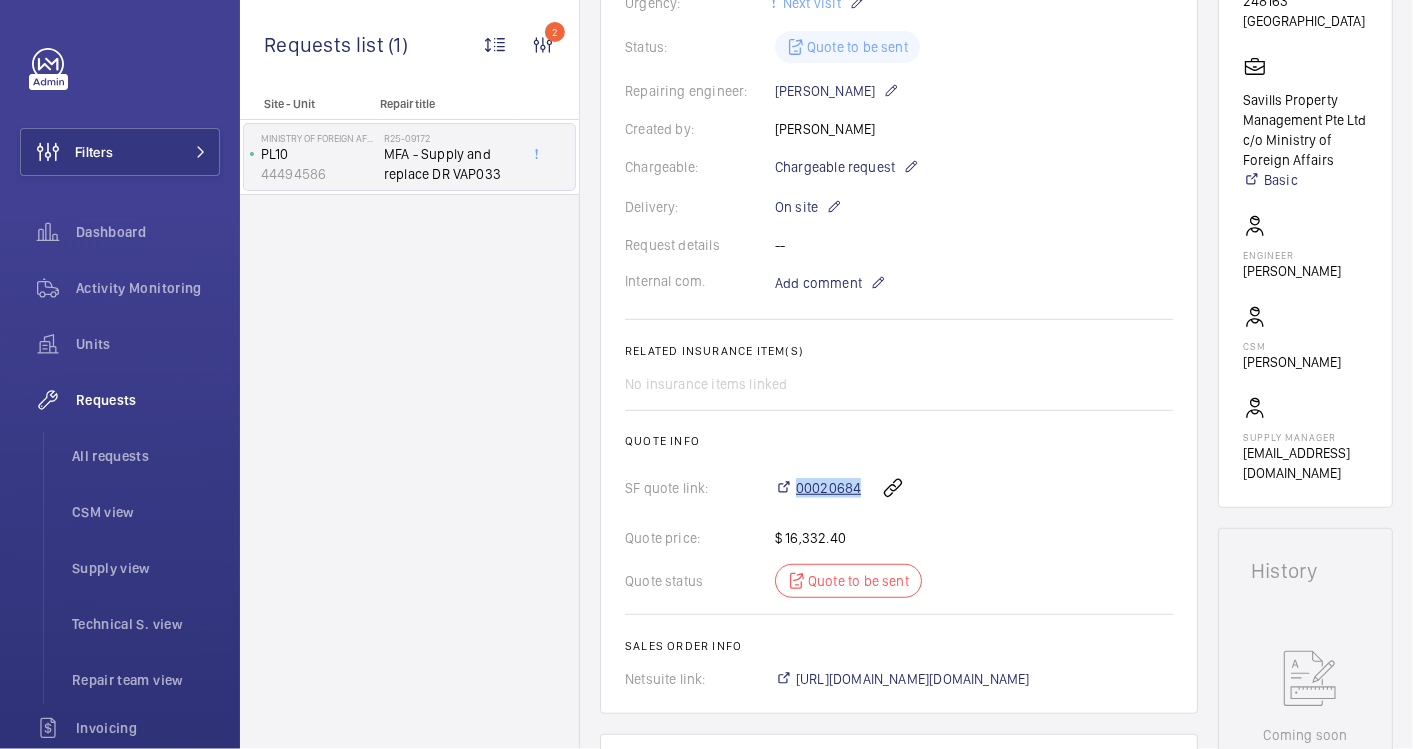 copy on "00020684" 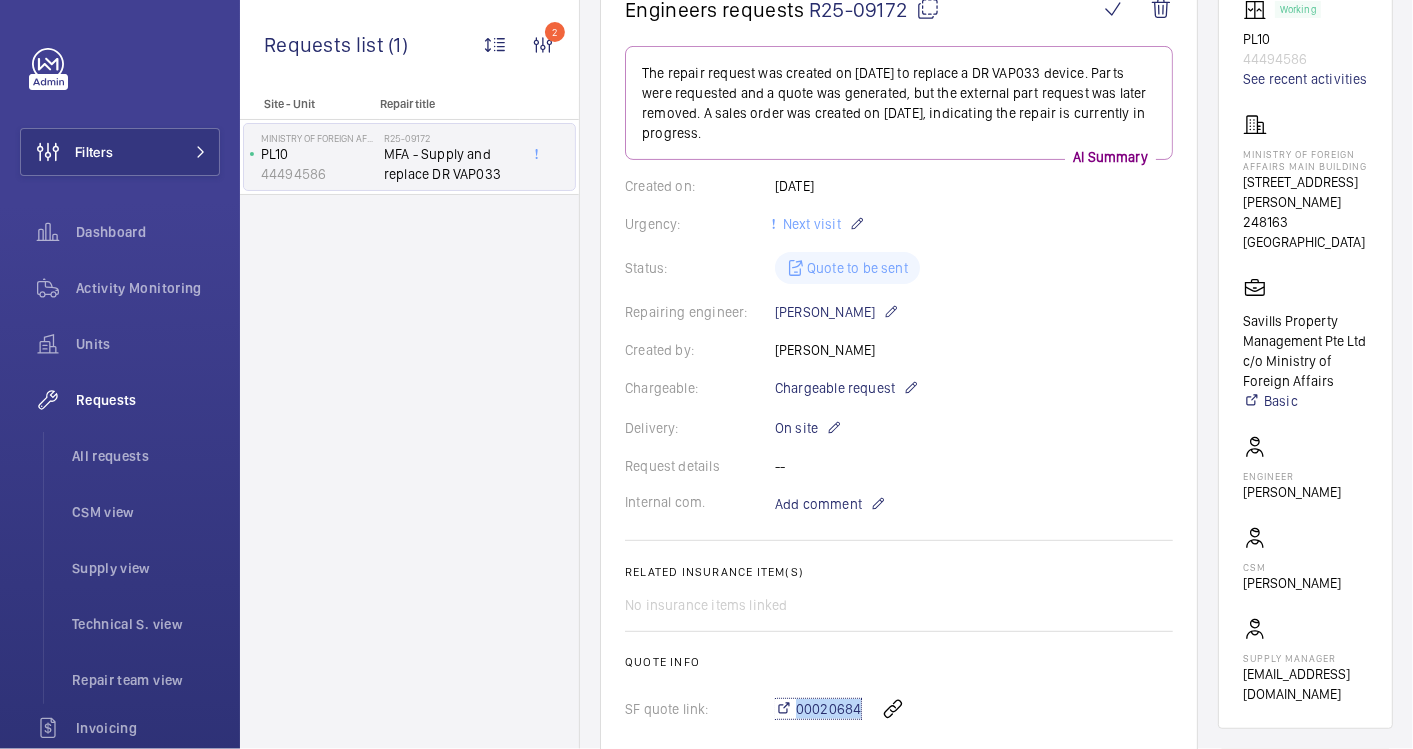 scroll, scrollTop: 222, scrollLeft: 0, axis: vertical 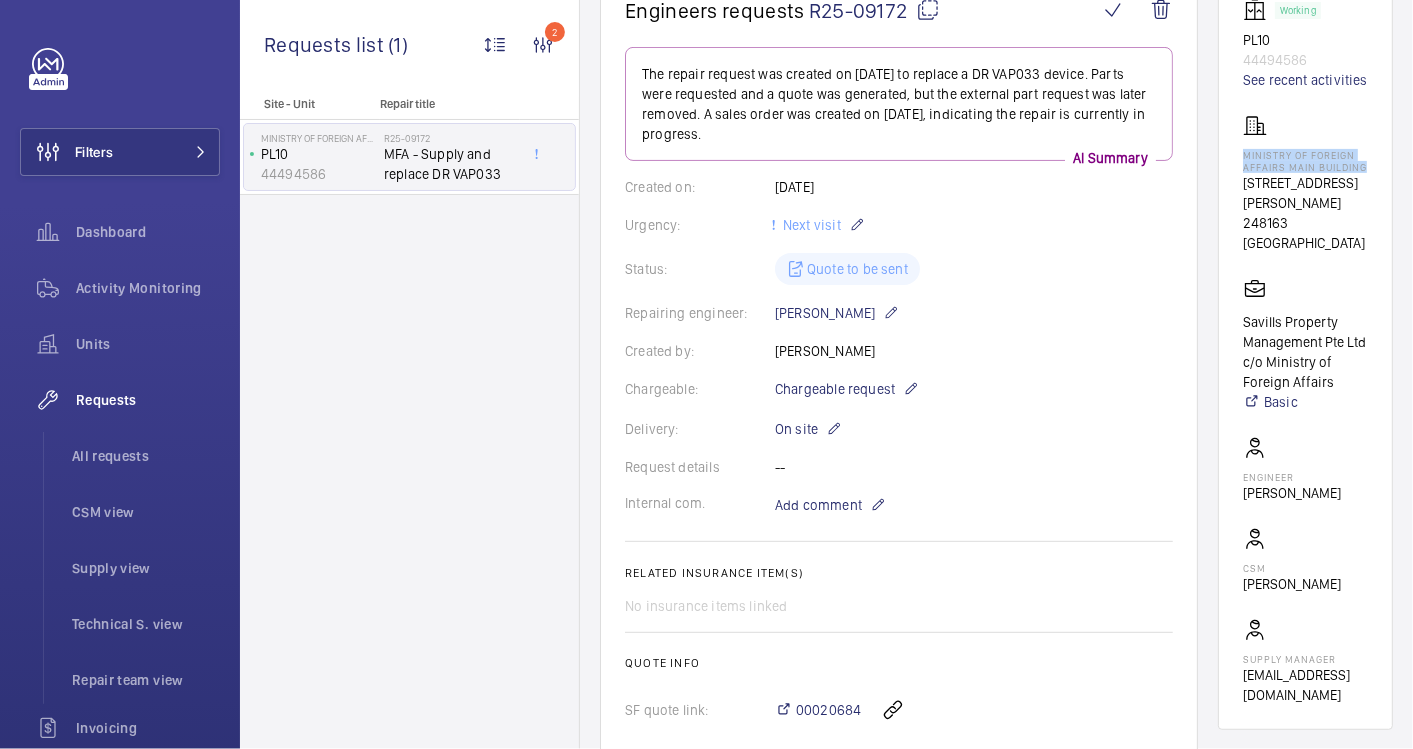 drag, startPoint x: 1321, startPoint y: 200, endPoint x: 1276, endPoint y: 179, distance: 49.658836 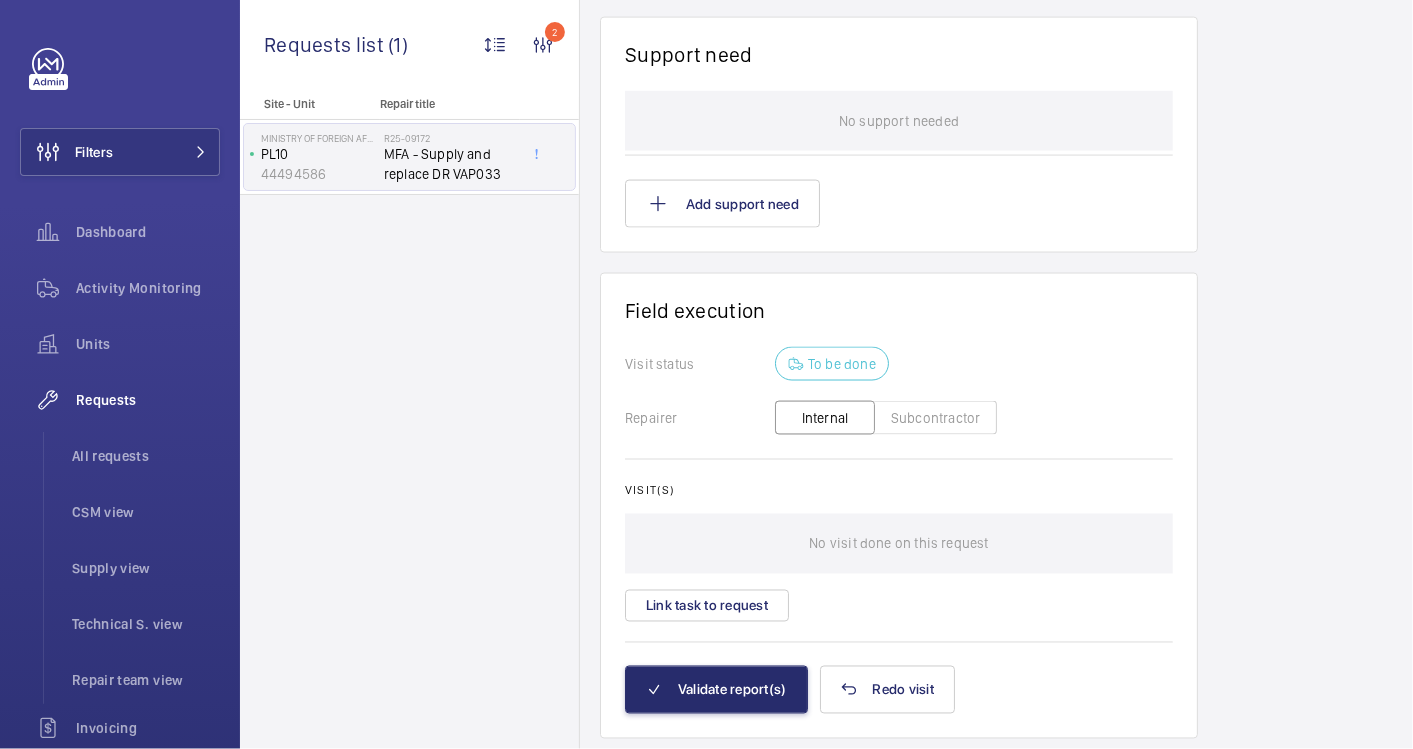 scroll, scrollTop: 1666, scrollLeft: 0, axis: vertical 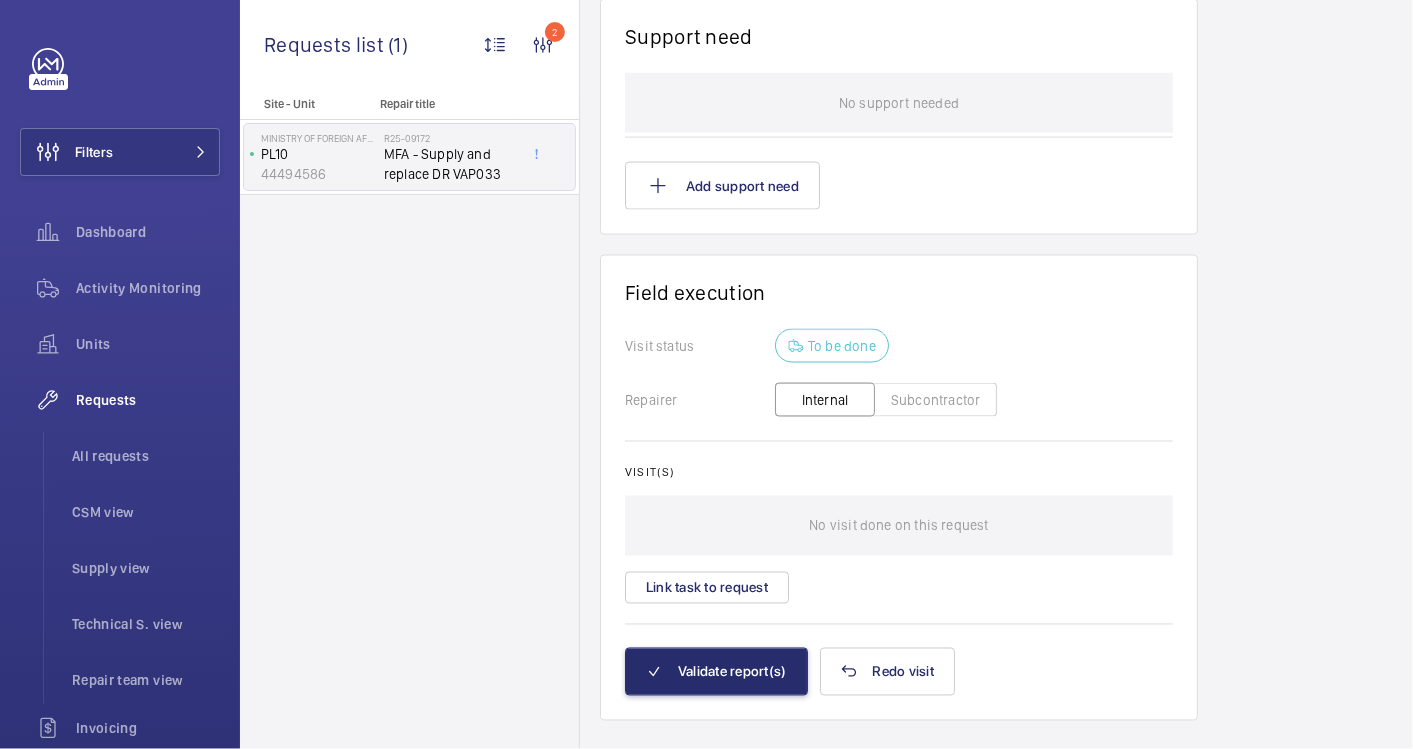 click on "Subcontractor" 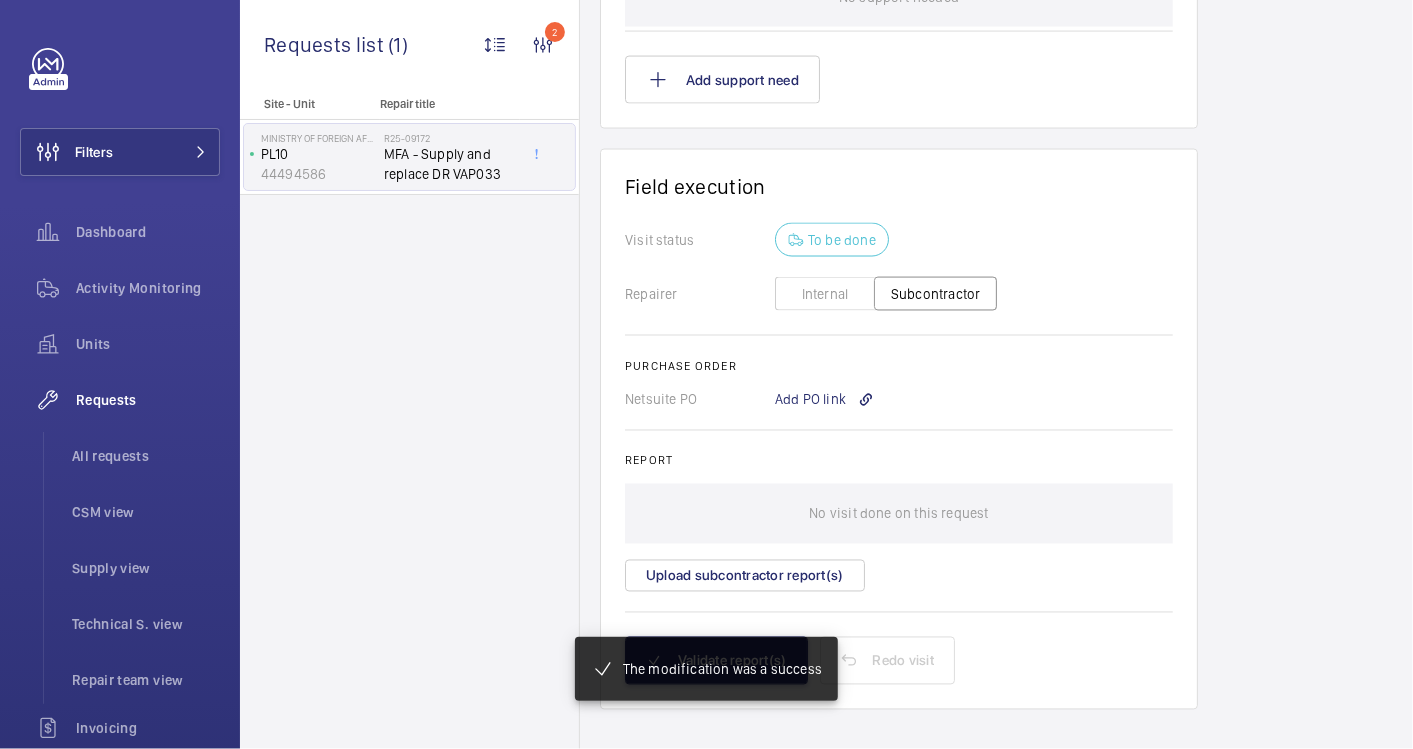 scroll, scrollTop: 1792, scrollLeft: 0, axis: vertical 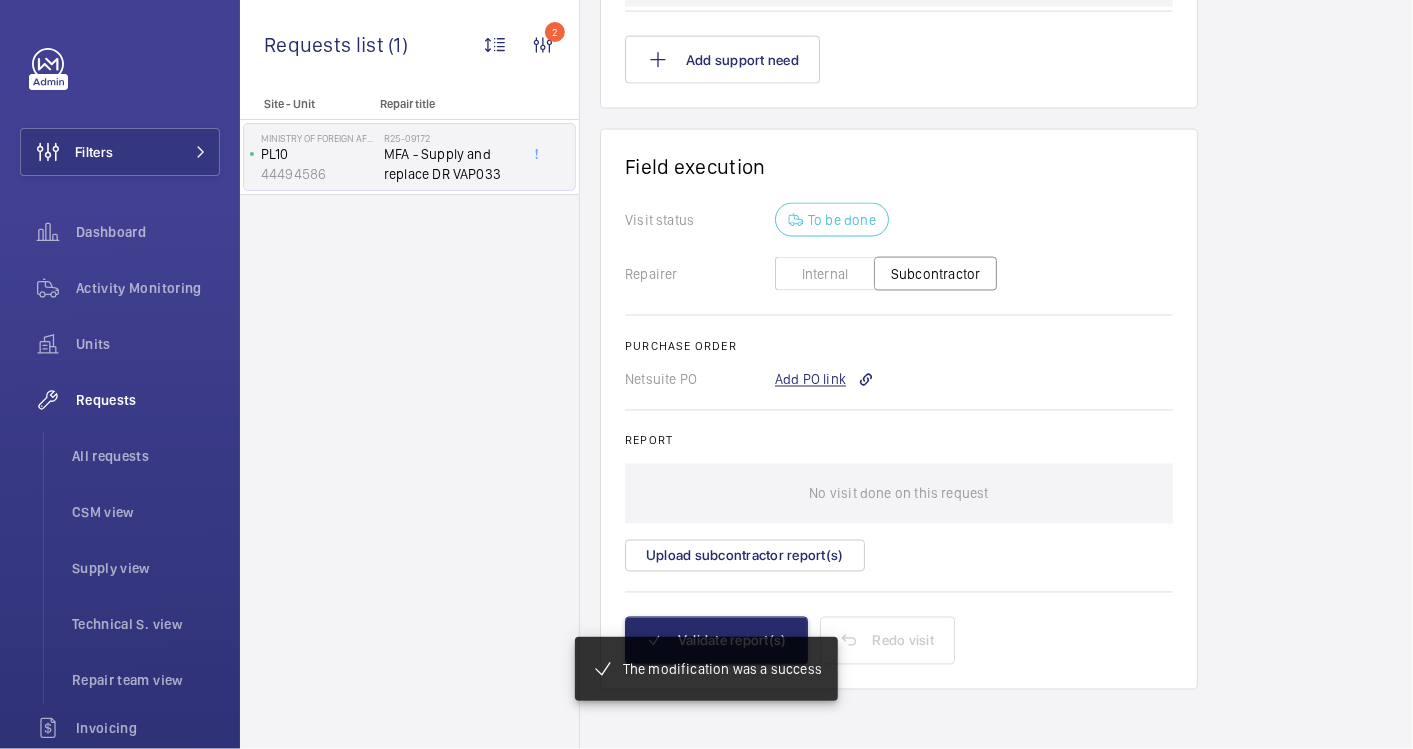 click on "Add PO link" 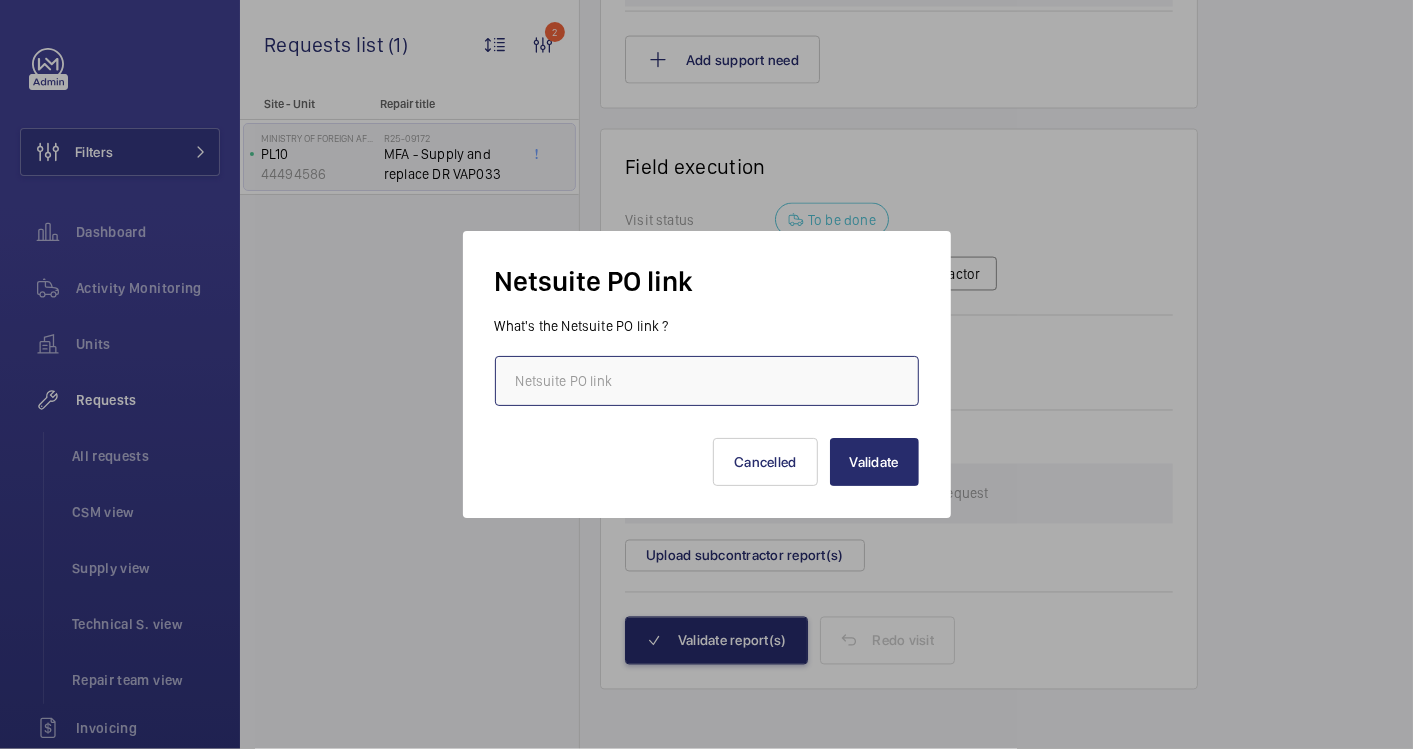 click at bounding box center (707, 381) 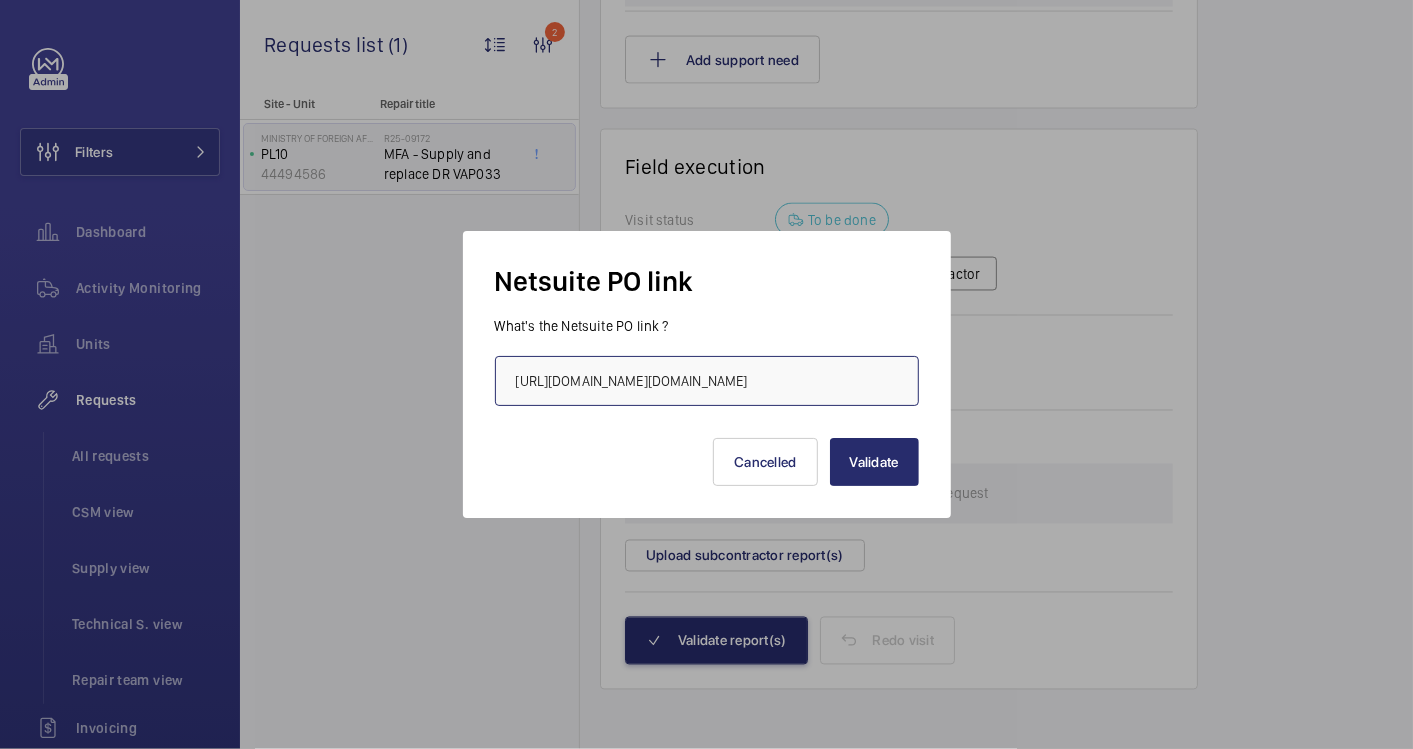 scroll, scrollTop: 0, scrollLeft: 537, axis: horizontal 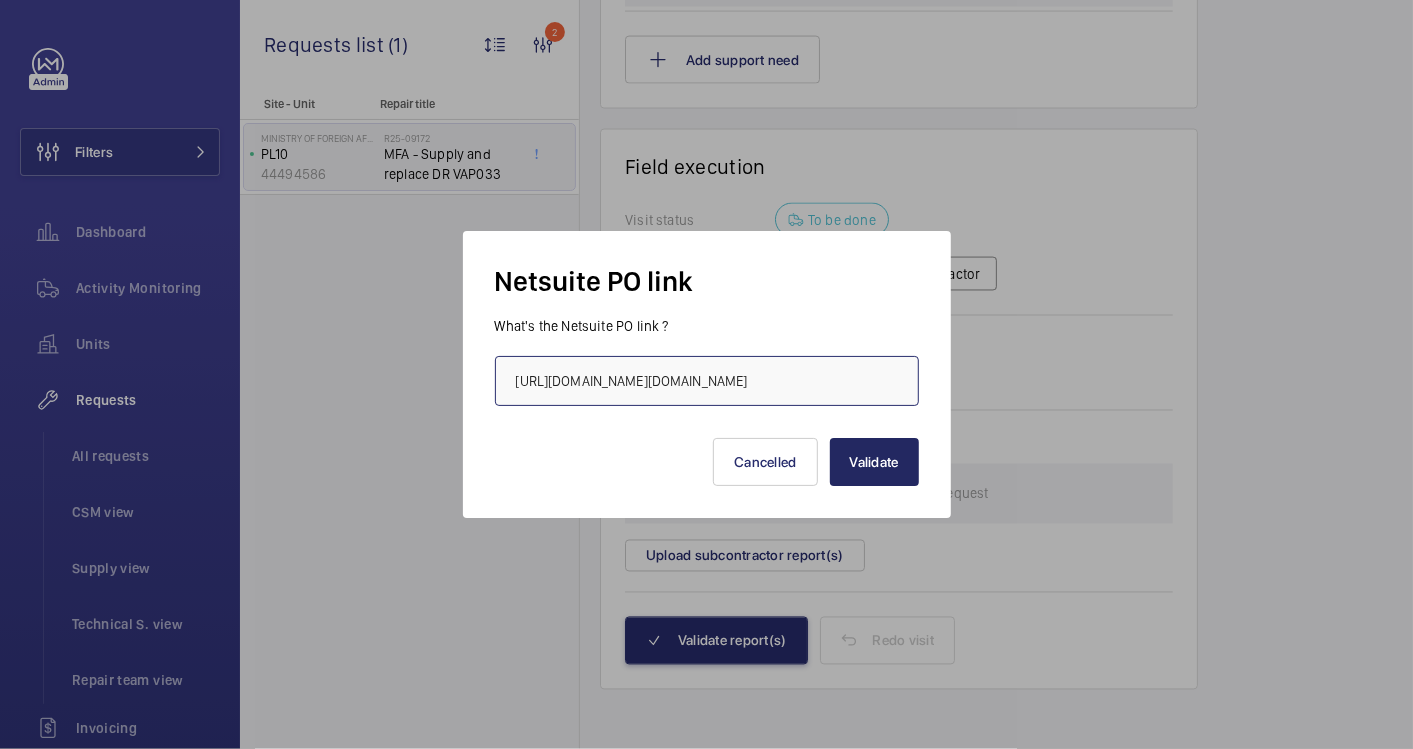 type on "[URL][DOMAIN_NAME][DOMAIN_NAME]" 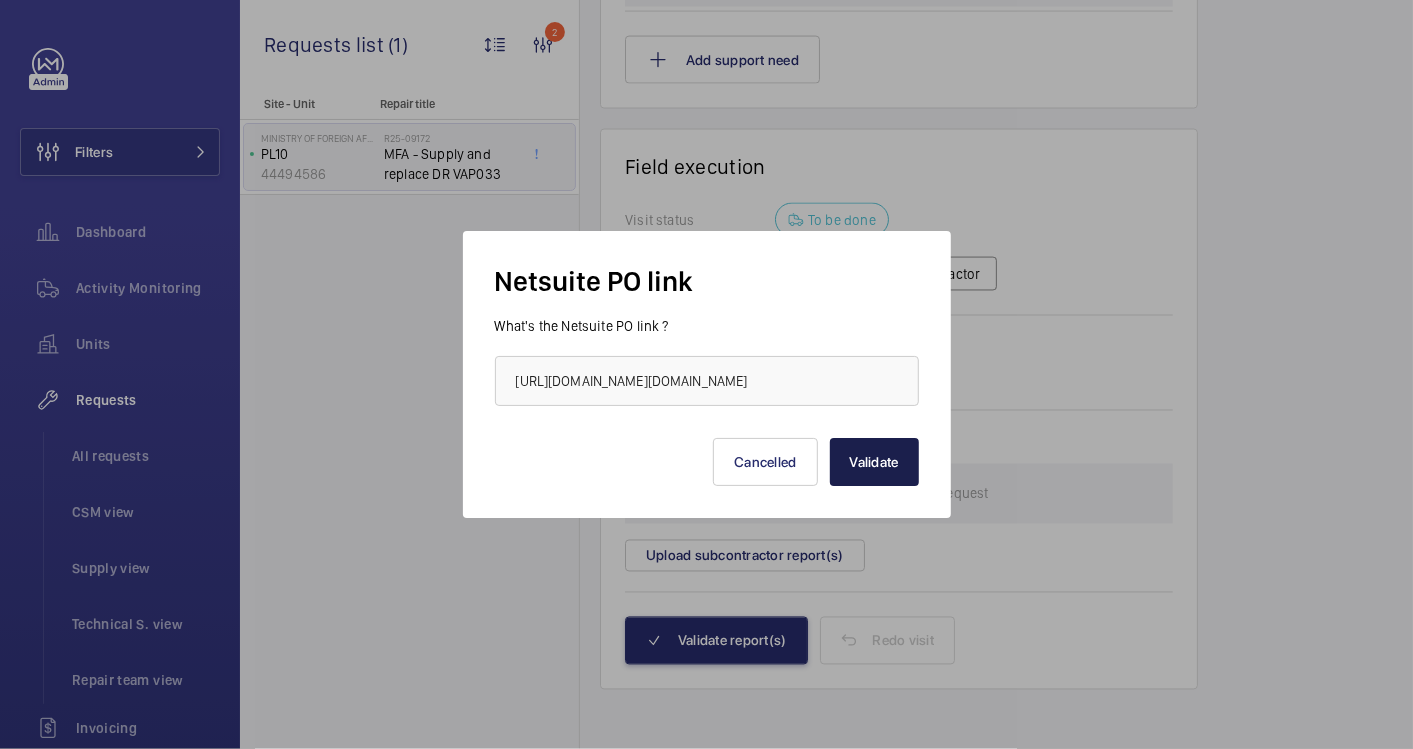click on "Validate" at bounding box center (874, 462) 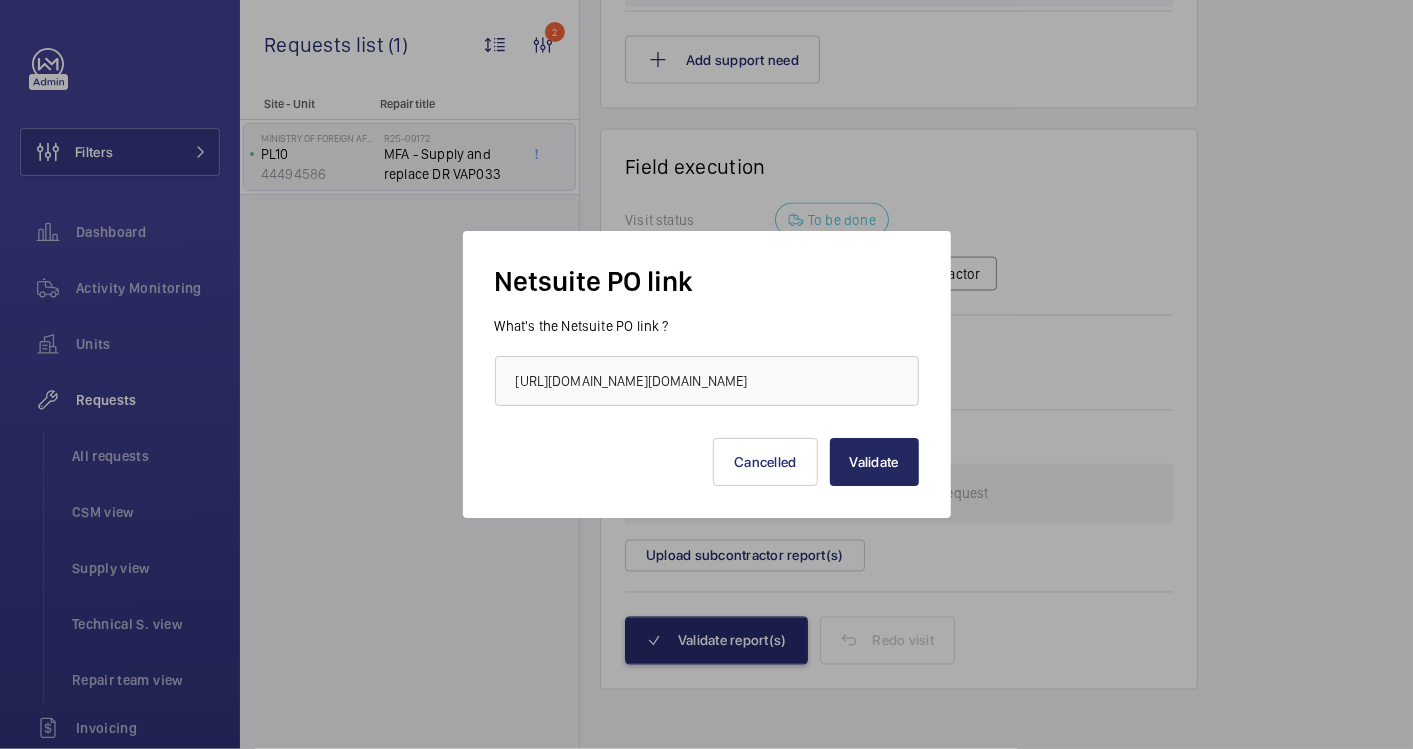 scroll, scrollTop: 0, scrollLeft: 0, axis: both 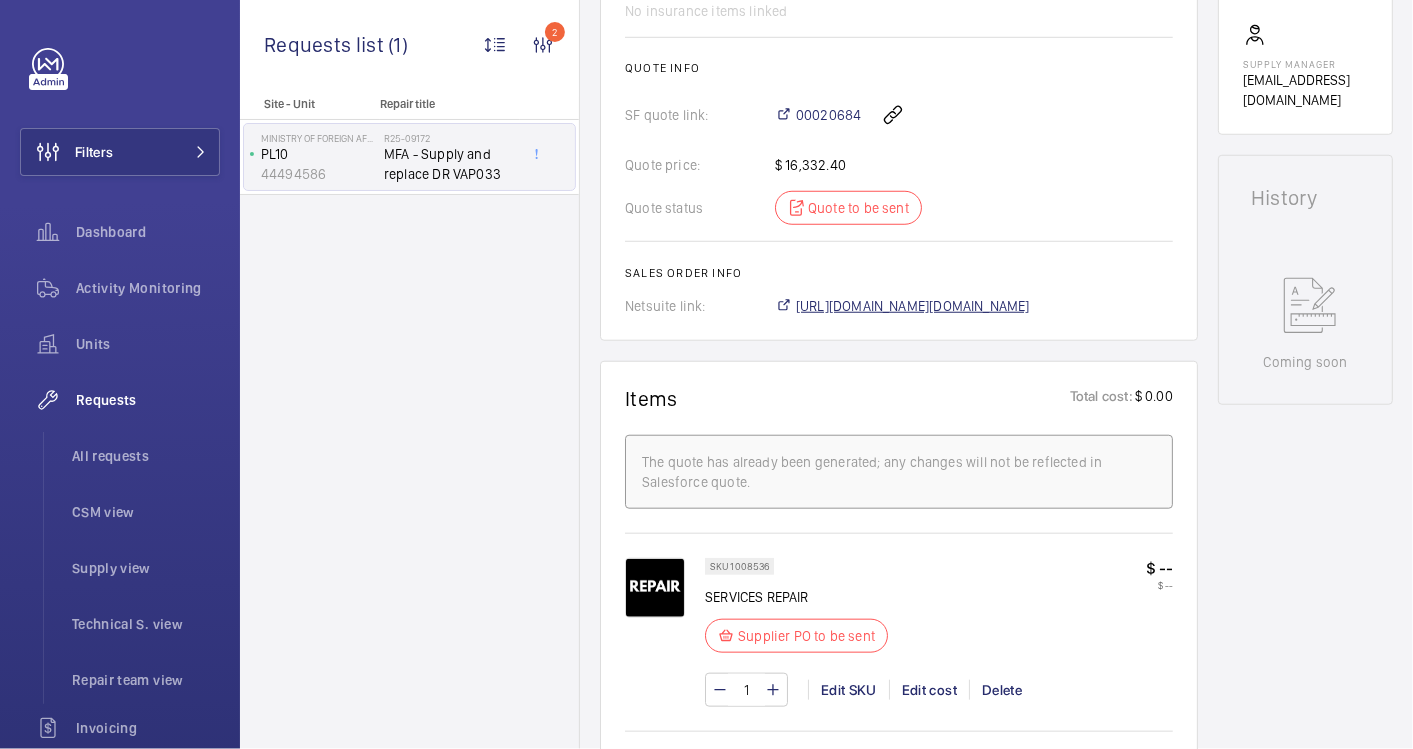 click on "[URL][DOMAIN_NAME][DOMAIN_NAME]" 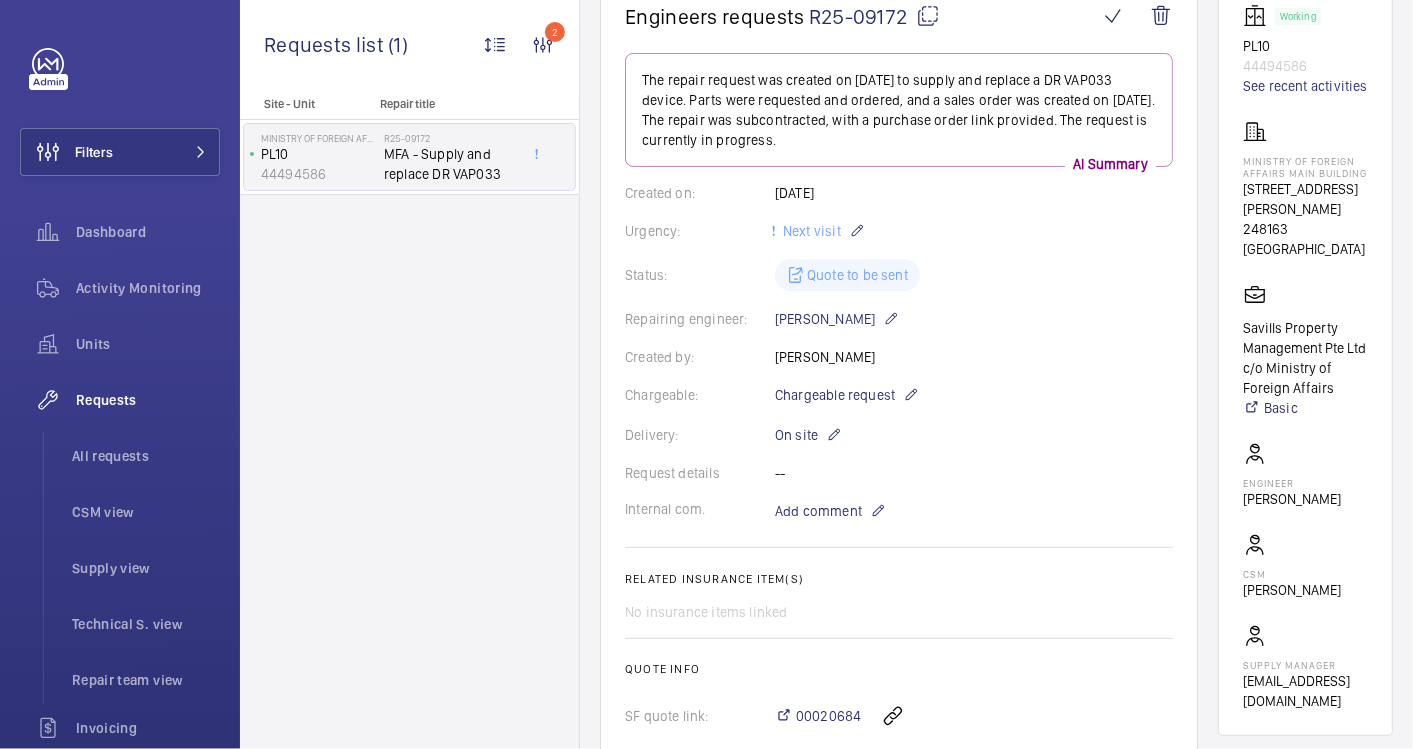 scroll, scrollTop: 42, scrollLeft: 0, axis: vertical 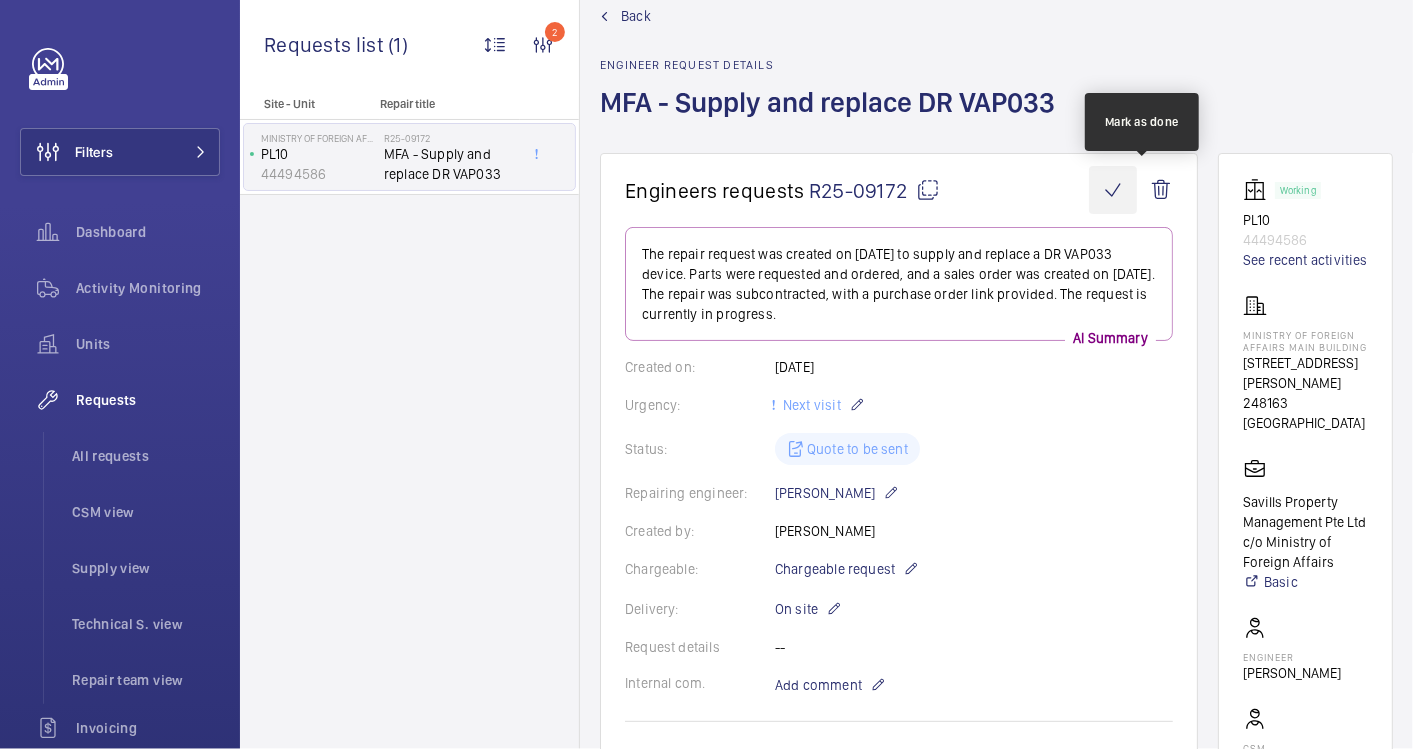 click 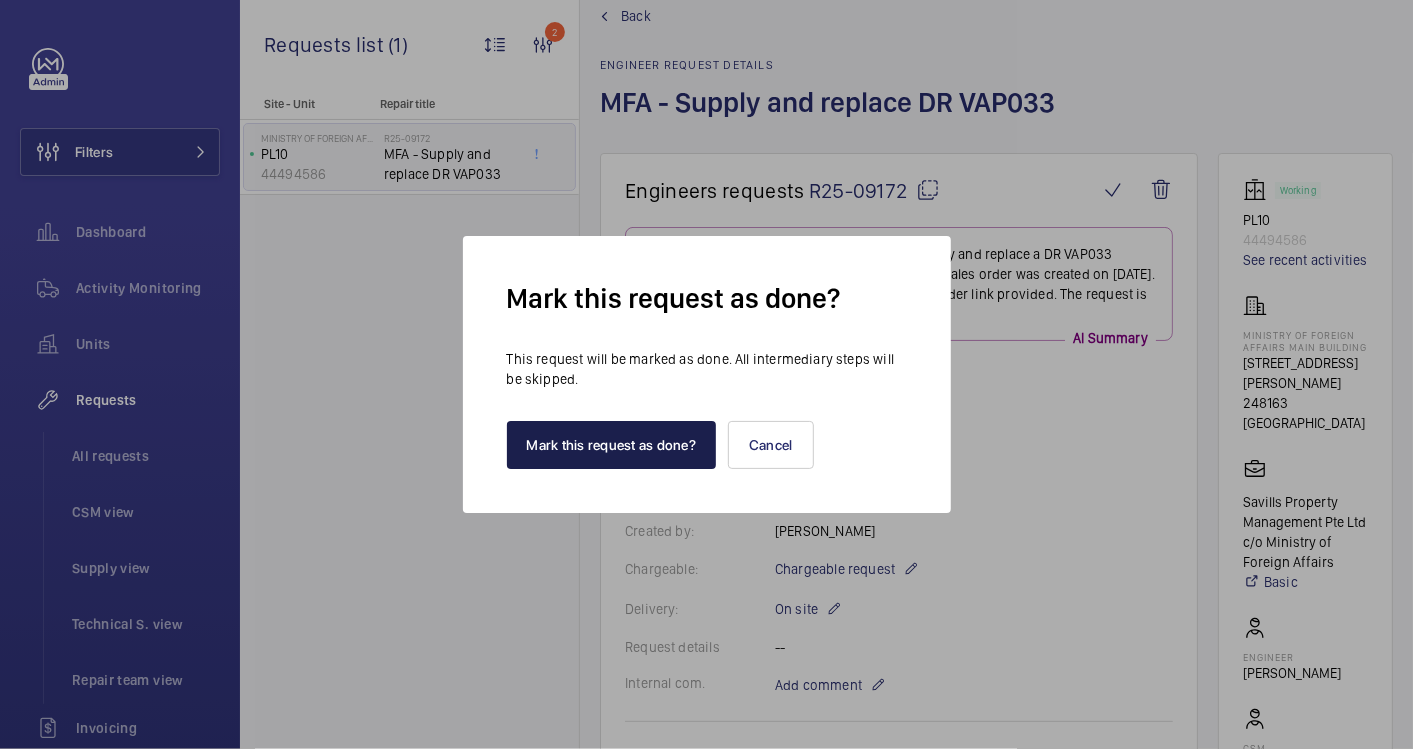 click on "Mark this request as done?" at bounding box center [612, 445] 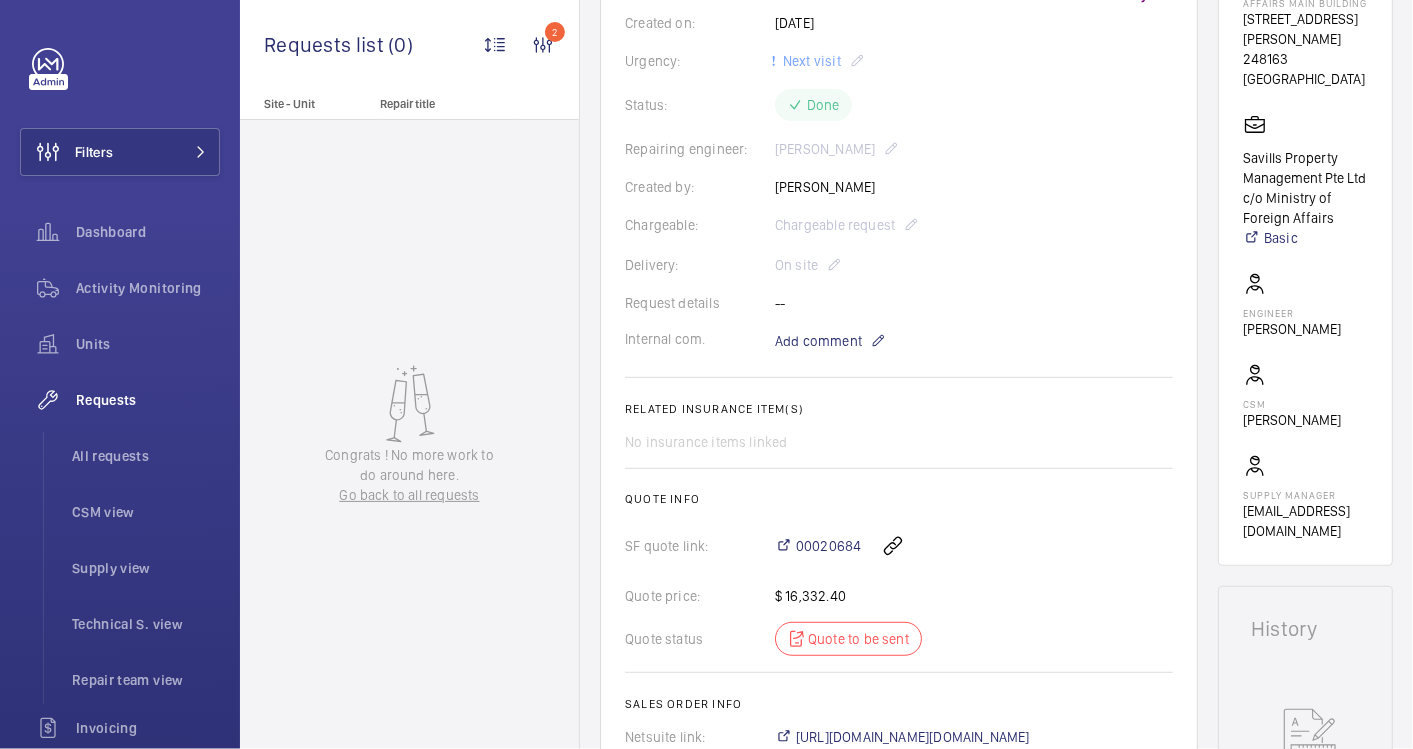 scroll, scrollTop: 0, scrollLeft: 0, axis: both 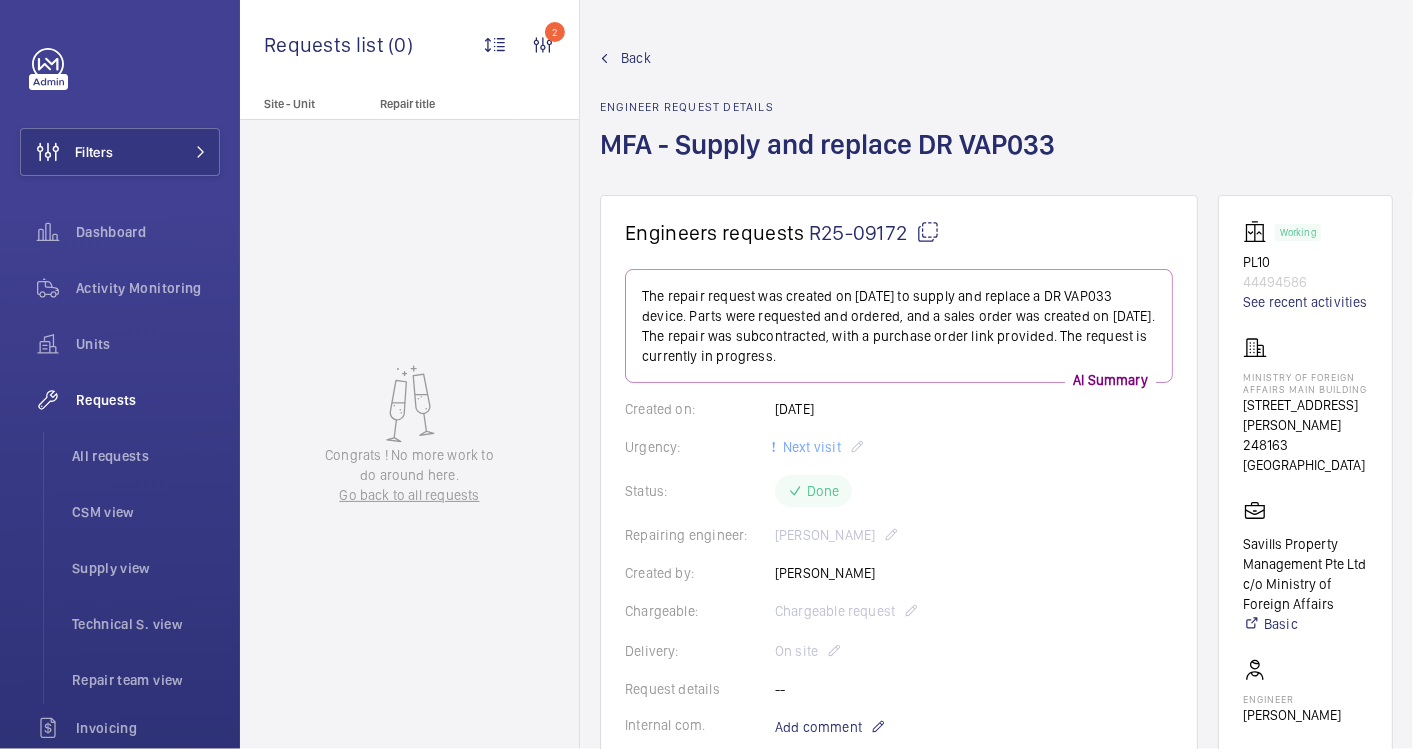 click on "Back" 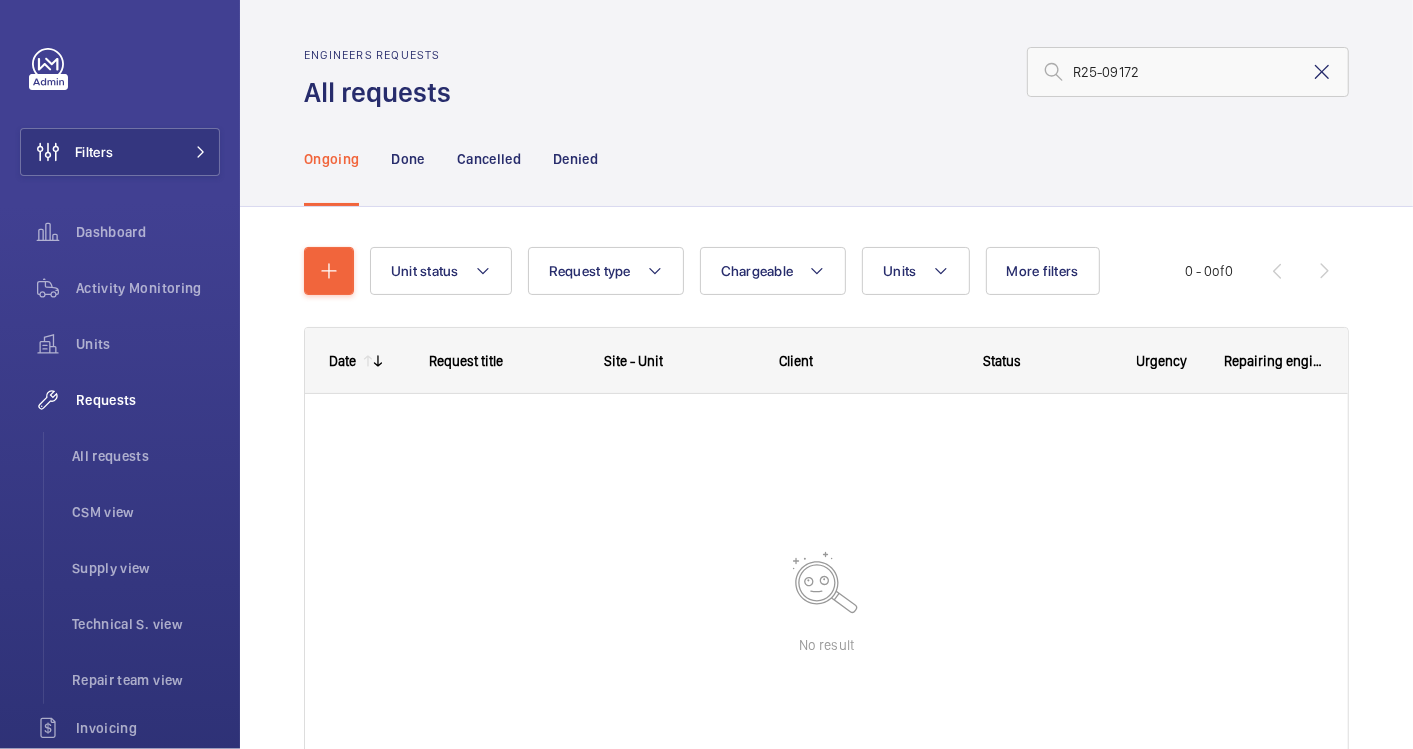 click 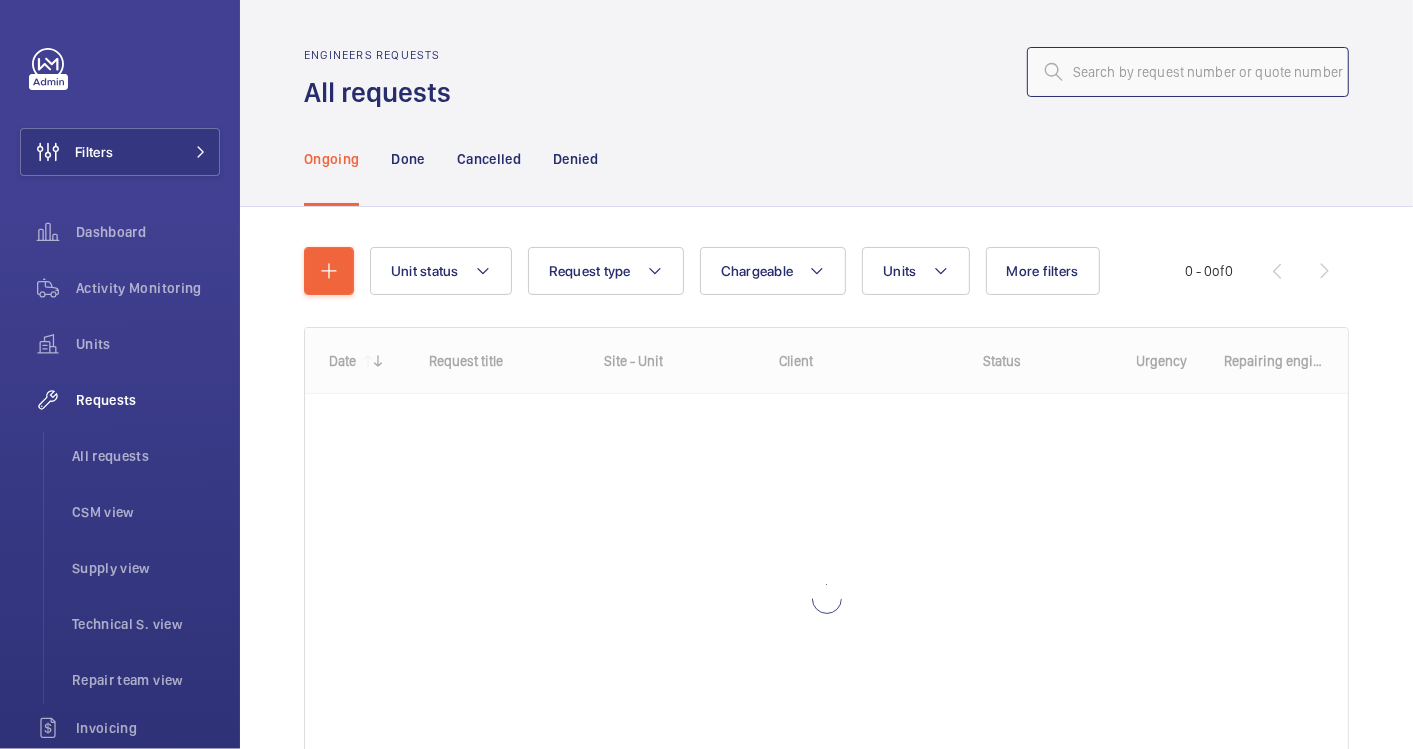 click 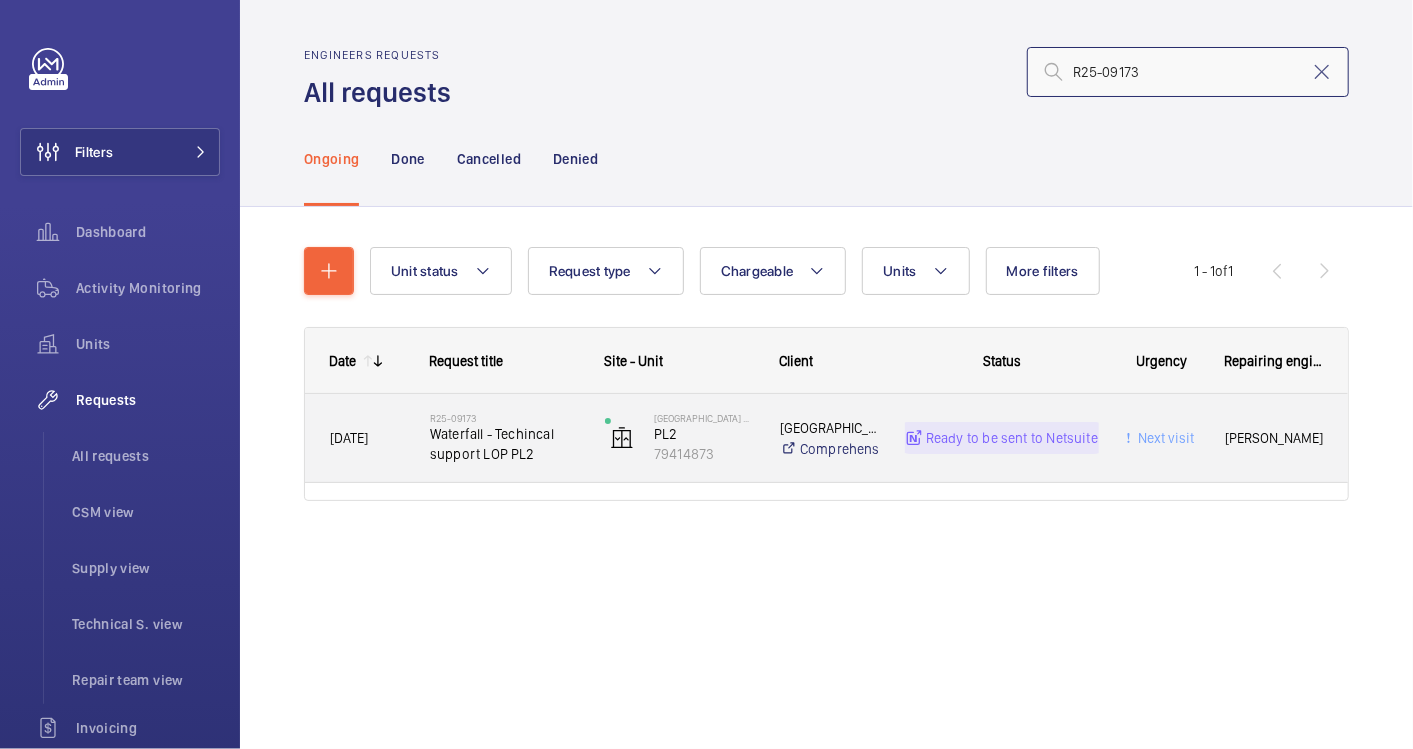 type on "R25-09173" 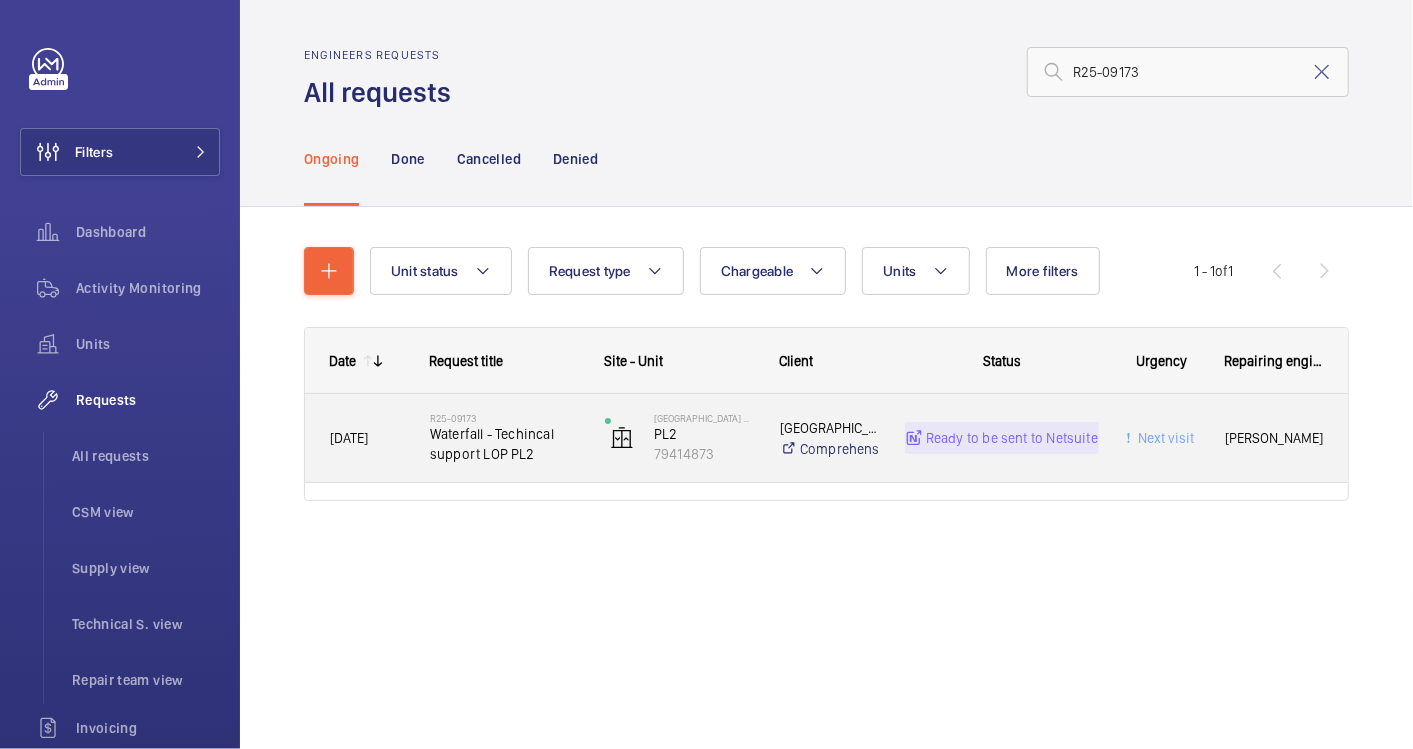 click on "Waterfall - Techincal support LOP PL2" 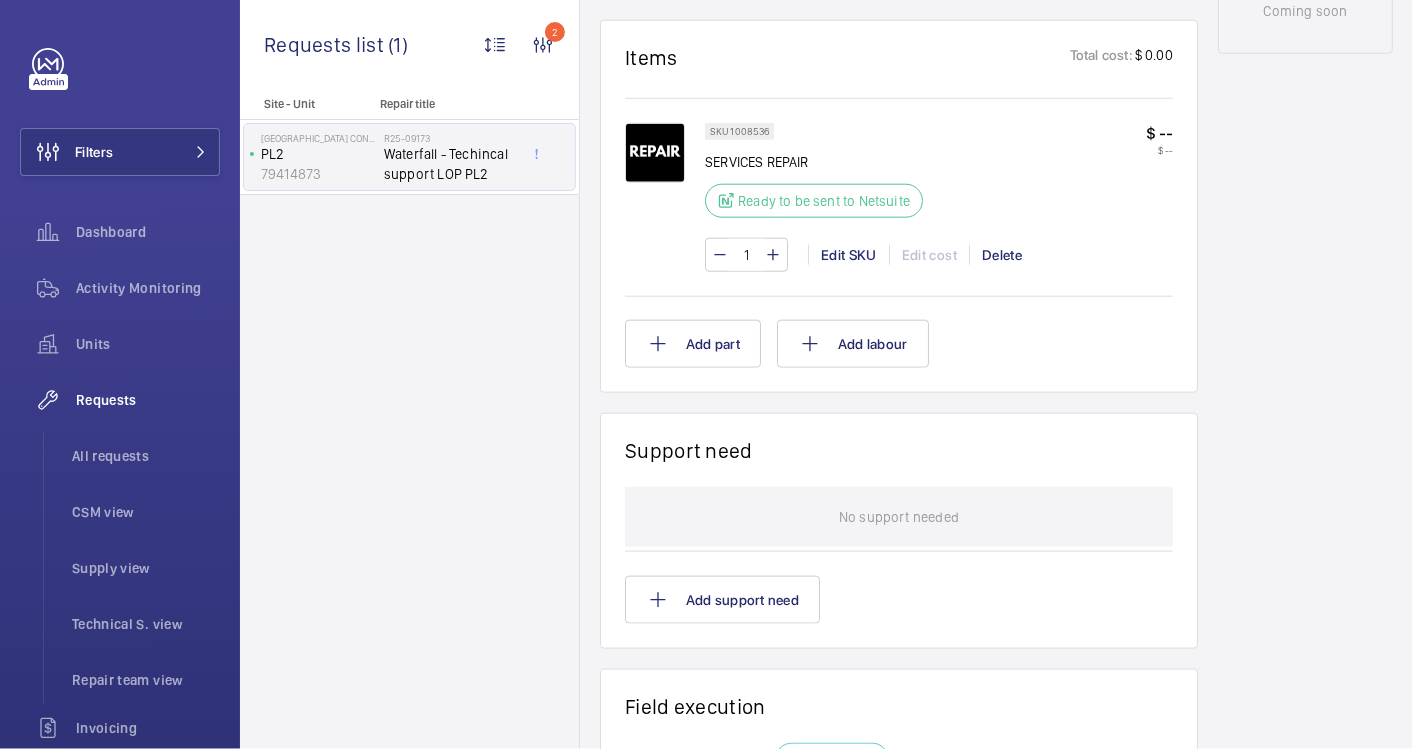 scroll, scrollTop: 1111, scrollLeft: 0, axis: vertical 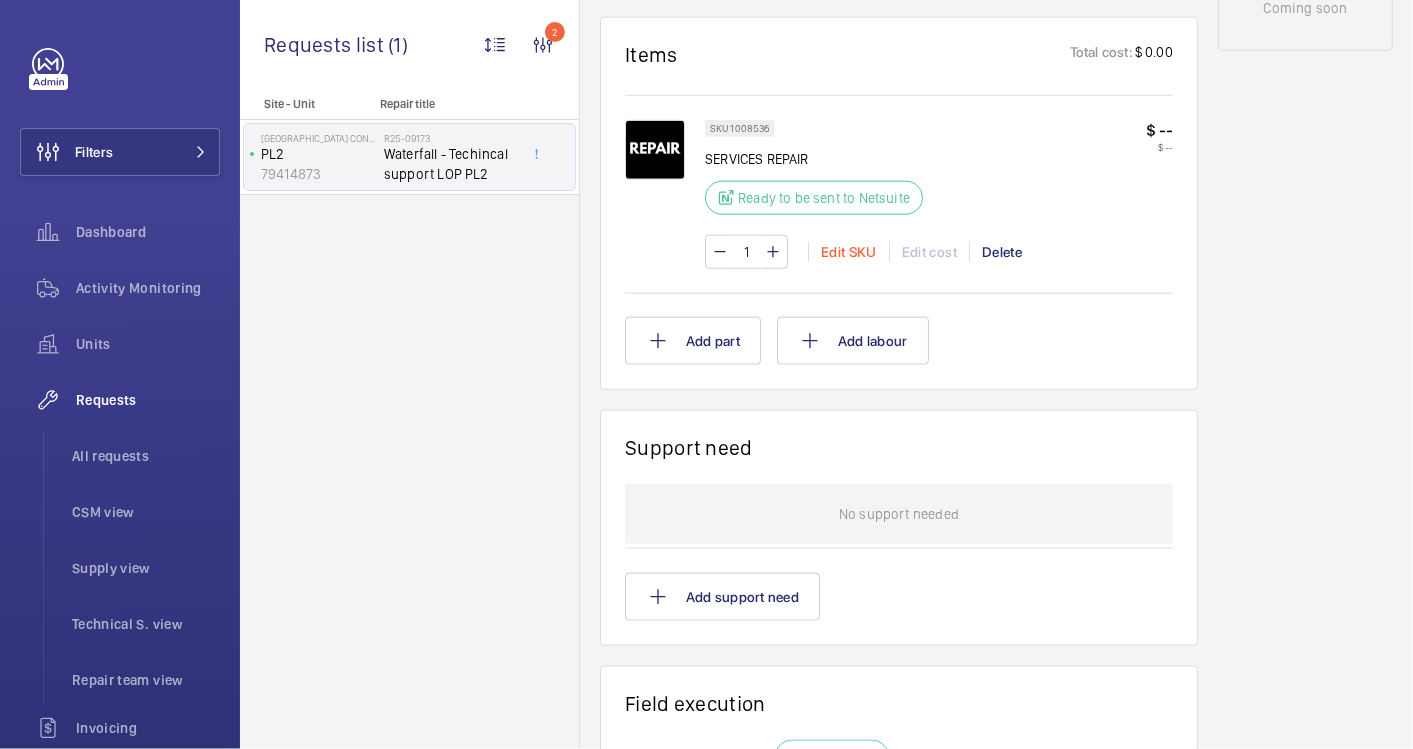 click on "Edit SKU" 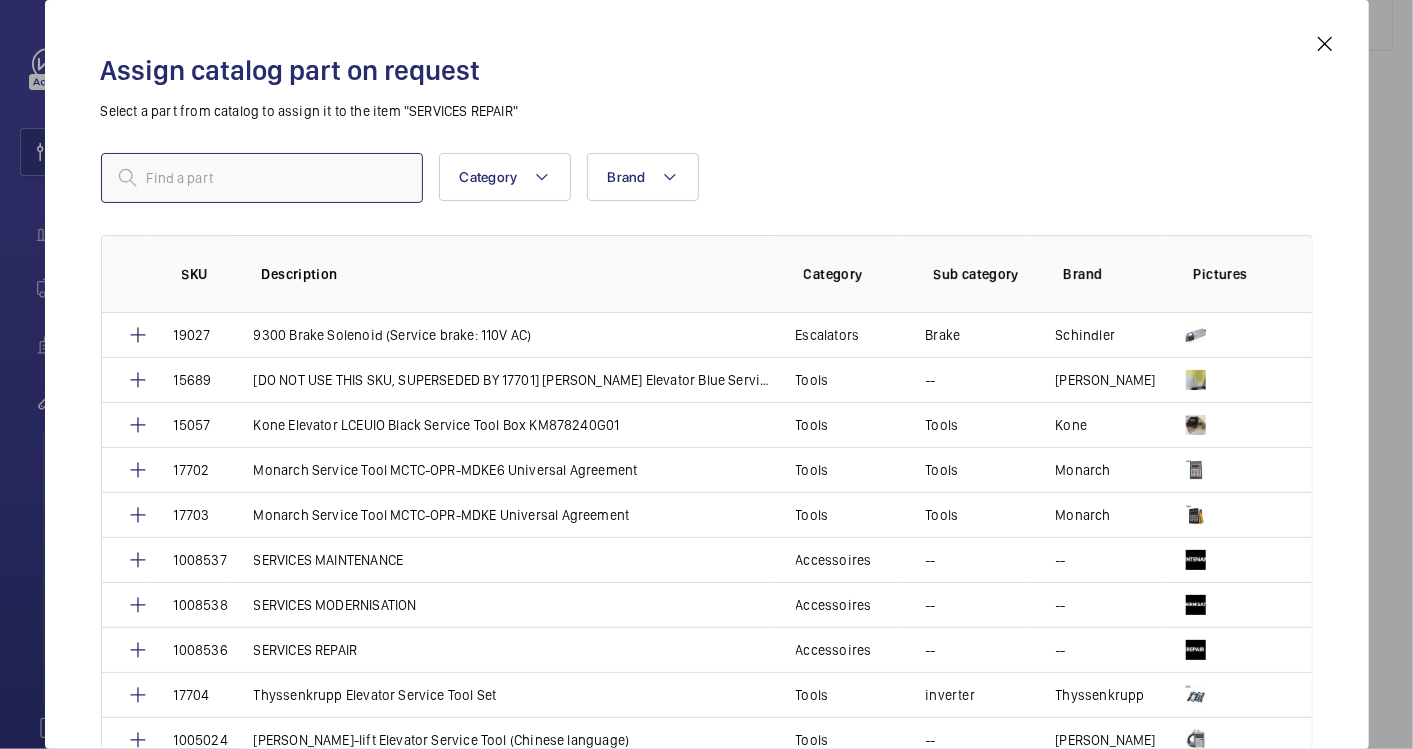 click at bounding box center [262, 178] 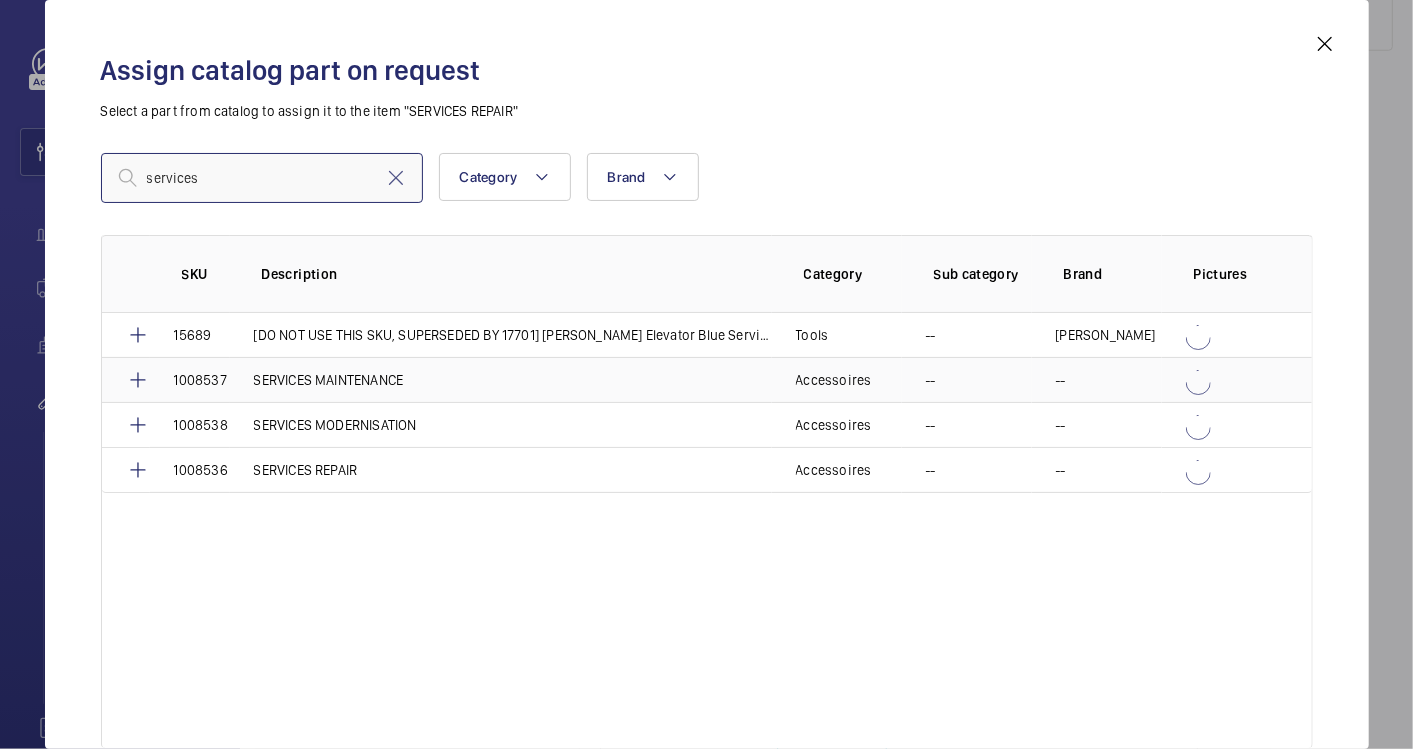 type on "services" 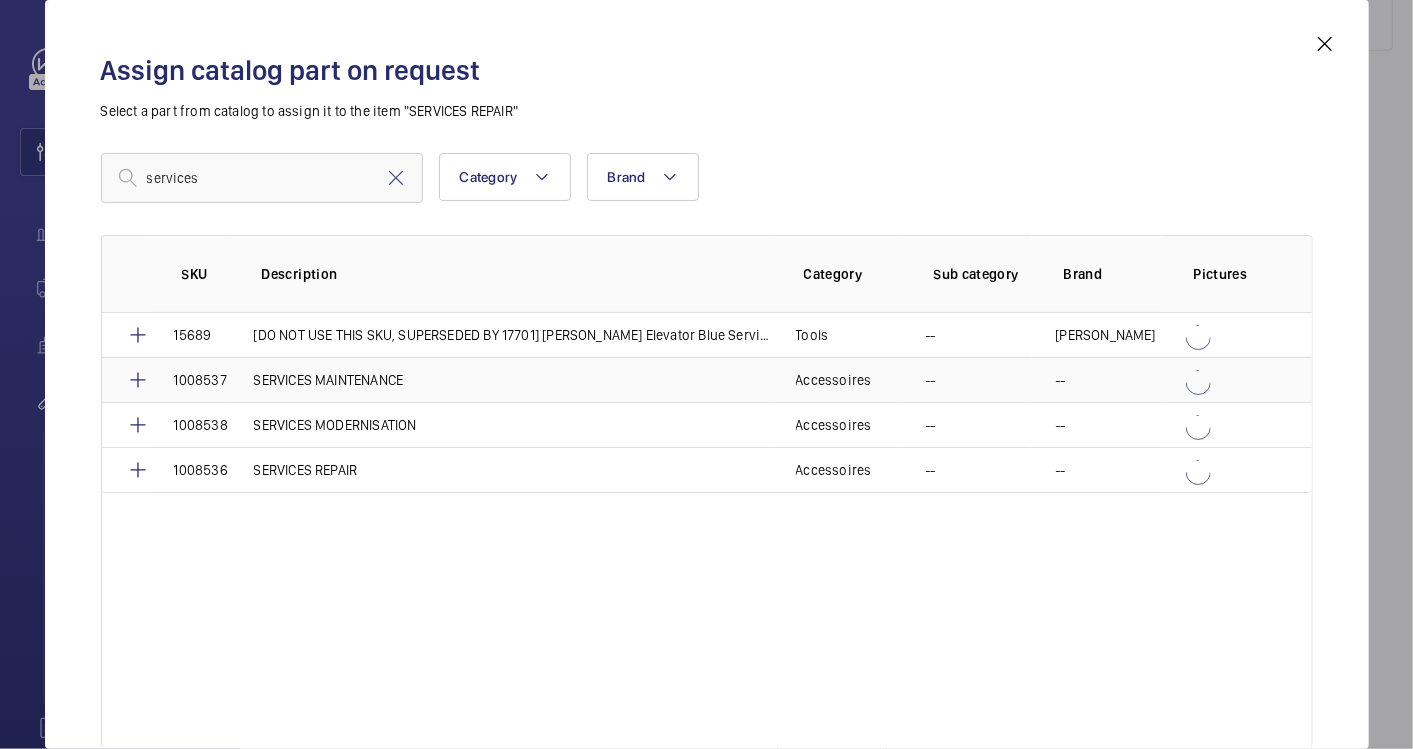 click on "SERVICES MAINTENANCE" at bounding box center (329, 380) 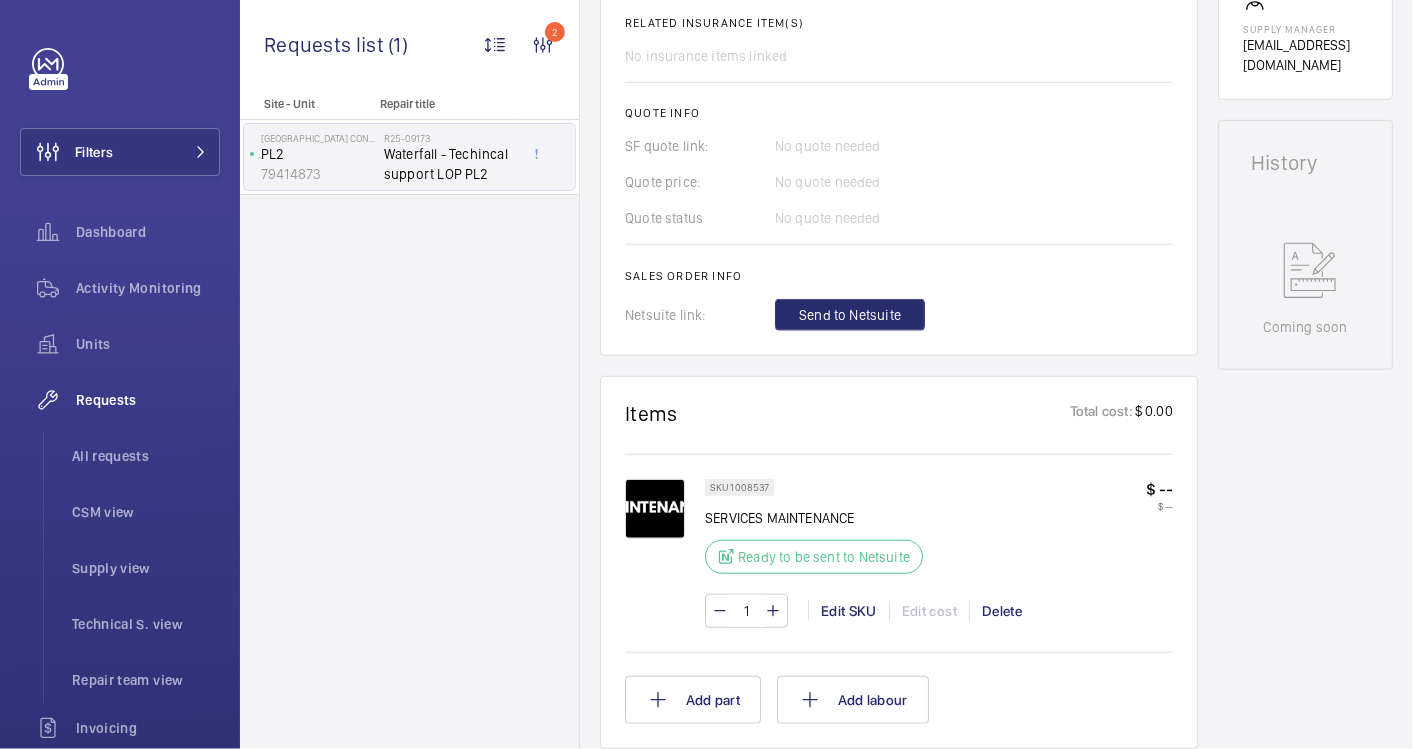 scroll, scrollTop: 666, scrollLeft: 0, axis: vertical 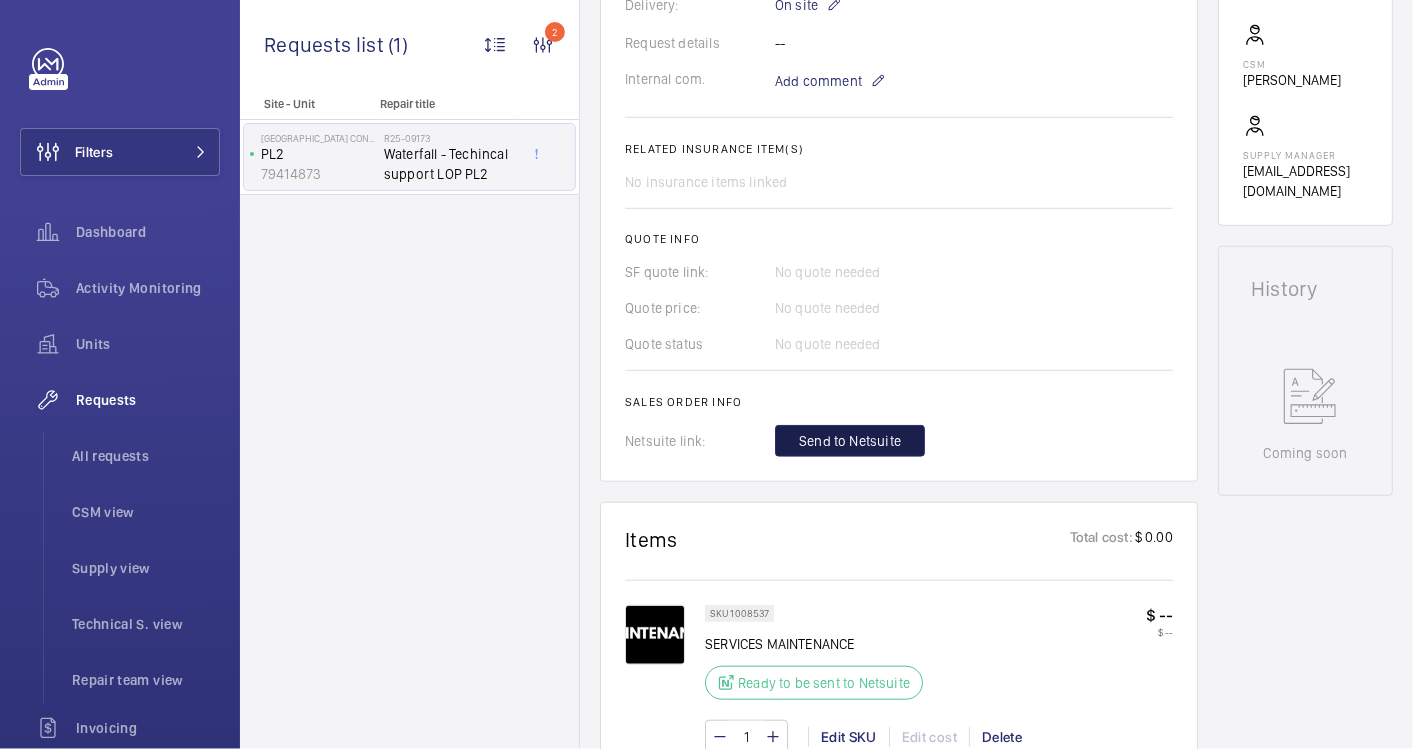 click on "Send to Netsuite" 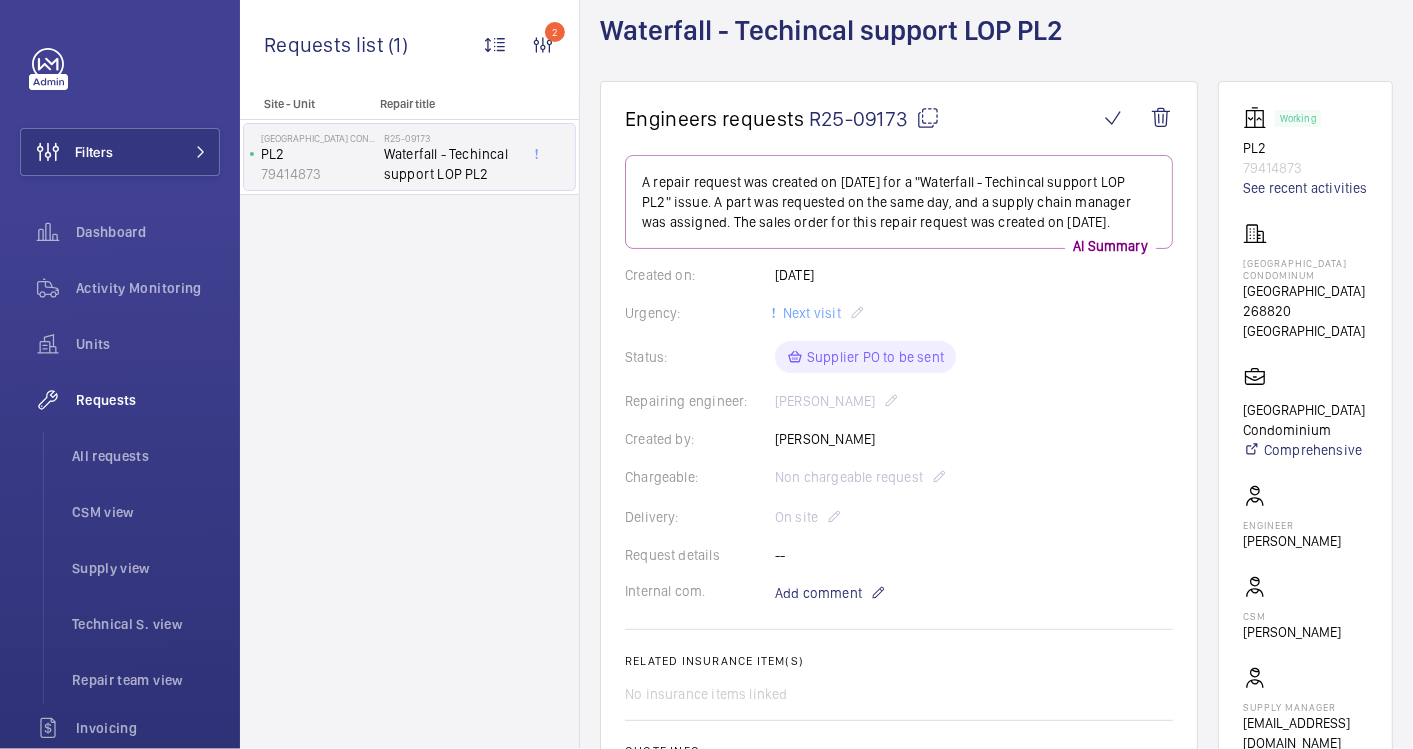 scroll, scrollTop: 666, scrollLeft: 0, axis: vertical 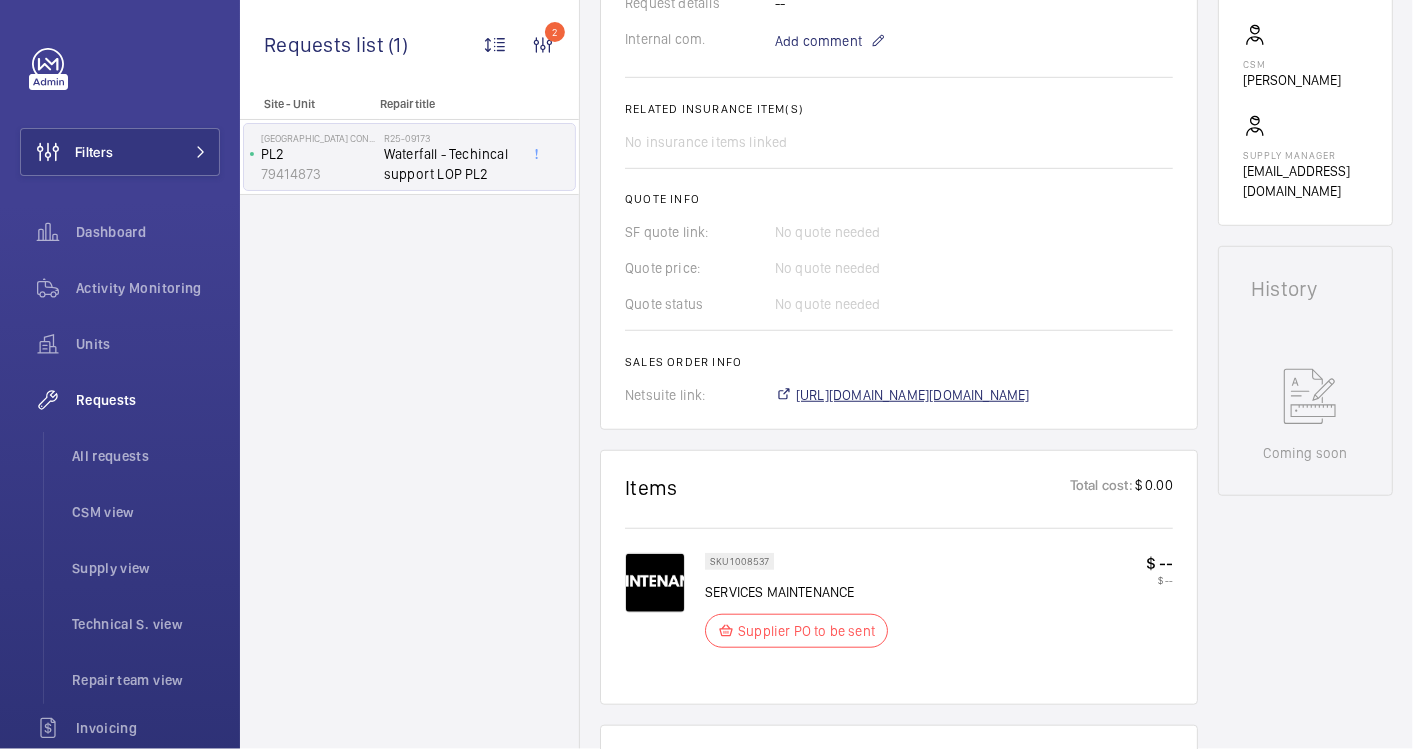 click on "[URL][DOMAIN_NAME][DOMAIN_NAME]" 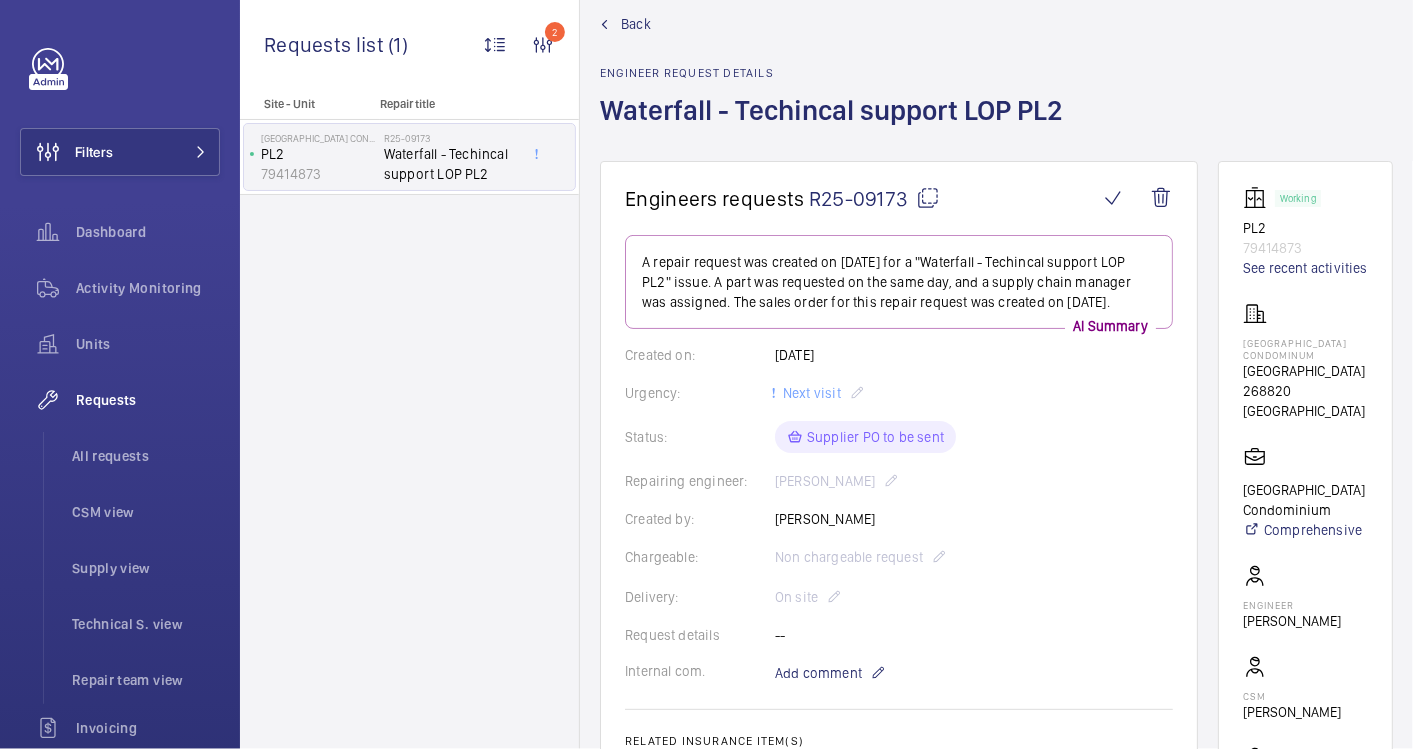 scroll, scrollTop: 0, scrollLeft: 0, axis: both 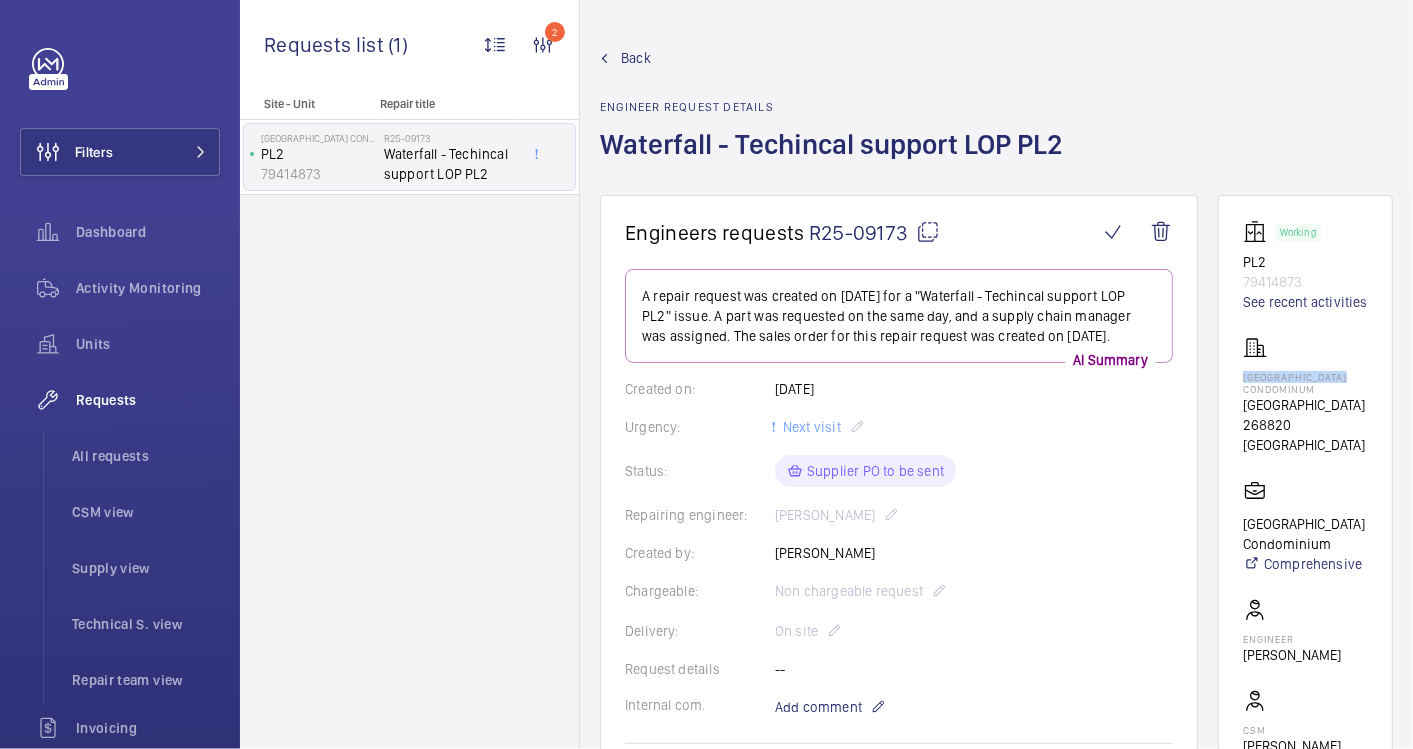 drag, startPoint x: 1382, startPoint y: 394, endPoint x: 1275, endPoint y: 397, distance: 107.042046 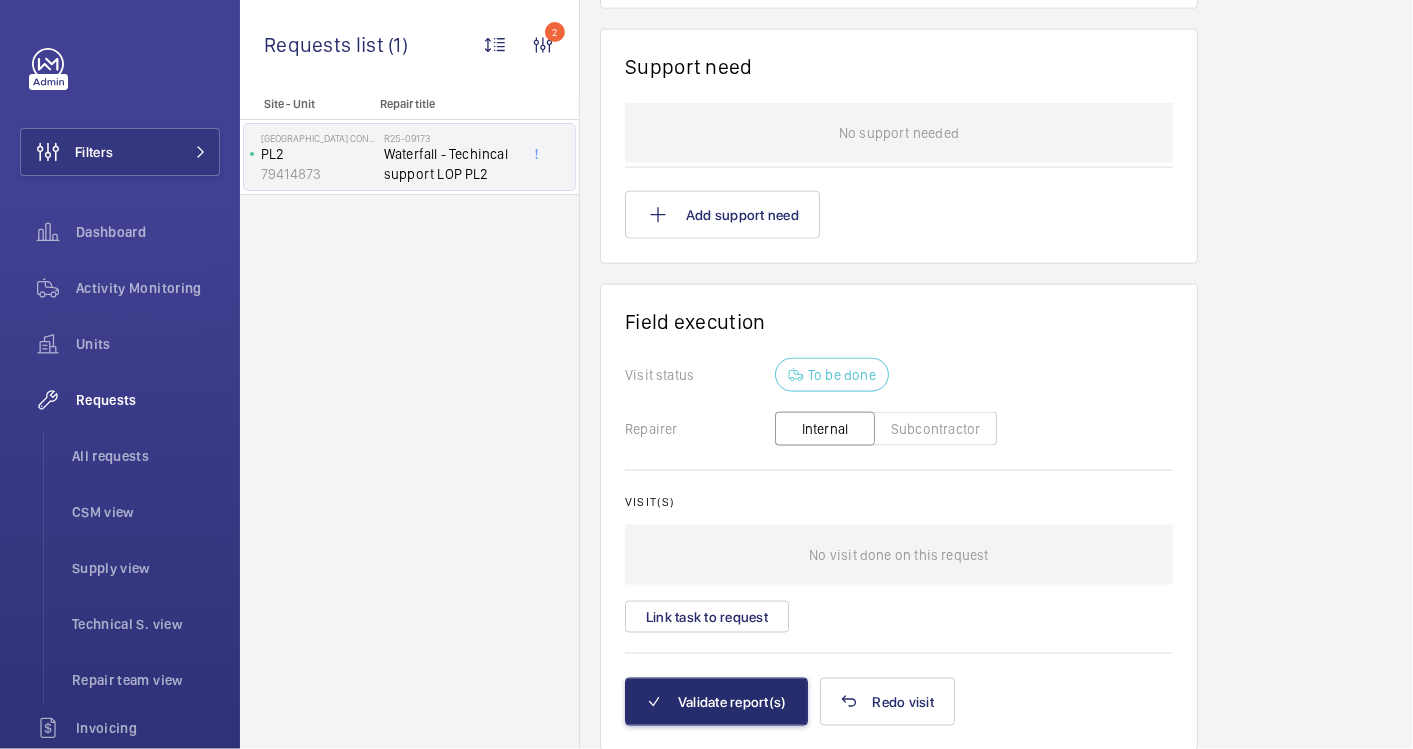 scroll, scrollTop: 1424, scrollLeft: 0, axis: vertical 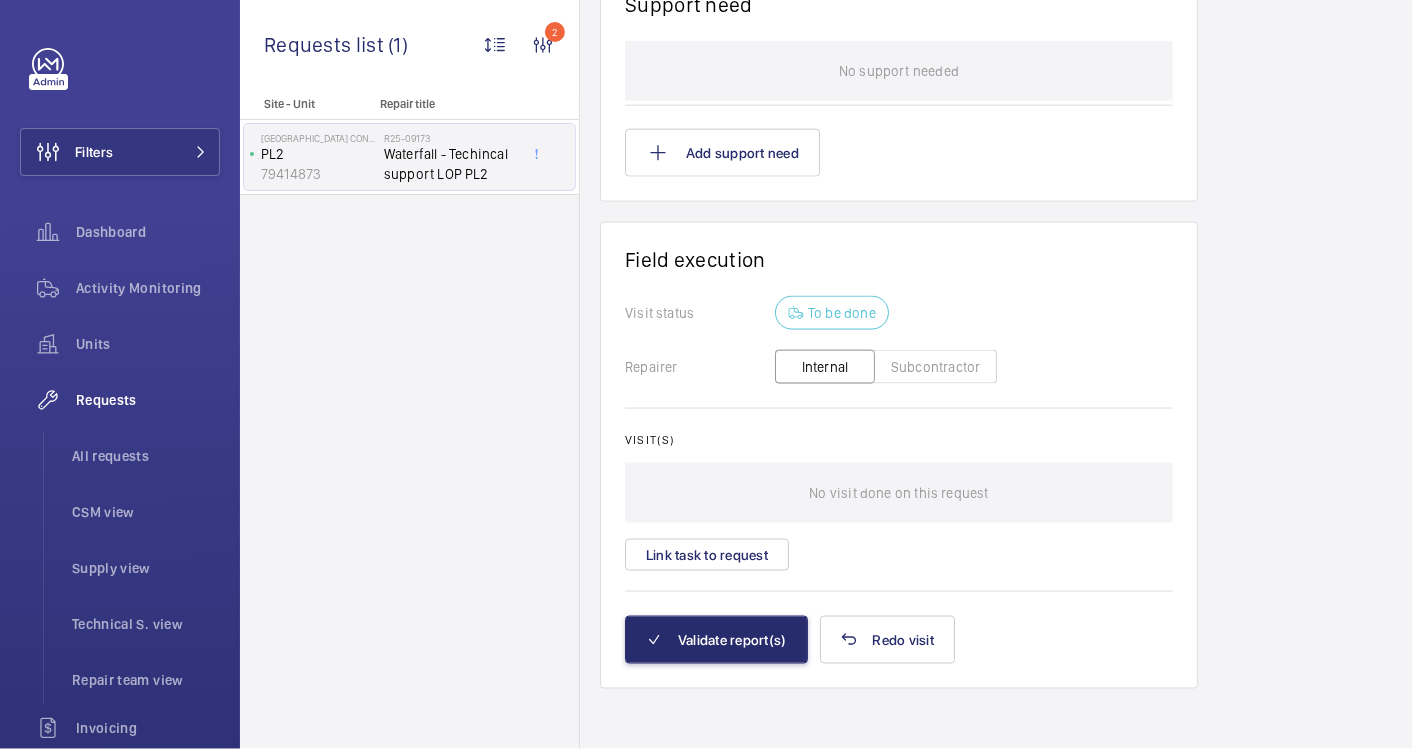 click on "Subcontractor" 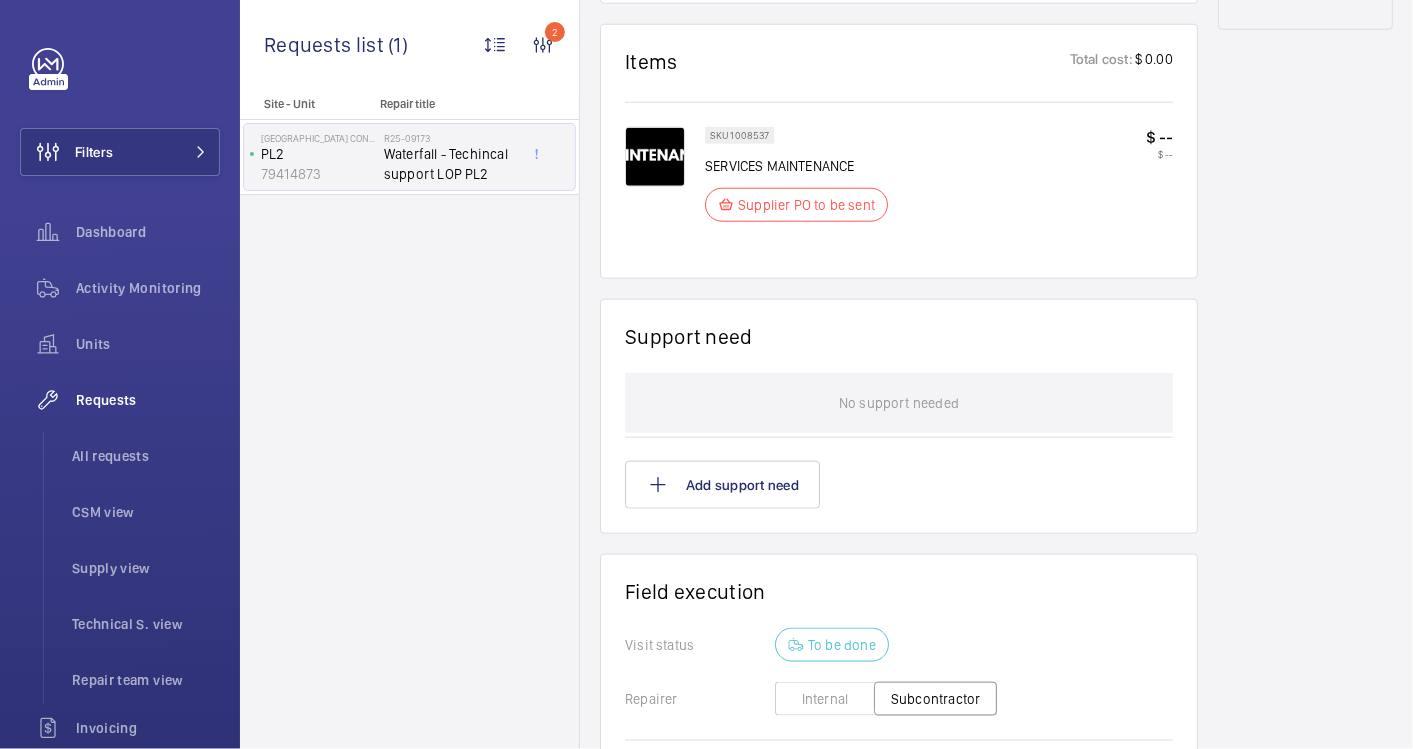 scroll, scrollTop: 1333, scrollLeft: 0, axis: vertical 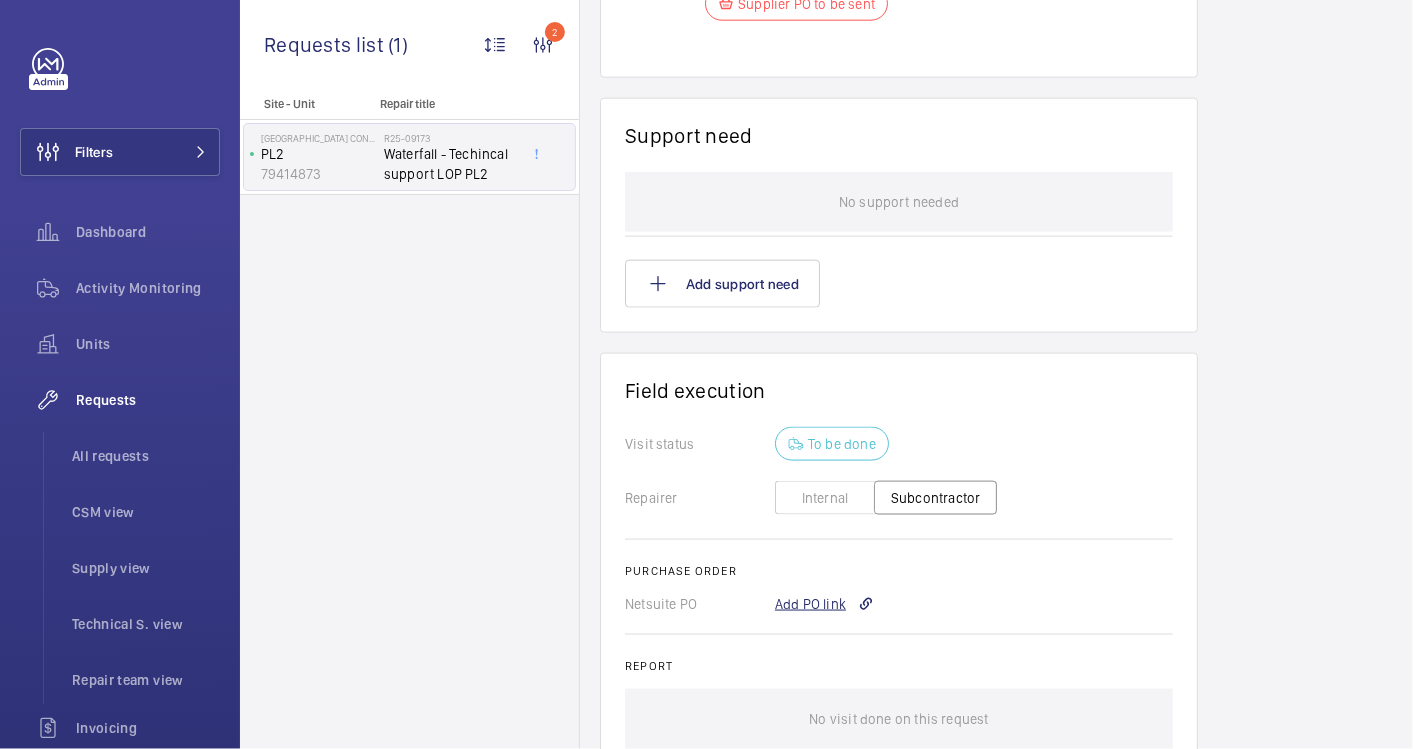 click on "Add PO link" 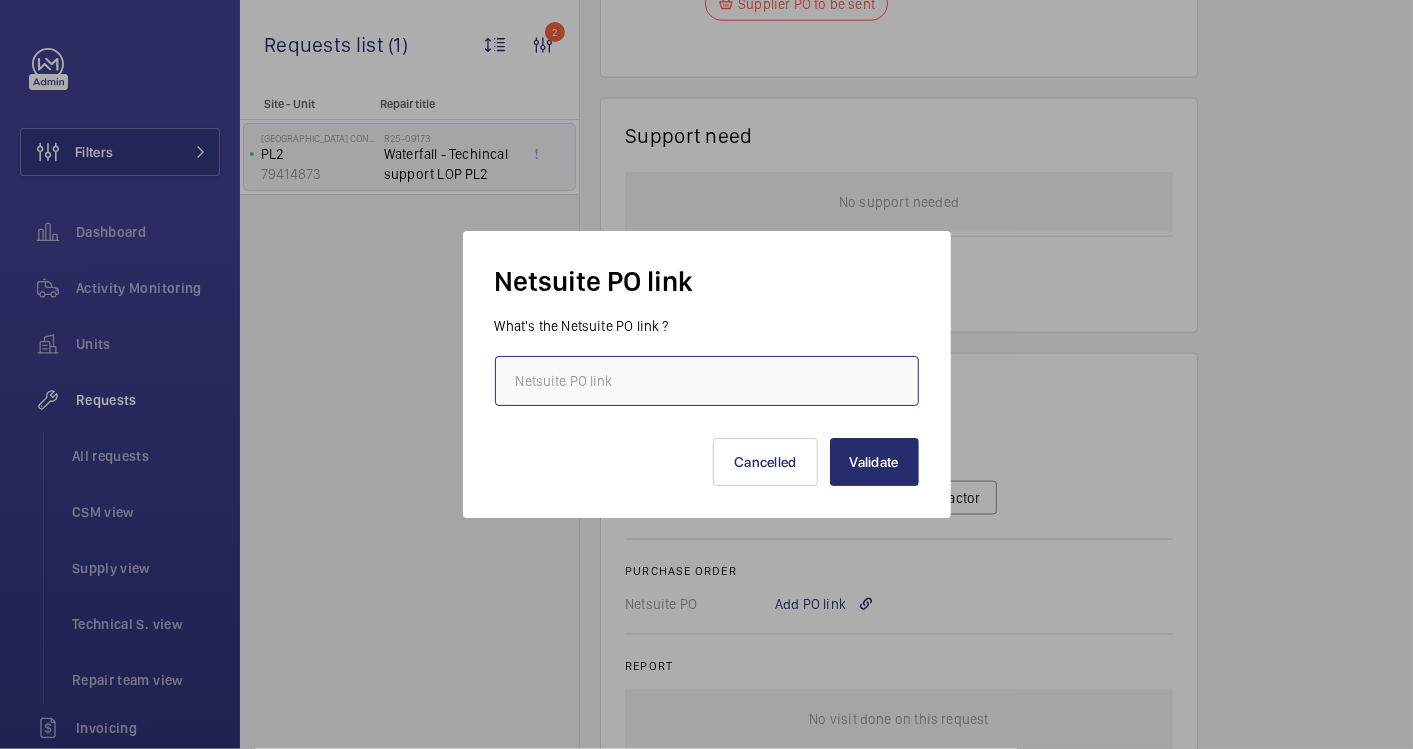 click at bounding box center (707, 381) 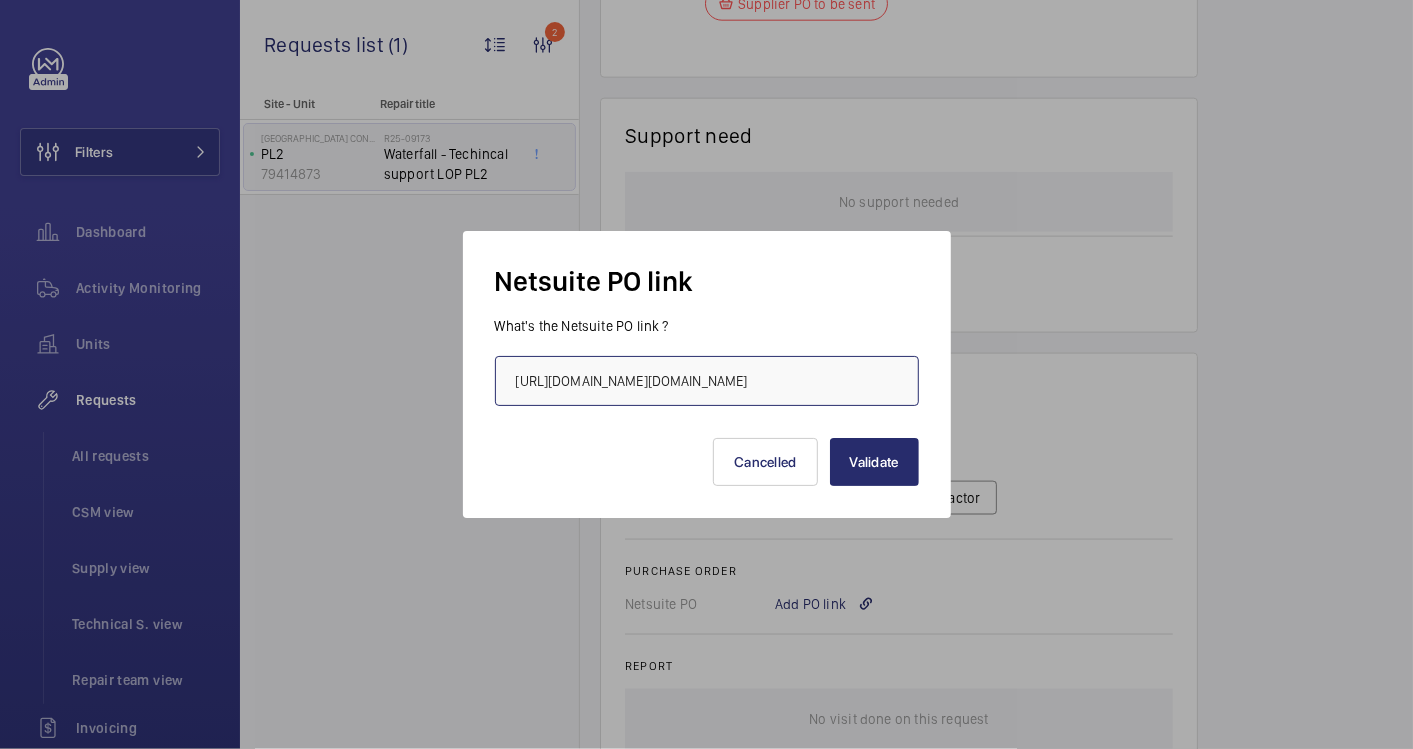scroll, scrollTop: 0, scrollLeft: 427, axis: horizontal 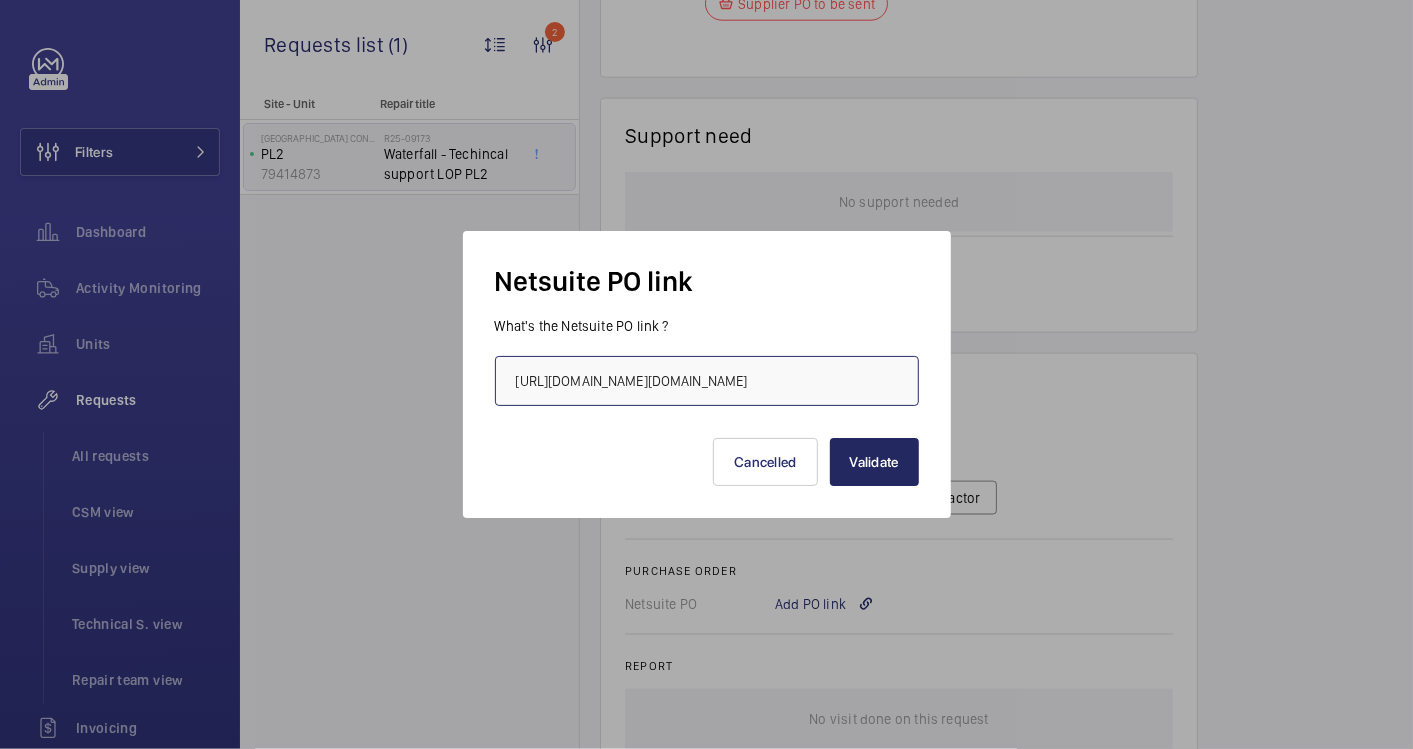 type on "[URL][DOMAIN_NAME][DOMAIN_NAME]" 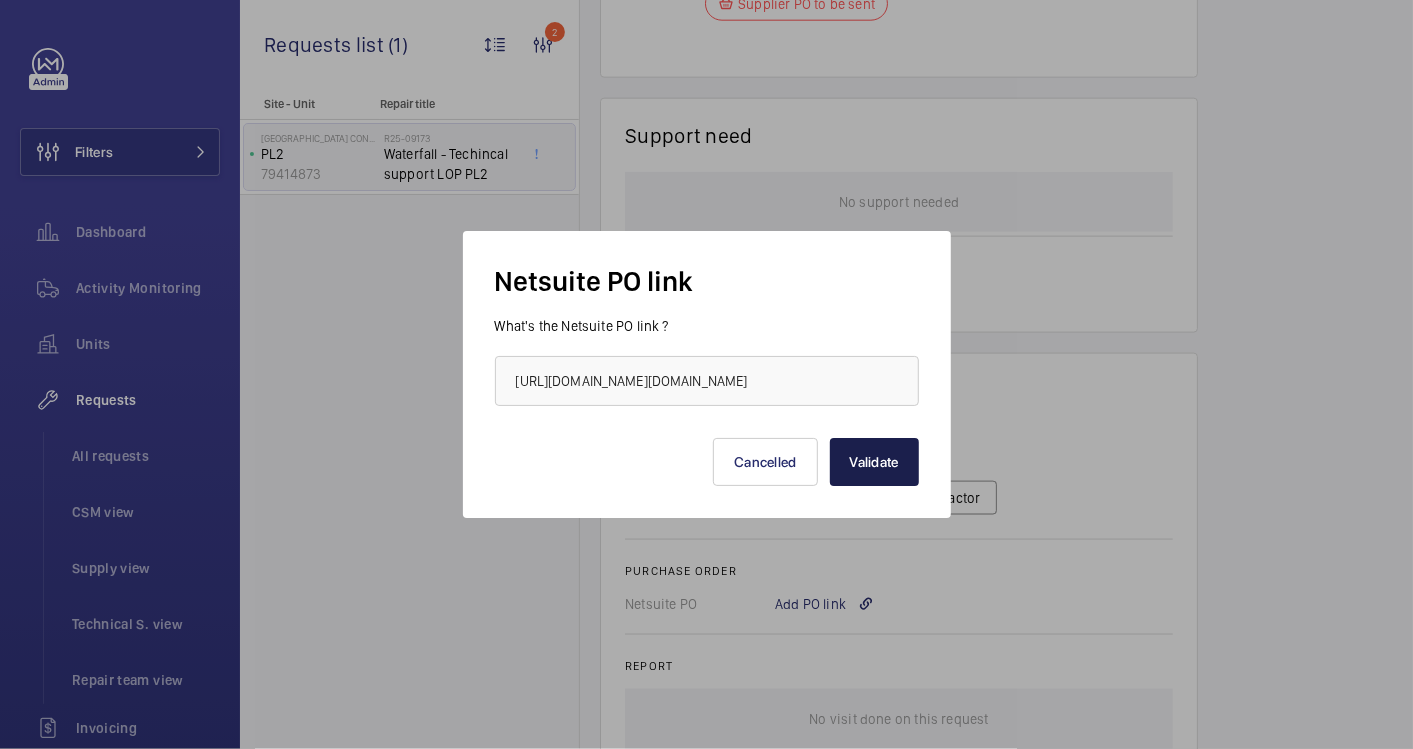 scroll, scrollTop: 0, scrollLeft: 0, axis: both 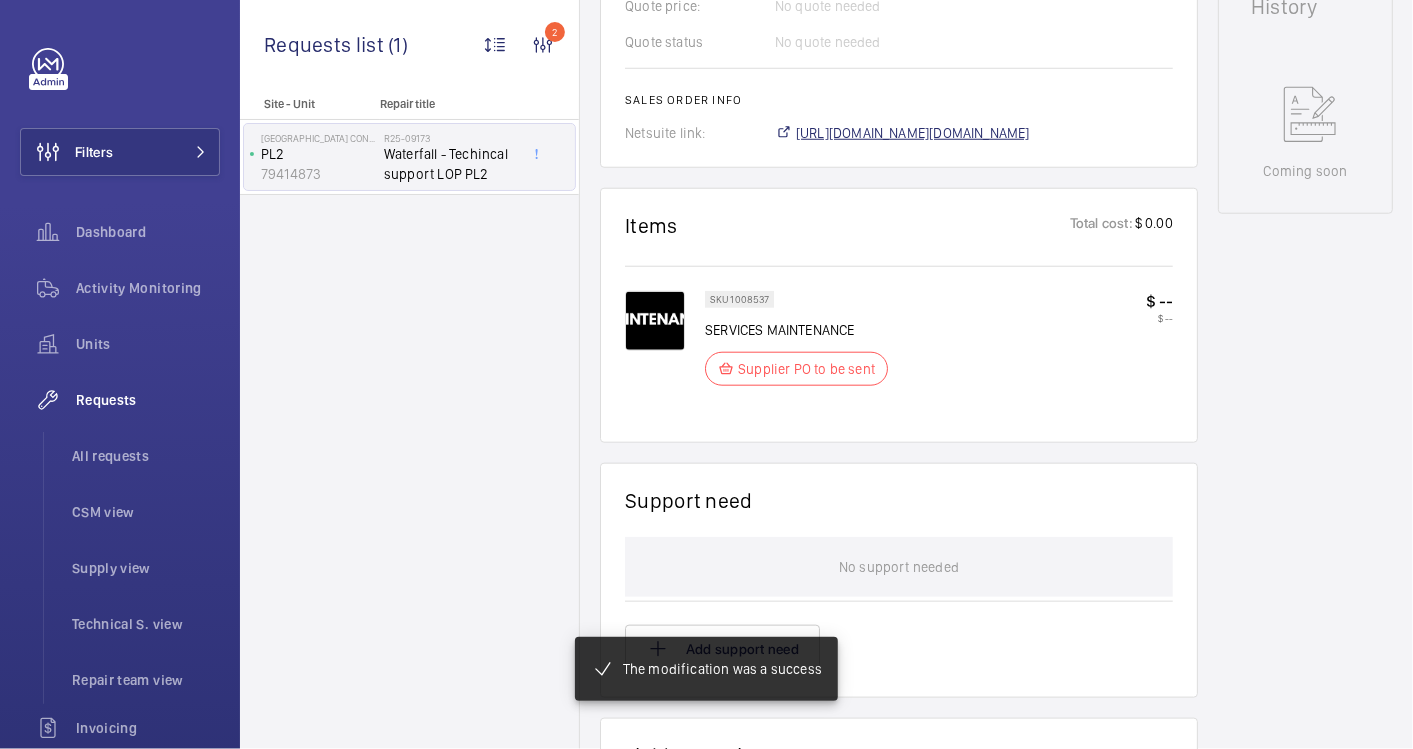 click on "[URL][DOMAIN_NAME][DOMAIN_NAME]" 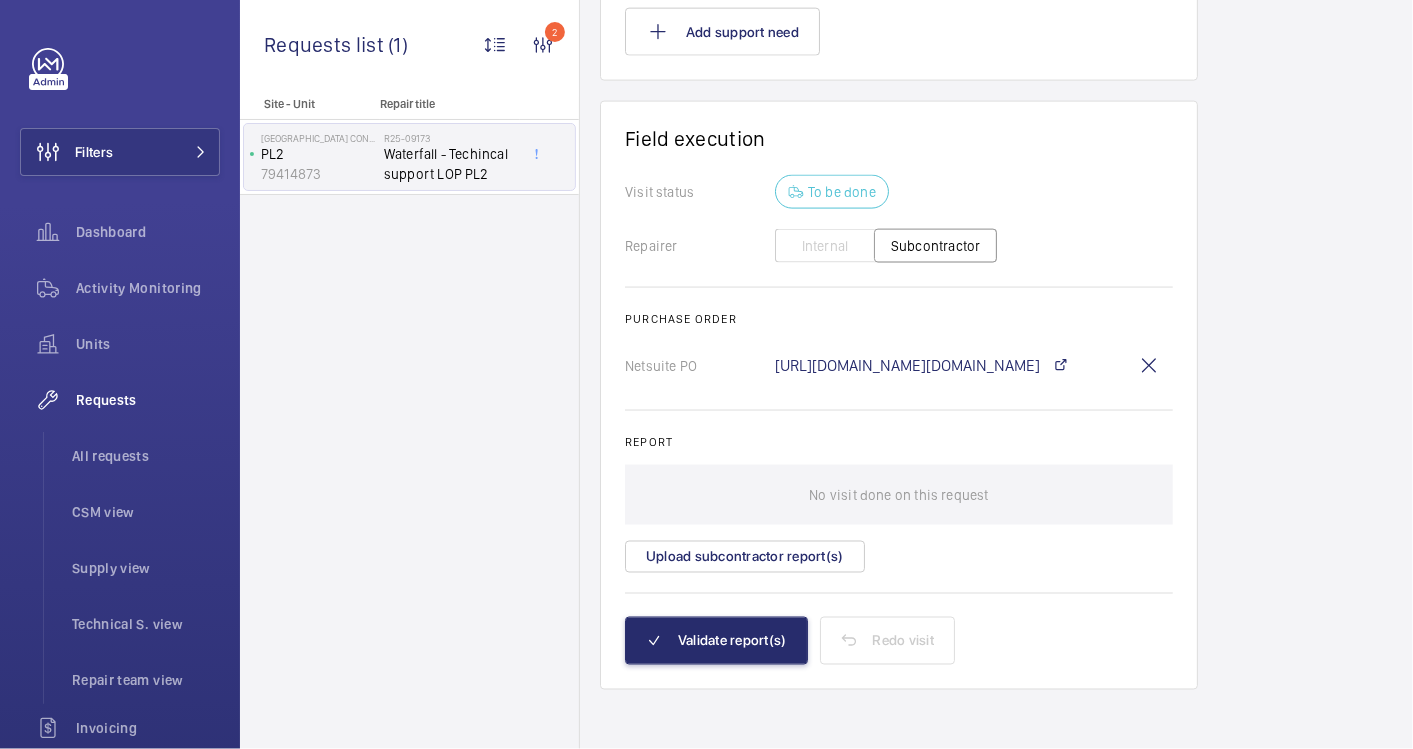scroll, scrollTop: 1567, scrollLeft: 0, axis: vertical 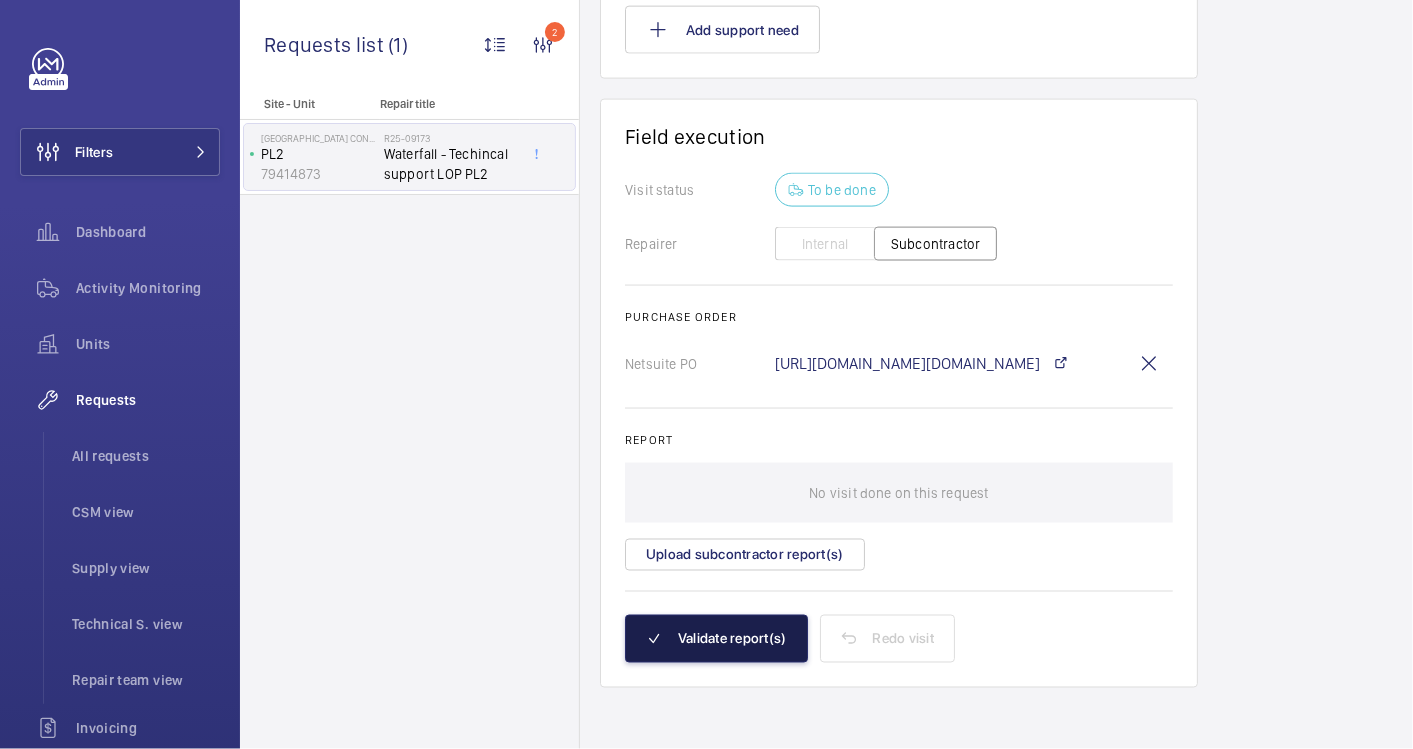 click on "Validate report(s)" 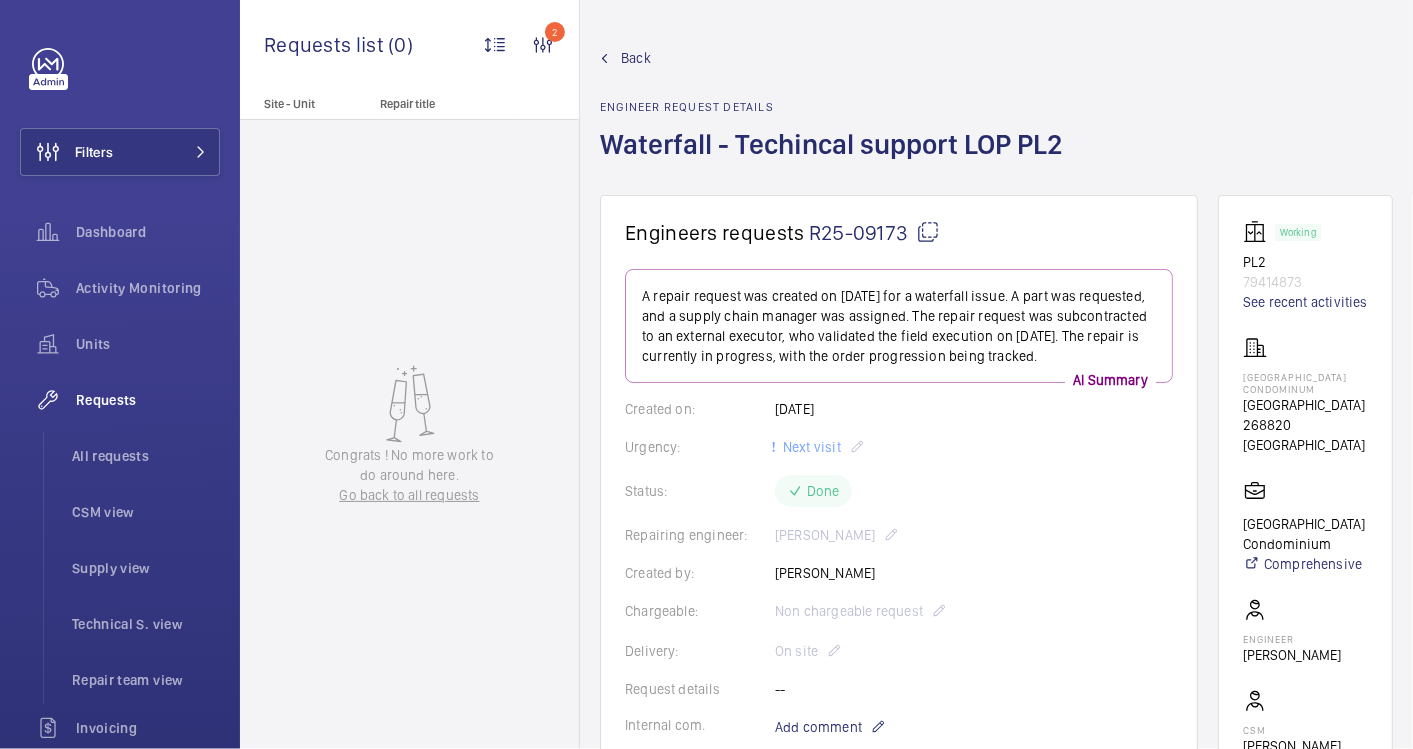 click on "Back" 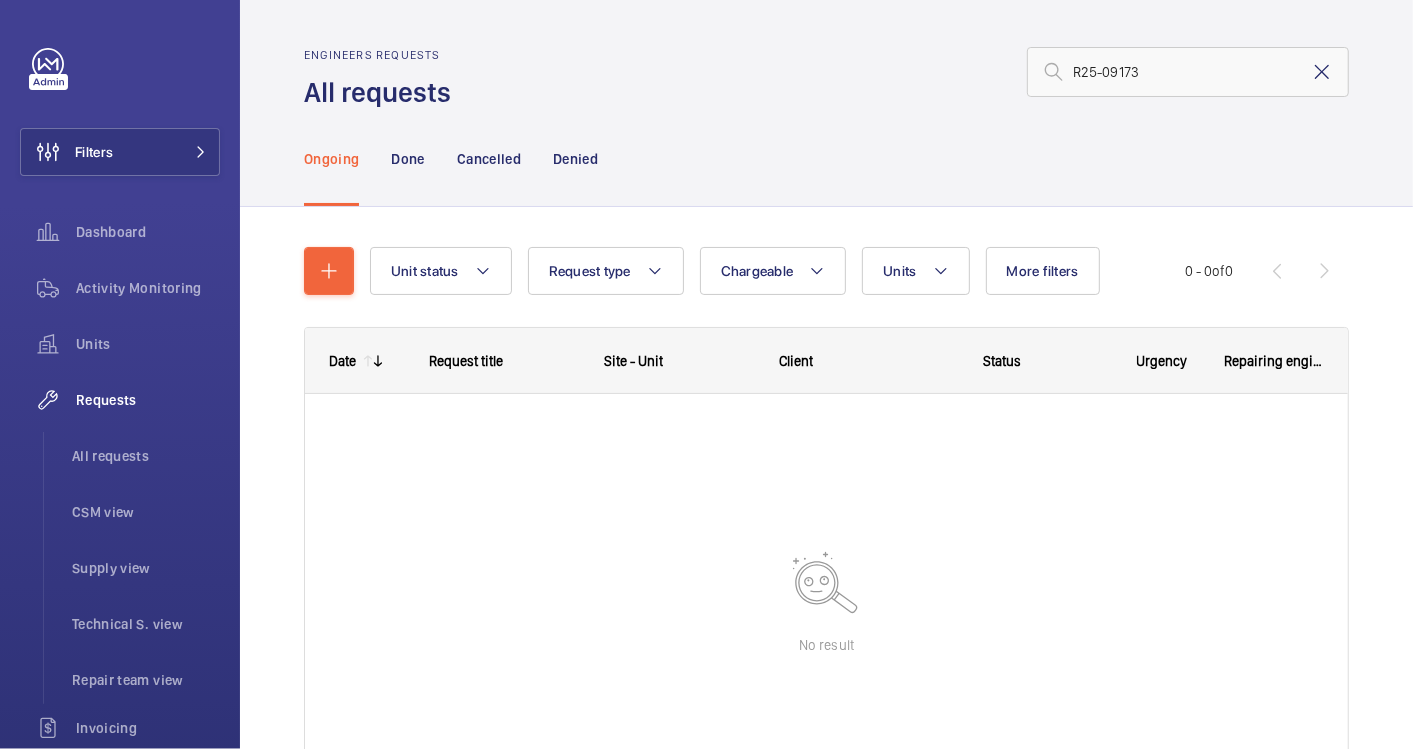 click 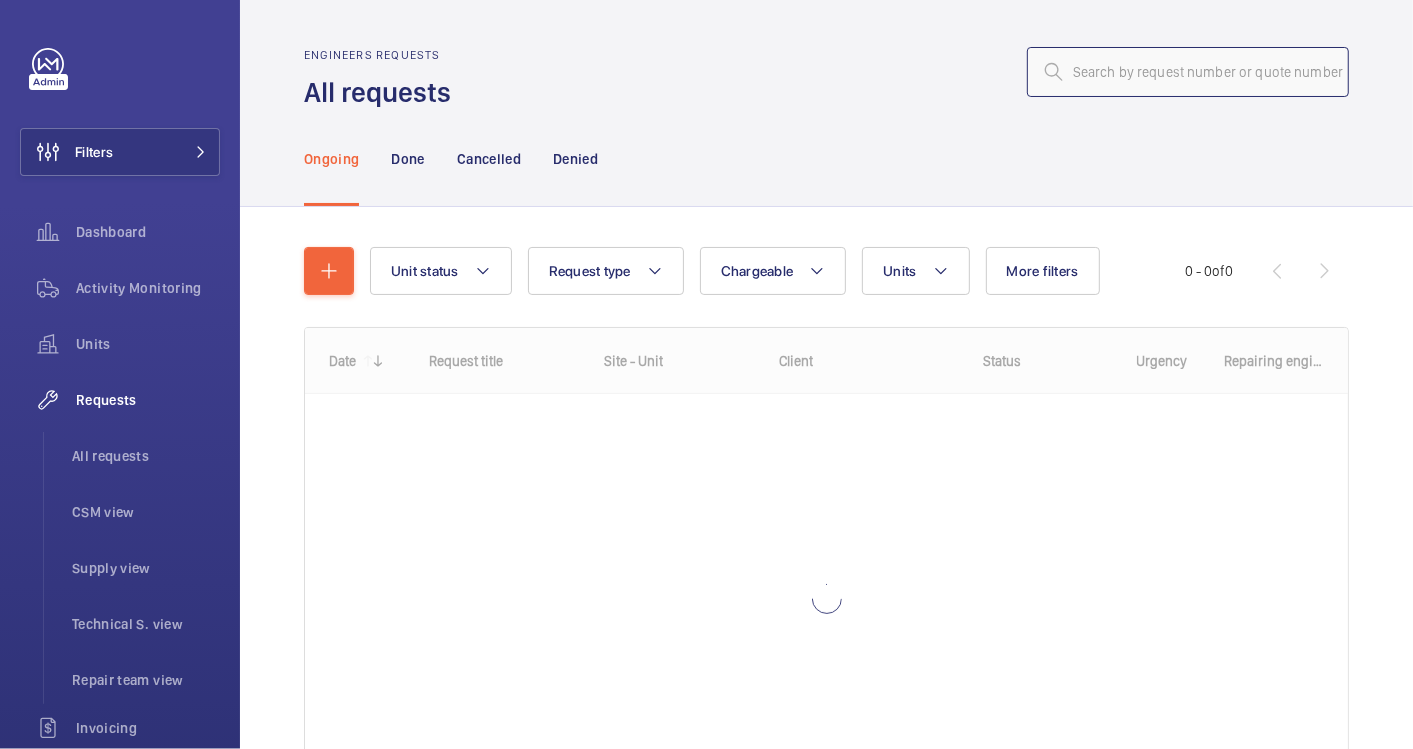 click 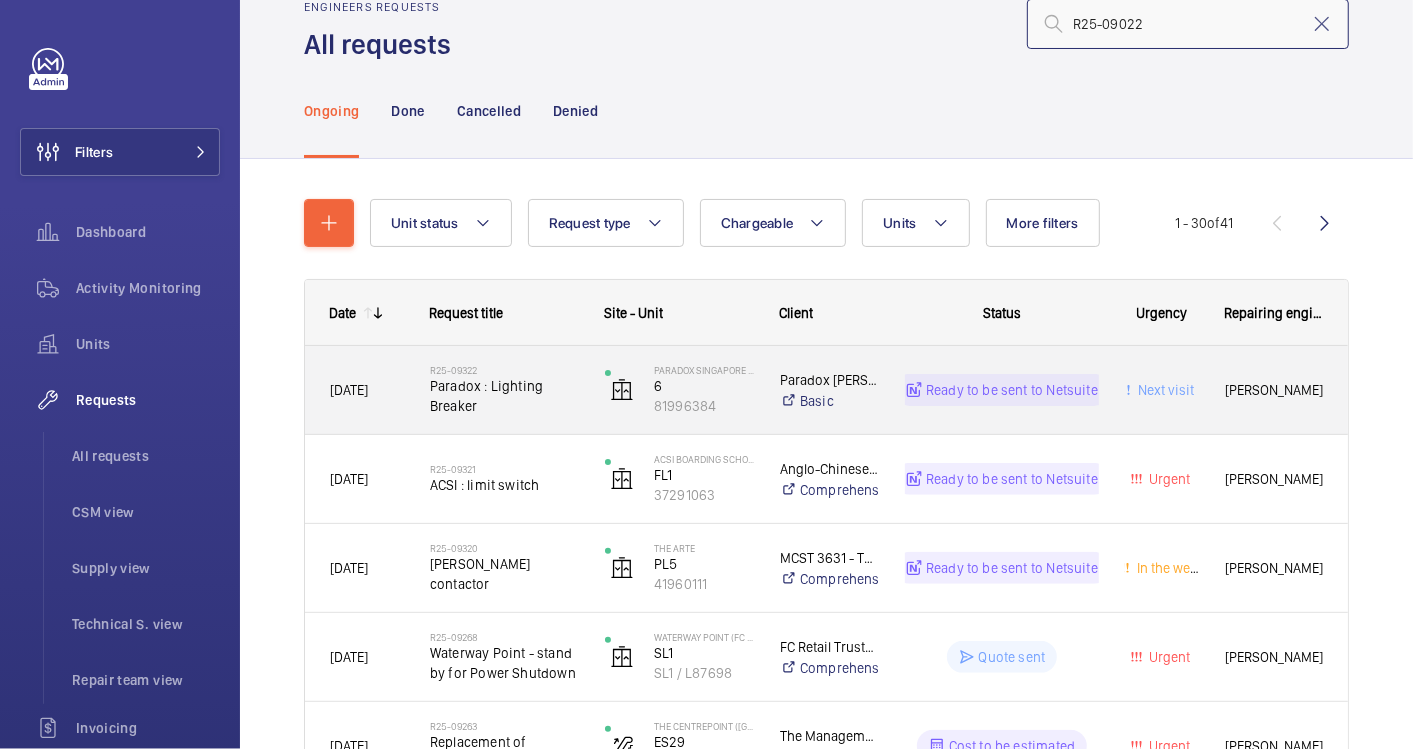 scroll, scrollTop: 0, scrollLeft: 0, axis: both 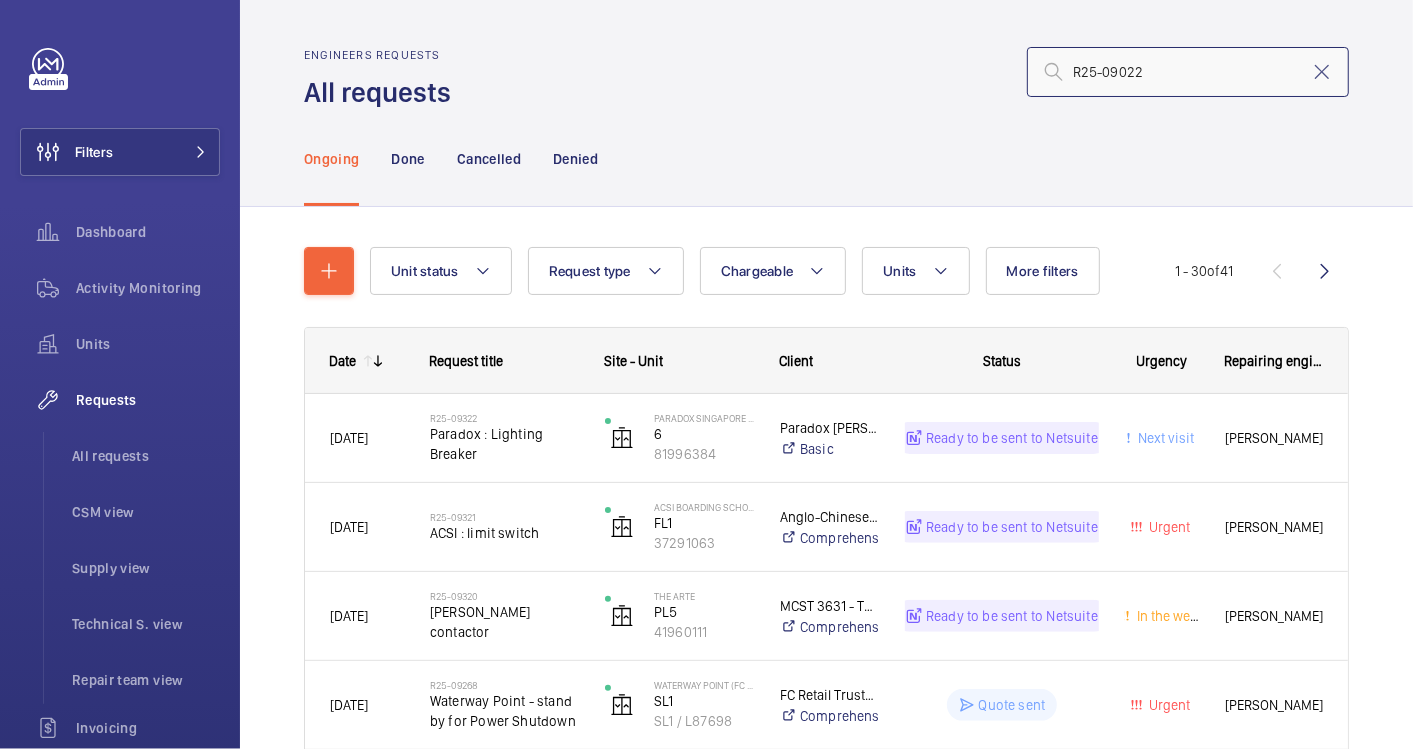 click on "R25-09022" 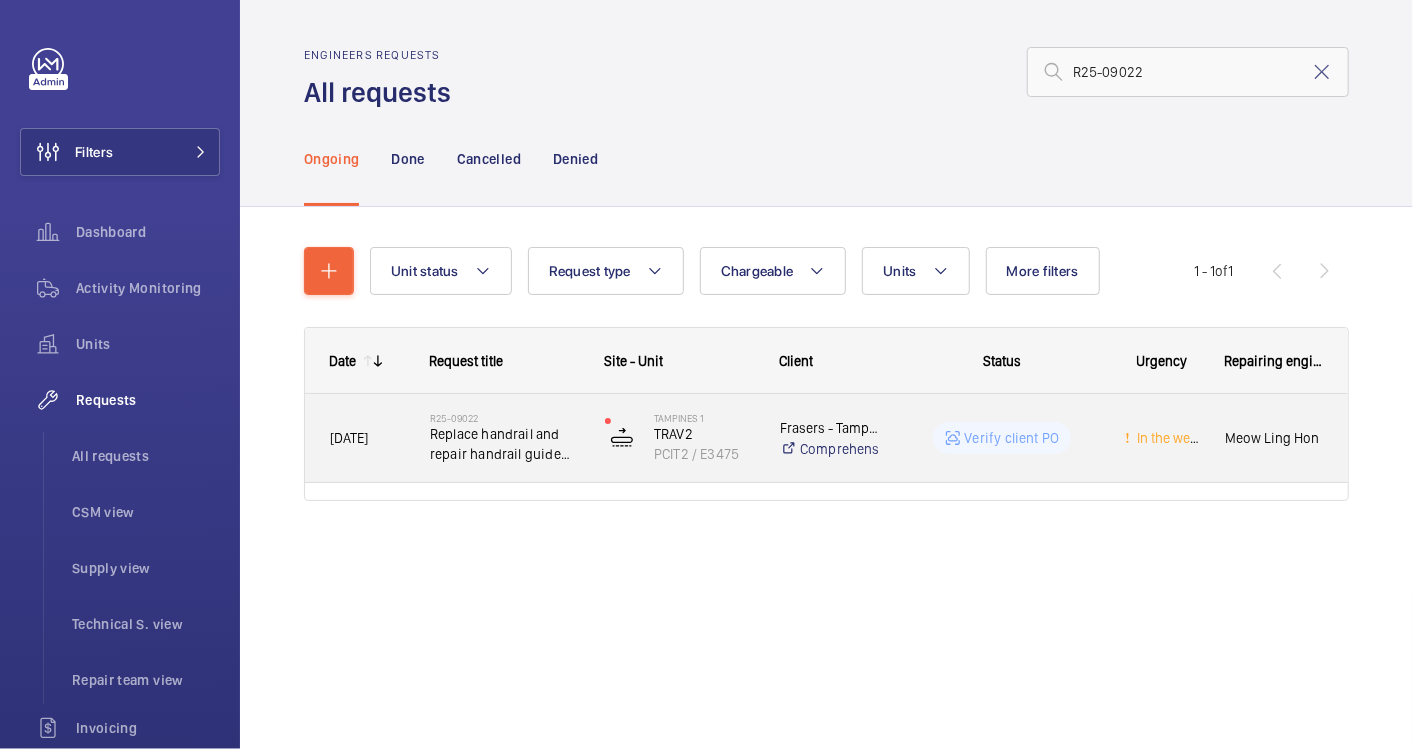 click on "Replace handrail and repair handrail guide profile" 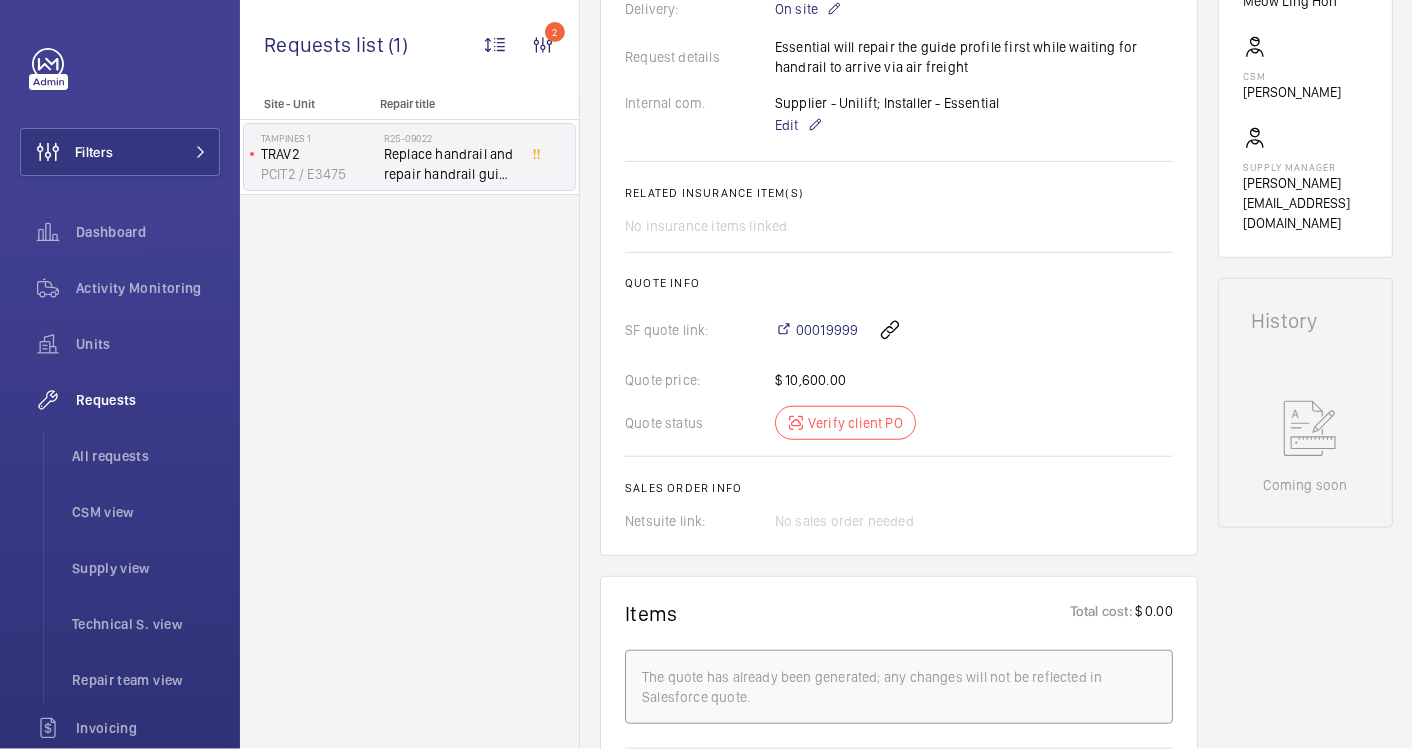scroll, scrollTop: 666, scrollLeft: 0, axis: vertical 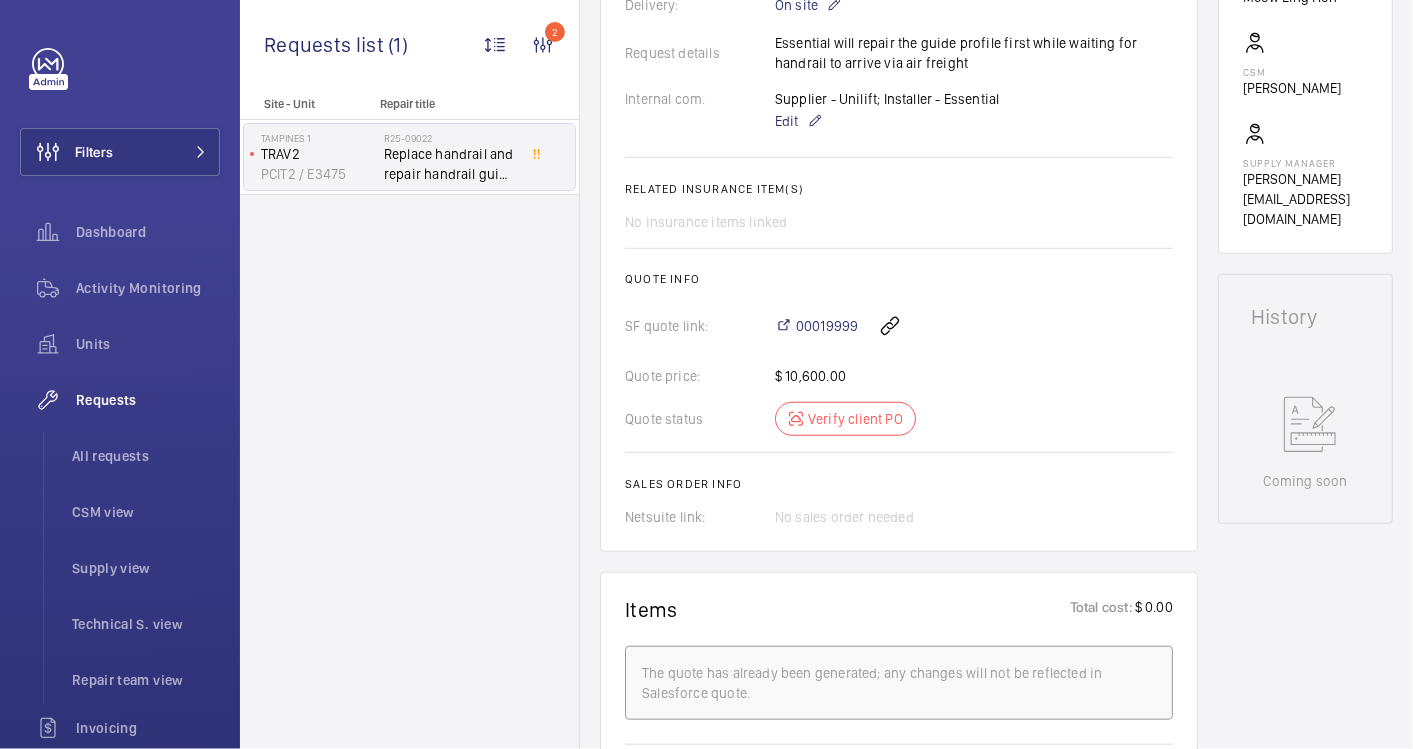 click on "Quote status Verify client PO" 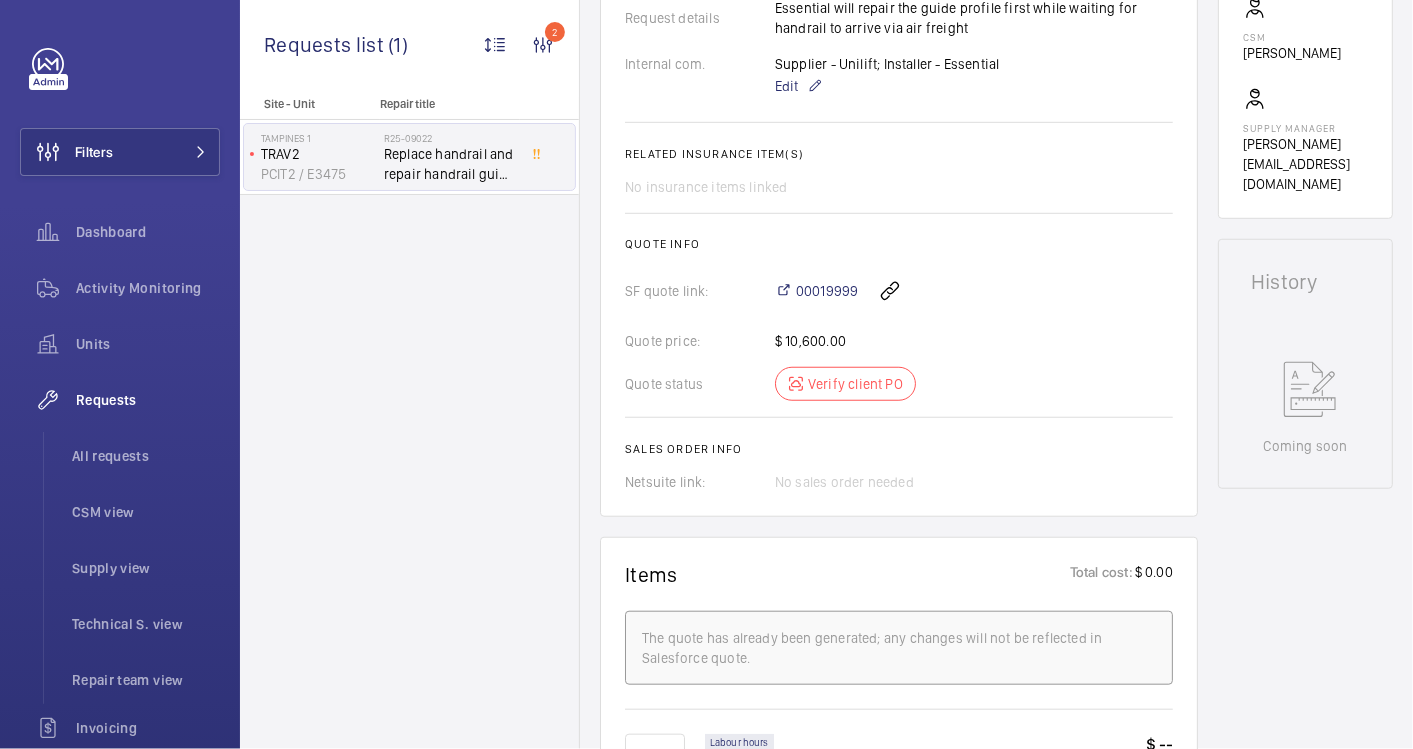 scroll, scrollTop: 666, scrollLeft: 0, axis: vertical 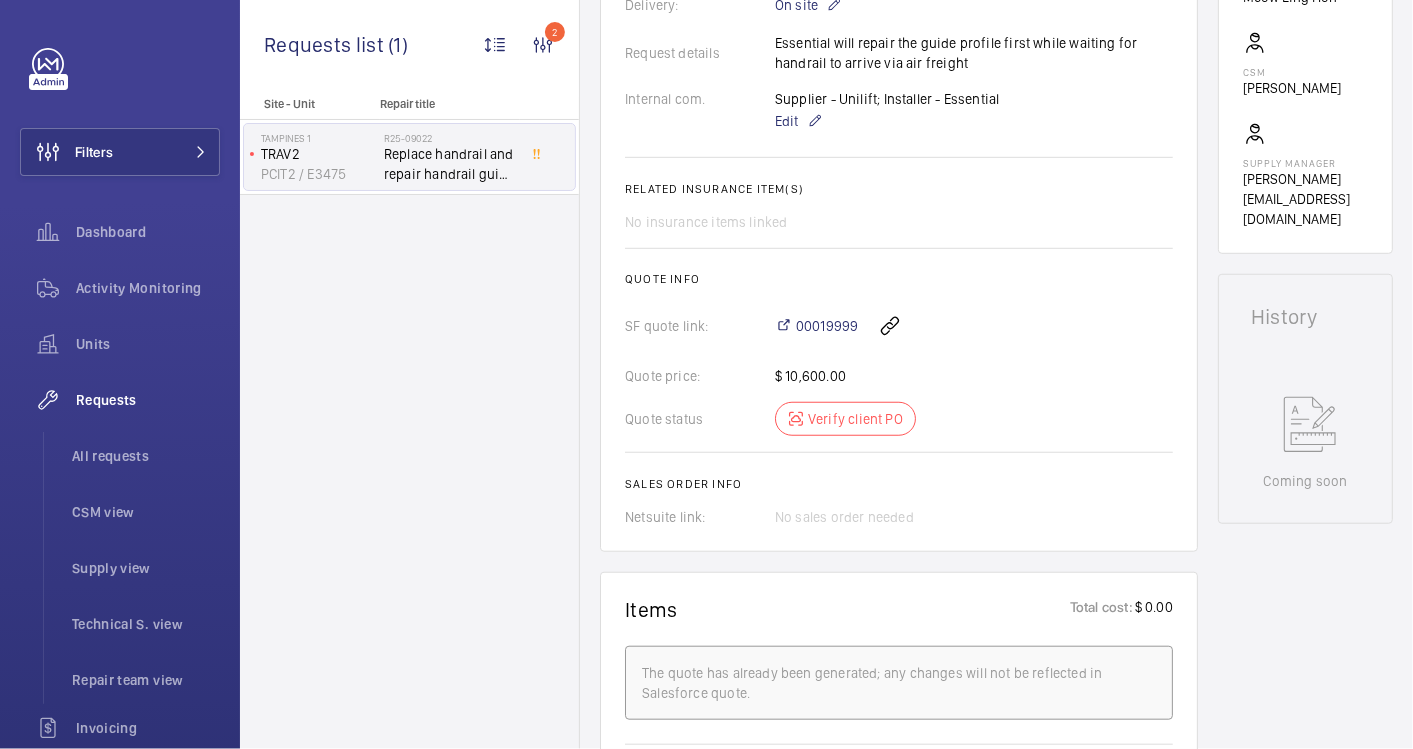click on "Quote status Verify client PO" 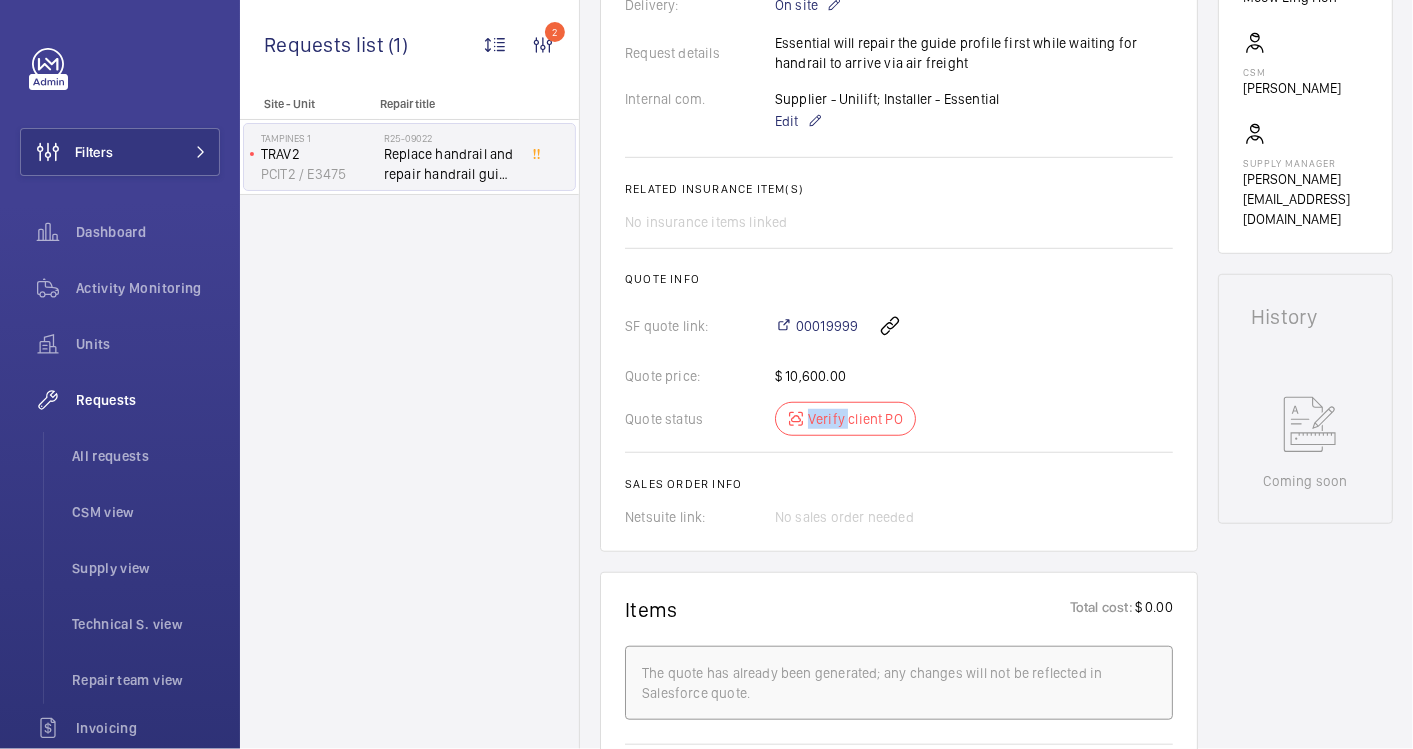click on "Quote status Verify client PO" 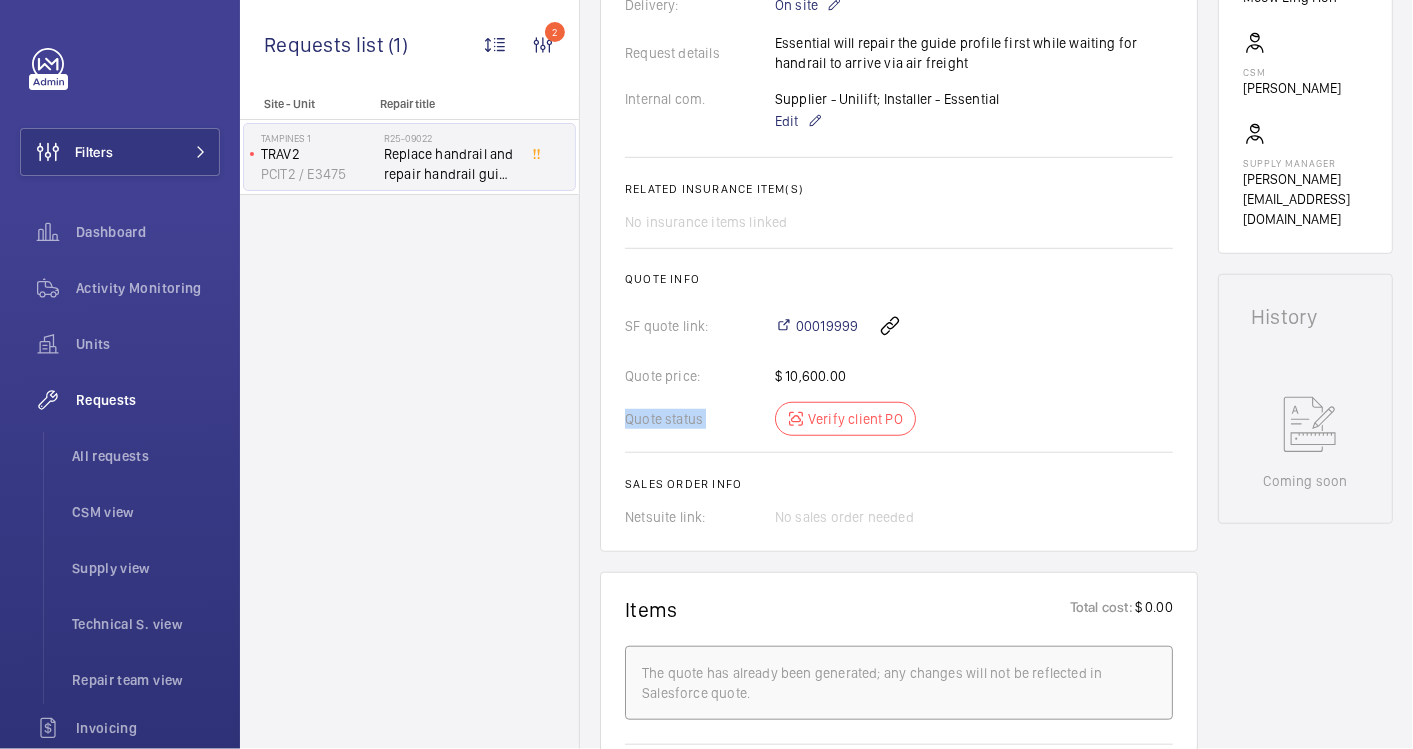 click on "Quote status Verify client PO" 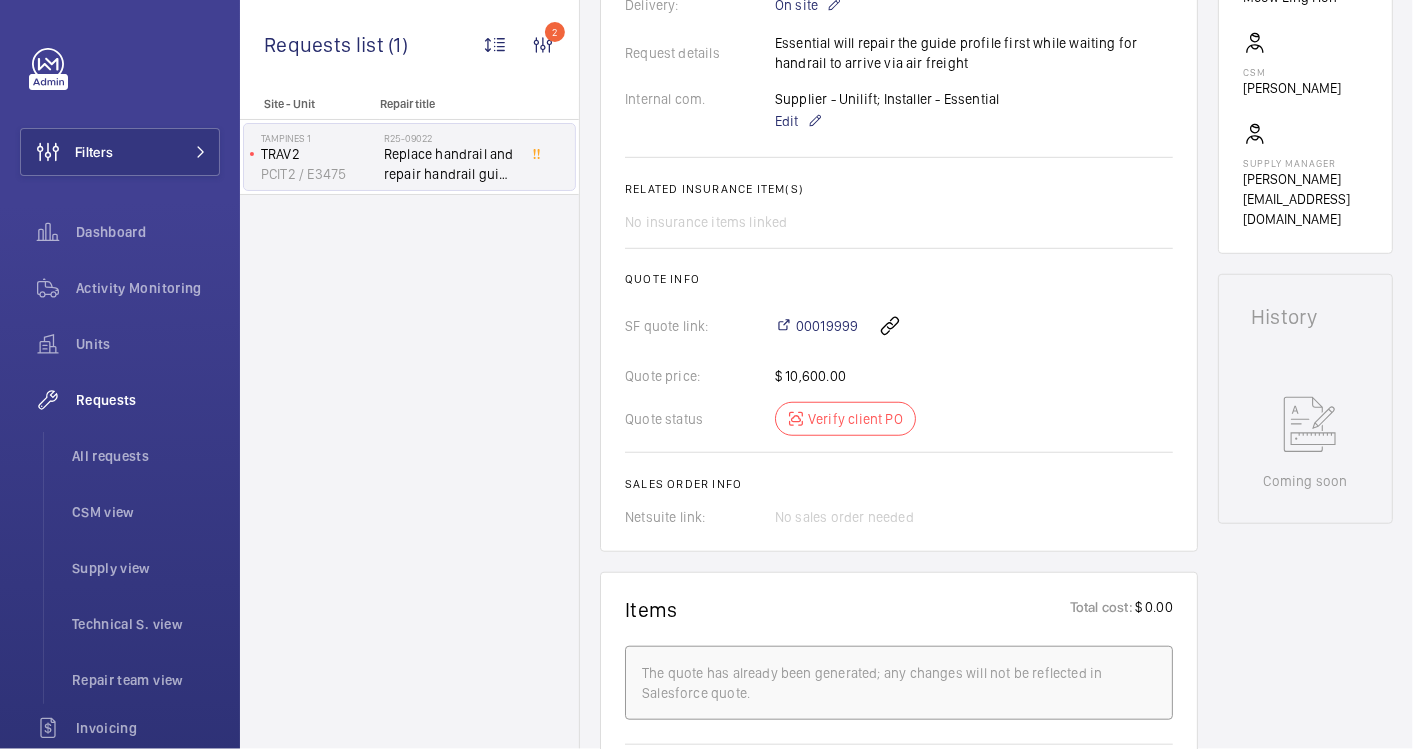 click on "A repair request was created on [DATE] to replace a handrail and repair a handrail guide profile. The request was assigned an urgency level of "IN_THE_WEEK" and a quote was generated. The repair work was subcontracted to an external supplier and installer. After some revisions, the quote was validated on [DATE], and the repair request is currently awaiting execution.  AI Summary Created on:  [DATE]  Urgency: In the week Status: Verify client PO Repairing engineer:  Meow Ling Hon  Created by:  May Mon Mon Thu  Chargeable: Chargeable request Delivery:  On site  Request details  Essential will repair the guide profile first while waiting for handrail to arrive via air freight  Internal com.  Supplier - Unilift;
Installer - Essential  Edit Related insurance item(s)  No insurance items linked  Quote info SF quote link: 00019999 Quote price:  $ 10,600.00  Quote status Verify client PO Sales order info Netsuite link: No sales order needed" 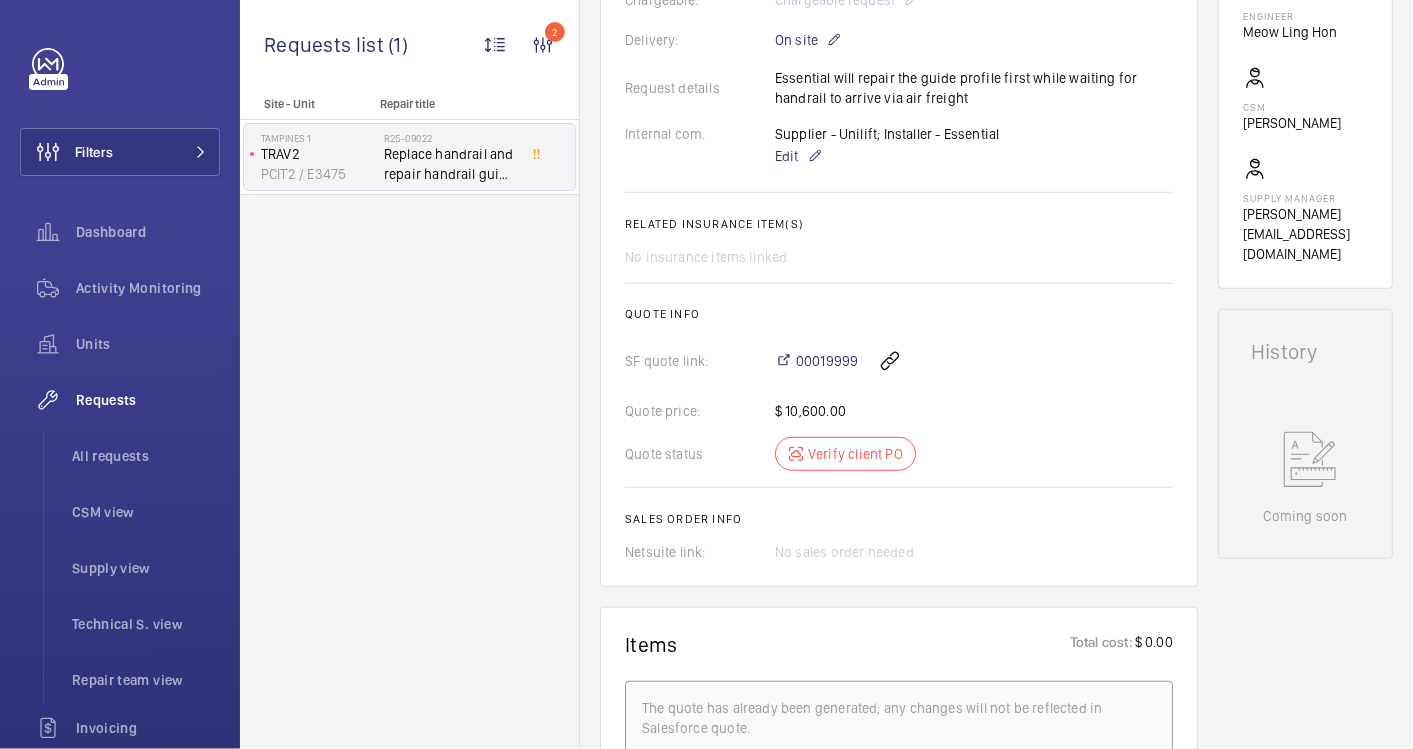 scroll, scrollTop: 666, scrollLeft: 0, axis: vertical 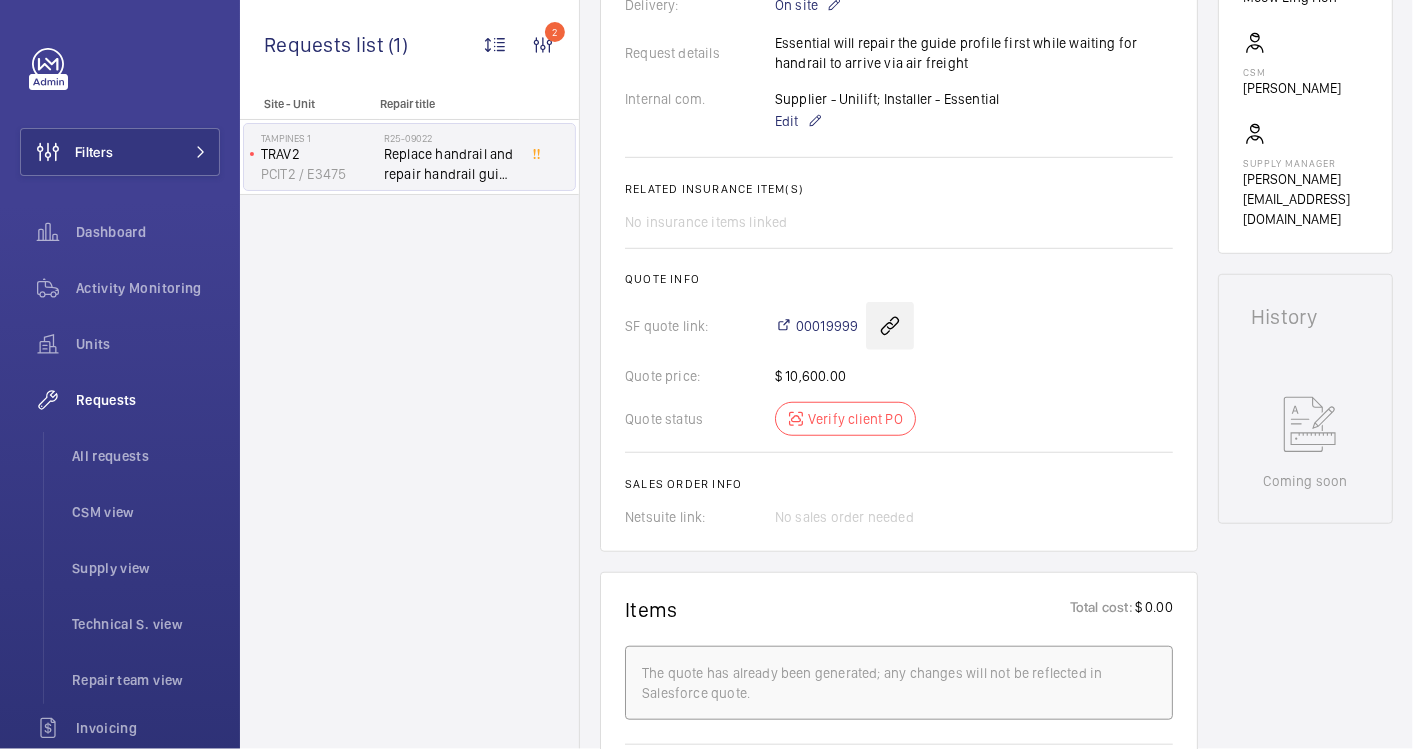 click 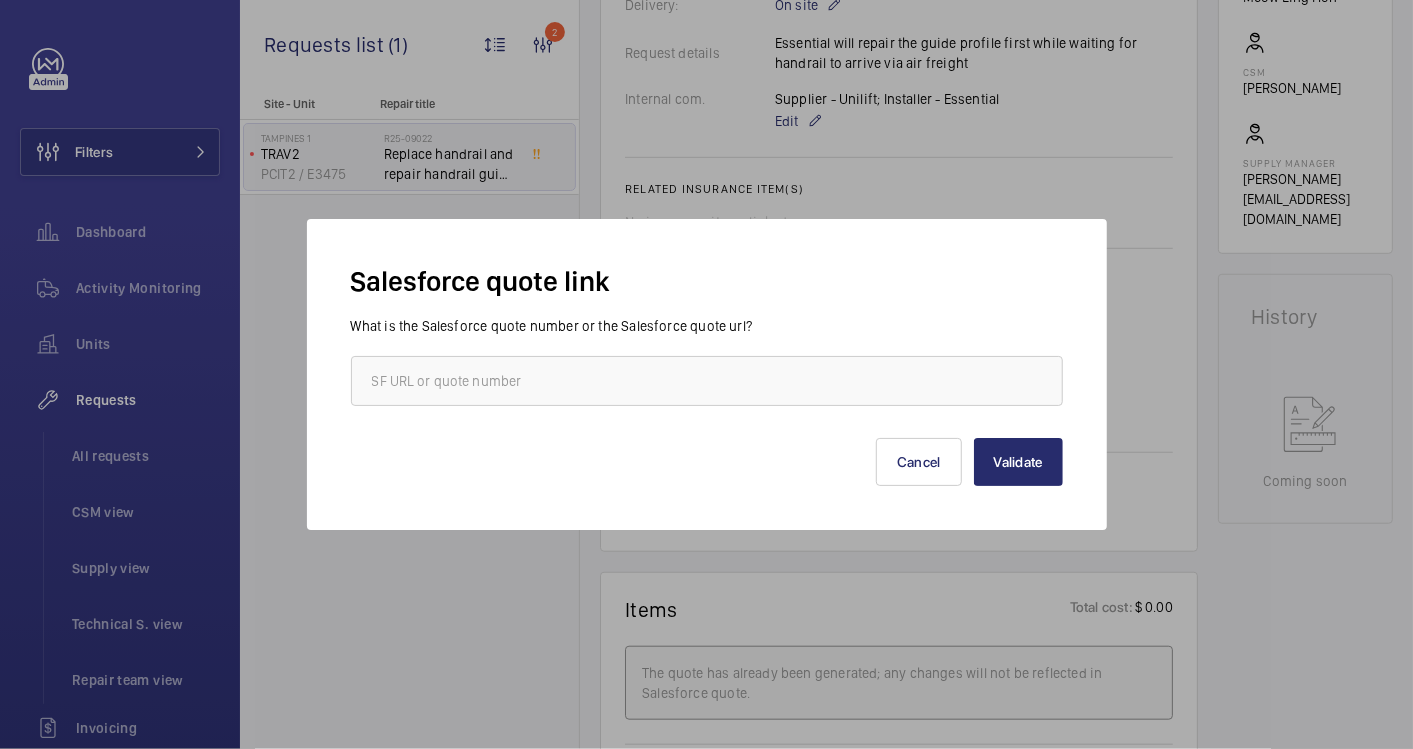 click at bounding box center [706, 374] 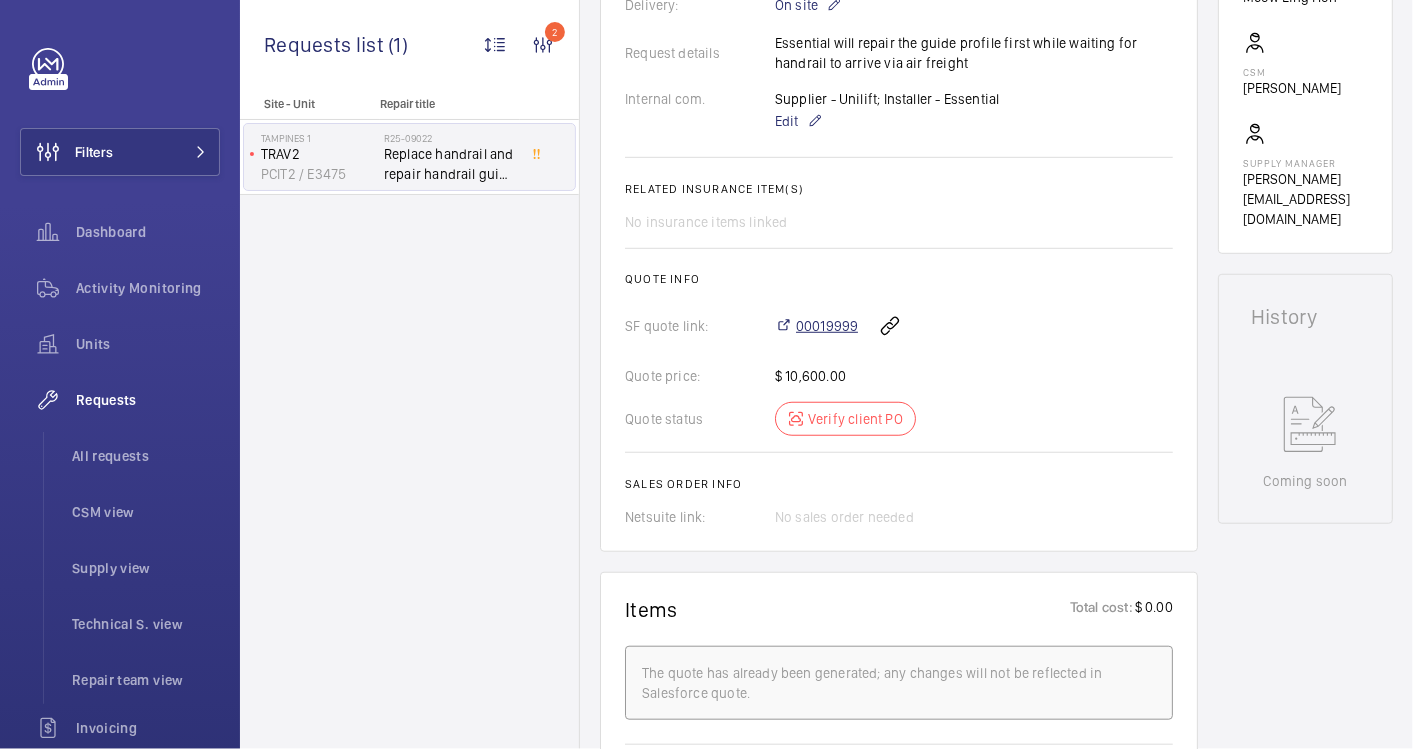 click on "00019999" 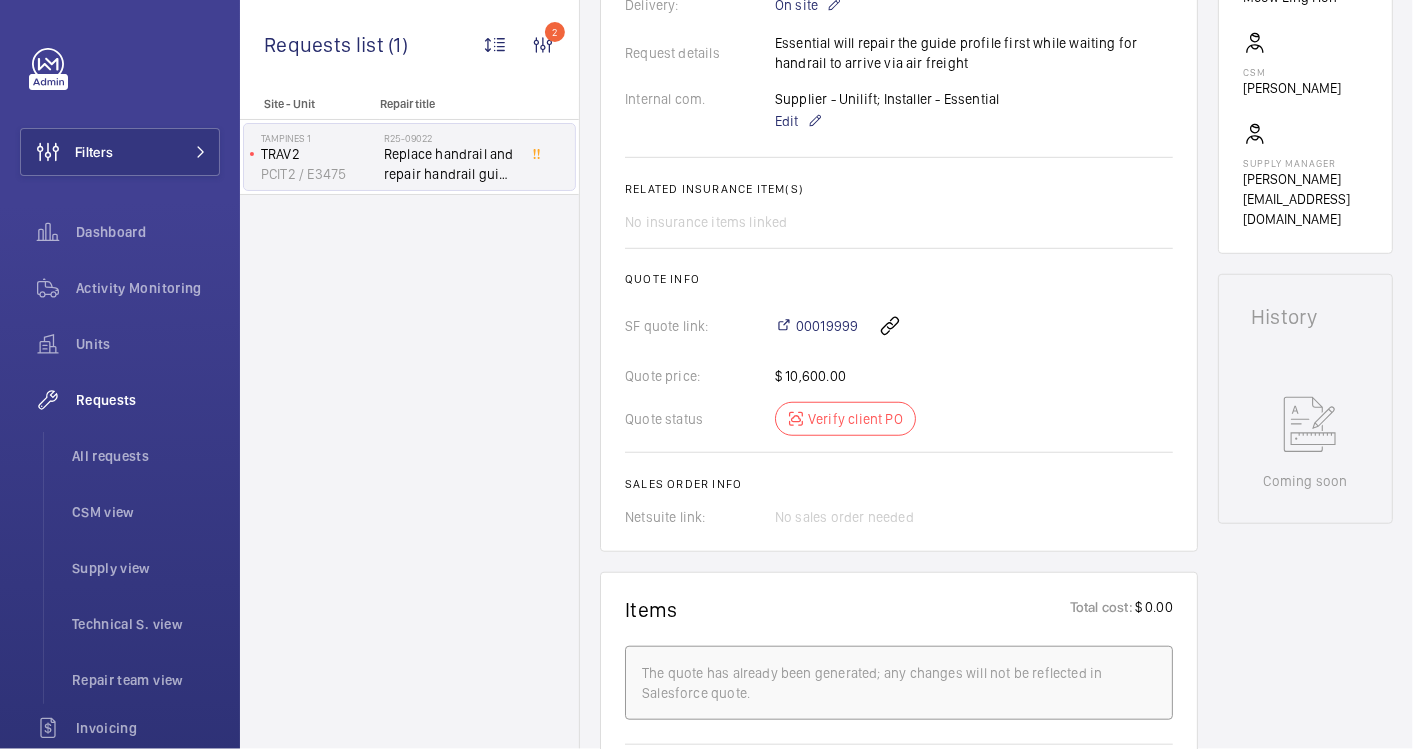 click on "Quote status Verify client PO" 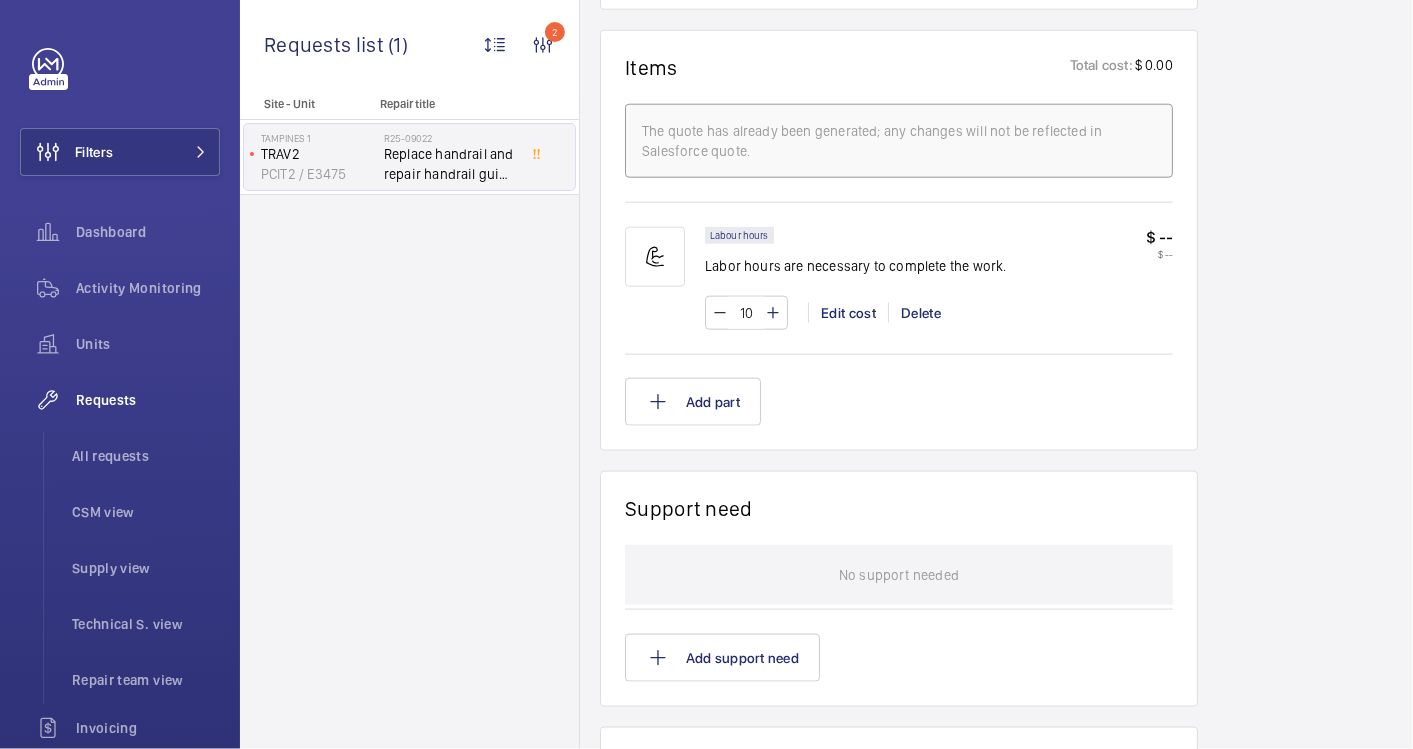 scroll, scrollTop: 1333, scrollLeft: 0, axis: vertical 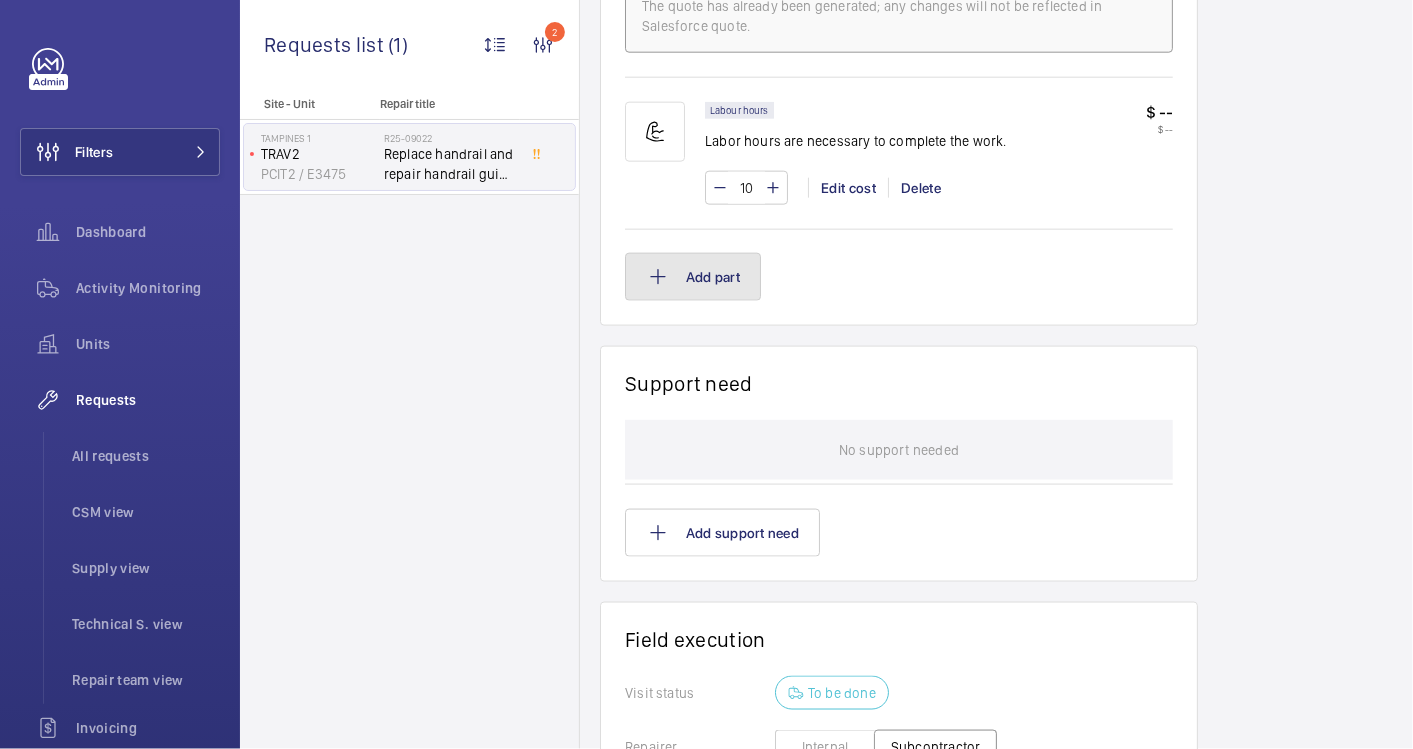 click on "Add part" 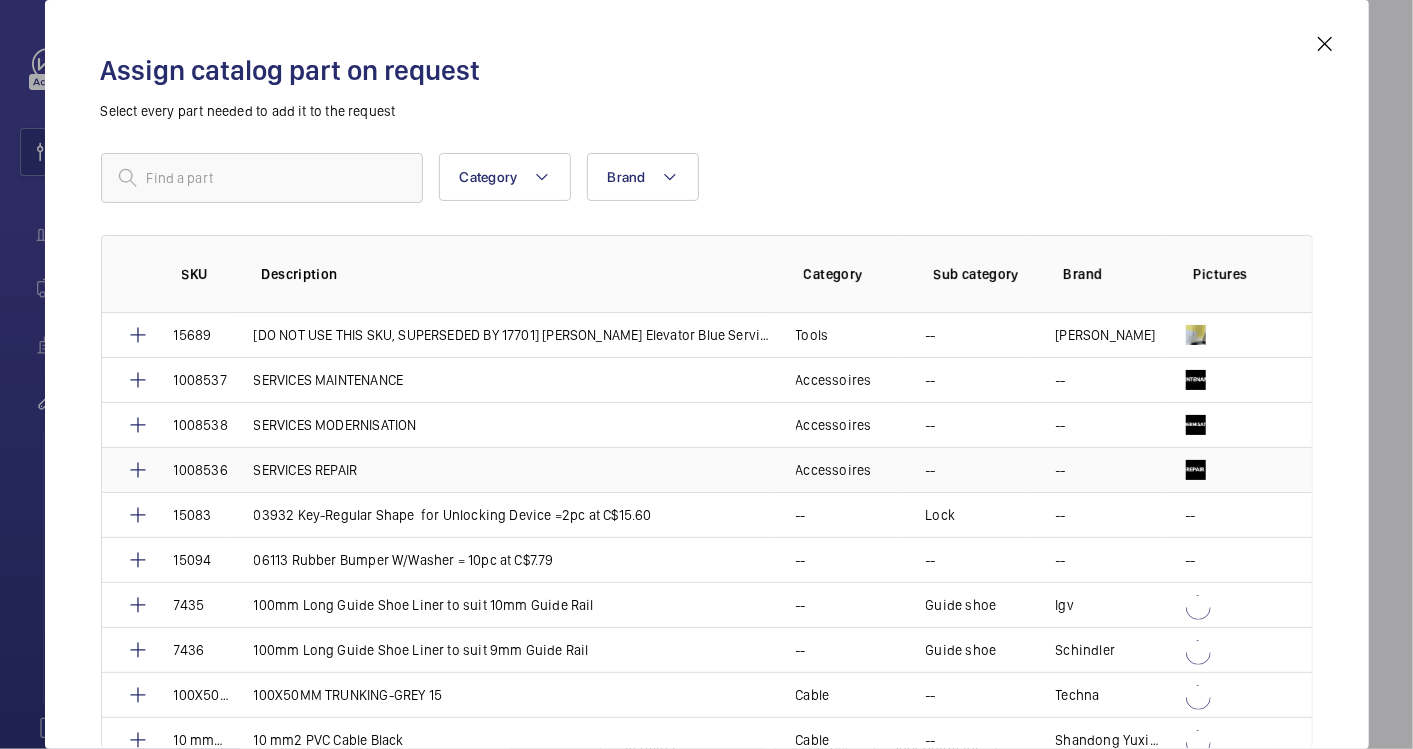 click on "SERVICES REPAIR" at bounding box center (306, 470) 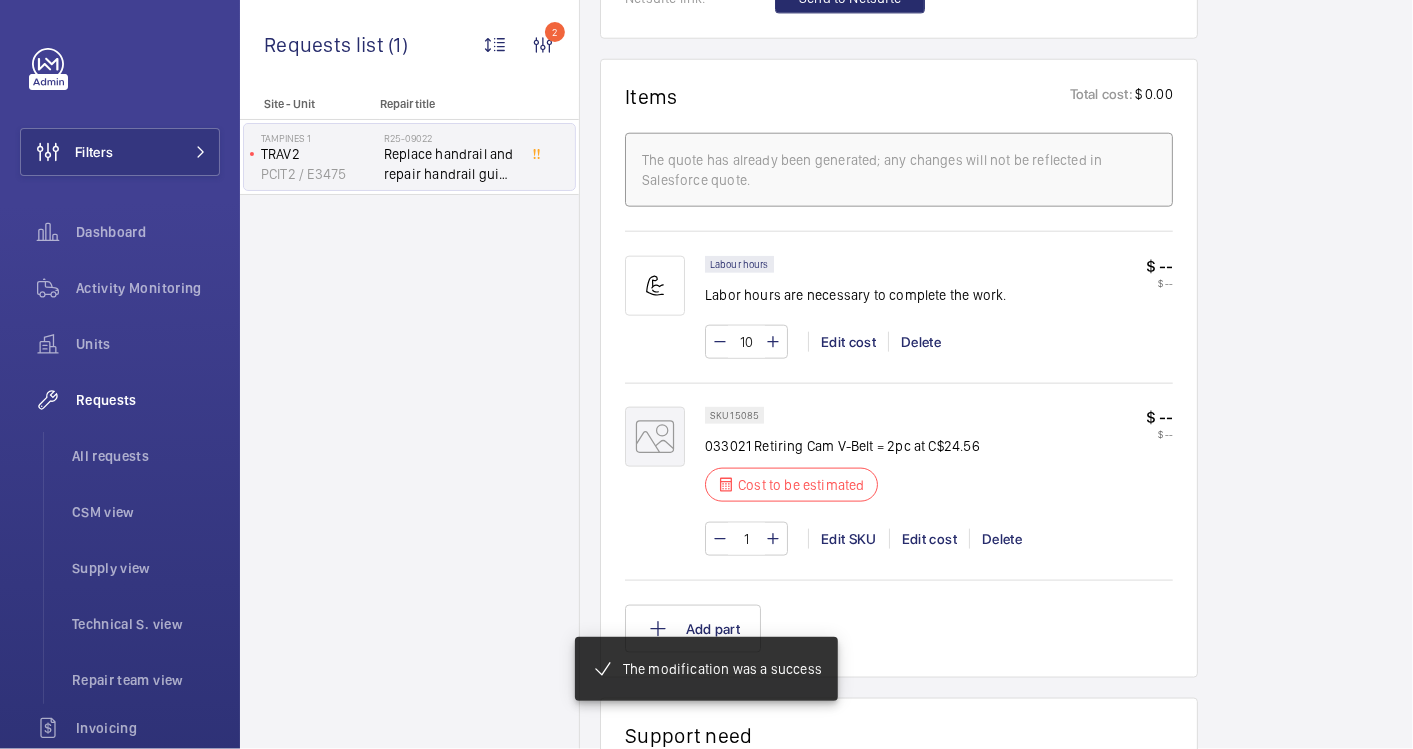 scroll, scrollTop: 1211, scrollLeft: 0, axis: vertical 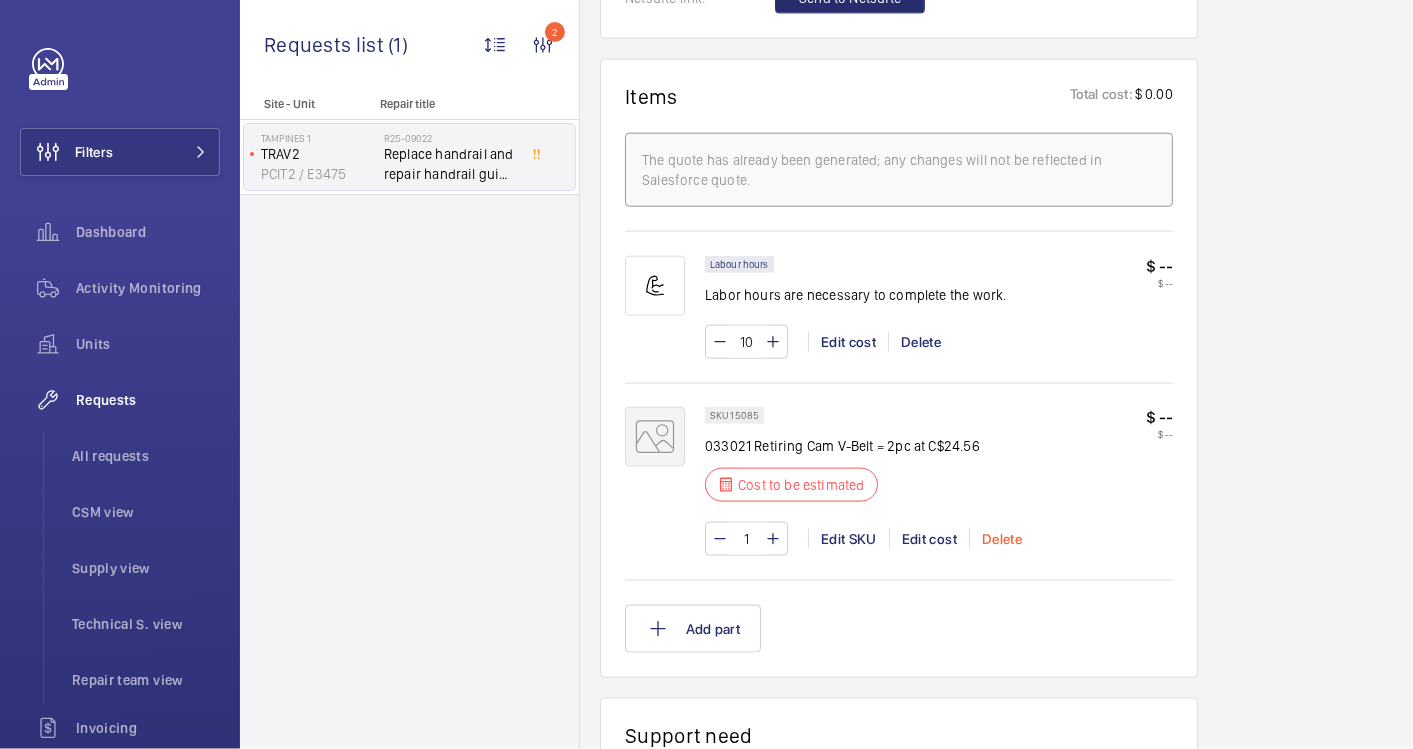 click on "Delete" 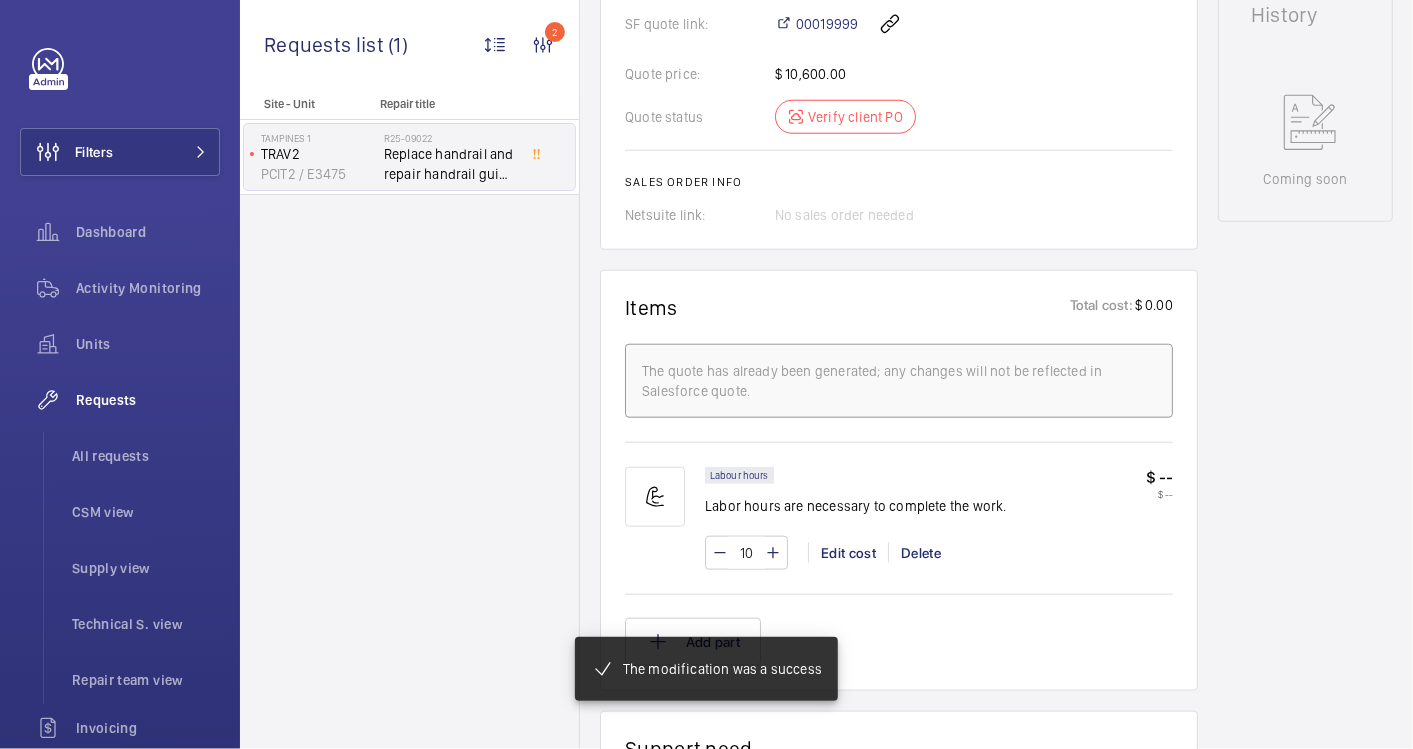 scroll, scrollTop: 968, scrollLeft: 0, axis: vertical 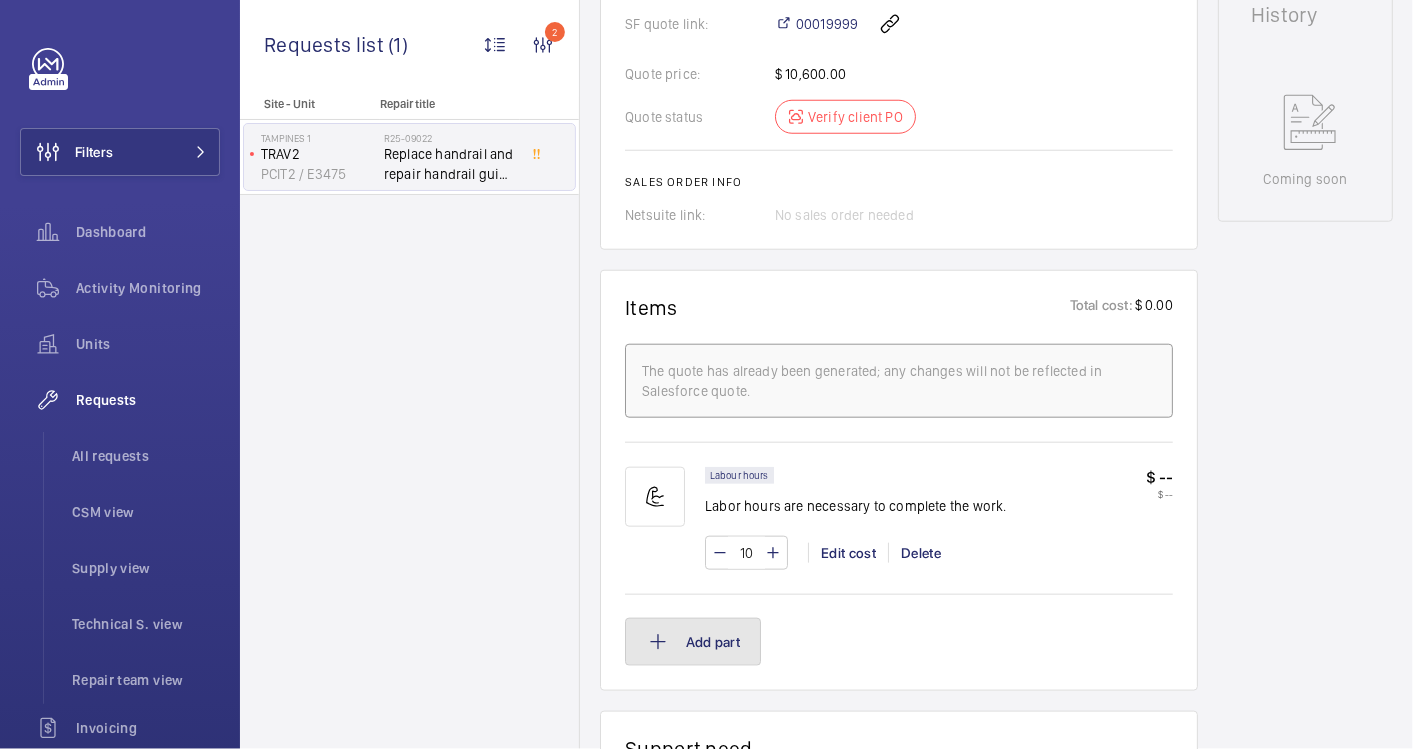 click on "Add part" 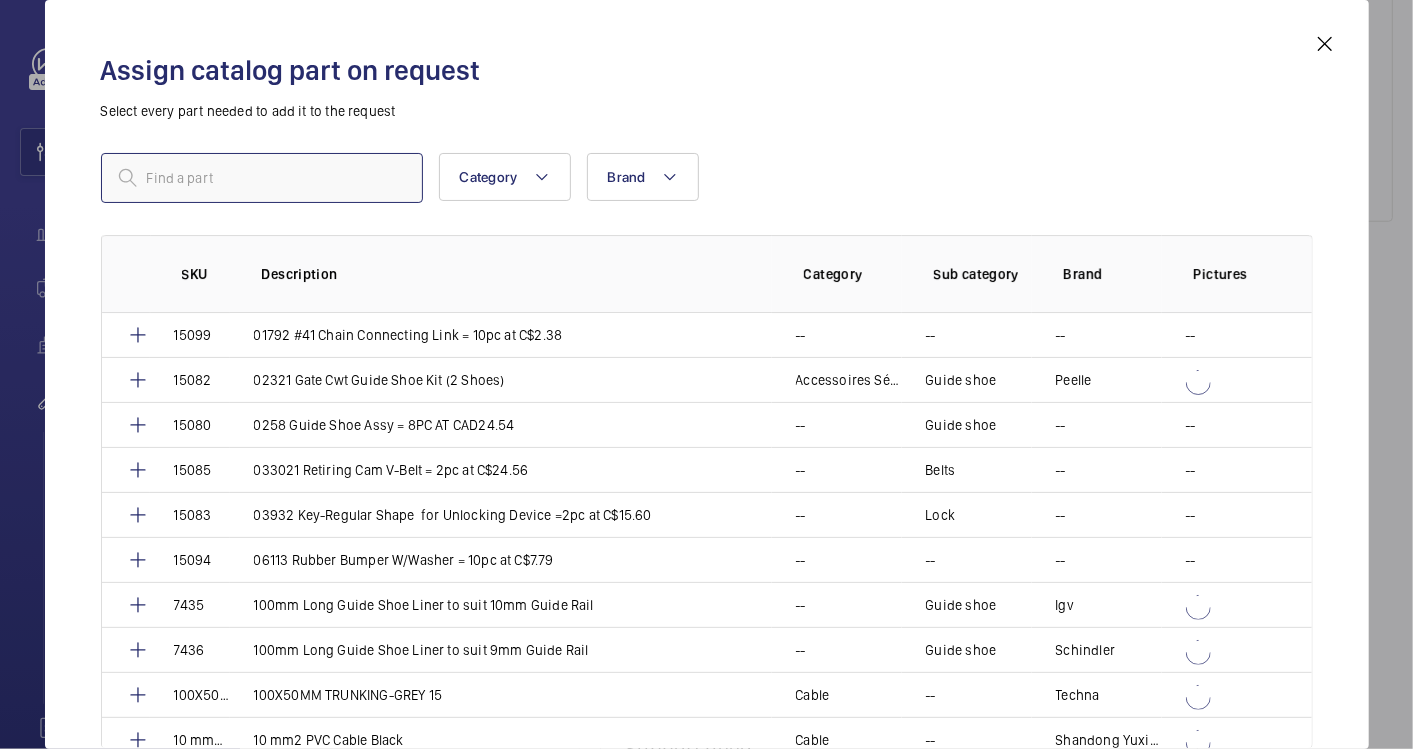 click at bounding box center (262, 178) 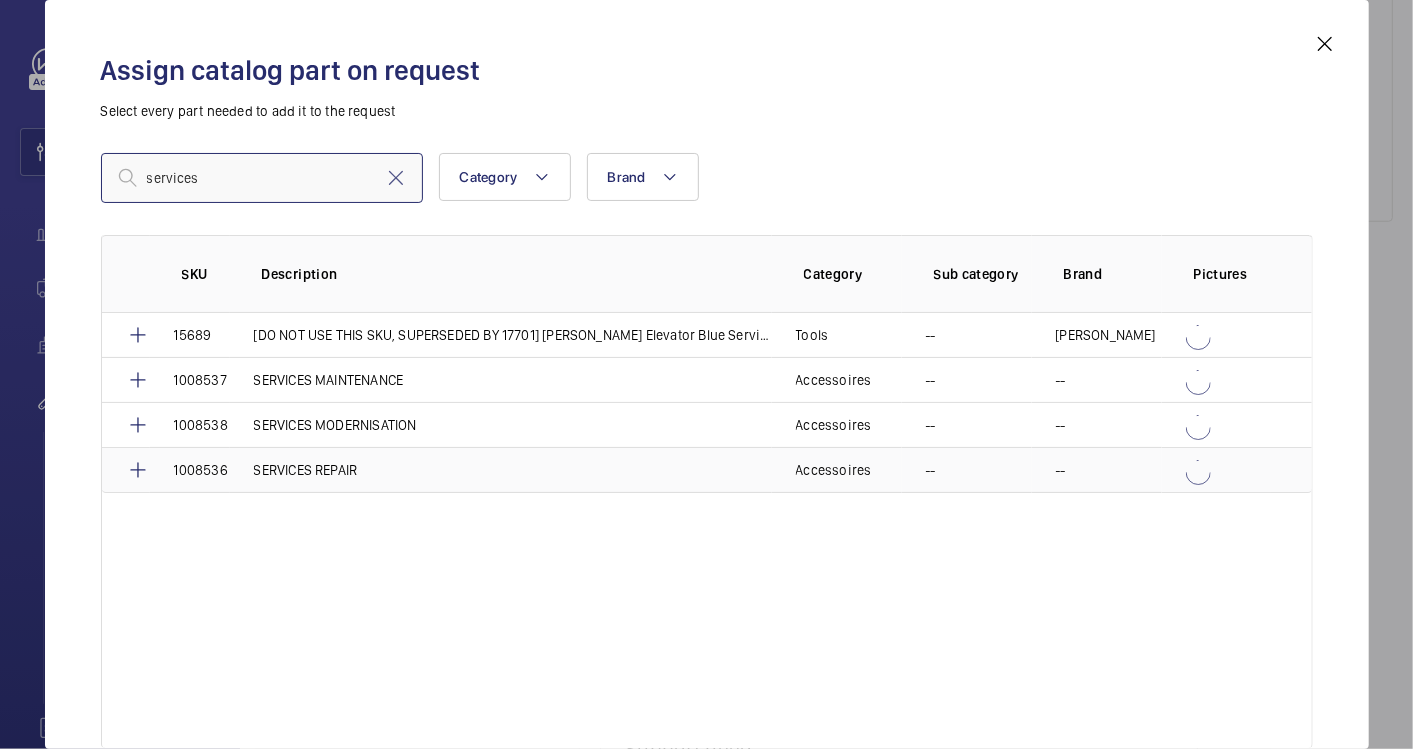type on "services" 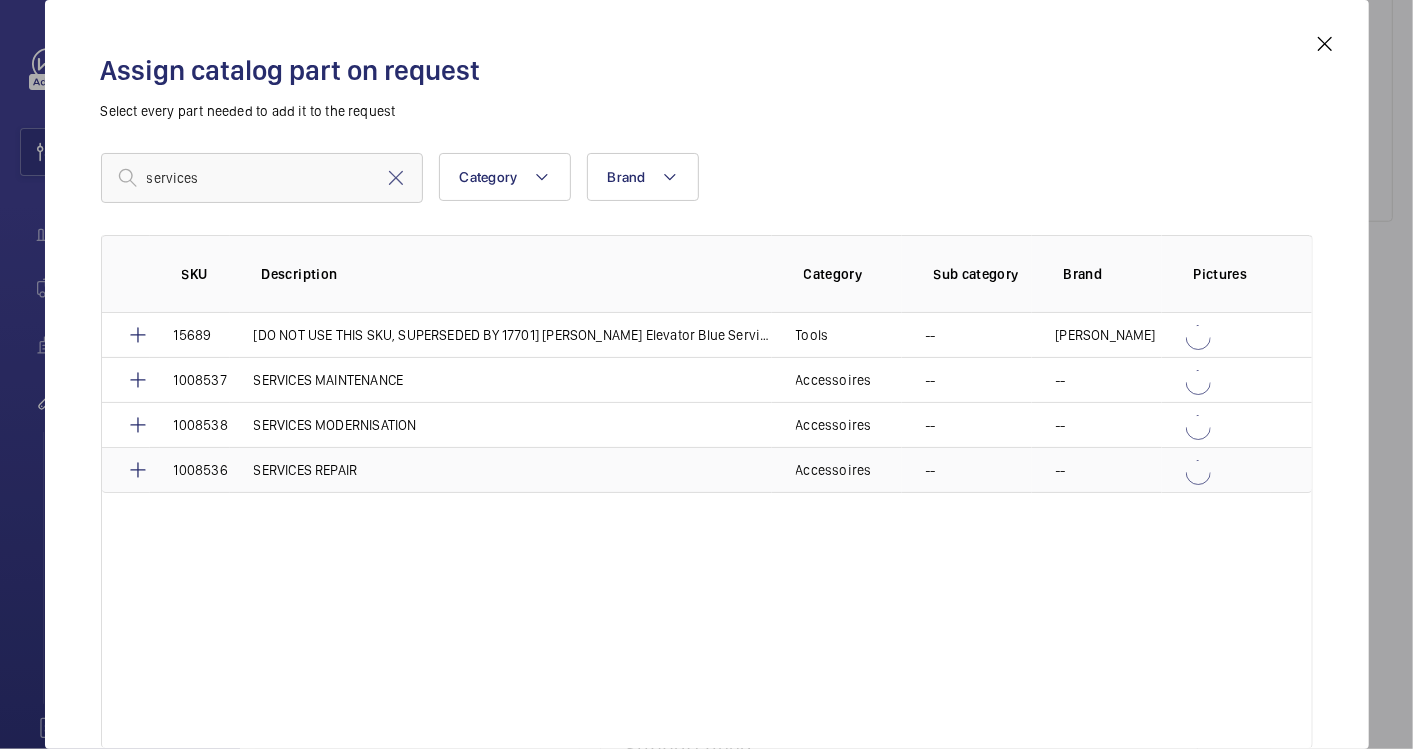 click on "SERVICES REPAIR" at bounding box center (306, 470) 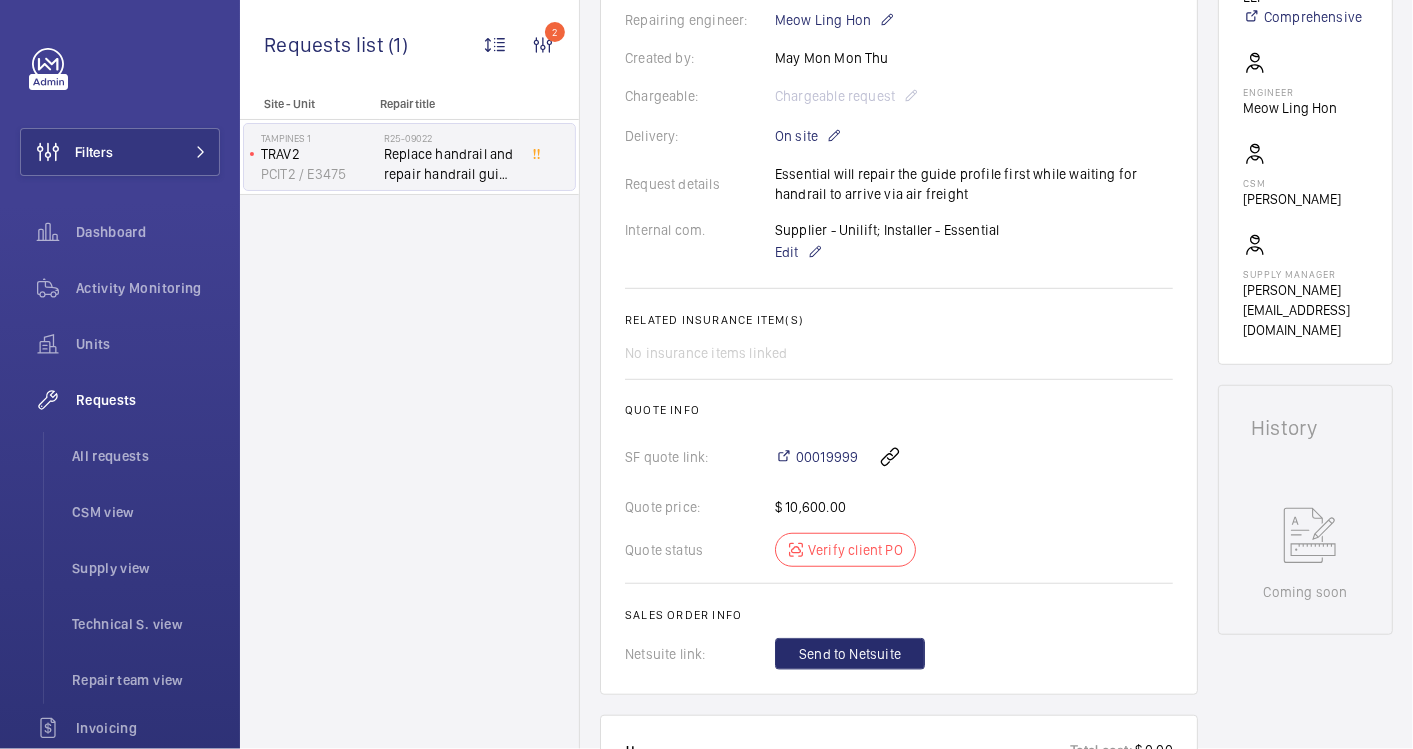 scroll, scrollTop: 888, scrollLeft: 0, axis: vertical 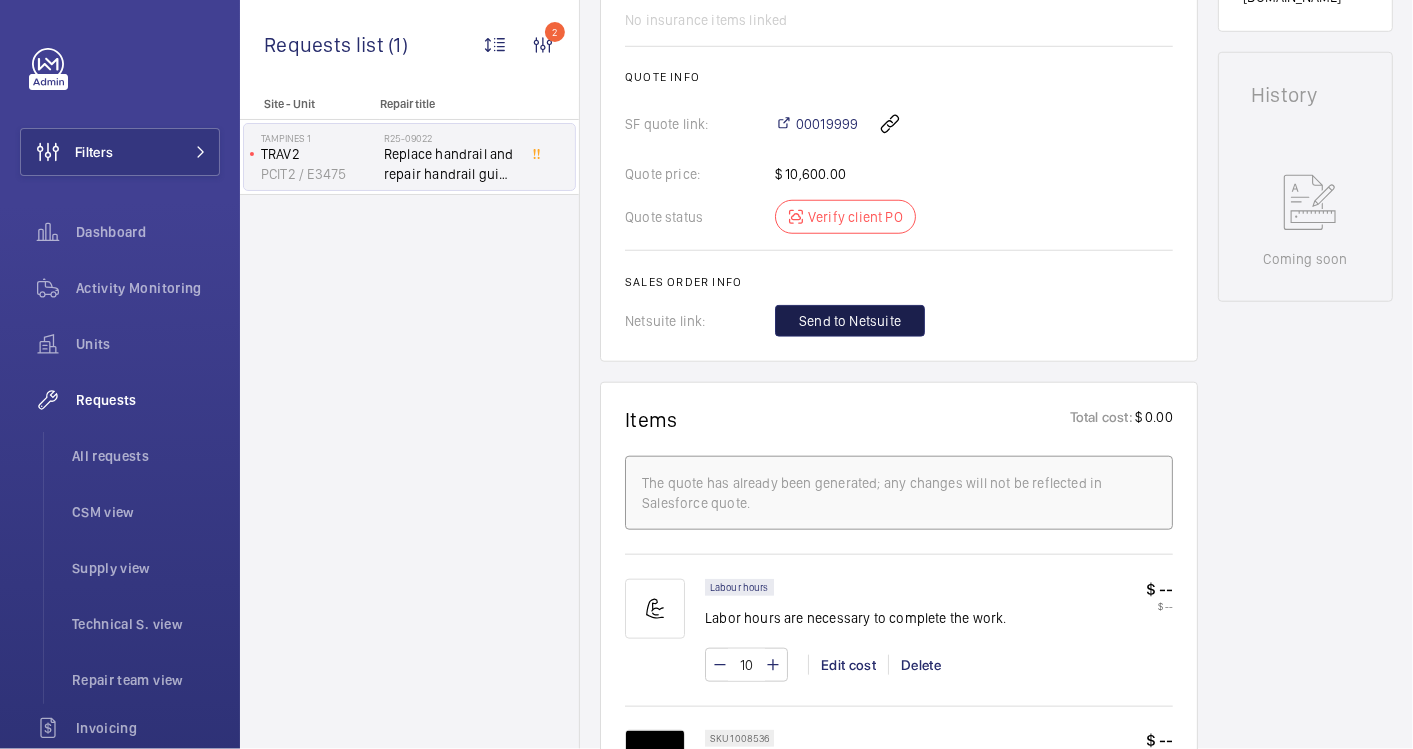 click on "Send to Netsuite" 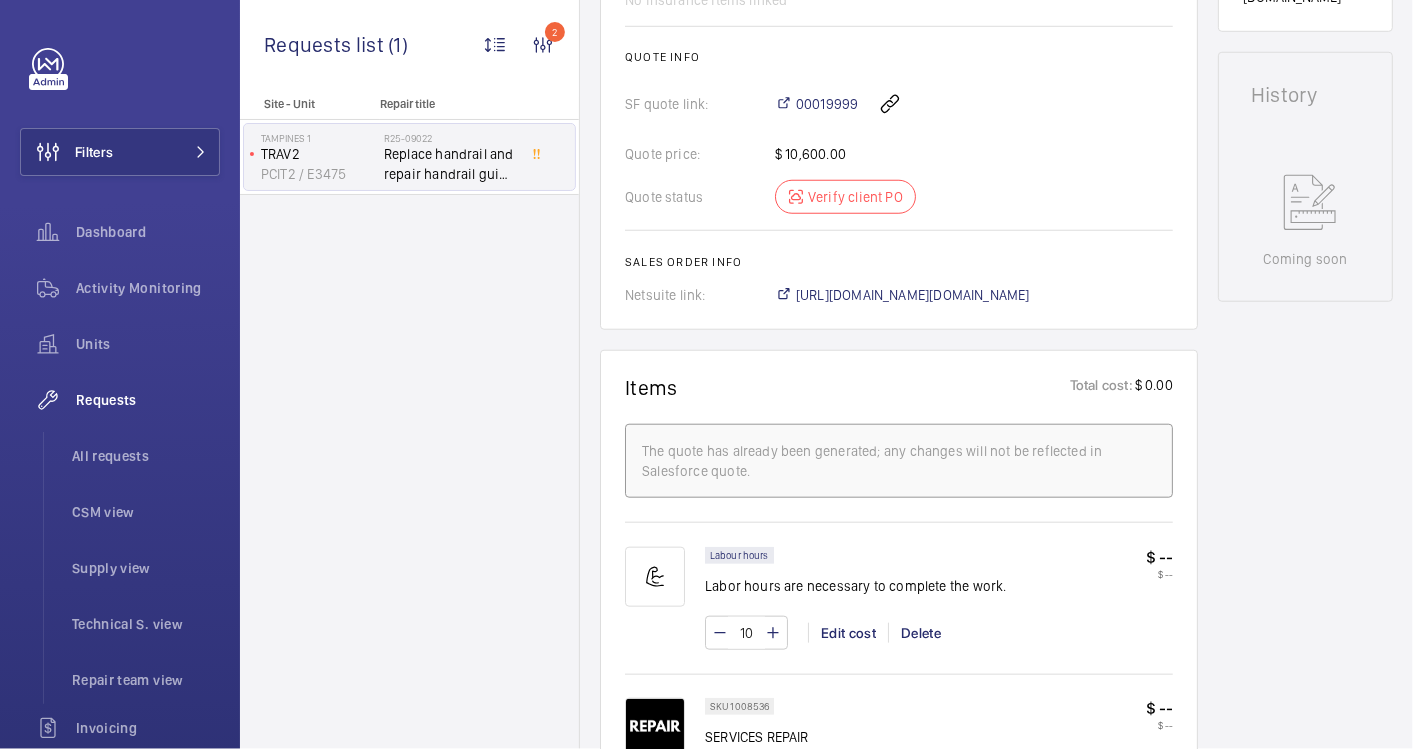 scroll, scrollTop: 888, scrollLeft: 0, axis: vertical 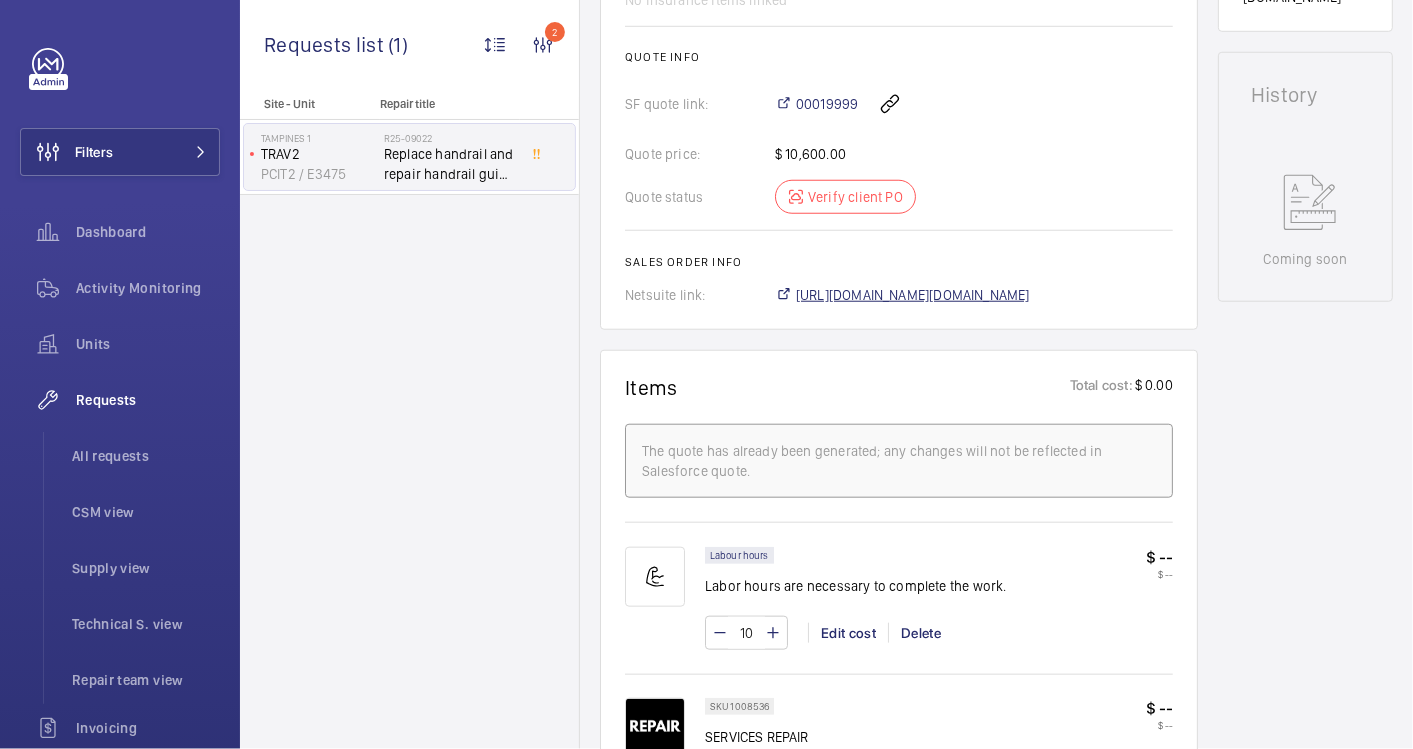 click on "[URL][DOMAIN_NAME][DOMAIN_NAME]" 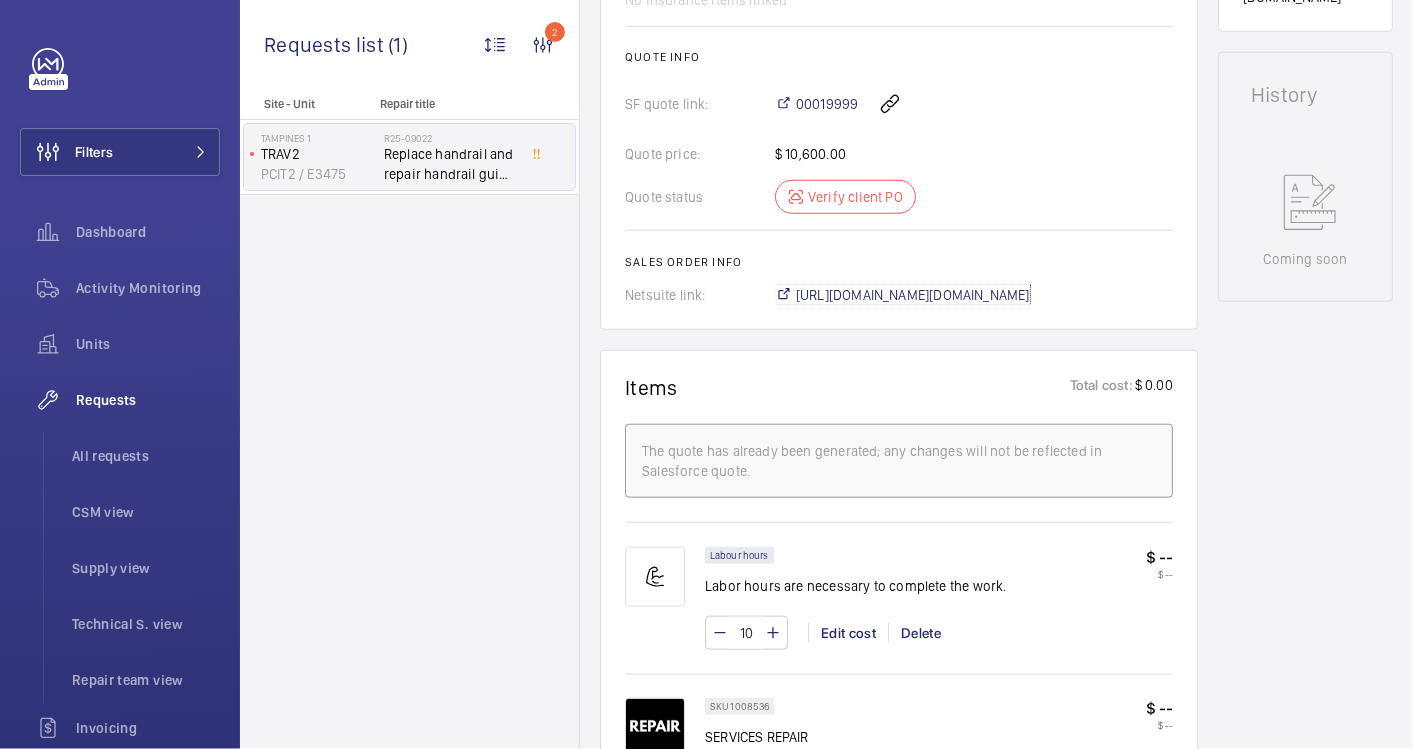 scroll, scrollTop: 555, scrollLeft: 0, axis: vertical 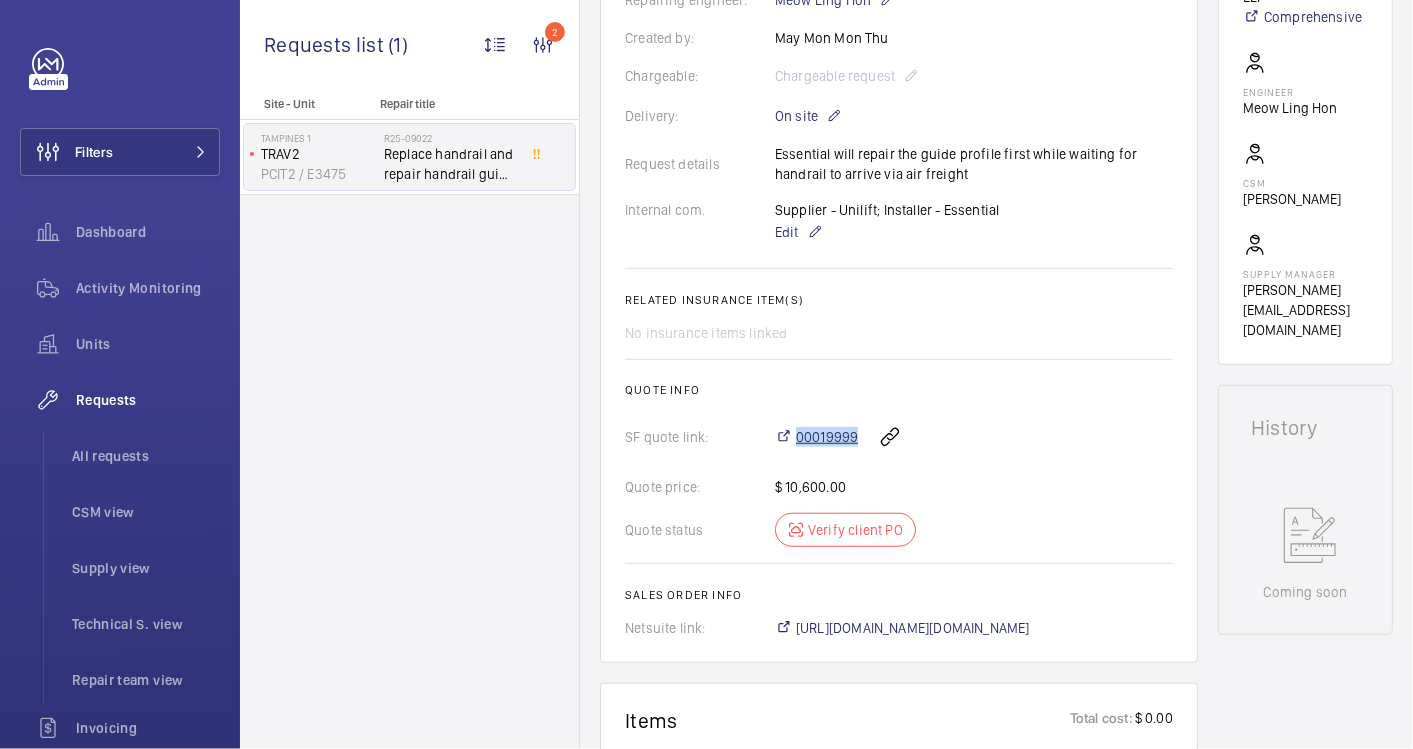 drag, startPoint x: 857, startPoint y: 431, endPoint x: 791, endPoint y: 431, distance: 66 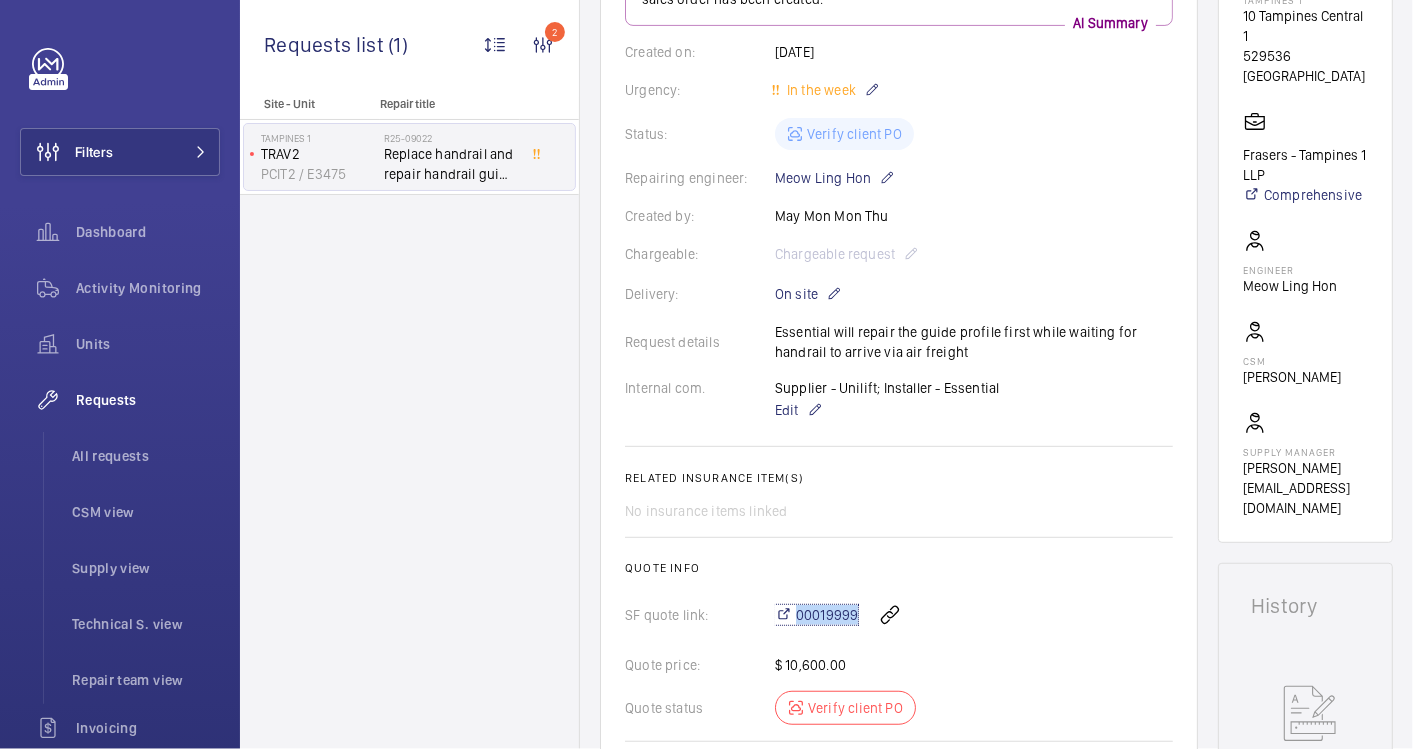 scroll, scrollTop: 0, scrollLeft: 0, axis: both 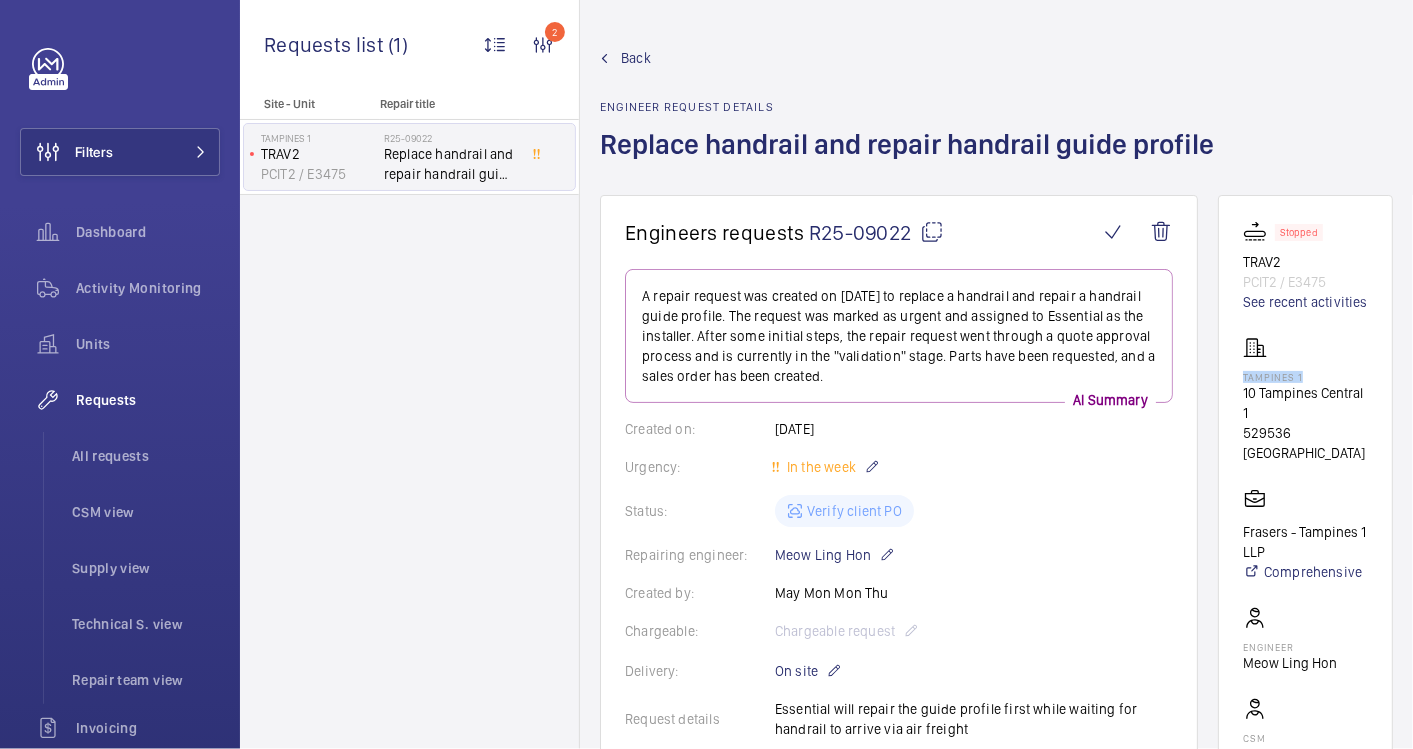 drag, startPoint x: 1333, startPoint y: 397, endPoint x: 1271, endPoint y: 396, distance: 62.008064 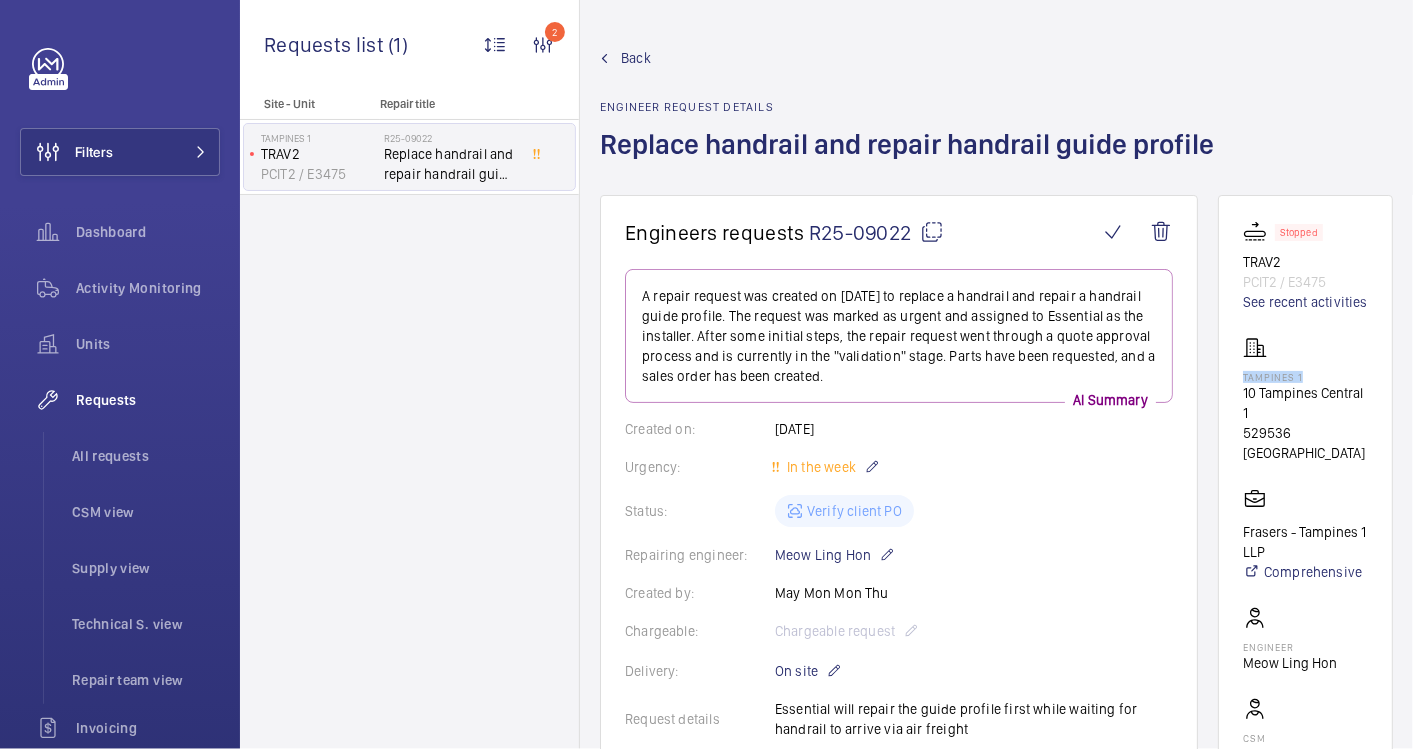 drag, startPoint x: 1271, startPoint y: 396, endPoint x: 1283, endPoint y: 394, distance: 12.165525 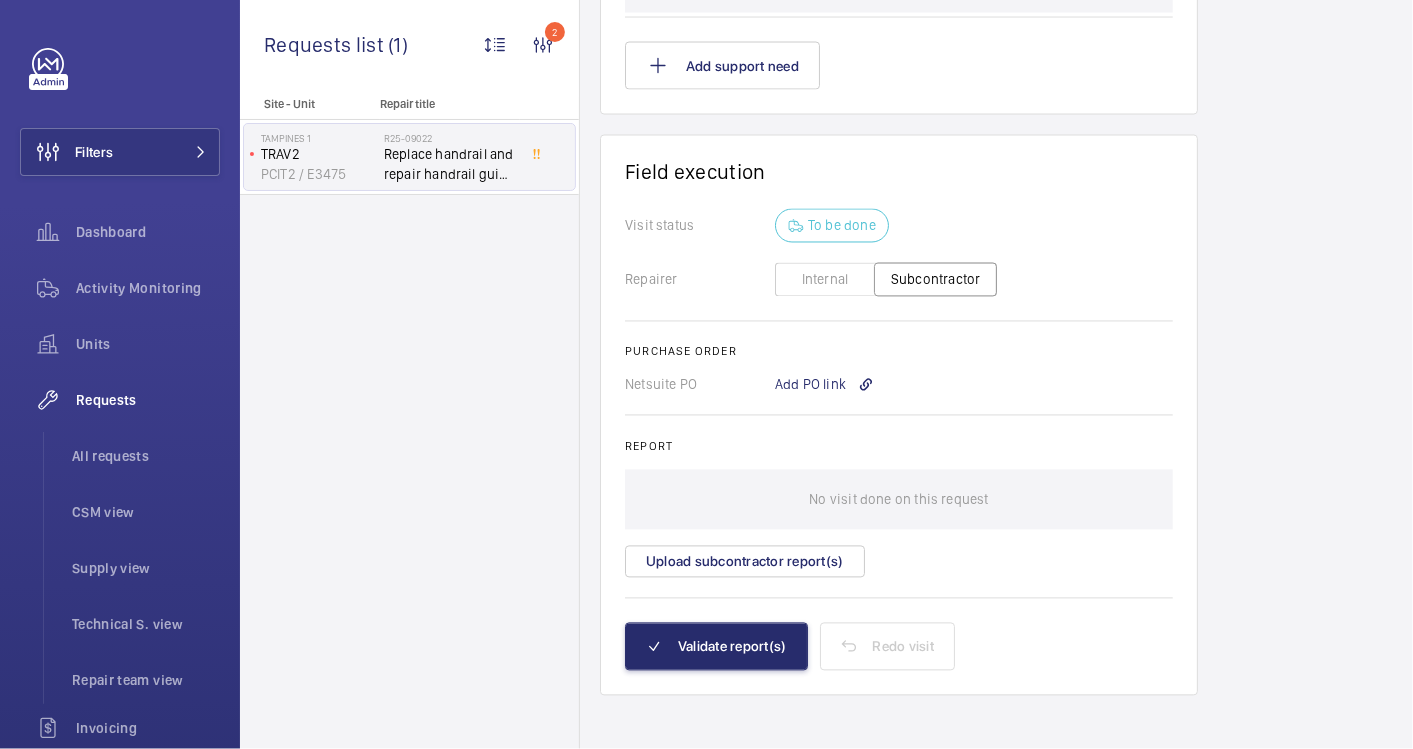 scroll, scrollTop: 2000, scrollLeft: 0, axis: vertical 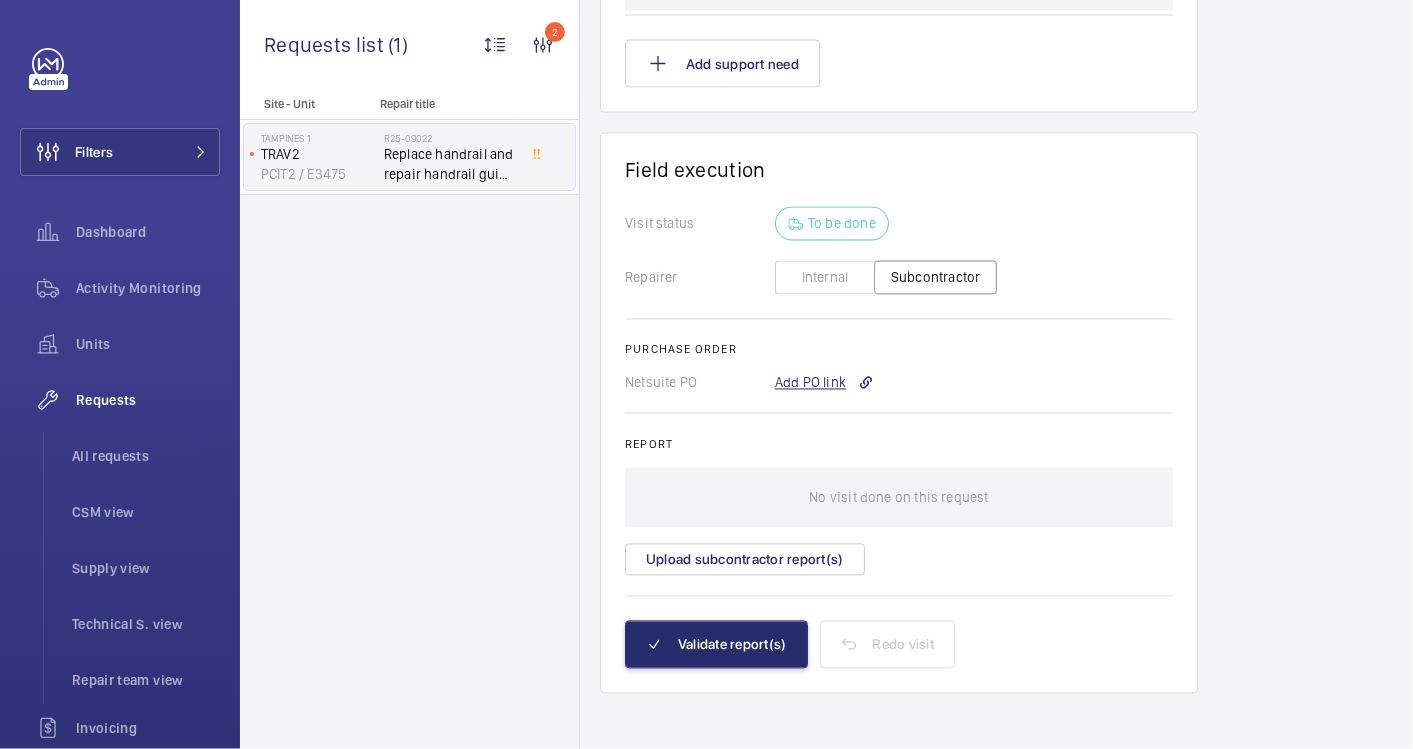 click on "Add PO link" 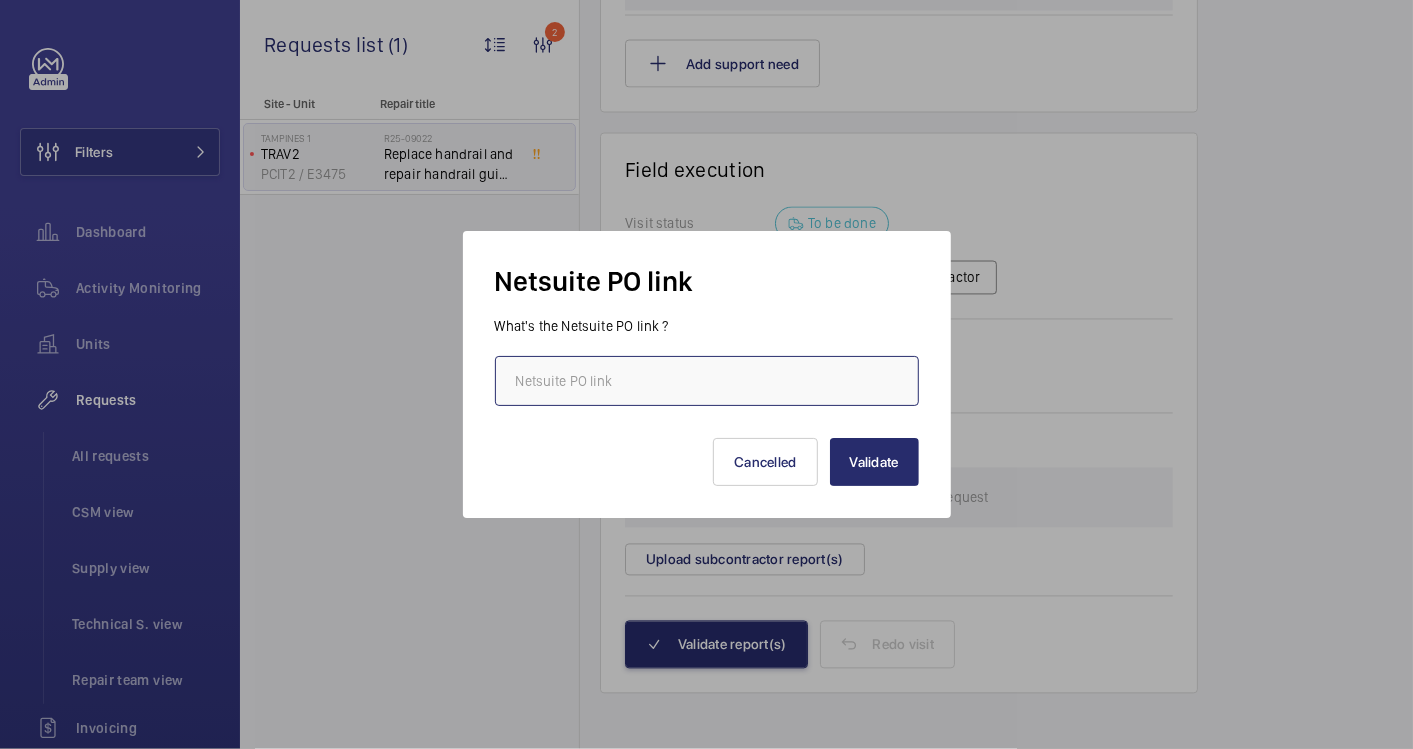 click at bounding box center (707, 381) 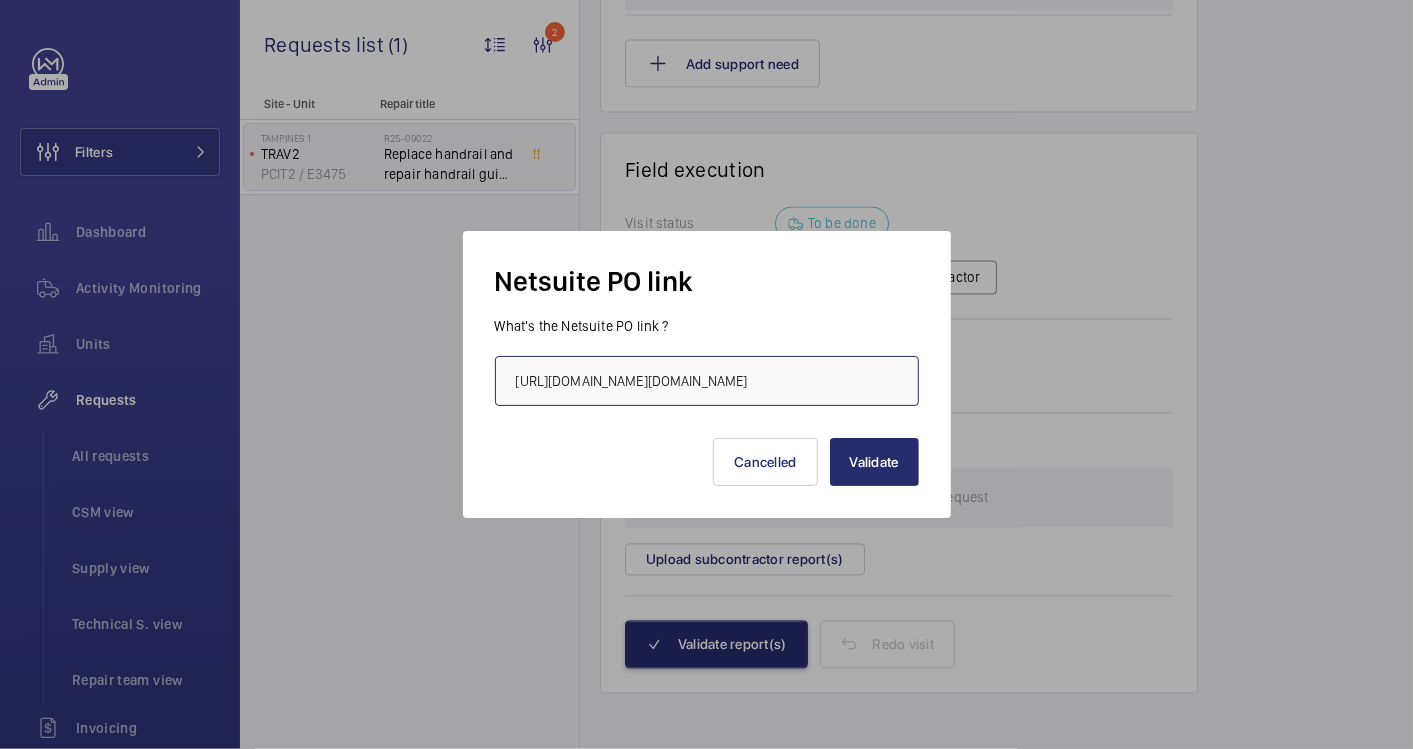 scroll, scrollTop: 0, scrollLeft: 540, axis: horizontal 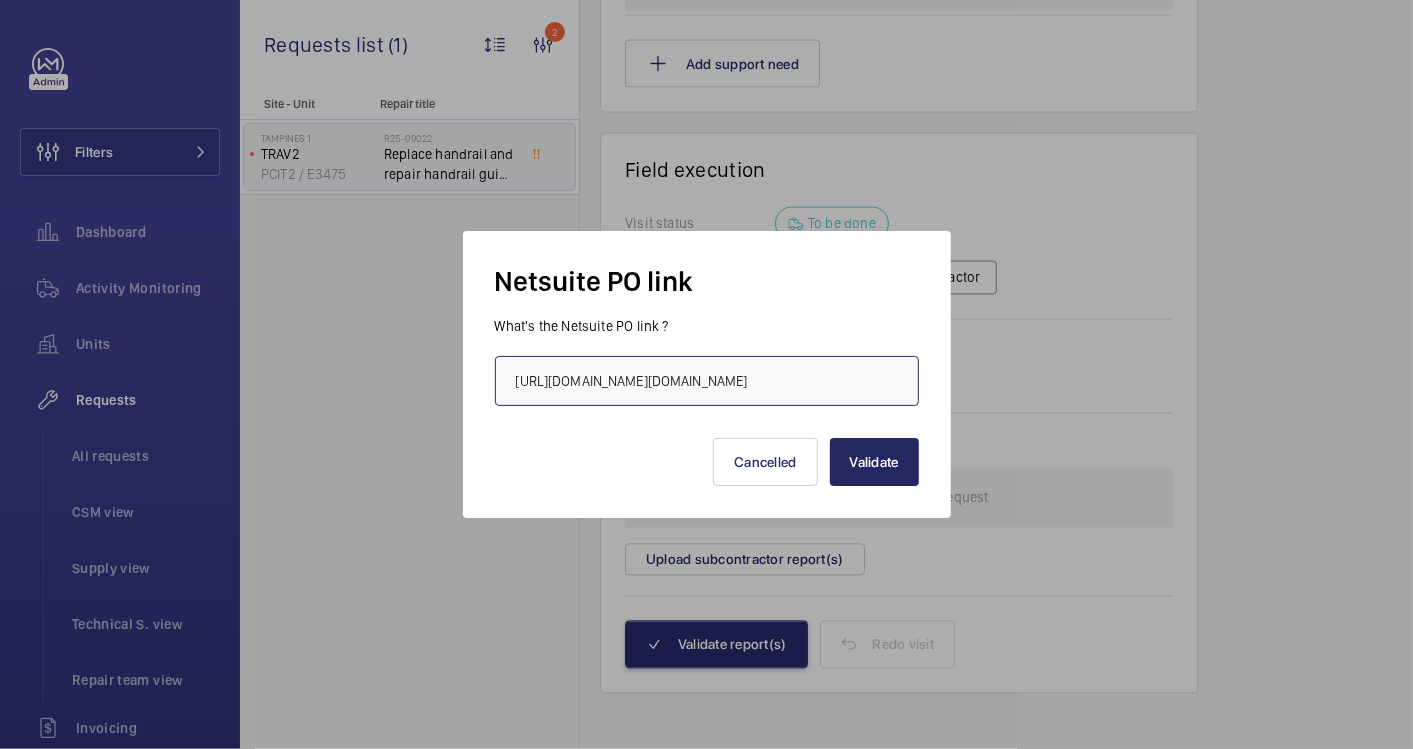 type on "[URL][DOMAIN_NAME][DOMAIN_NAME]" 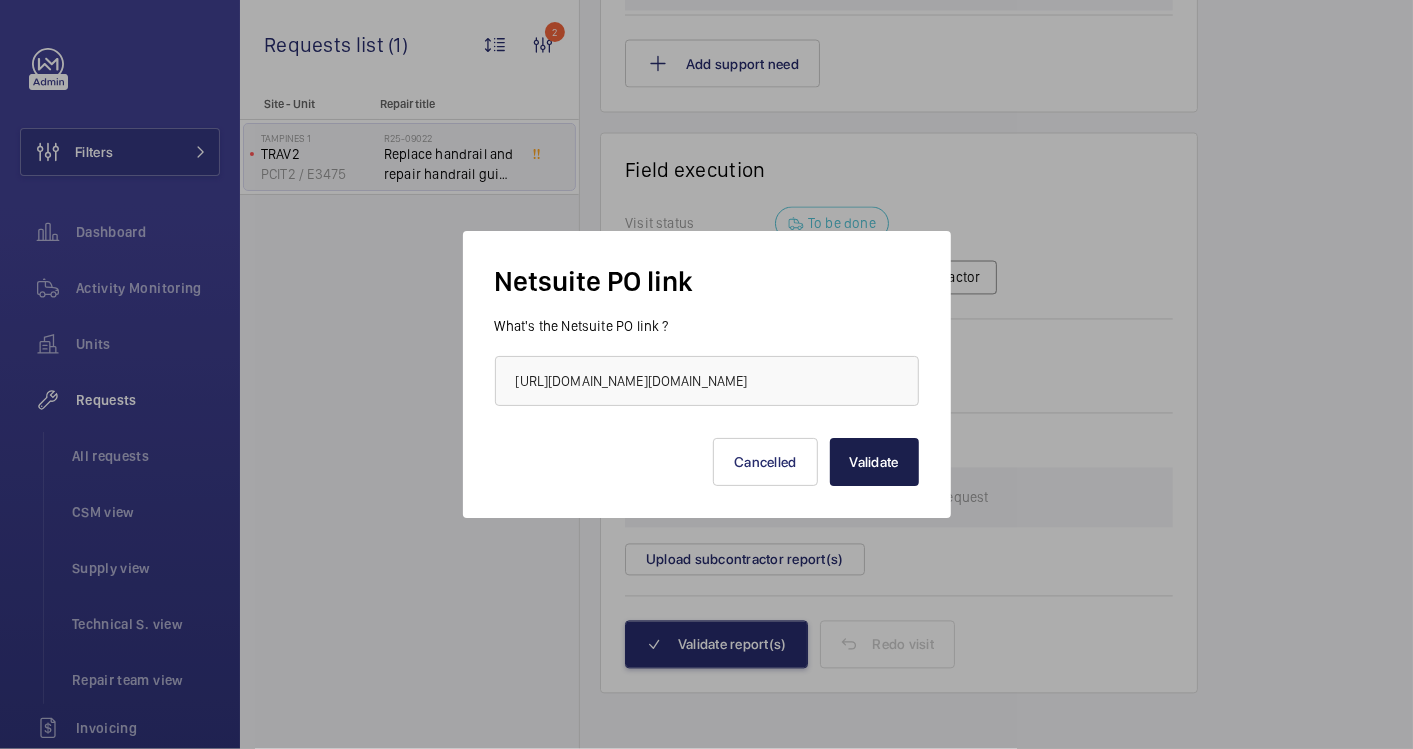 scroll, scrollTop: 0, scrollLeft: 0, axis: both 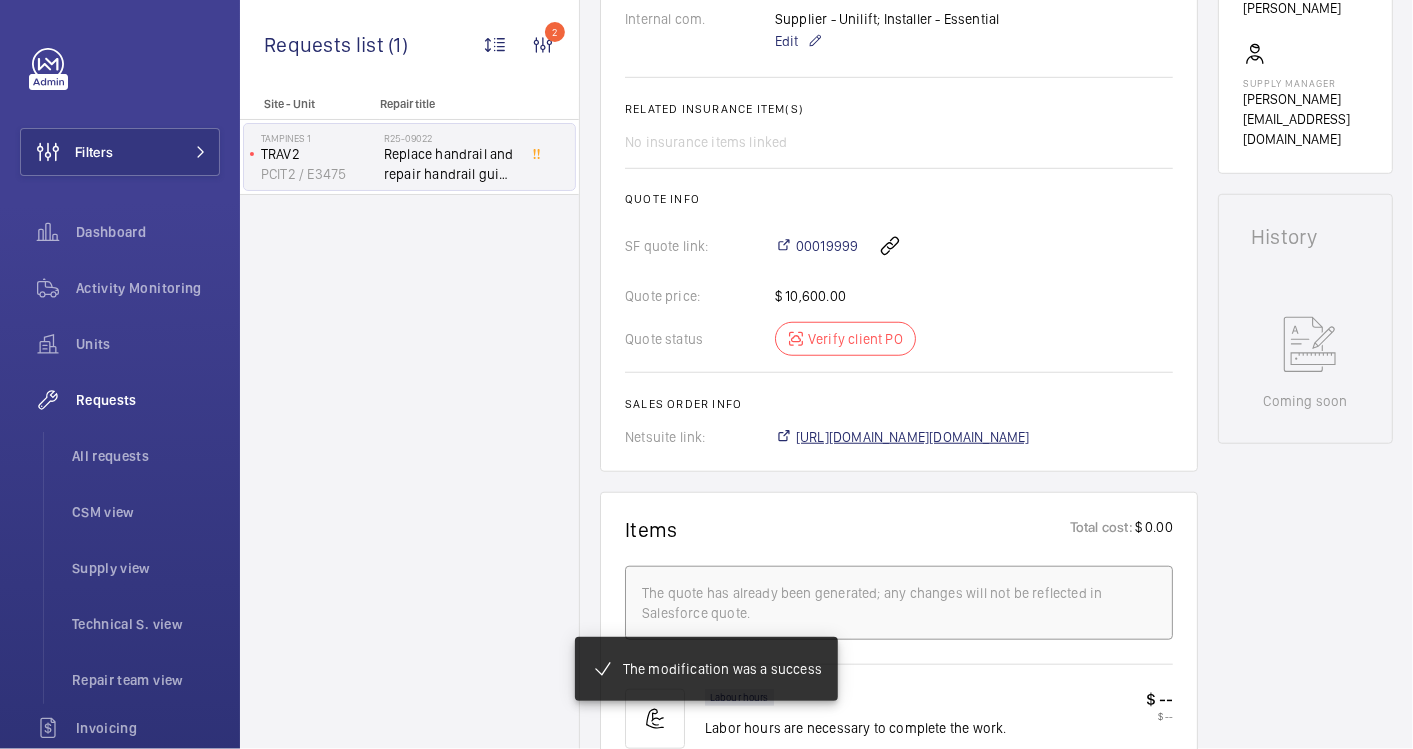click on "[URL][DOMAIN_NAME][DOMAIN_NAME]" 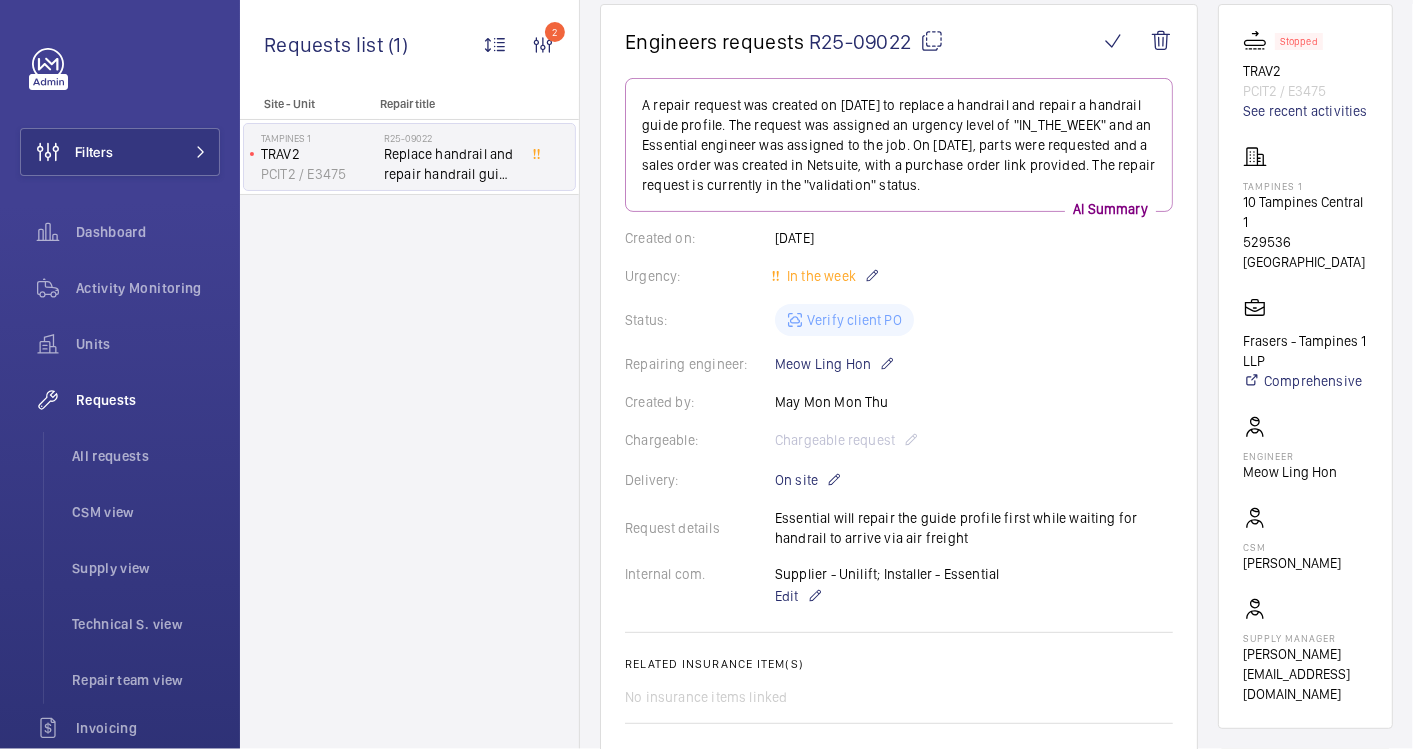 scroll, scrollTop: 0, scrollLeft: 0, axis: both 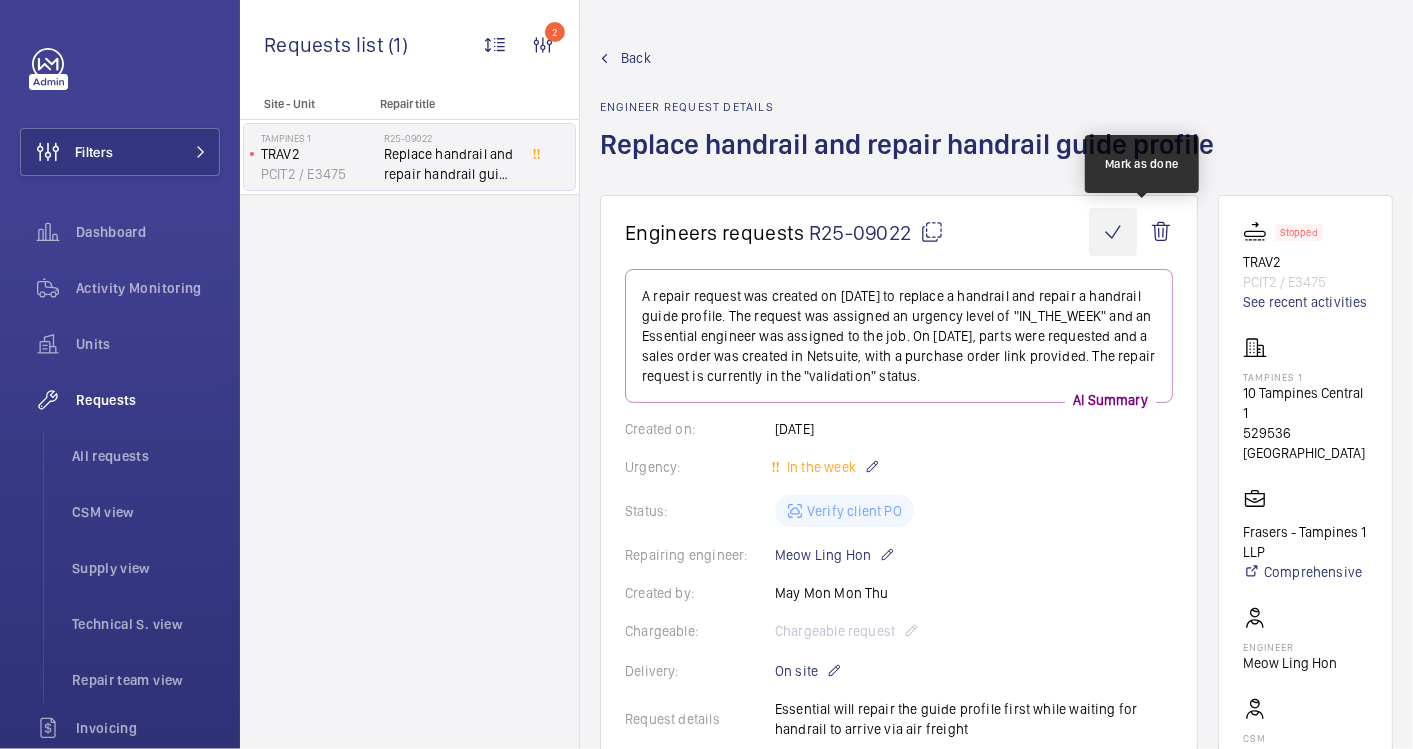 click 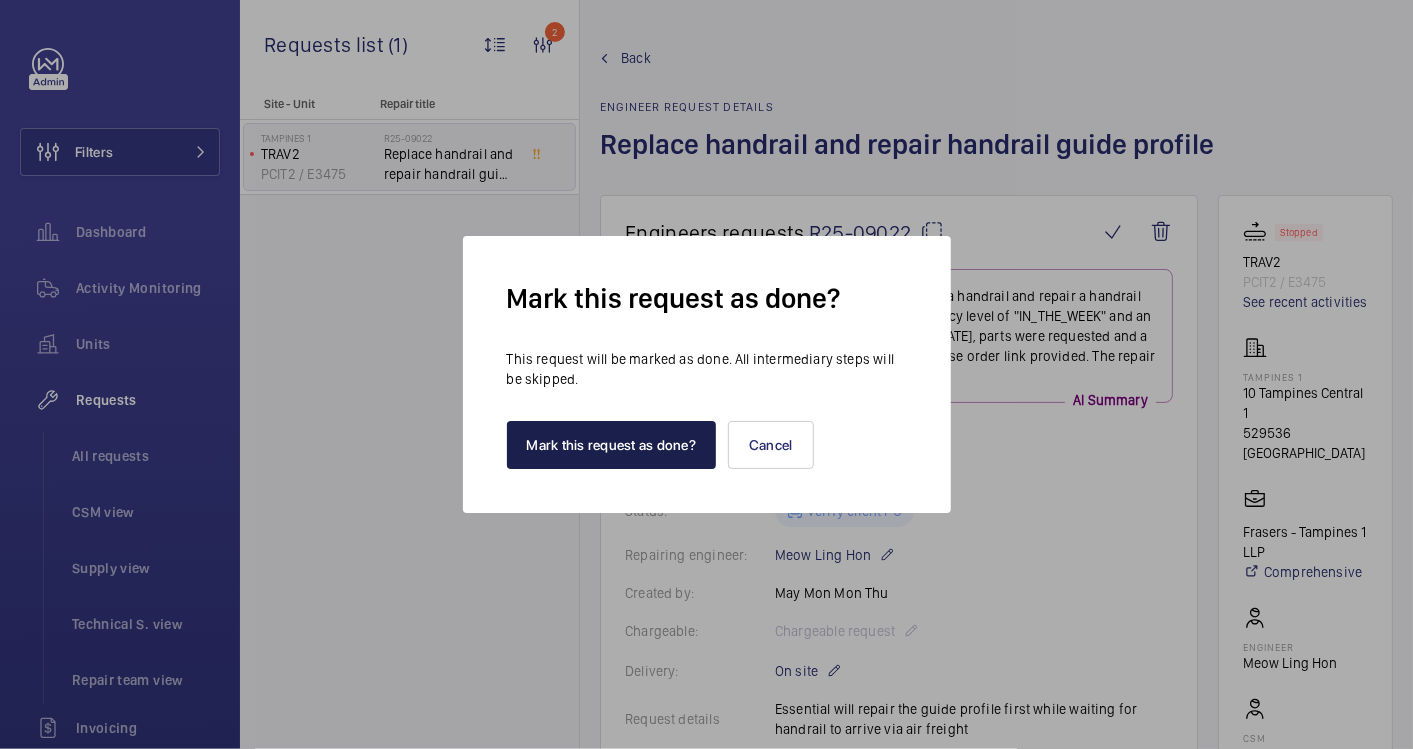 click on "Mark this request as done?" at bounding box center [612, 445] 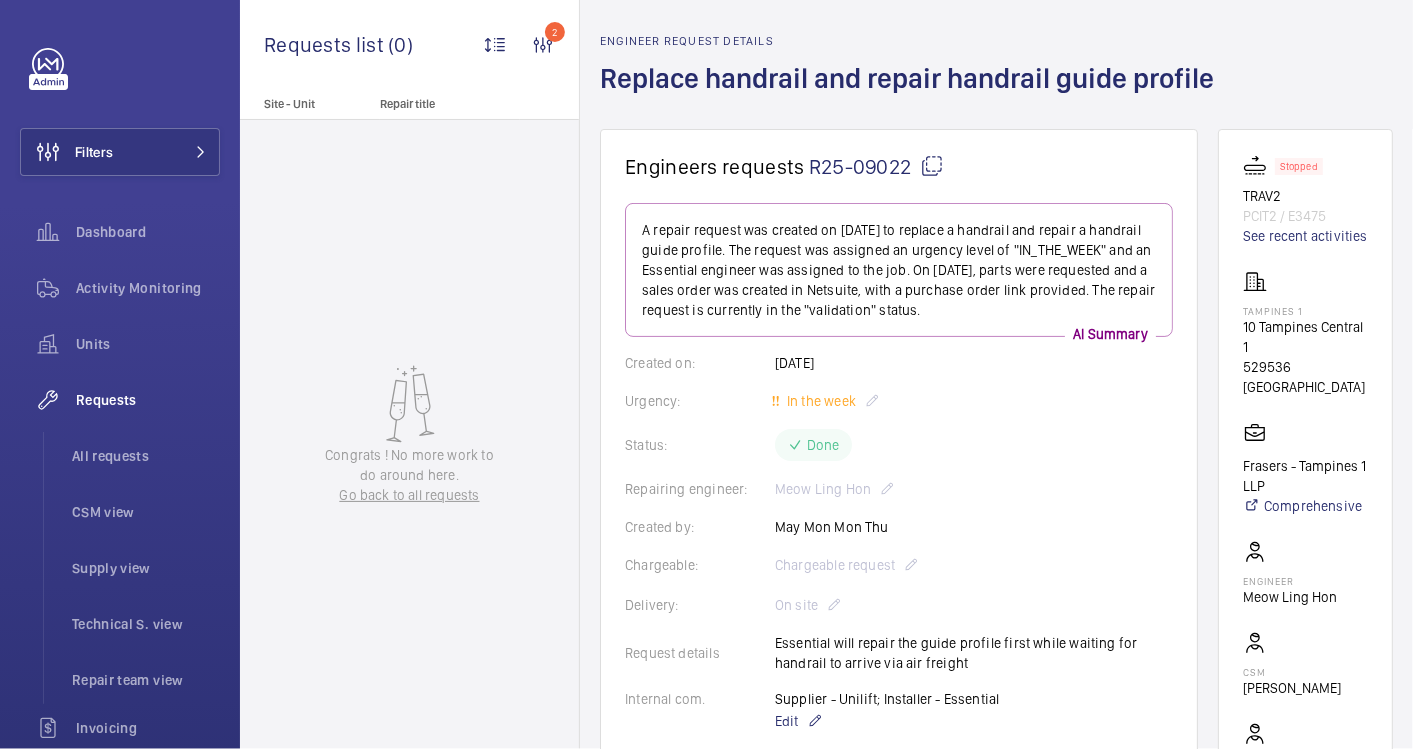 scroll, scrollTop: 0, scrollLeft: 0, axis: both 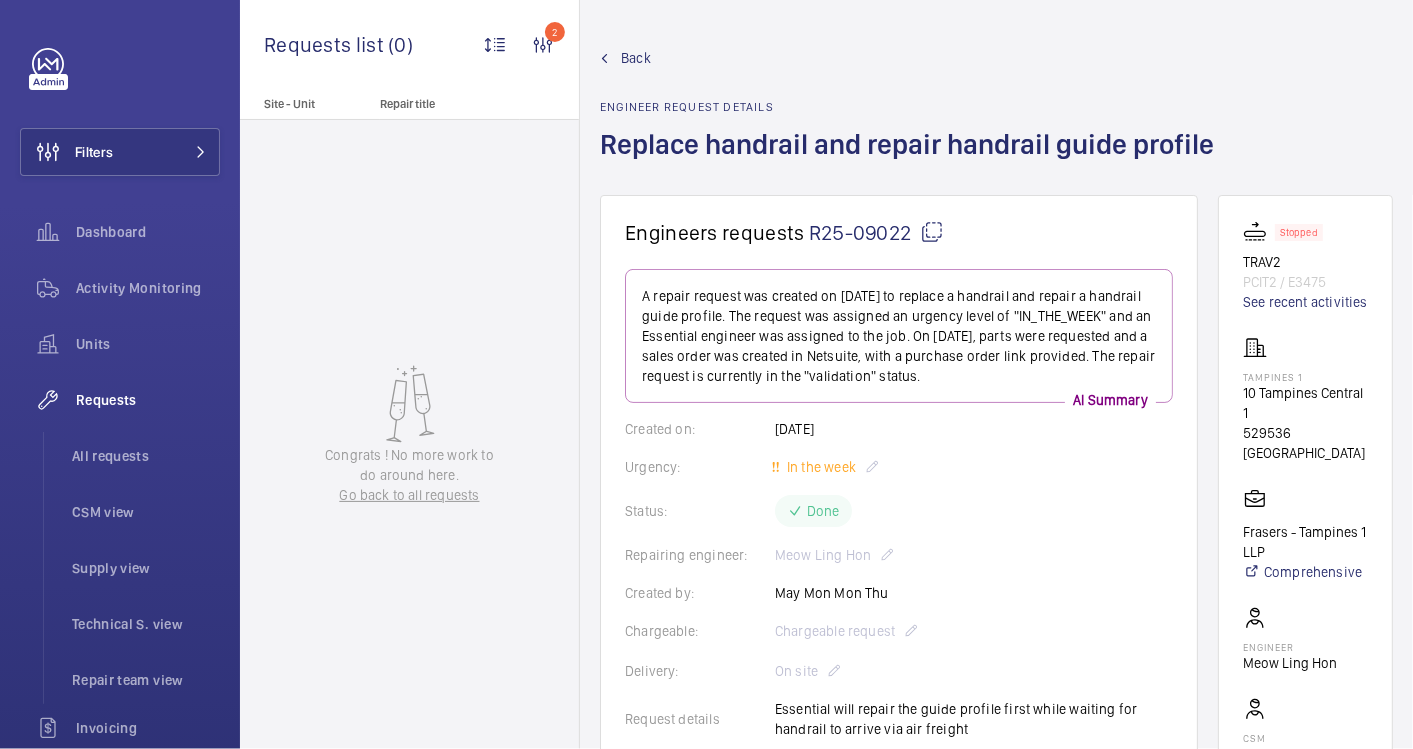 click on "Back" 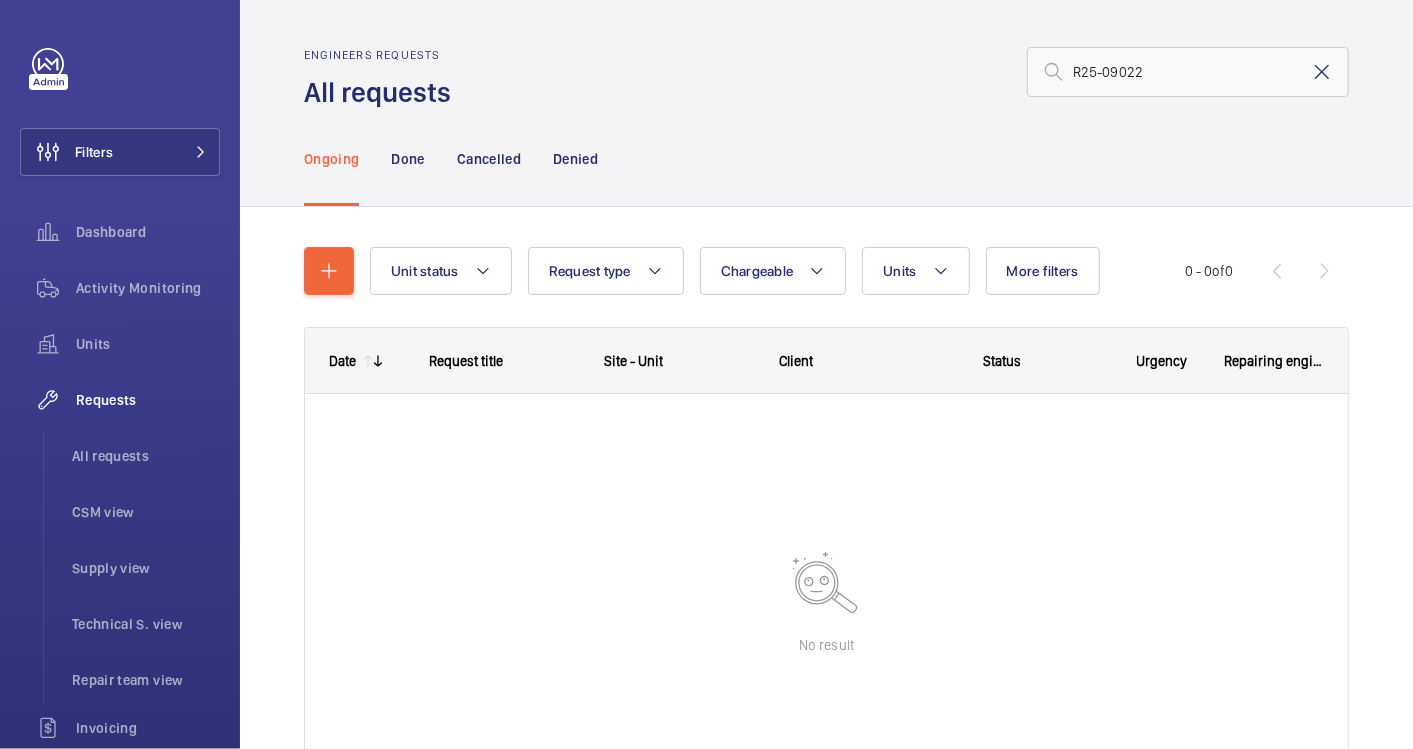 click 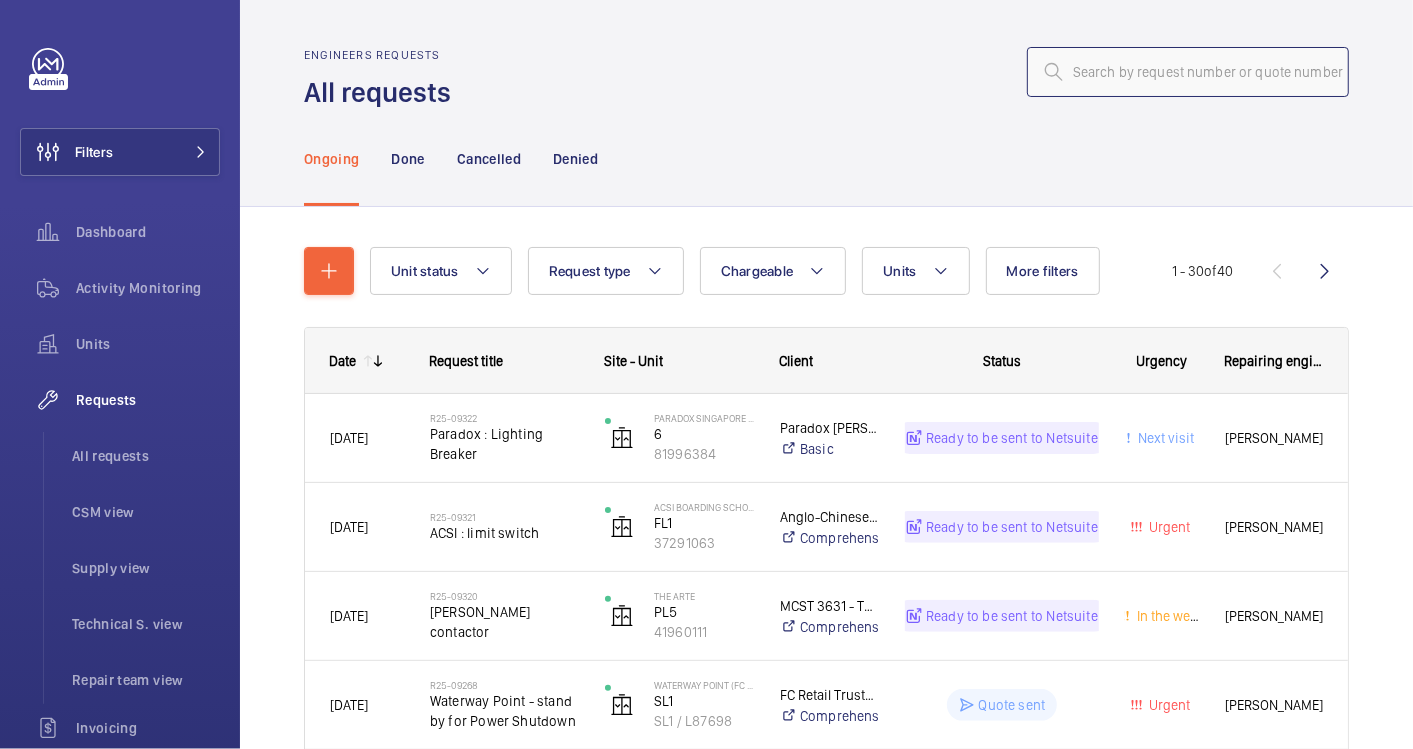 click 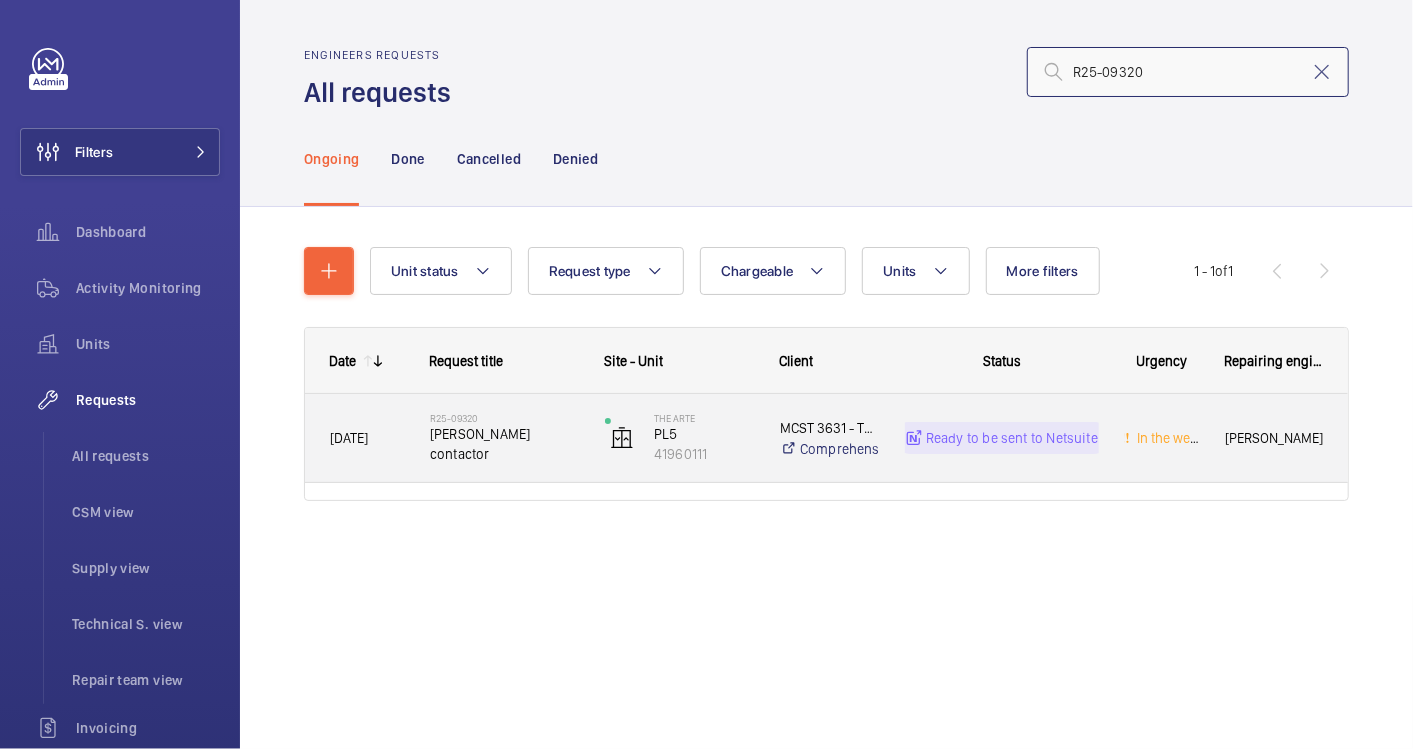 type on "R25-09320" 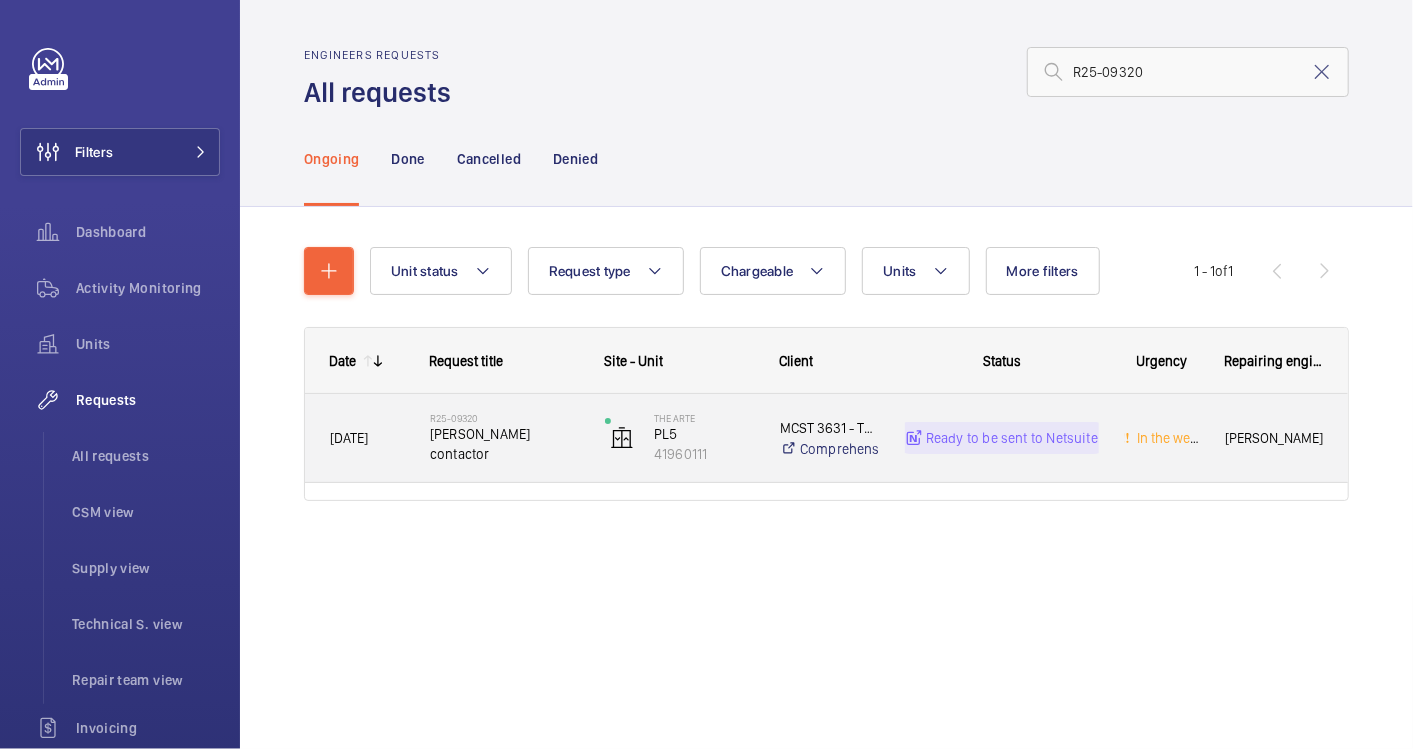 click on "R25-09320   [PERSON_NAME] contactor" 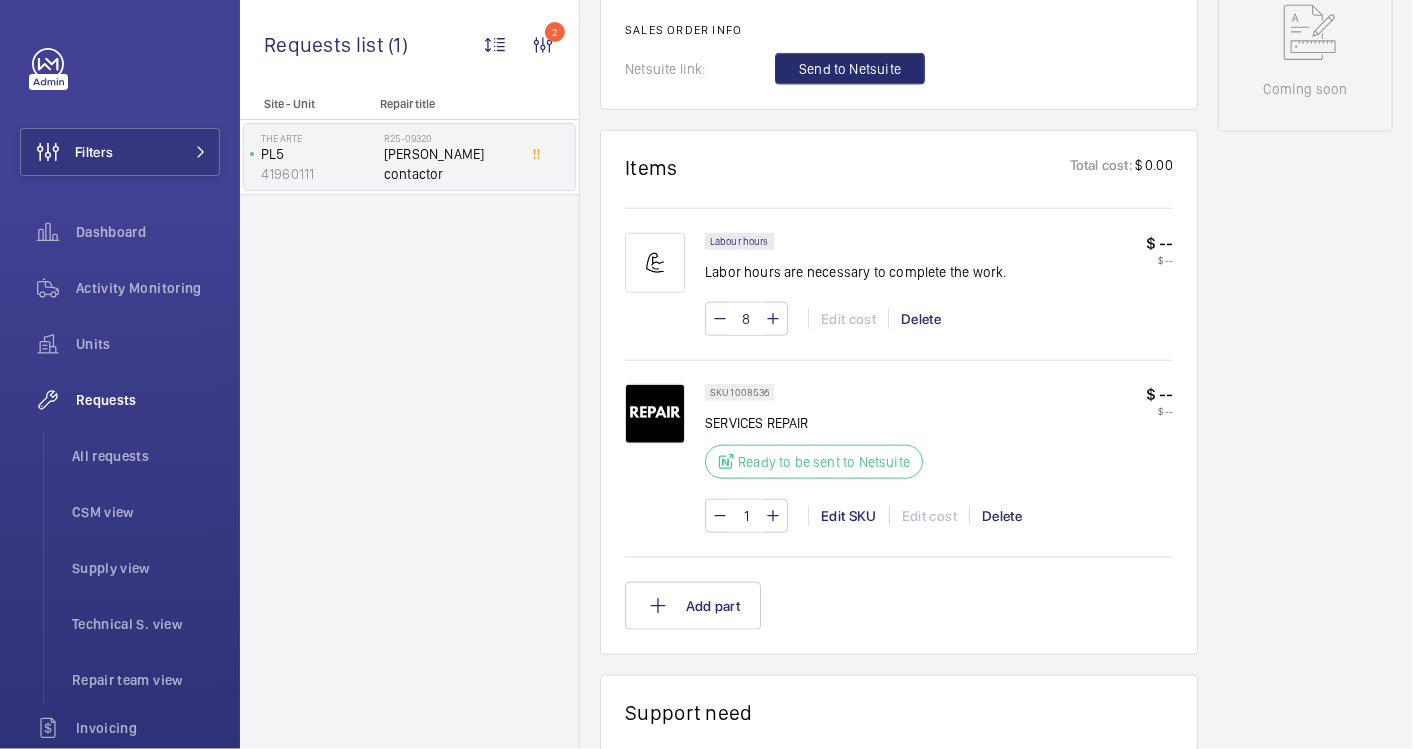 scroll, scrollTop: 1222, scrollLeft: 0, axis: vertical 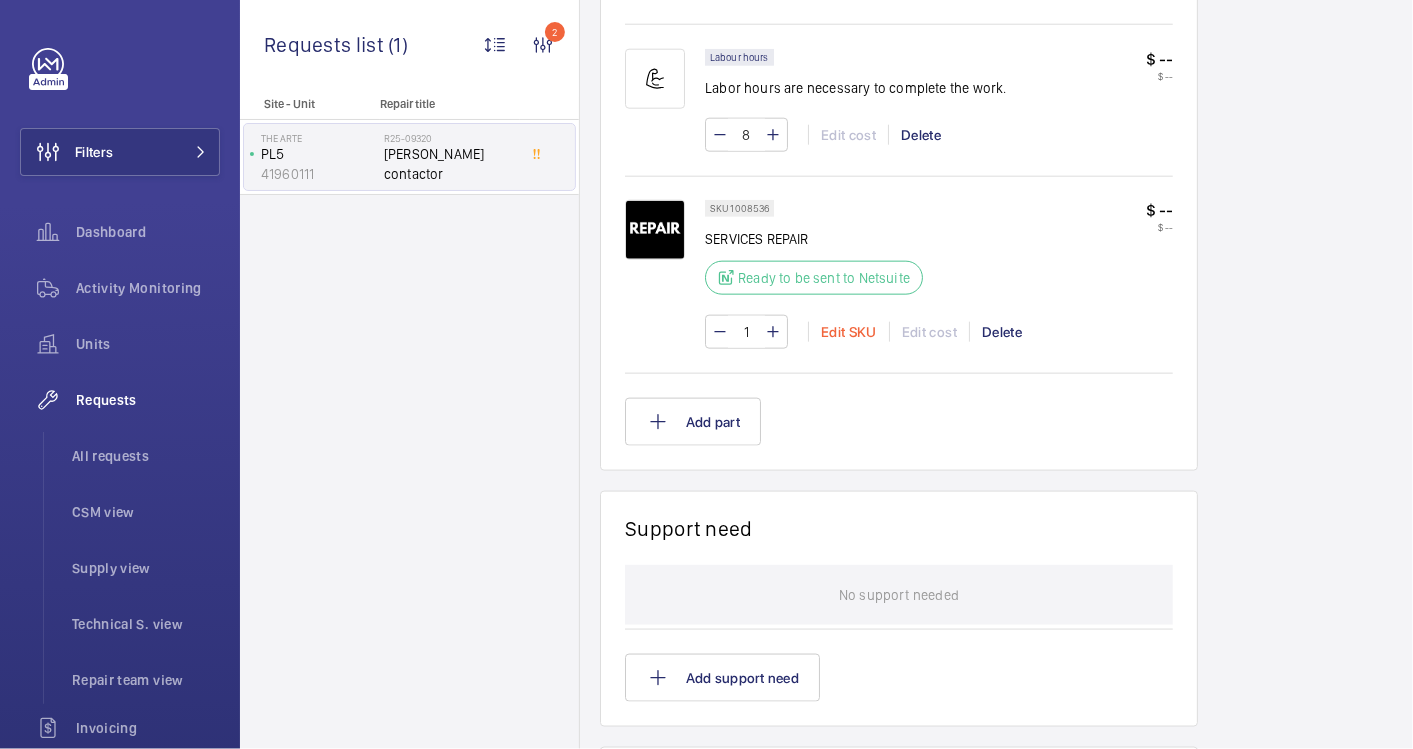 click on "Edit SKU" 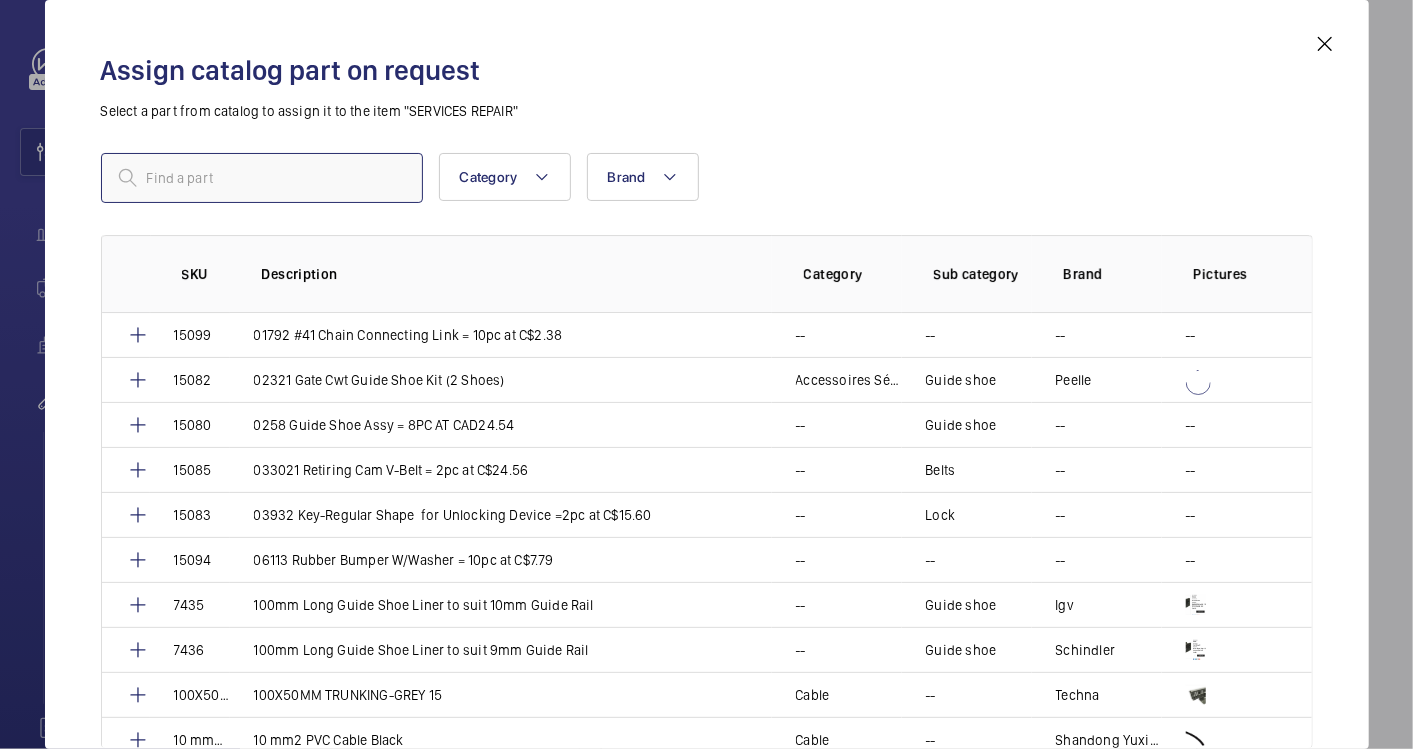 click at bounding box center [262, 178] 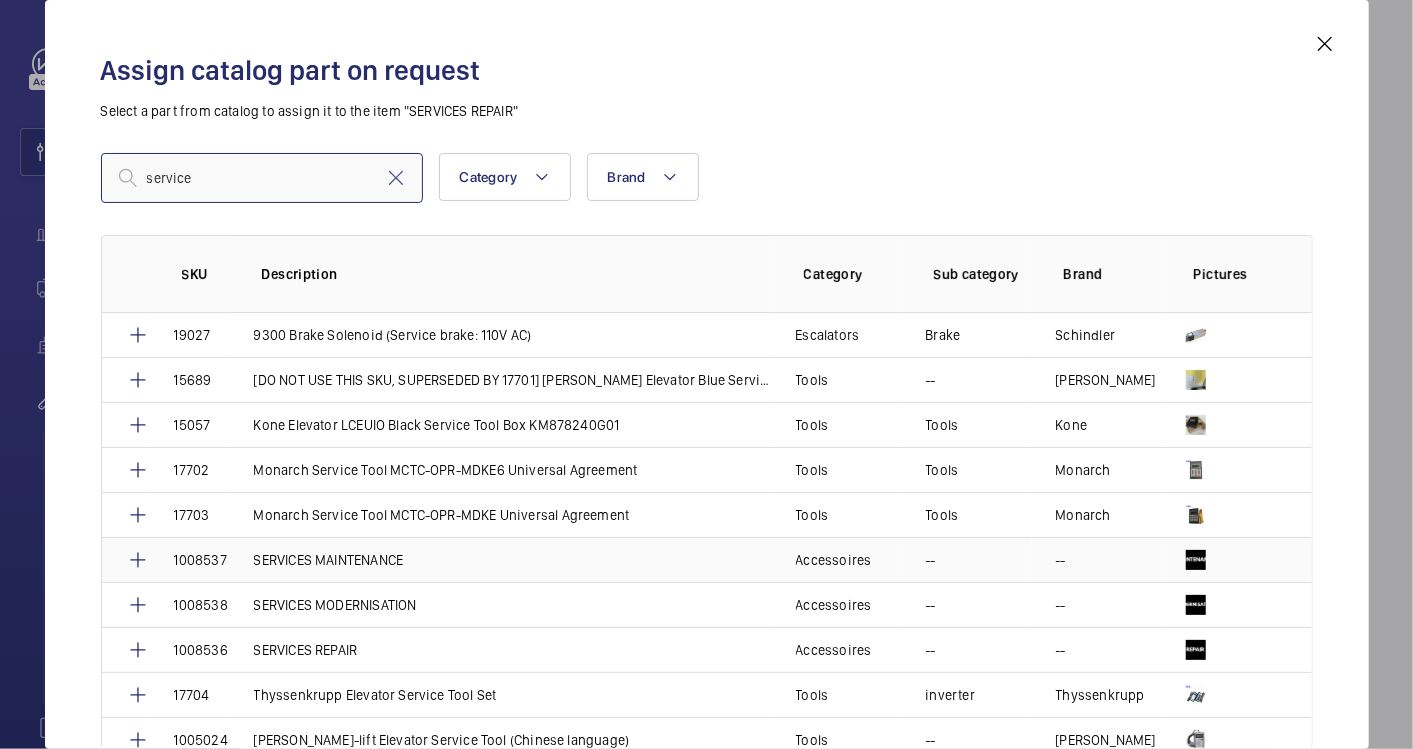 type on "service" 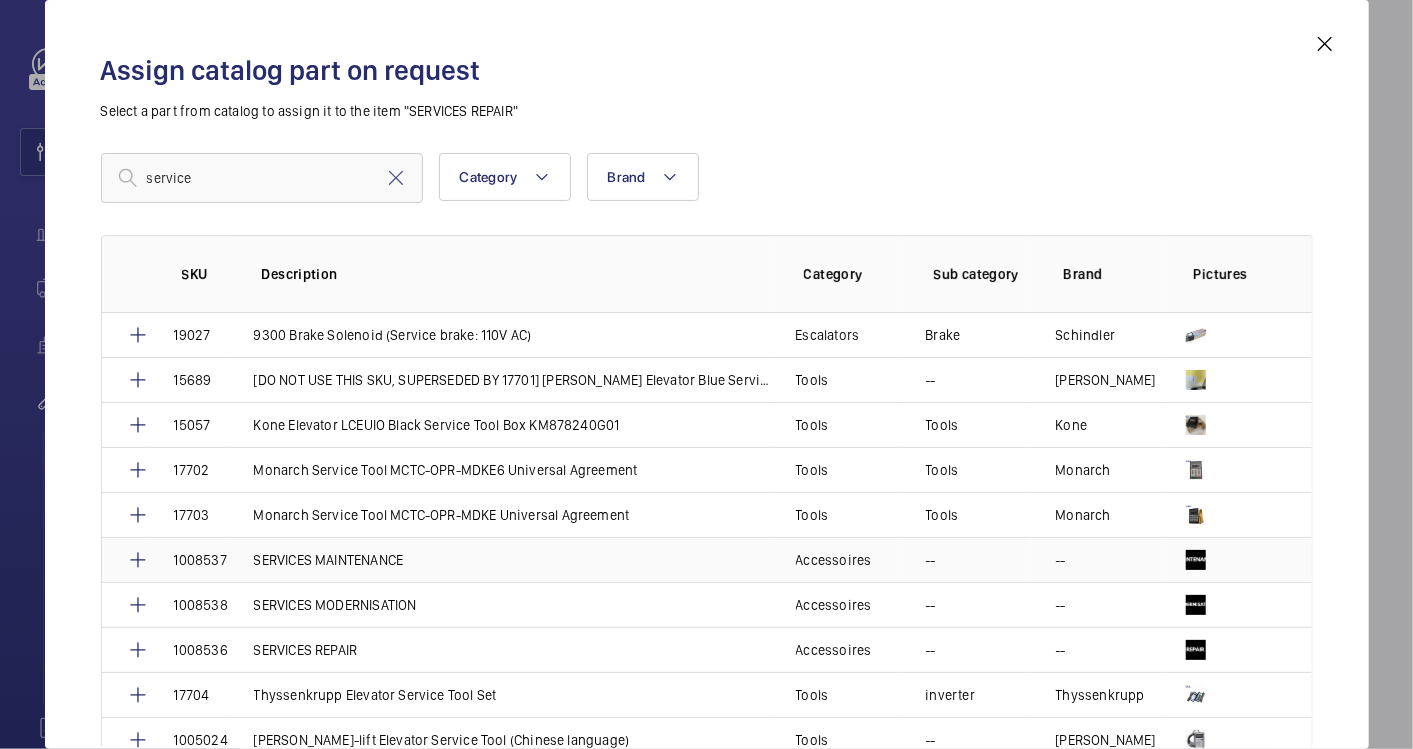 click on "SERVICES MAINTENANCE" at bounding box center [329, 560] 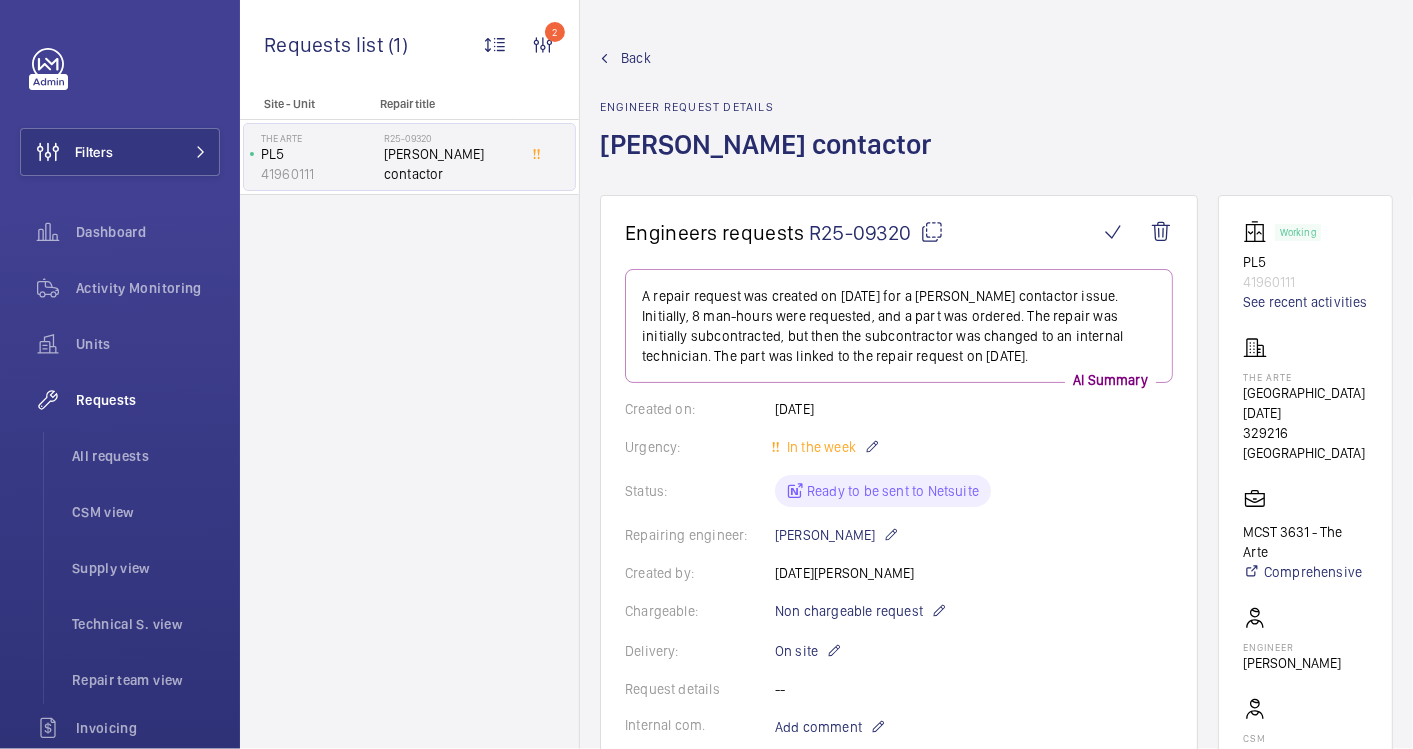 scroll, scrollTop: 555, scrollLeft: 0, axis: vertical 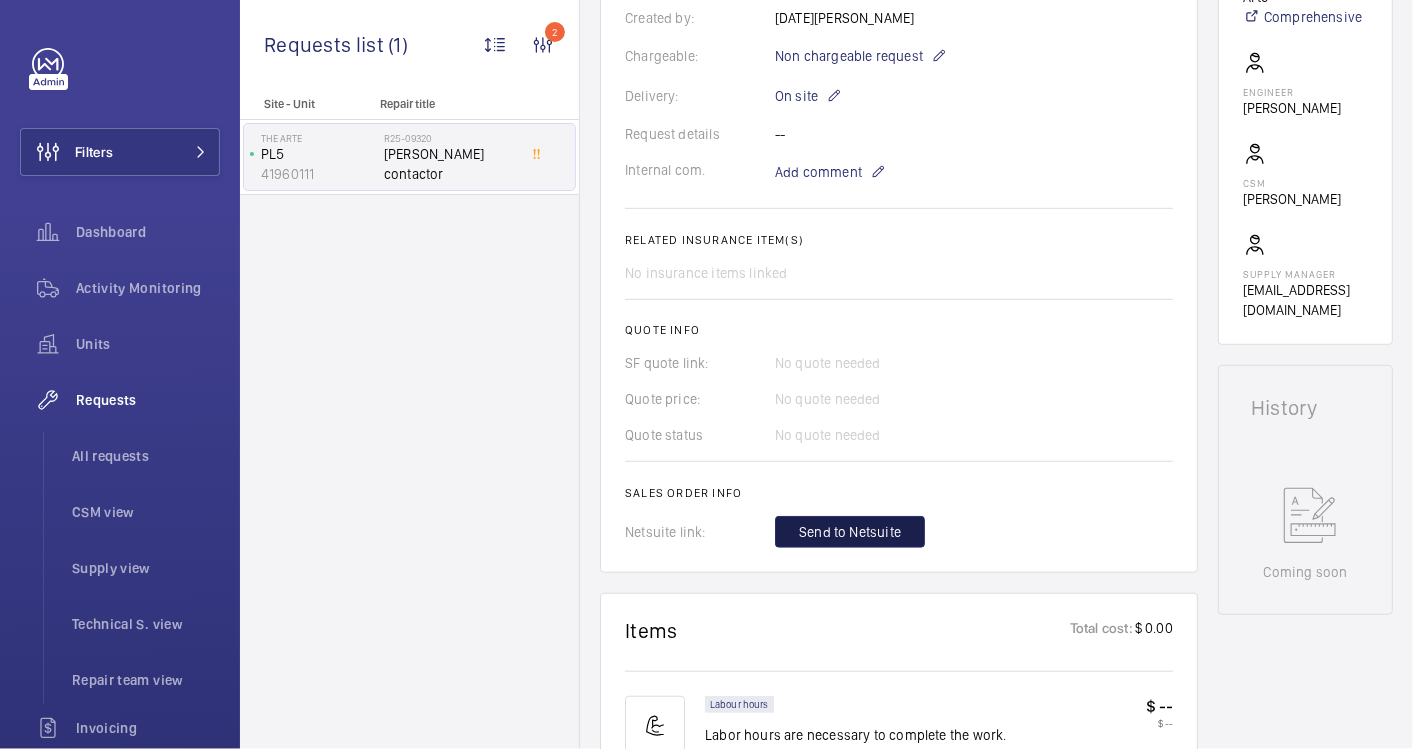 click on "Send to Netsuite" 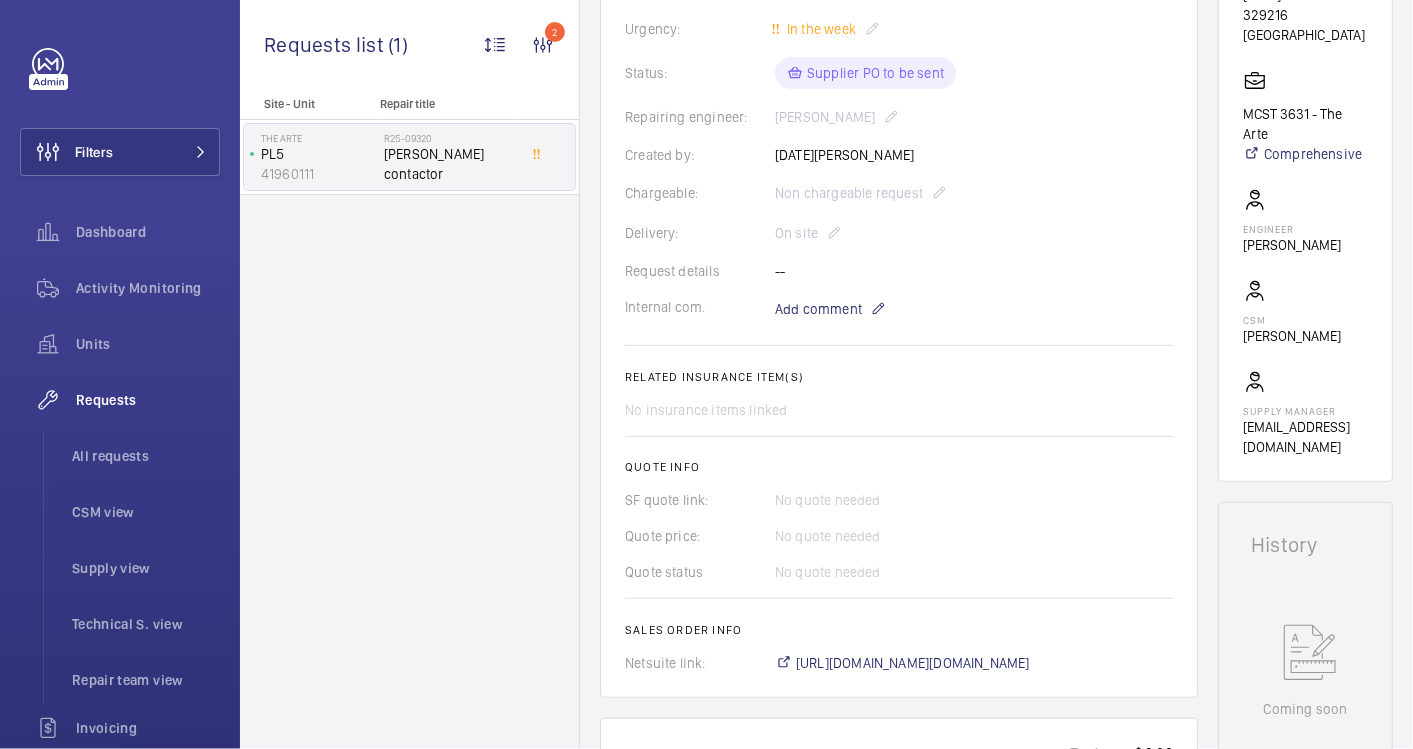 scroll, scrollTop: 555, scrollLeft: 0, axis: vertical 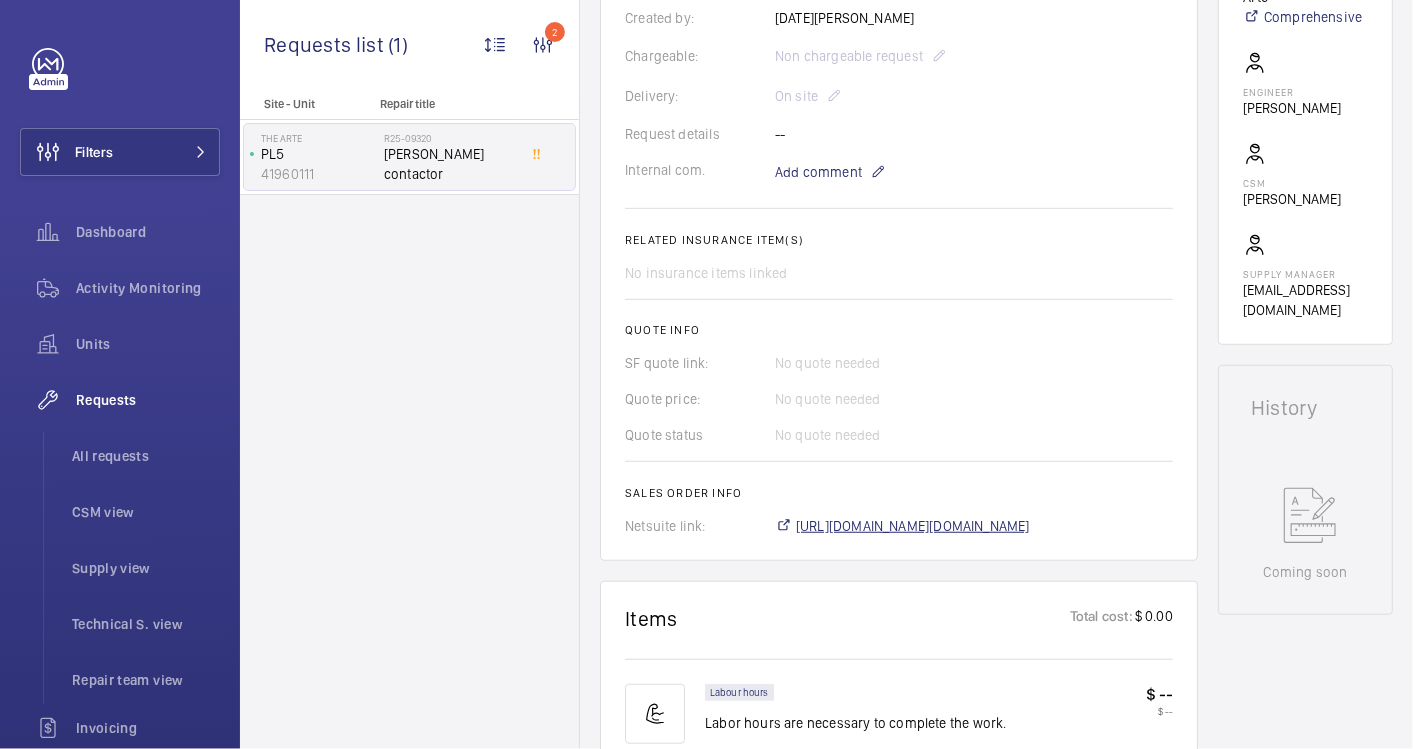 click on "[URL][DOMAIN_NAME][DOMAIN_NAME]" 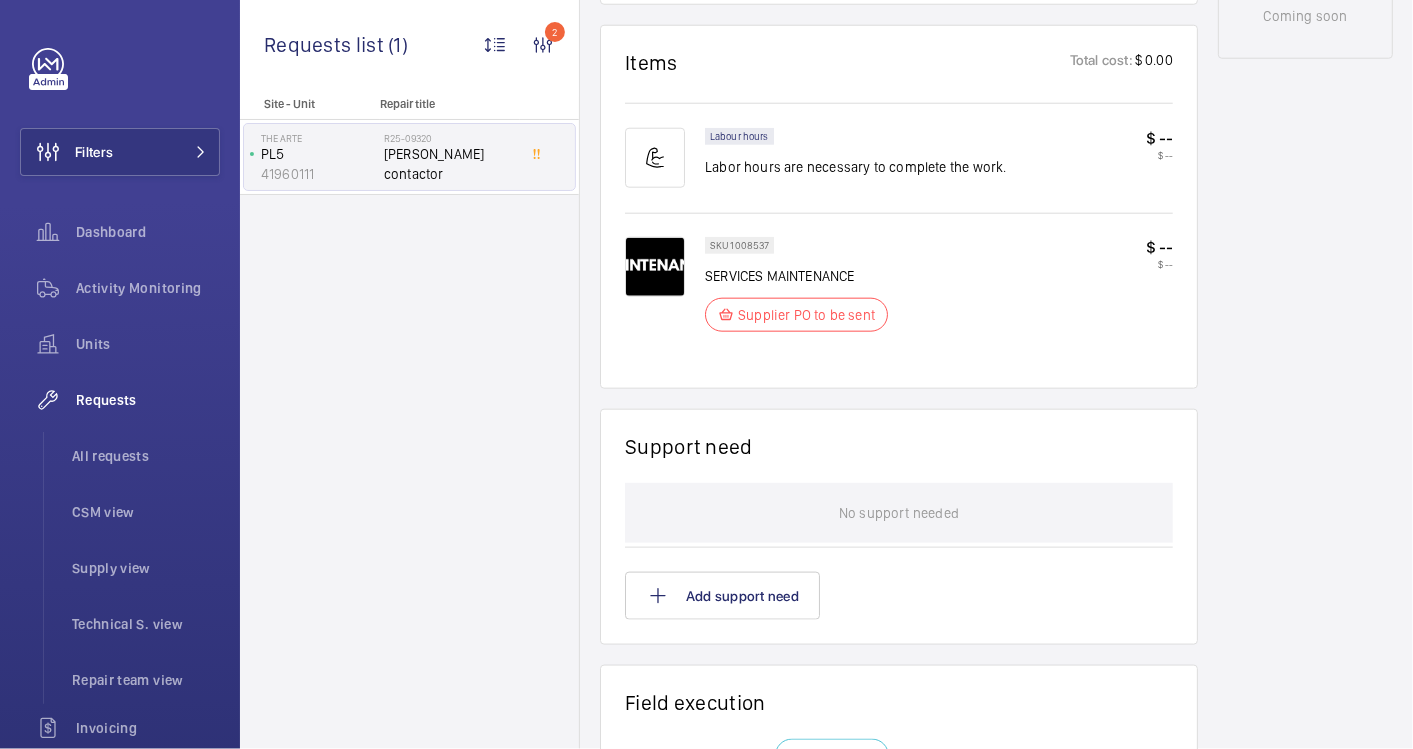 scroll, scrollTop: 555, scrollLeft: 0, axis: vertical 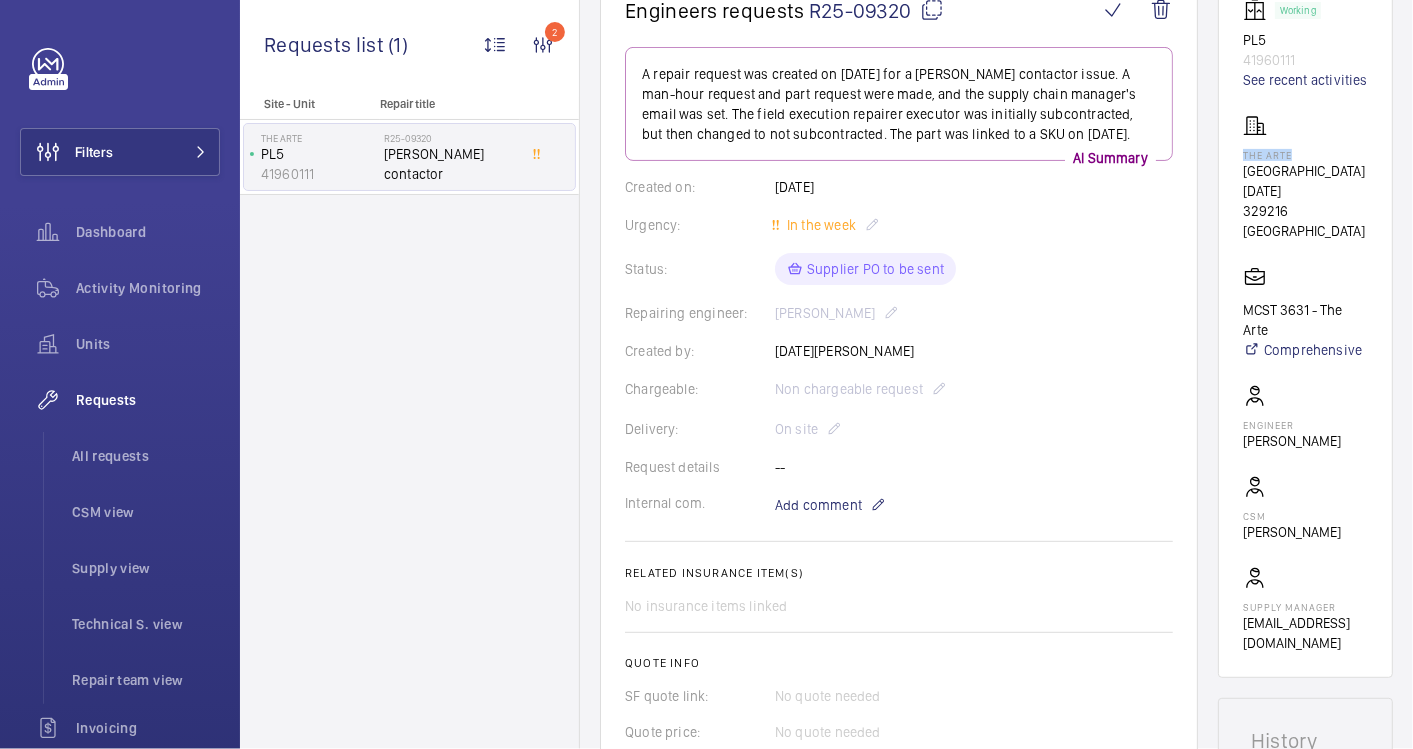 drag, startPoint x: 1321, startPoint y: 172, endPoint x: 1274, endPoint y: 174, distance: 47.042534 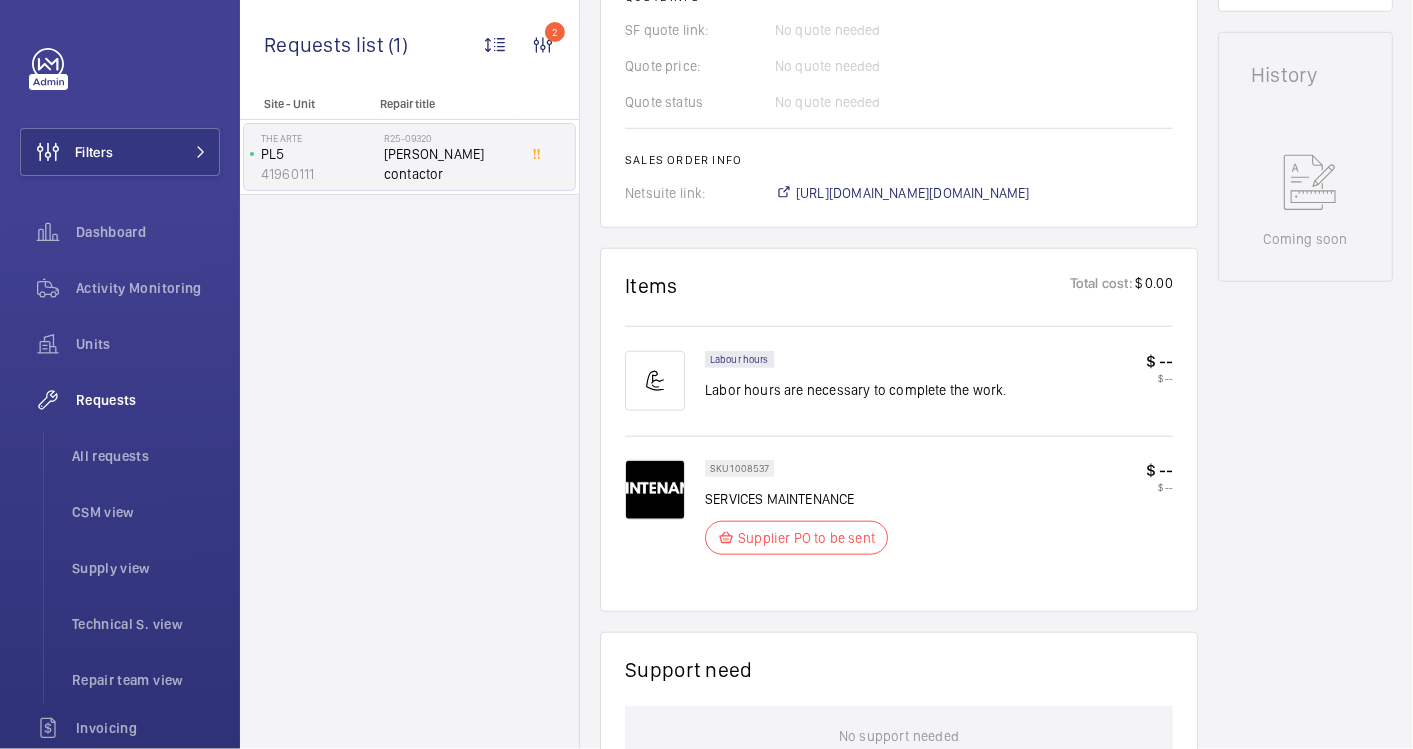 scroll, scrollTop: 1444, scrollLeft: 0, axis: vertical 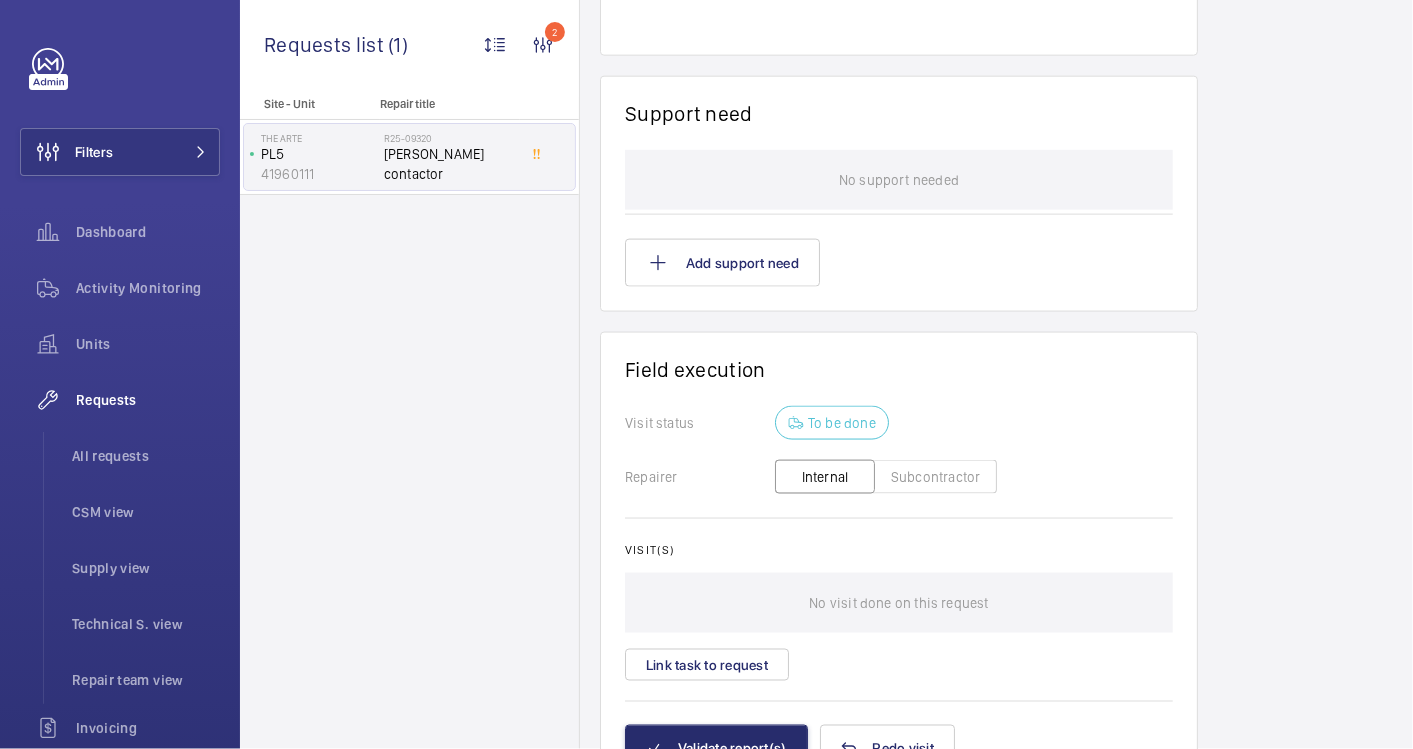 click on "Subcontractor" 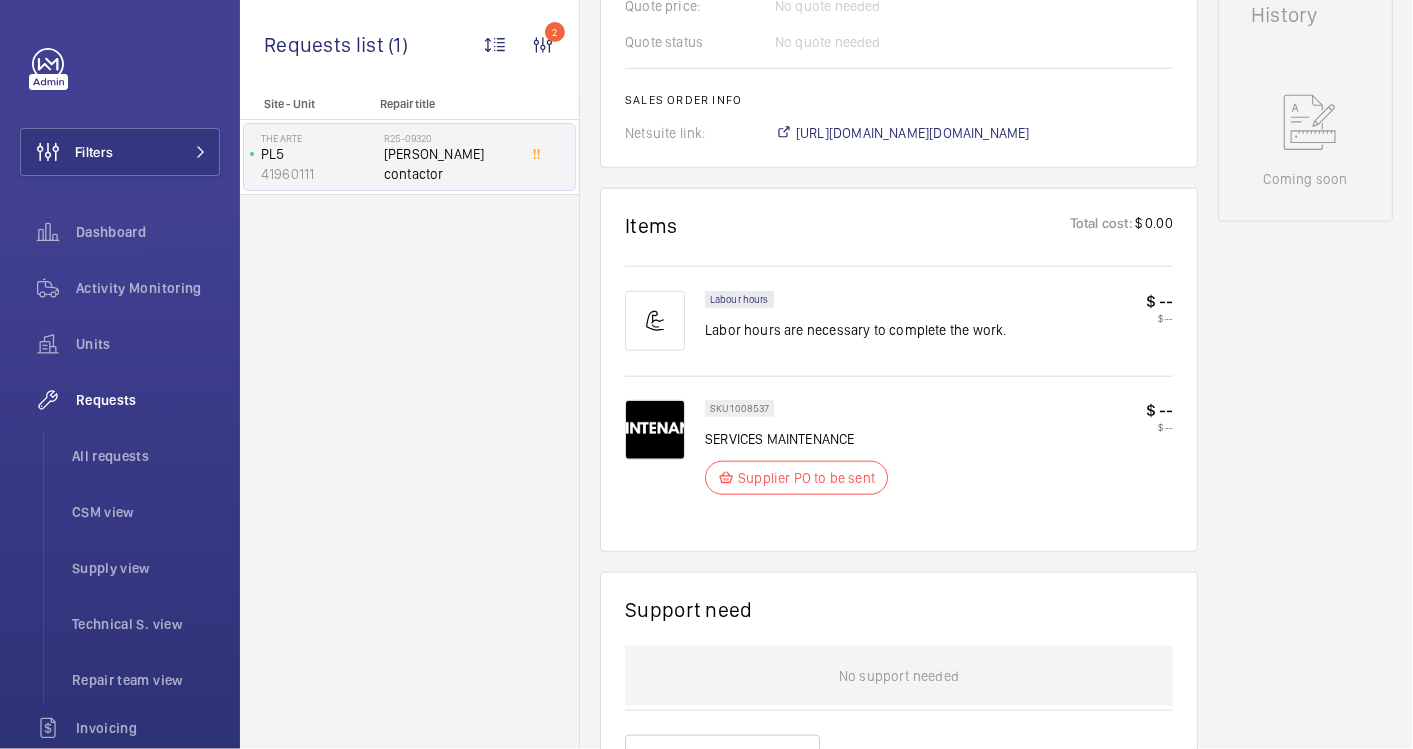 scroll, scrollTop: 1504, scrollLeft: 0, axis: vertical 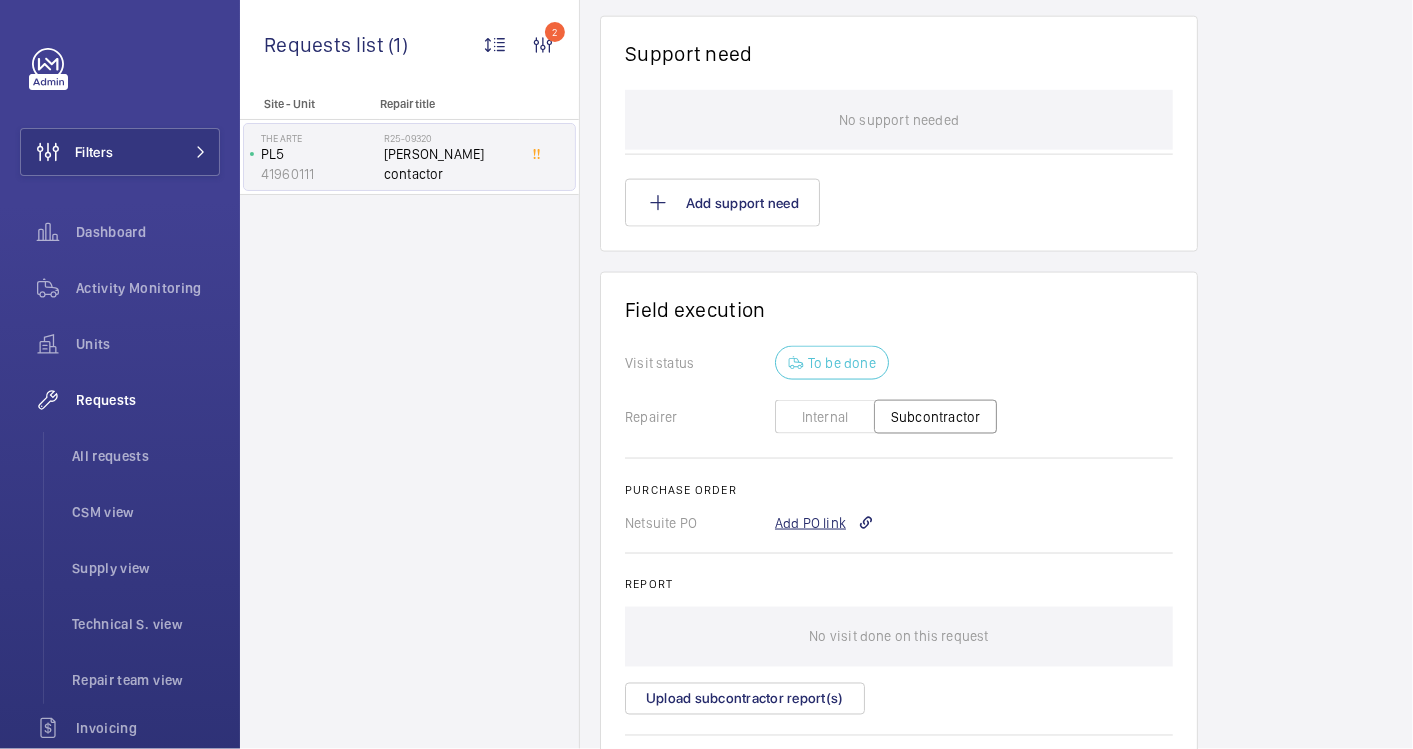 click on "Add PO link" 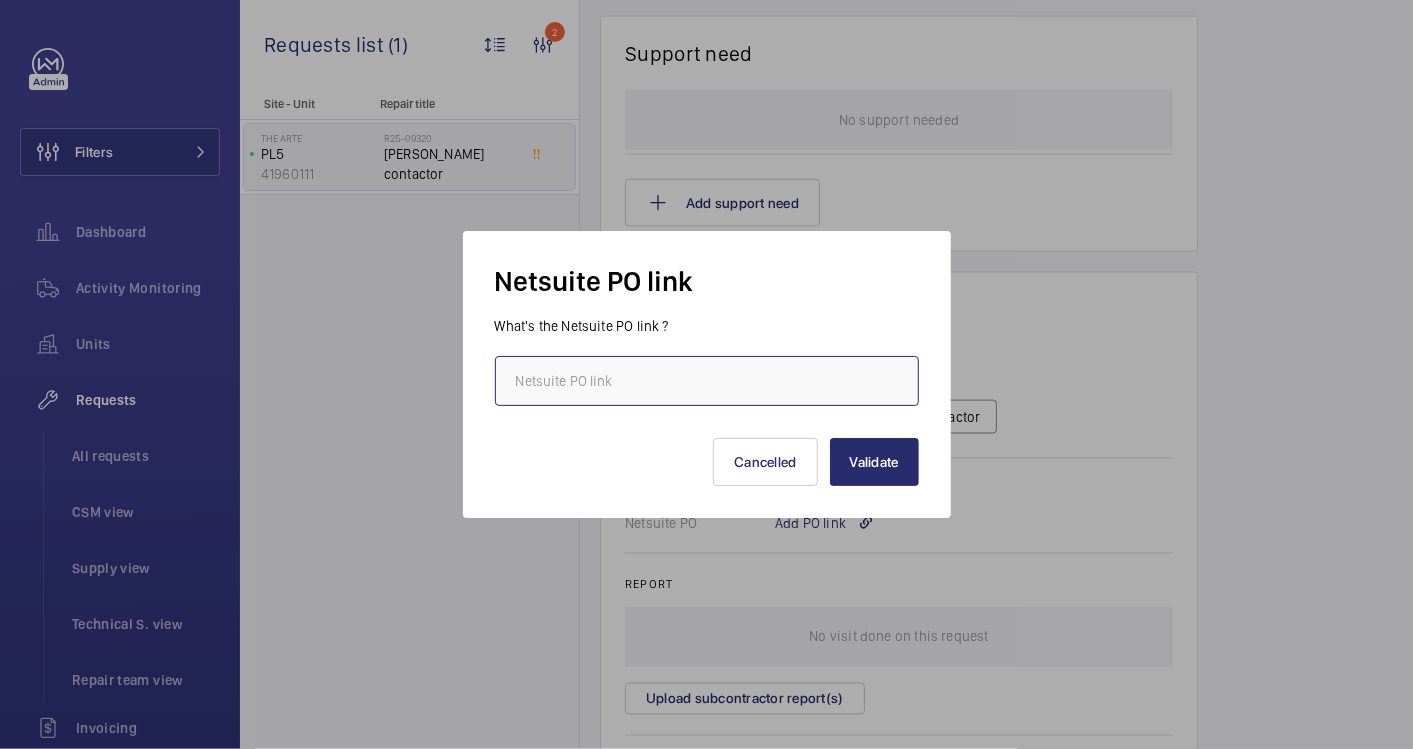 click at bounding box center [707, 381] 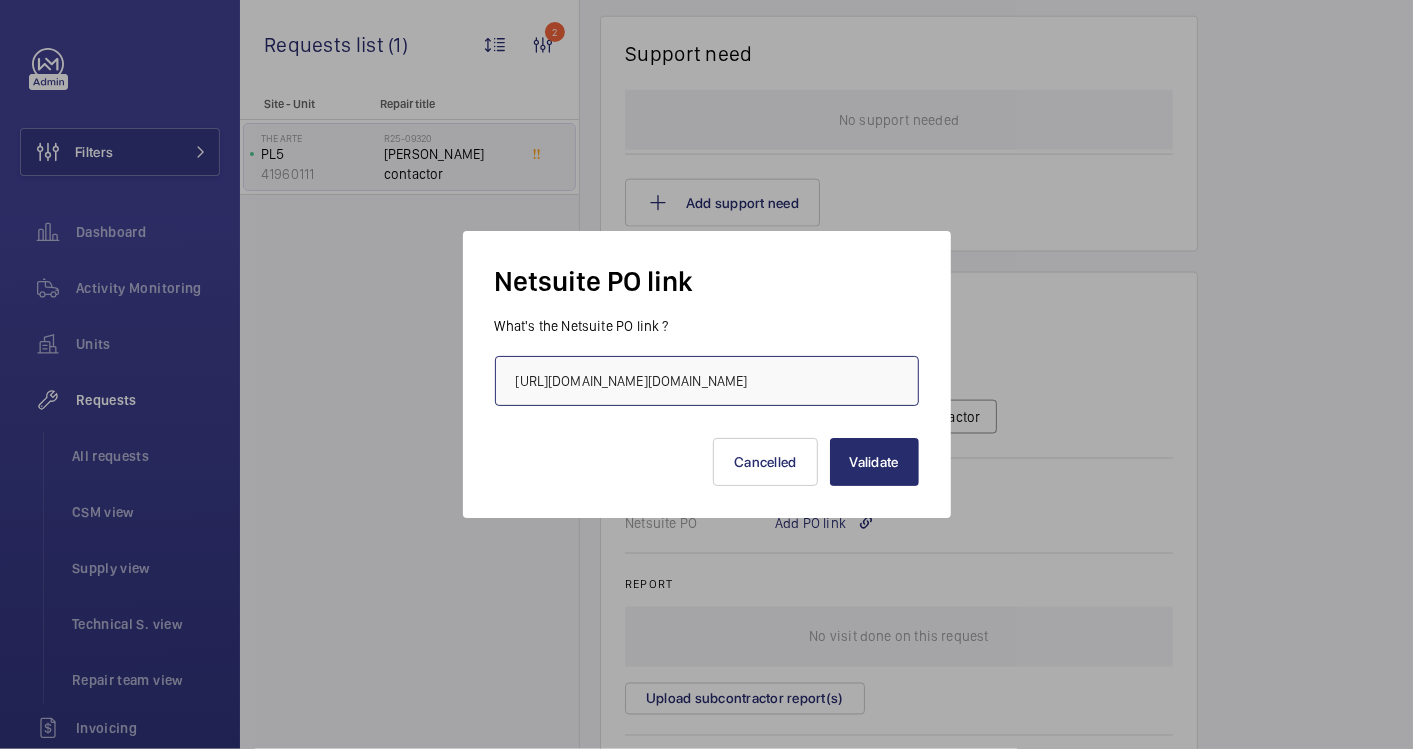 scroll, scrollTop: 0, scrollLeft: 543, axis: horizontal 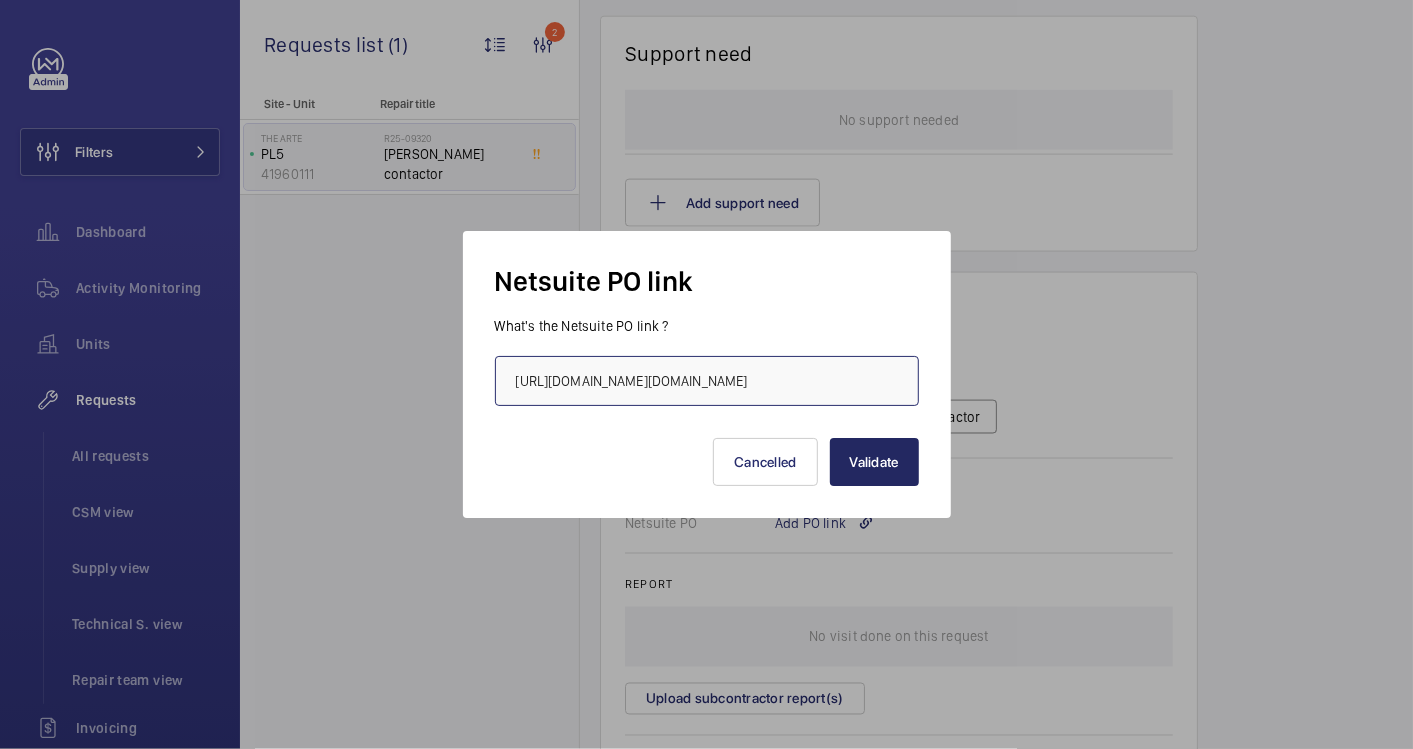 type on "[URL][DOMAIN_NAME][DOMAIN_NAME]" 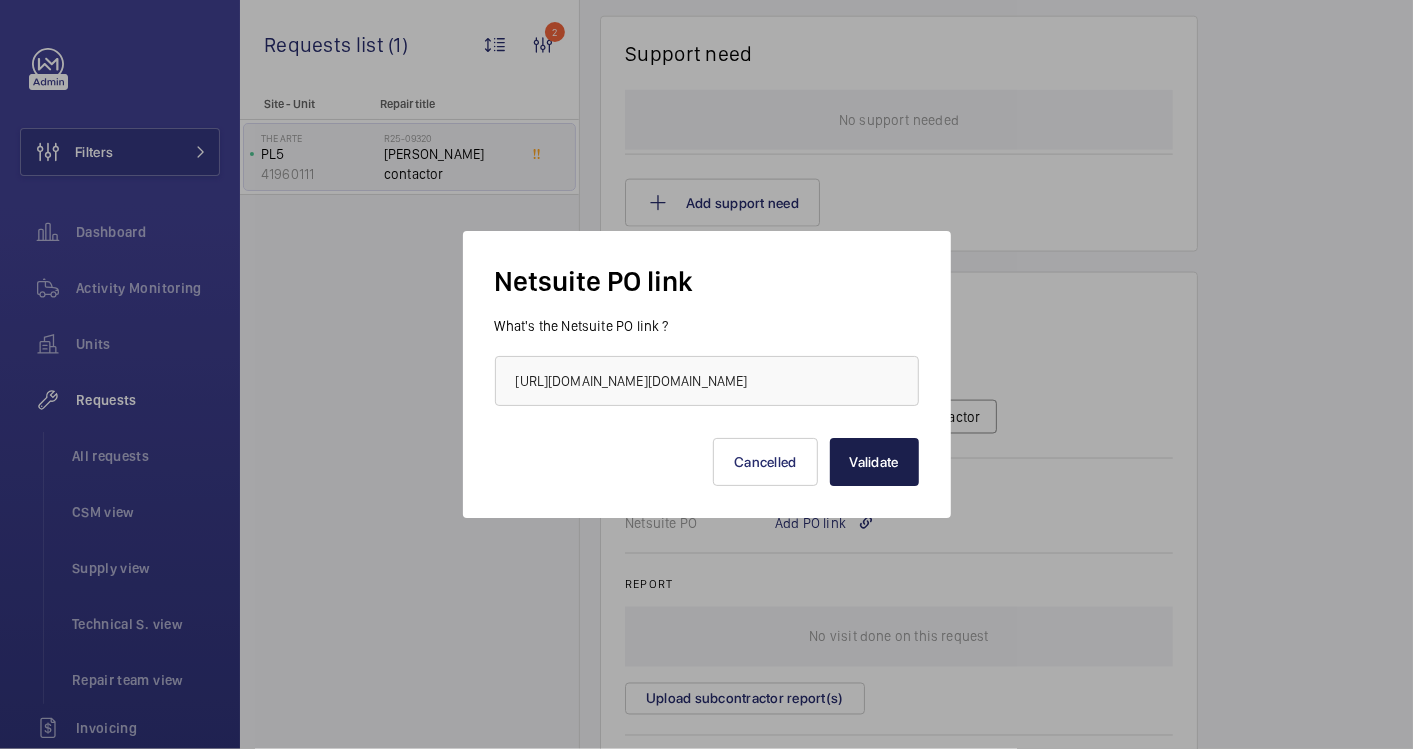 scroll, scrollTop: 0, scrollLeft: 0, axis: both 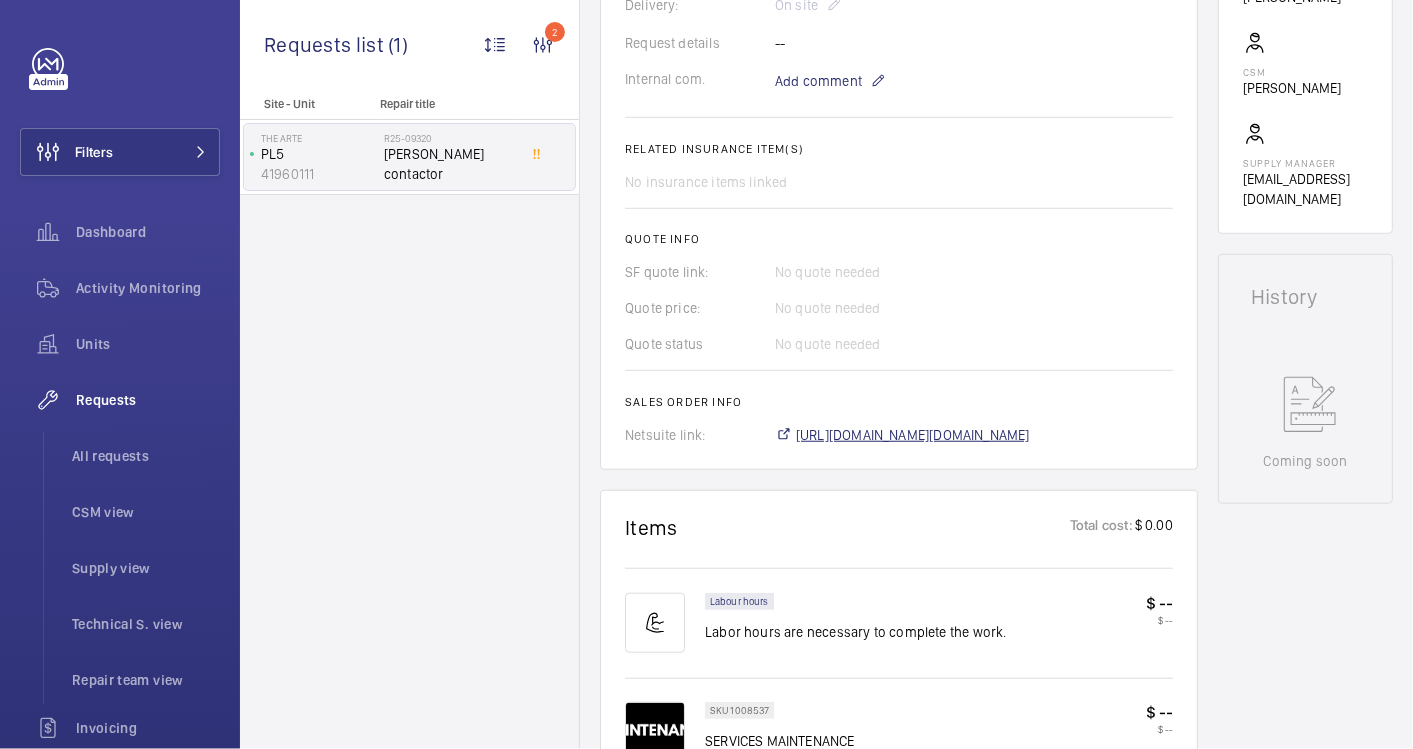 click on "[URL][DOMAIN_NAME][DOMAIN_NAME]" 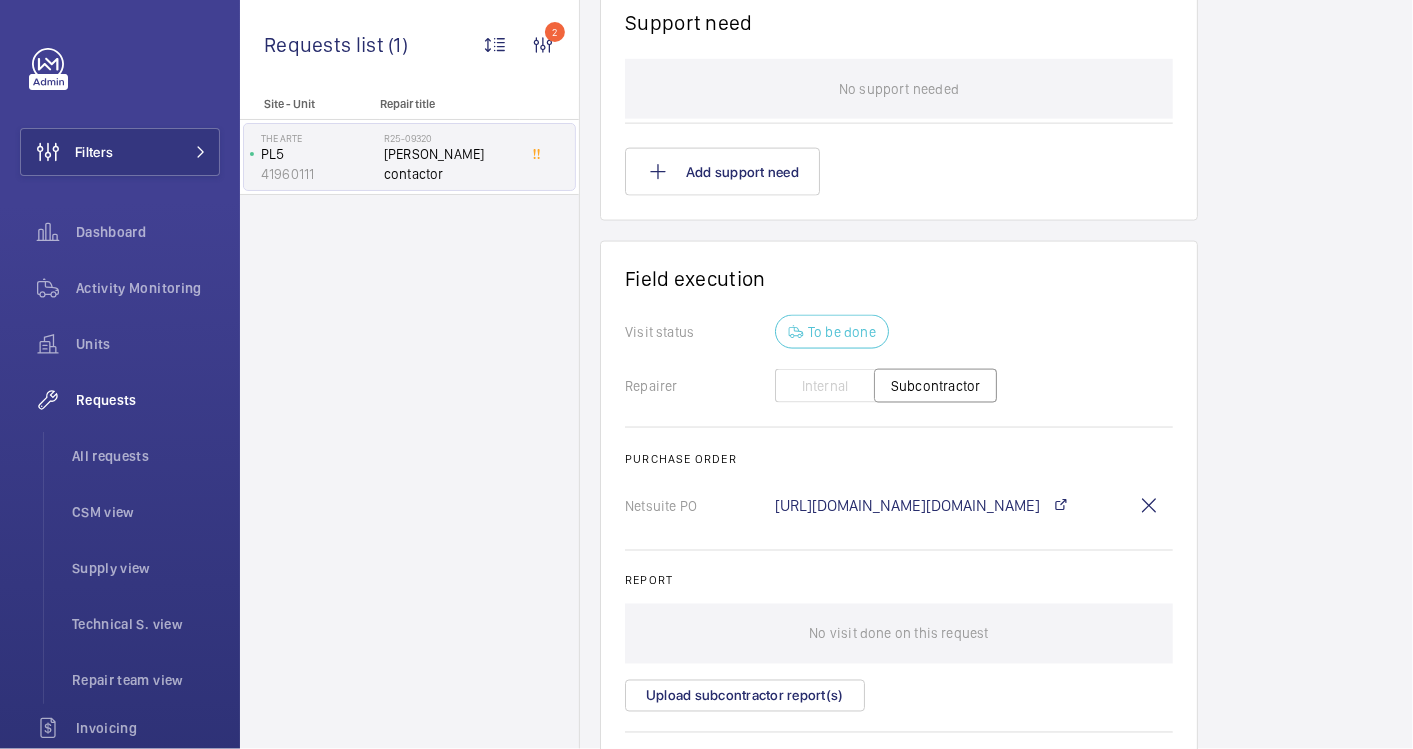 scroll, scrollTop: 1677, scrollLeft: 0, axis: vertical 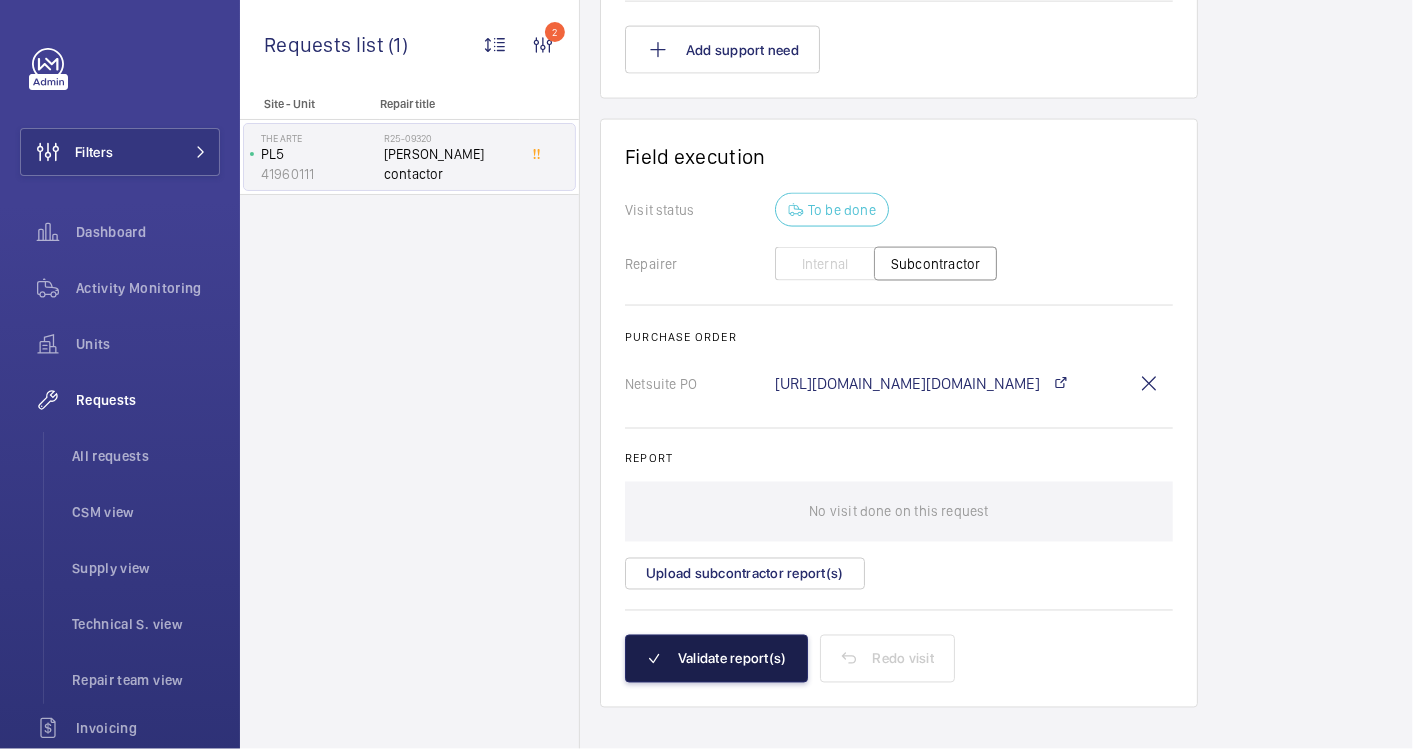 drag, startPoint x: 745, startPoint y: 640, endPoint x: 768, endPoint y: 612, distance: 36.23534 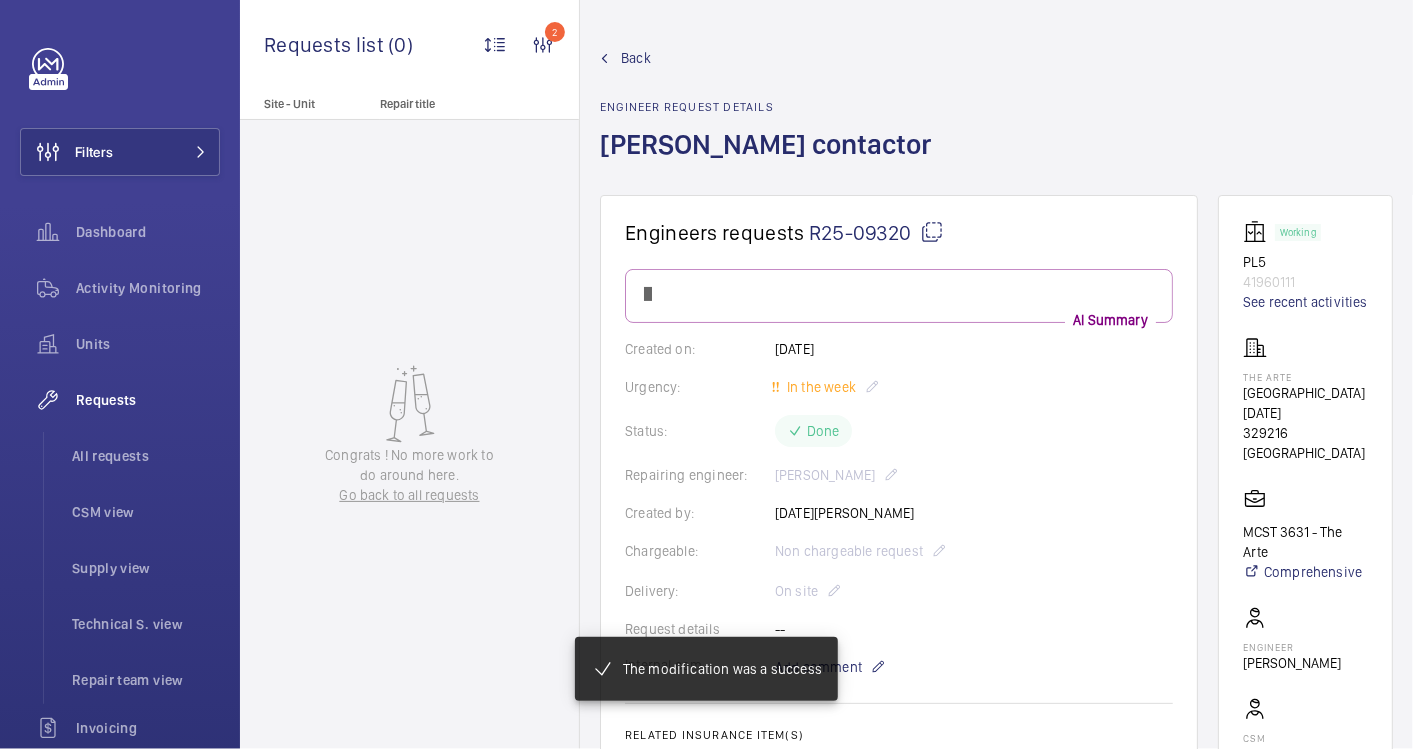 click on "Back" 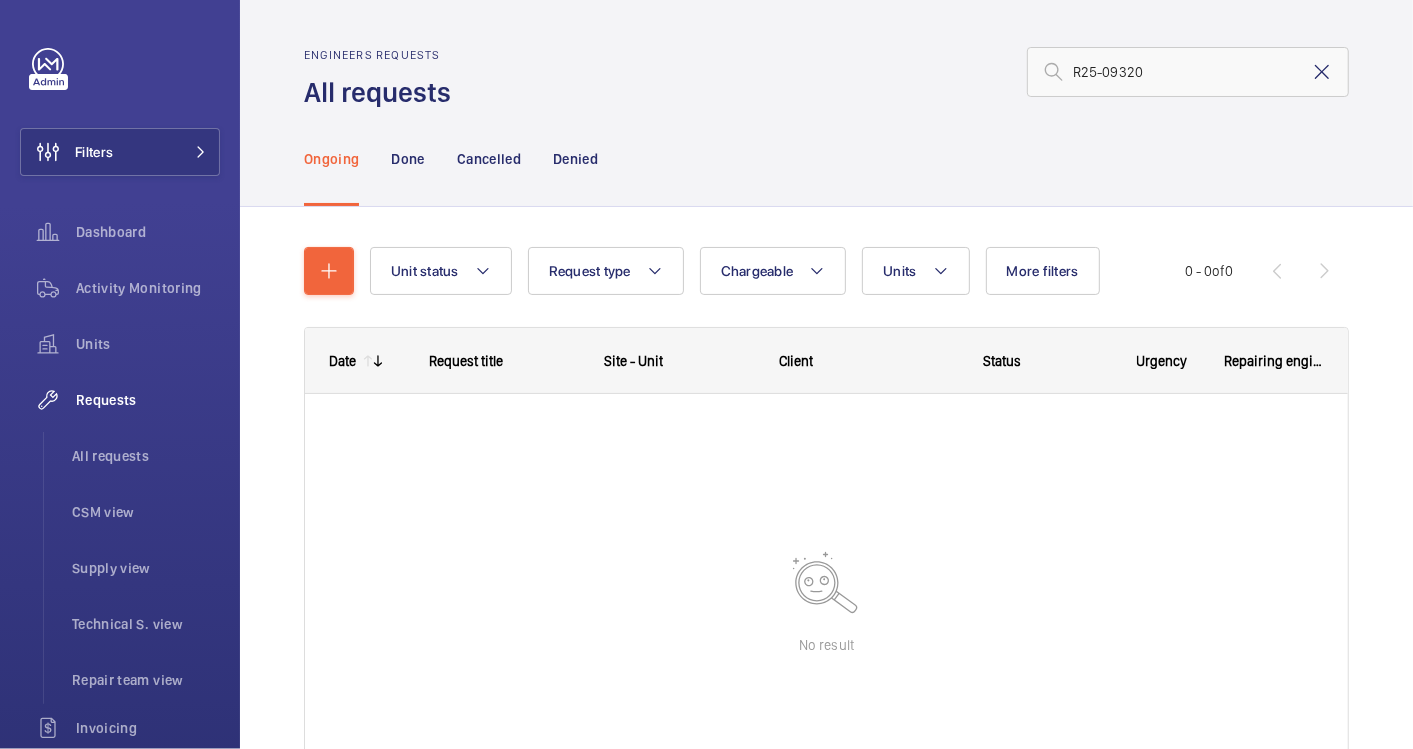 click 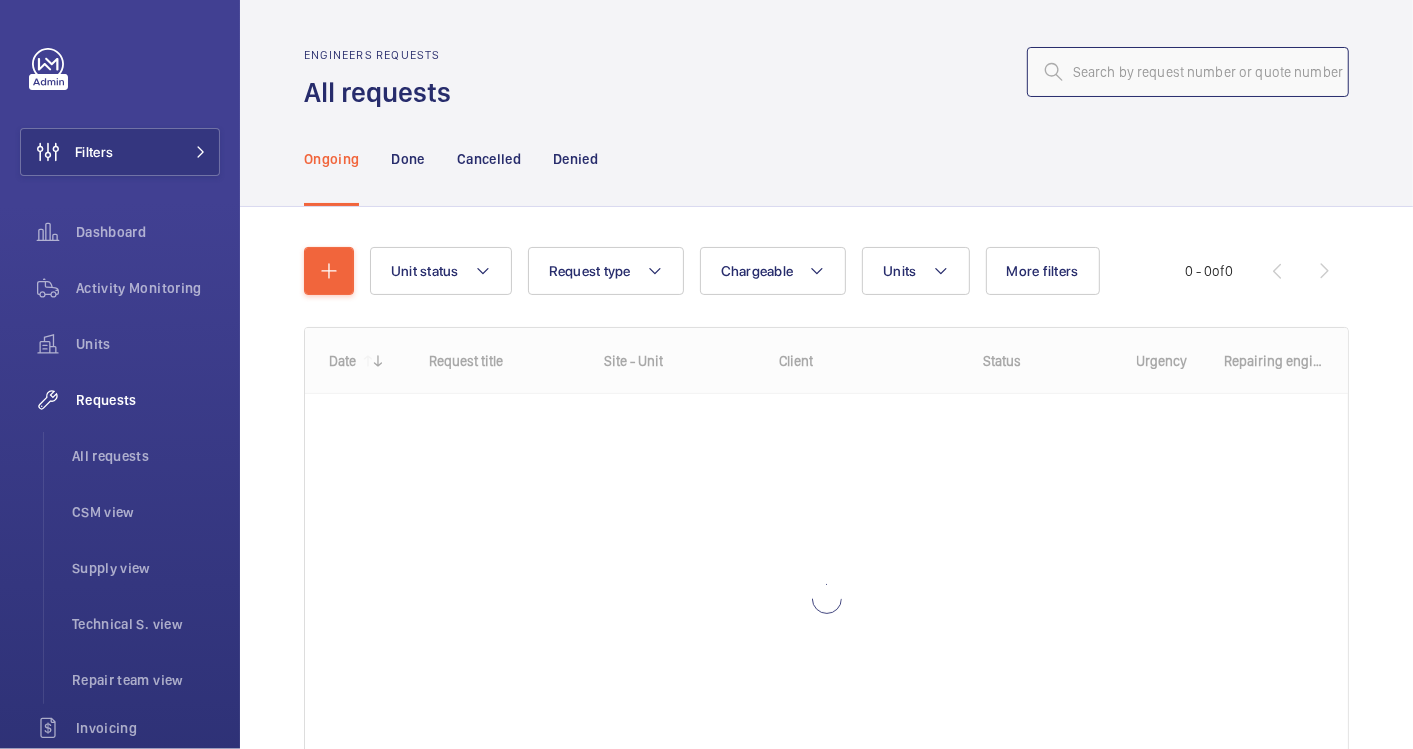 click 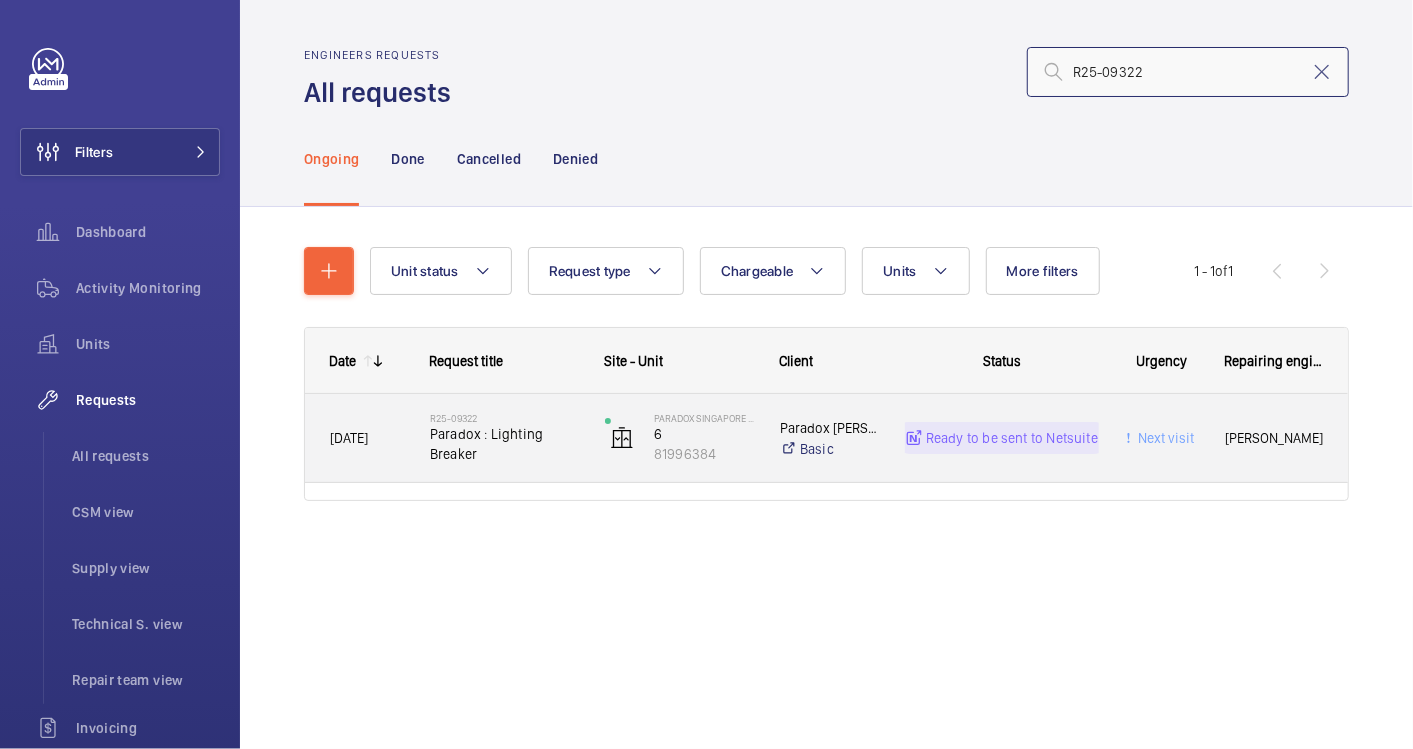type on "R25-09322" 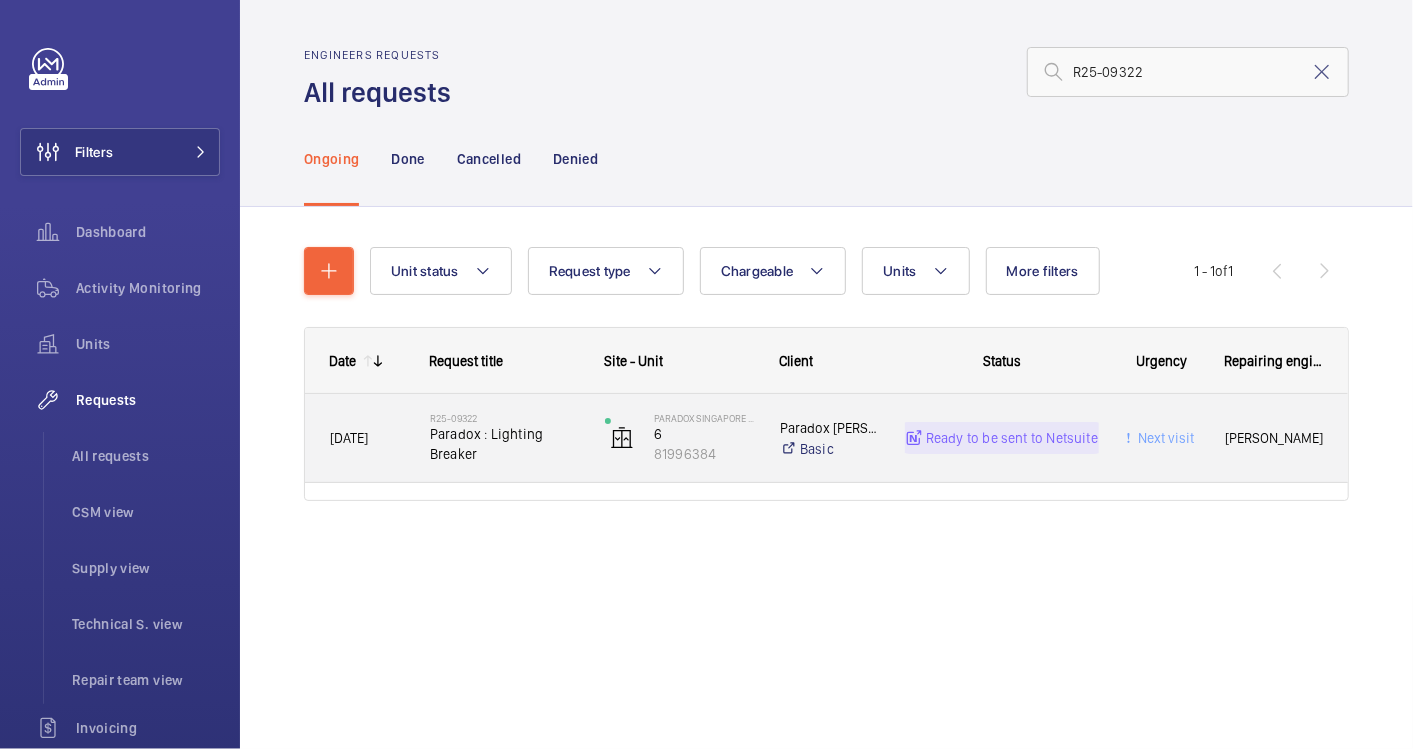 click on "R25-09322   Paradox : Lighting Breaker" 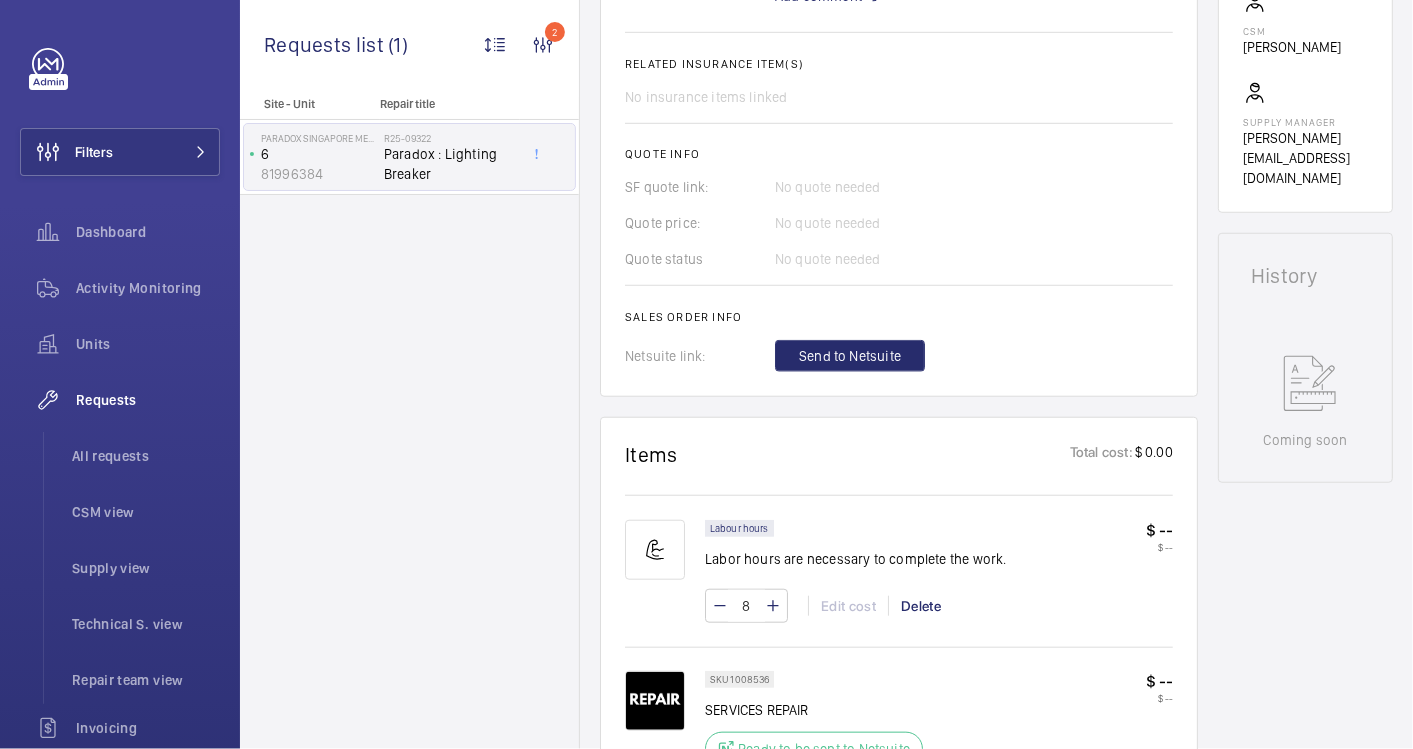 scroll, scrollTop: 1000, scrollLeft: 0, axis: vertical 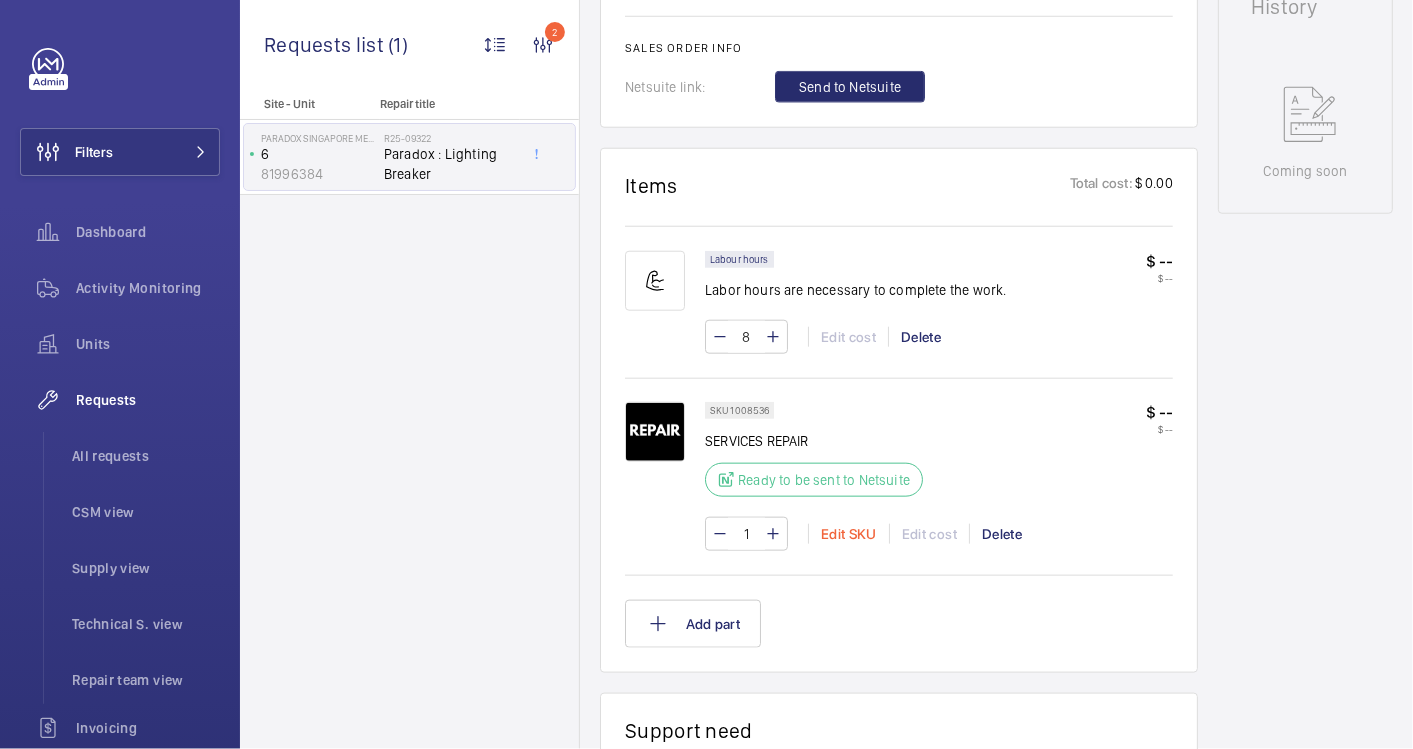 click on "Edit SKU" 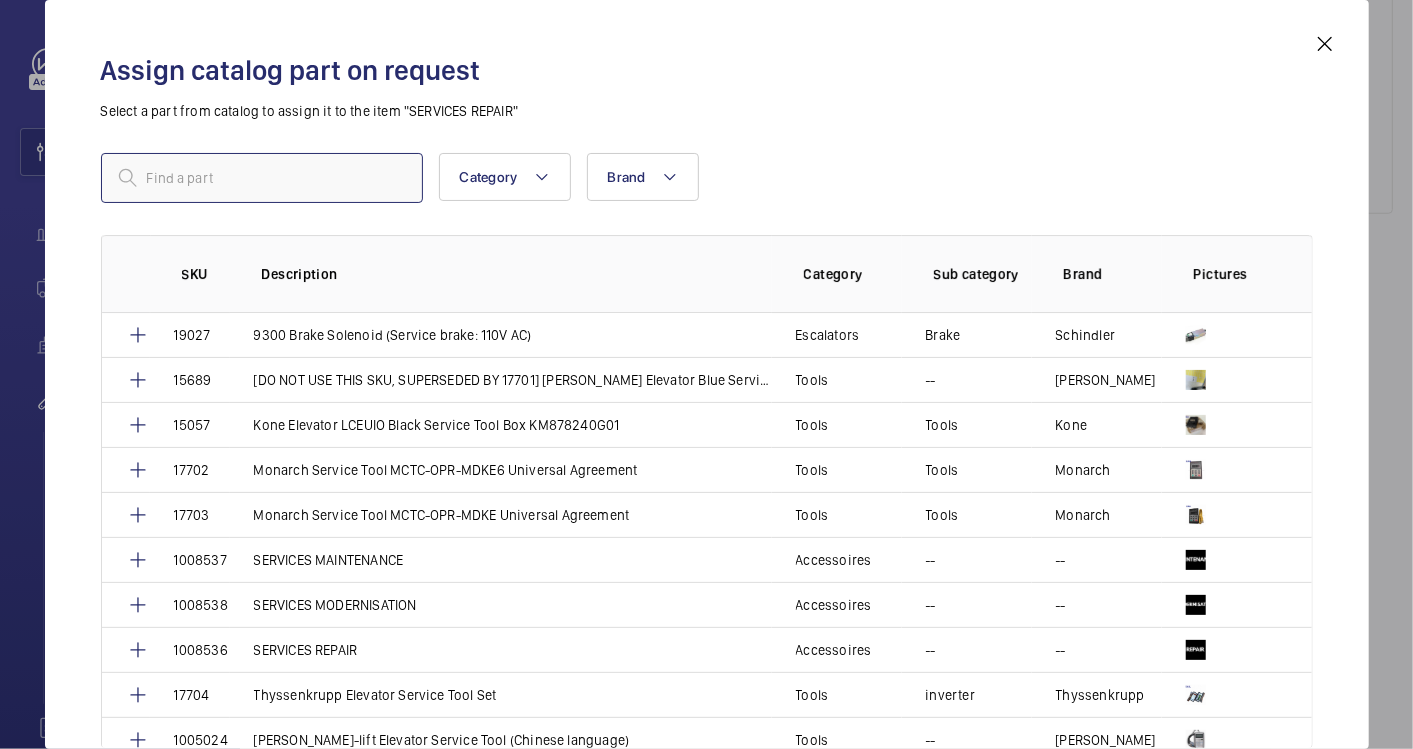 drag, startPoint x: 193, startPoint y: 179, endPoint x: 180, endPoint y: 180, distance: 13.038404 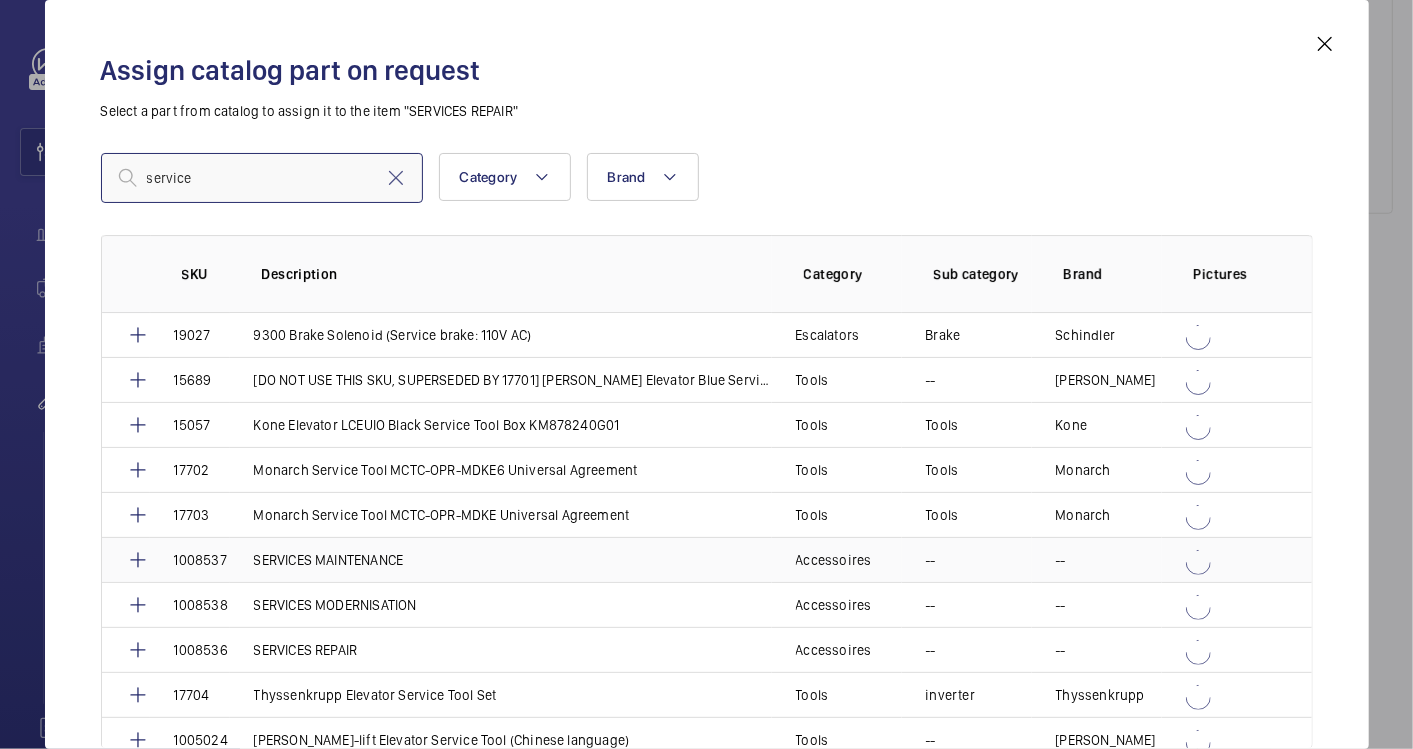 type on "service" 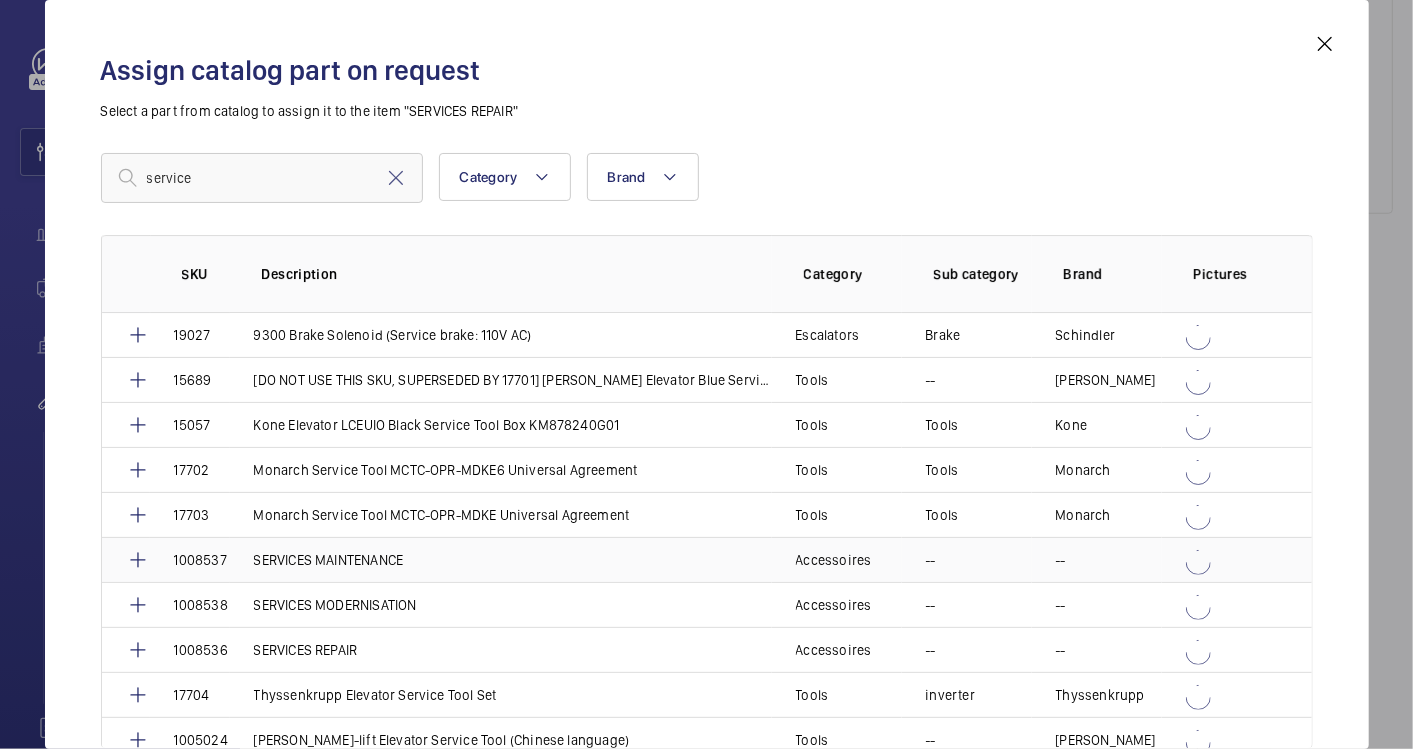 click on "SERVICES MAINTENANCE" at bounding box center (329, 560) 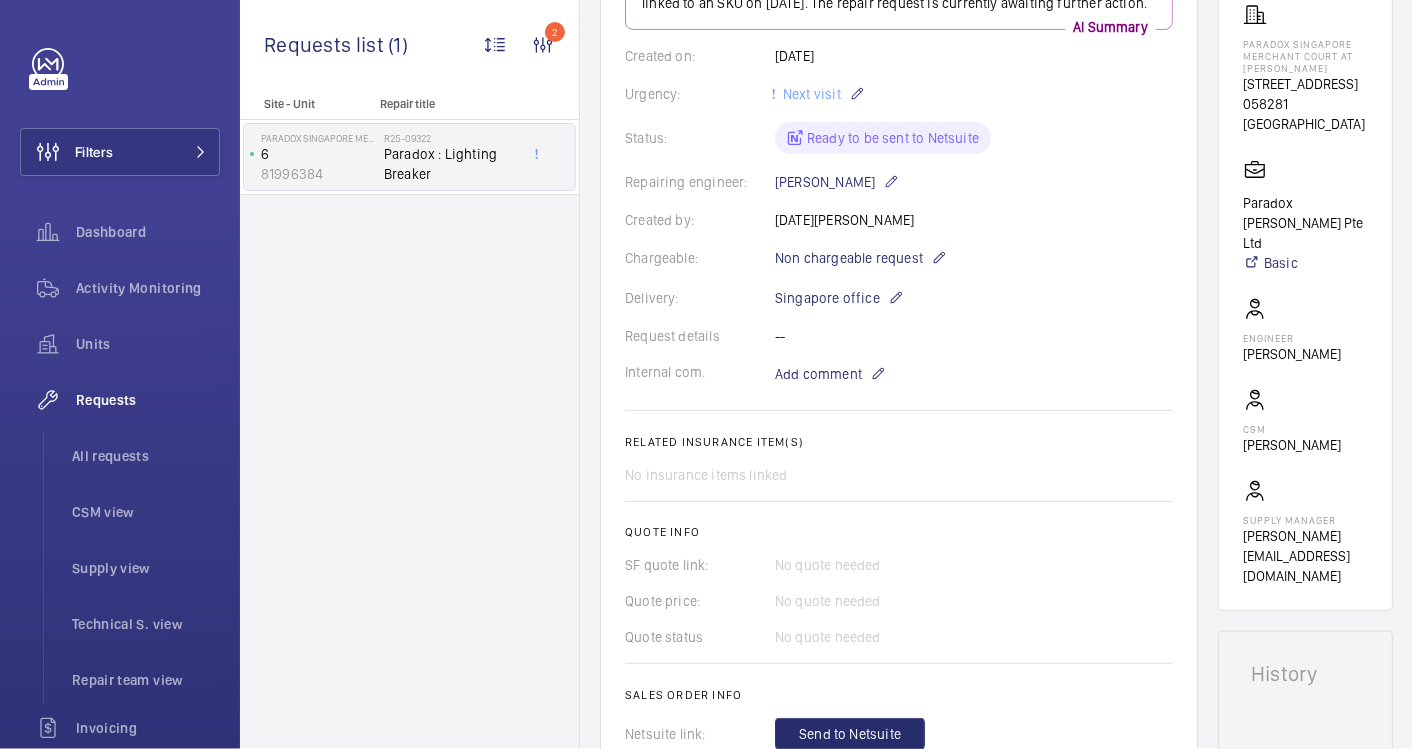 scroll, scrollTop: 555, scrollLeft: 0, axis: vertical 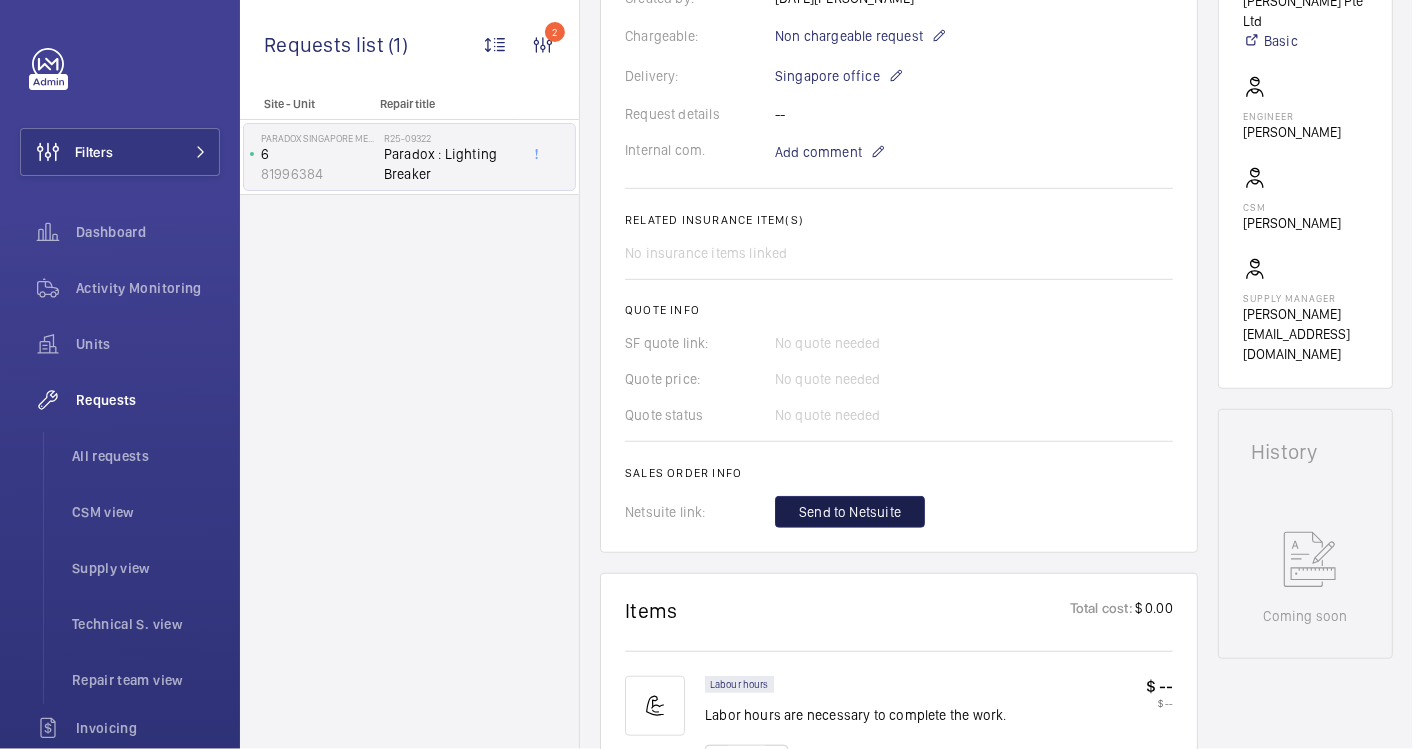click on "Send to Netsuite" 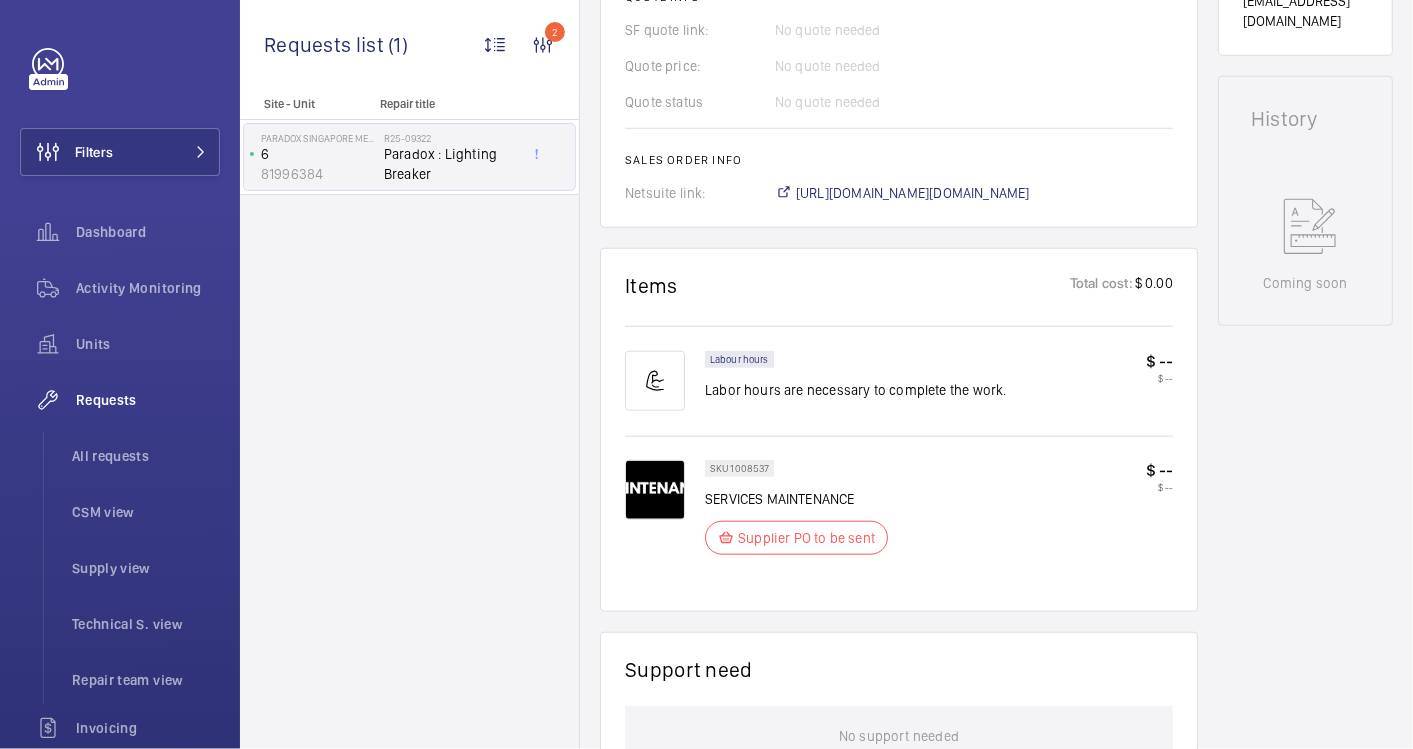 scroll, scrollTop: 1000, scrollLeft: 0, axis: vertical 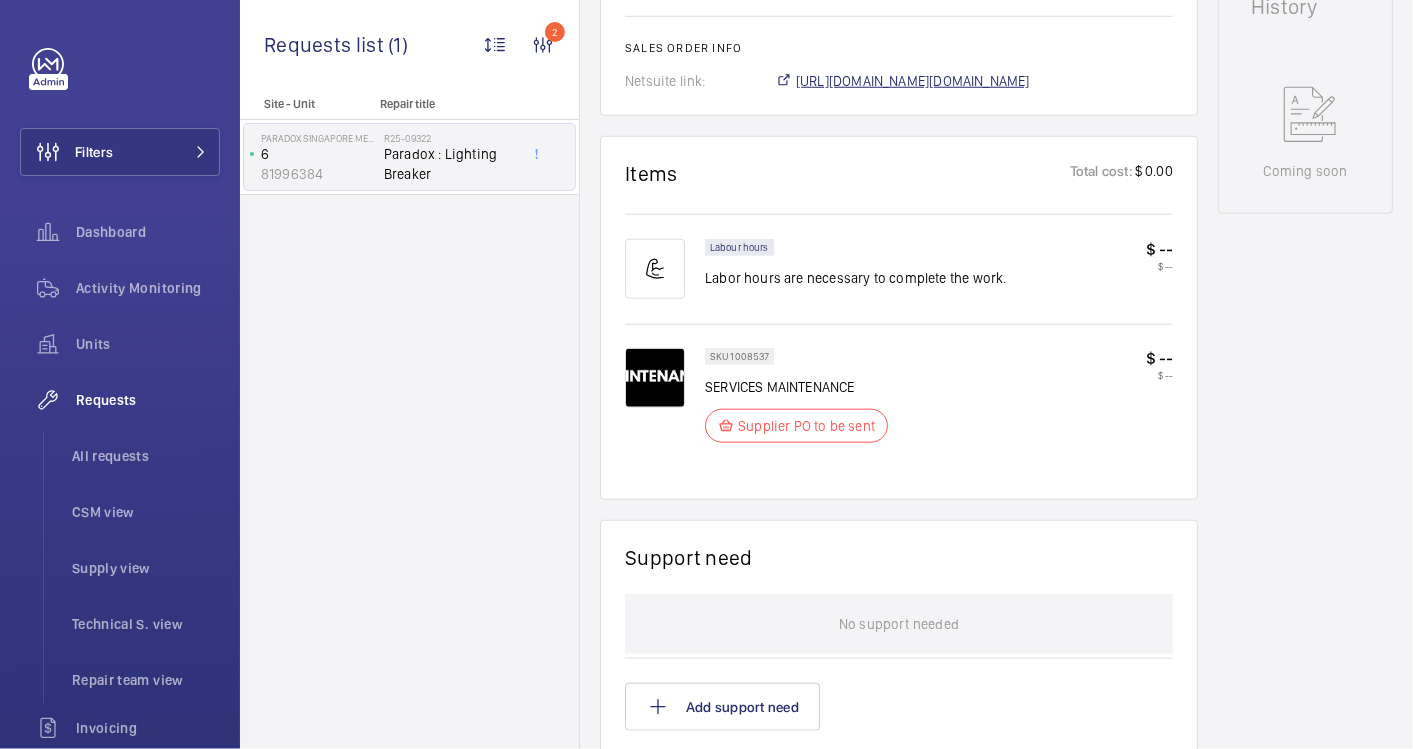click on "[URL][DOMAIN_NAME][DOMAIN_NAME]" 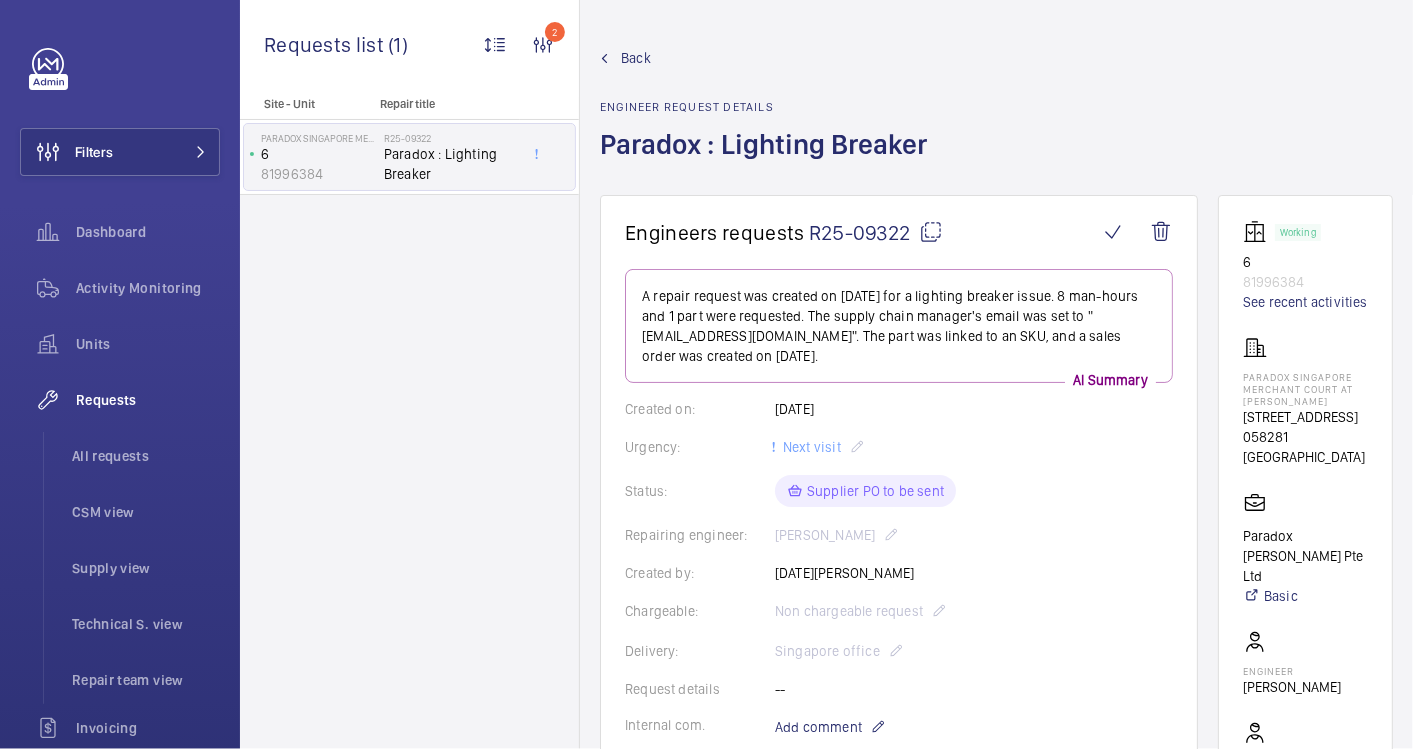 scroll, scrollTop: 111, scrollLeft: 0, axis: vertical 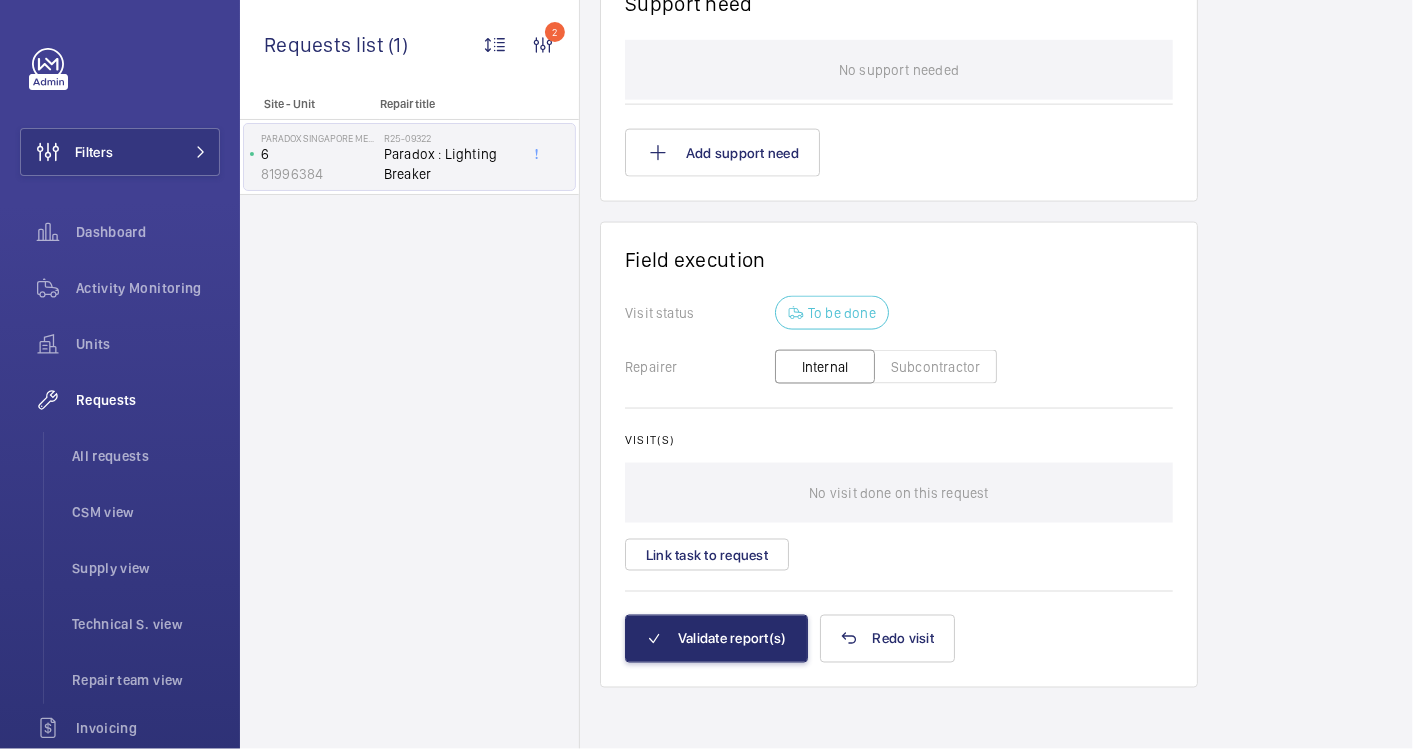 click on "Subcontractor" 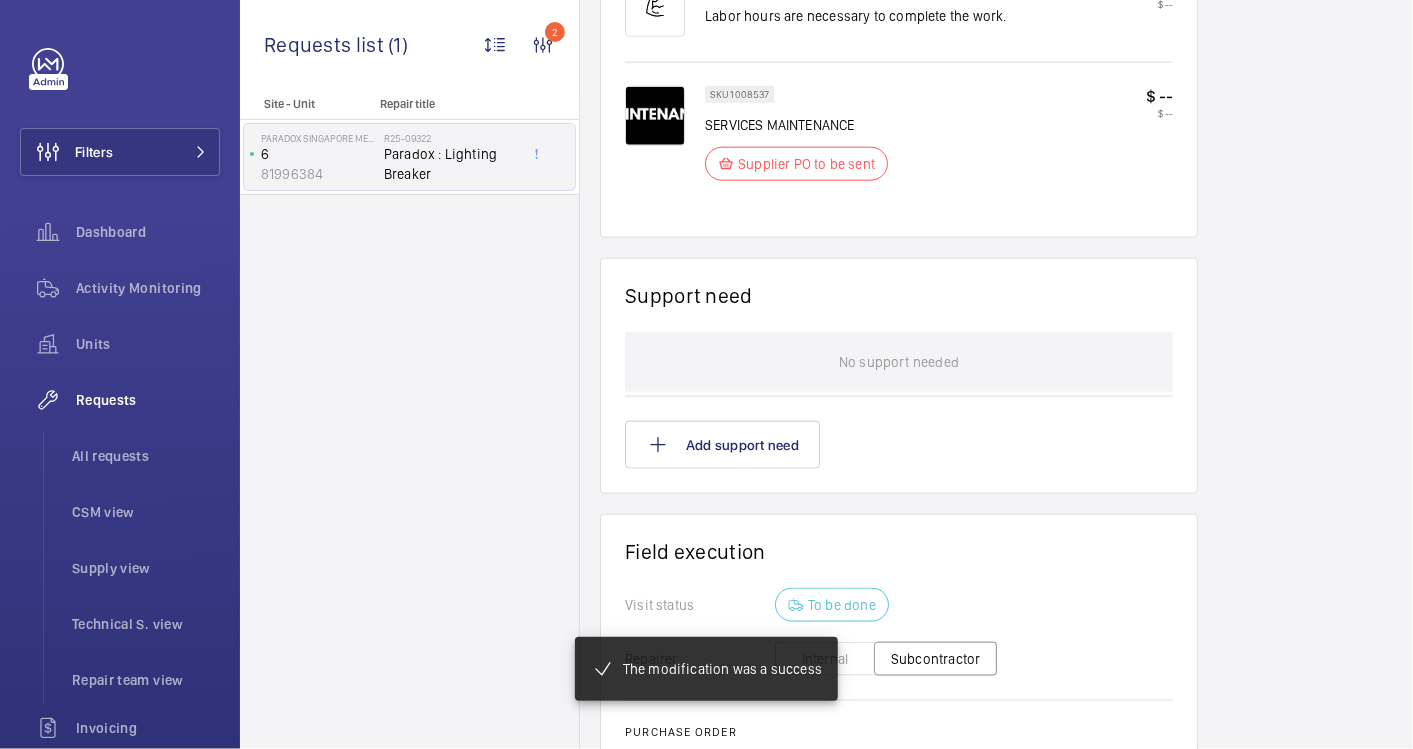 scroll, scrollTop: 1615, scrollLeft: 0, axis: vertical 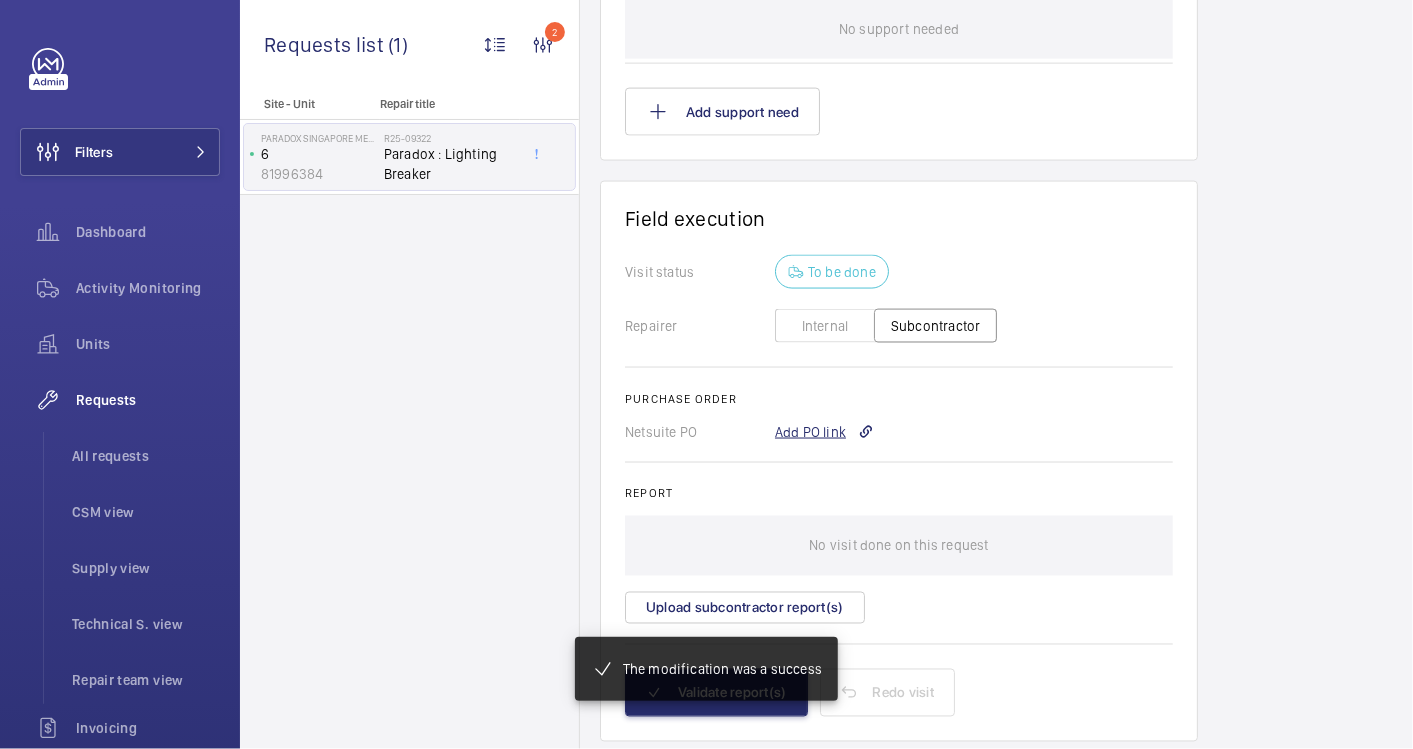 click on "Add PO link" 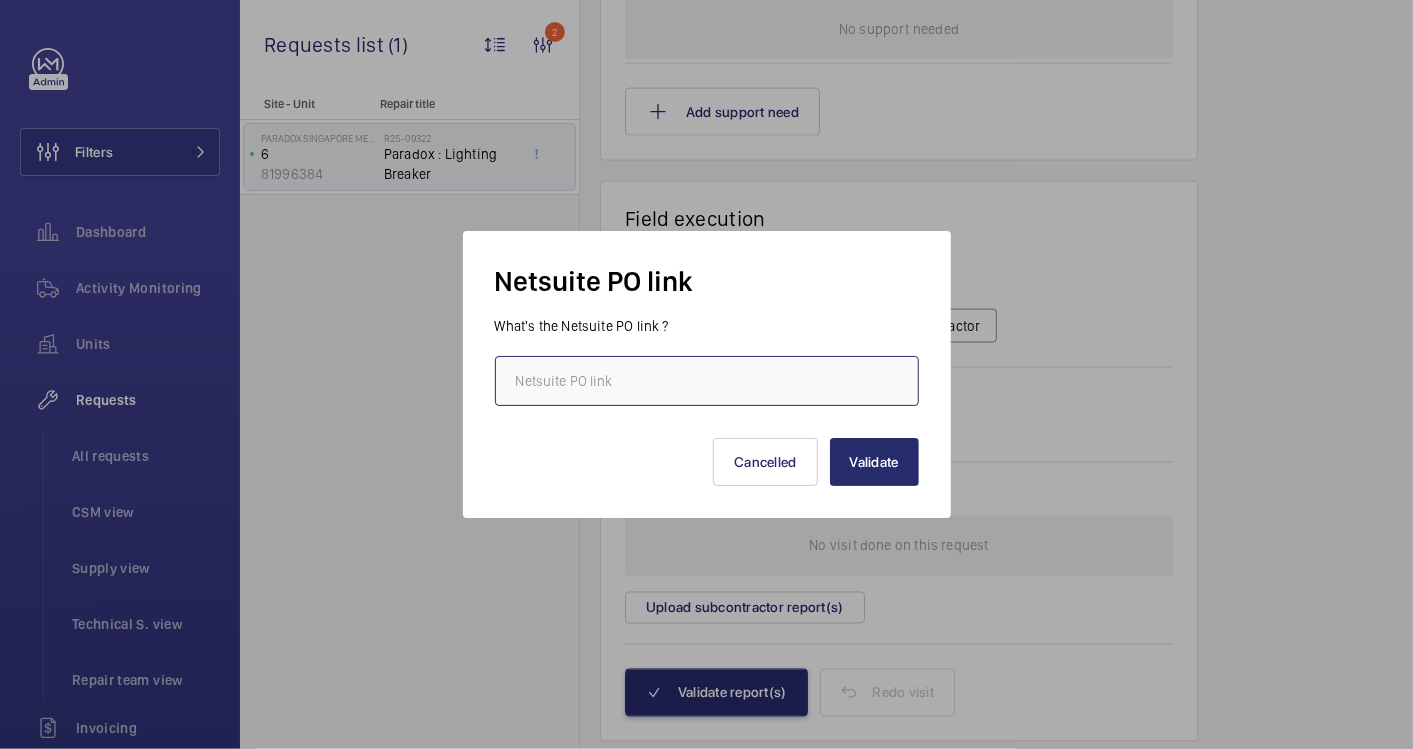 click at bounding box center [707, 381] 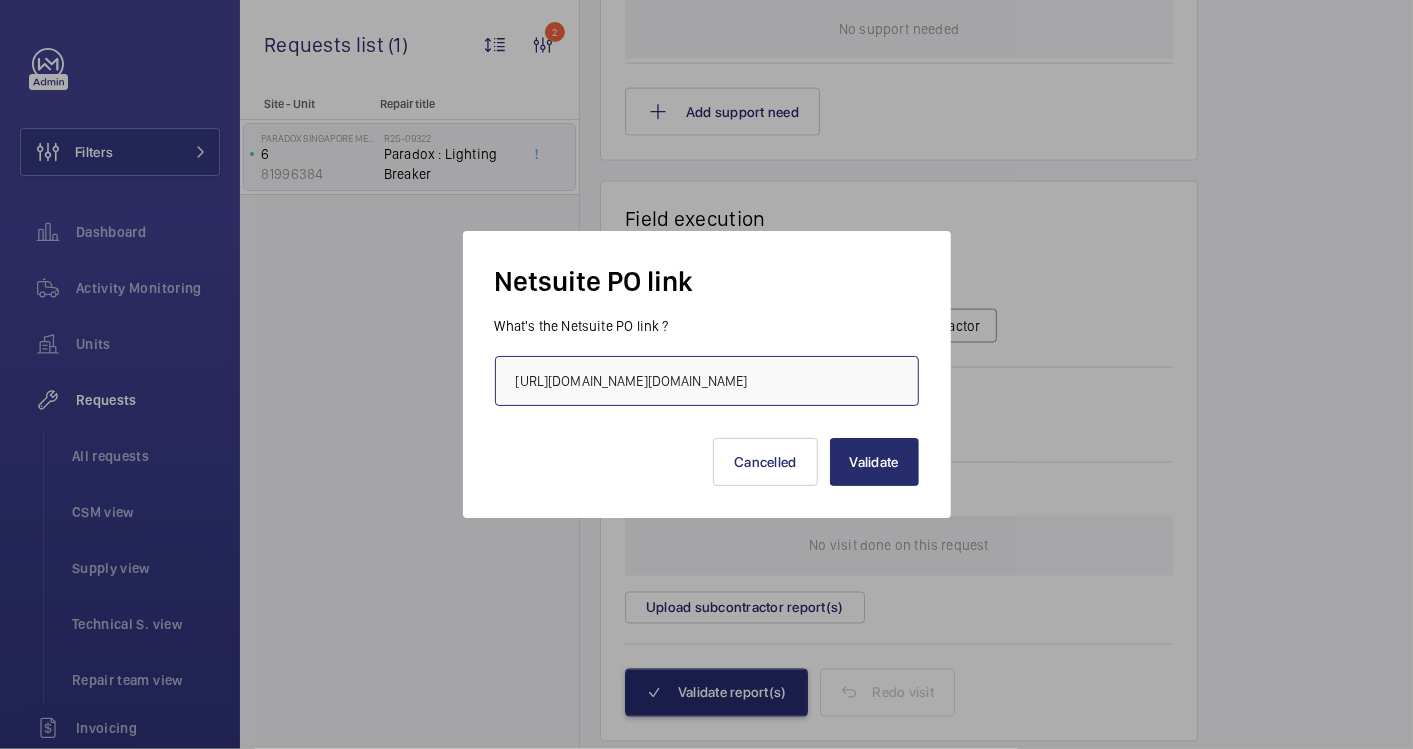 scroll, scrollTop: 0, scrollLeft: 540, axis: horizontal 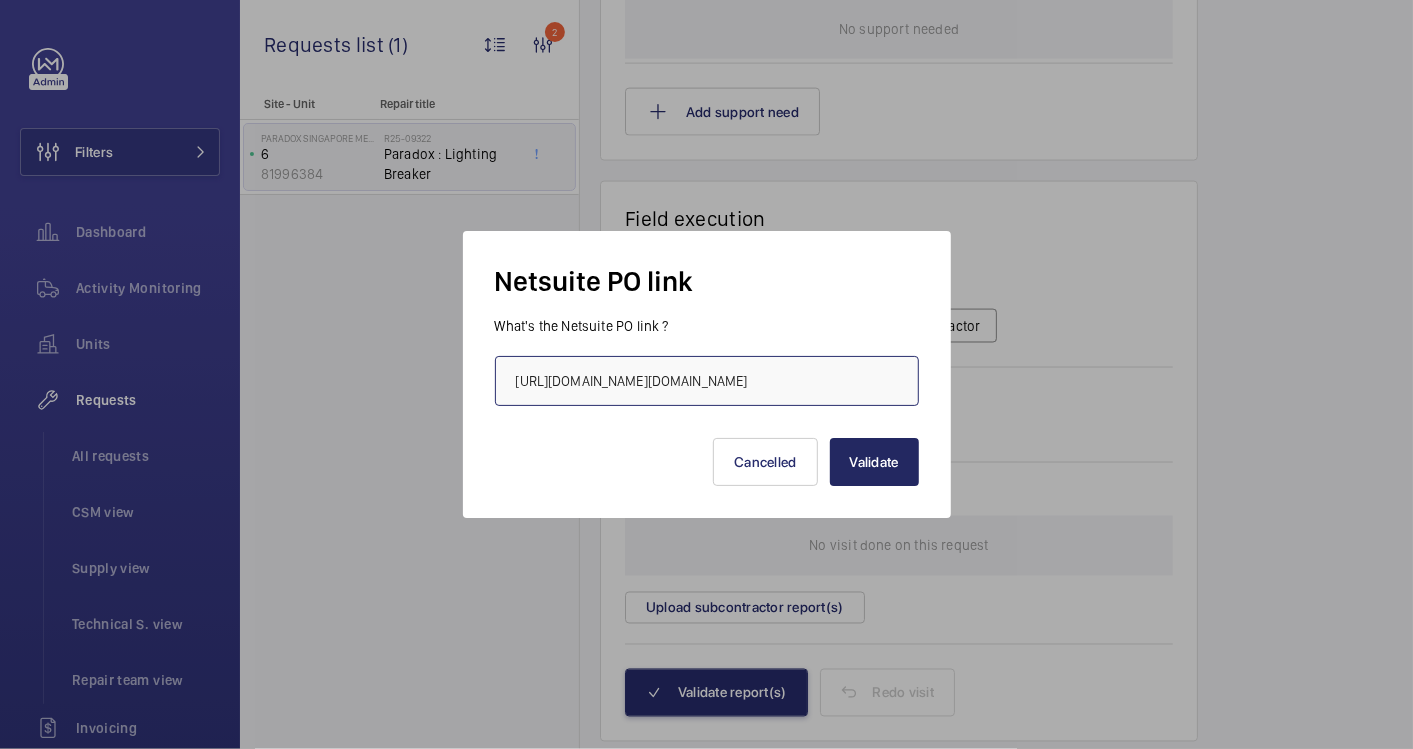 type on "[URL][DOMAIN_NAME][DOMAIN_NAME]" 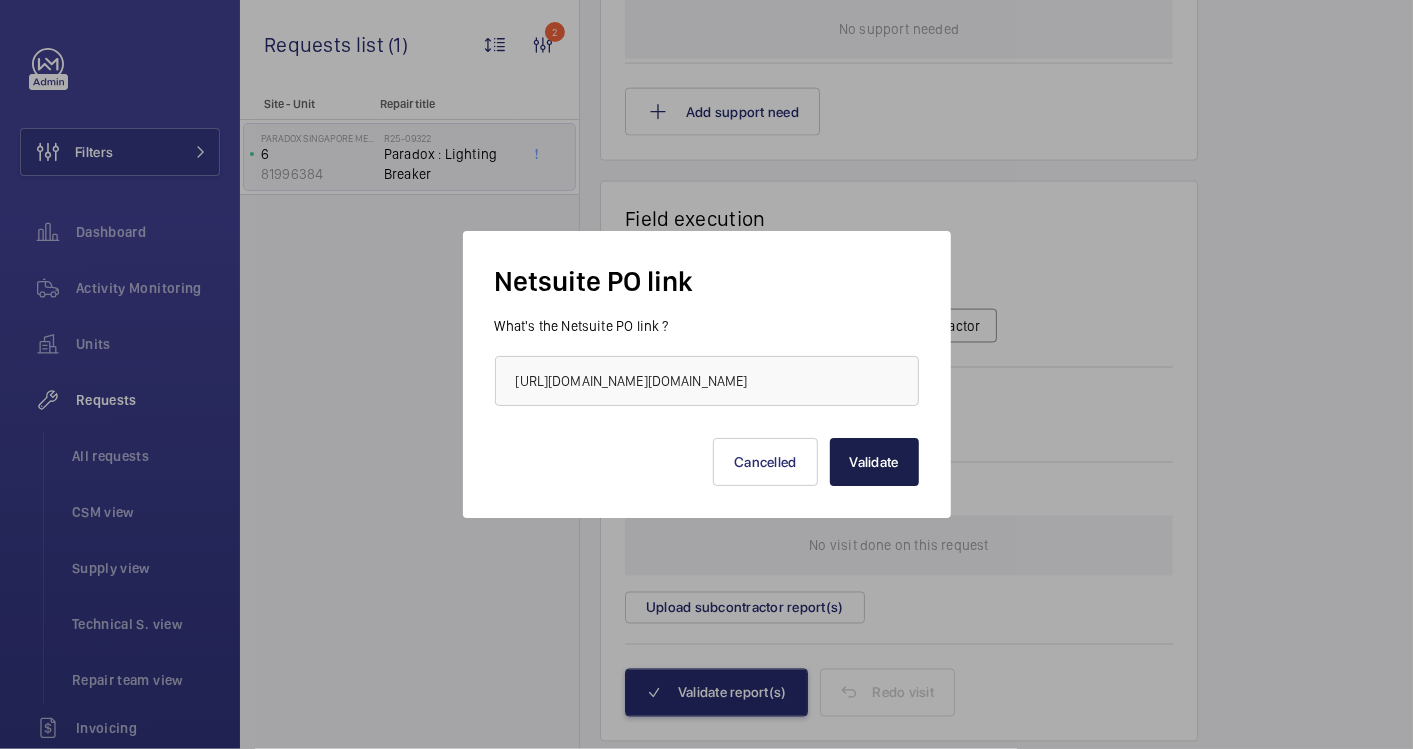 scroll, scrollTop: 0, scrollLeft: 0, axis: both 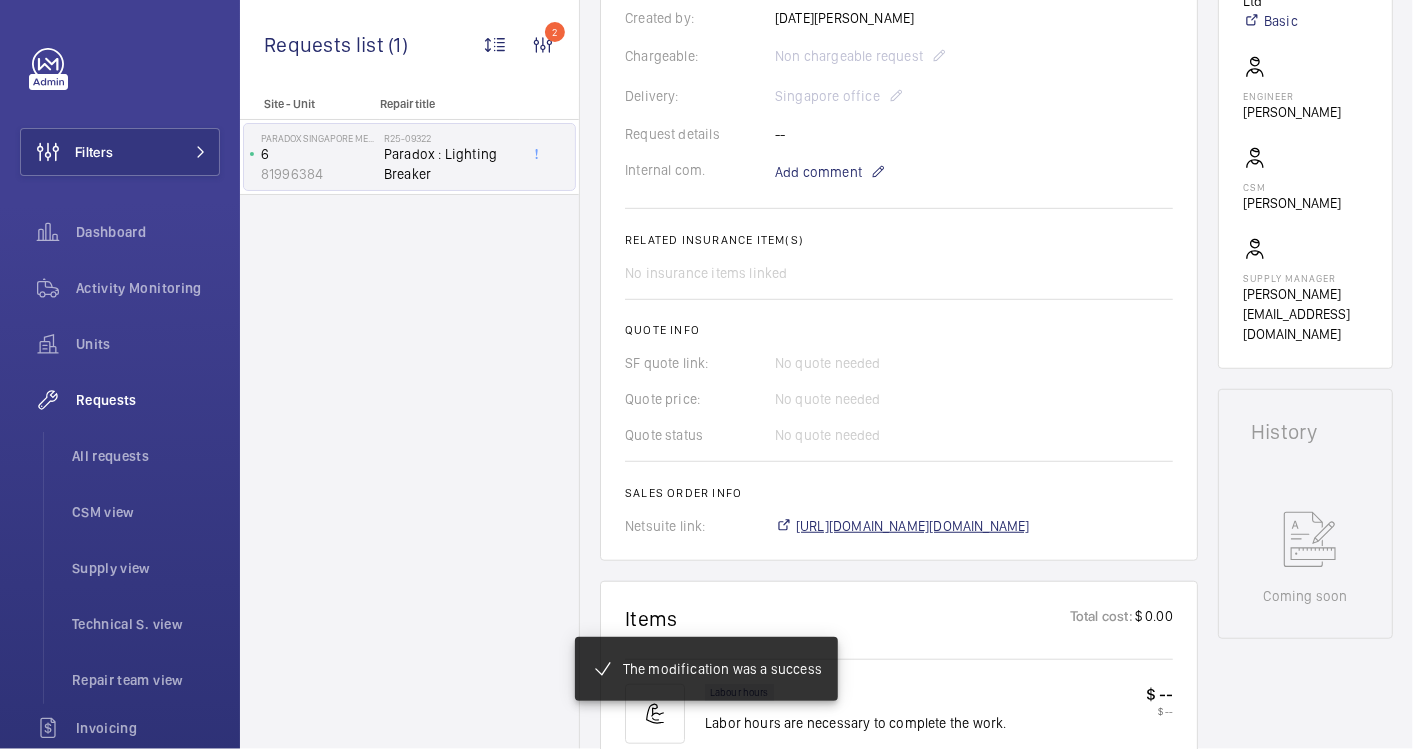 click on "[URL][DOMAIN_NAME][DOMAIN_NAME]" 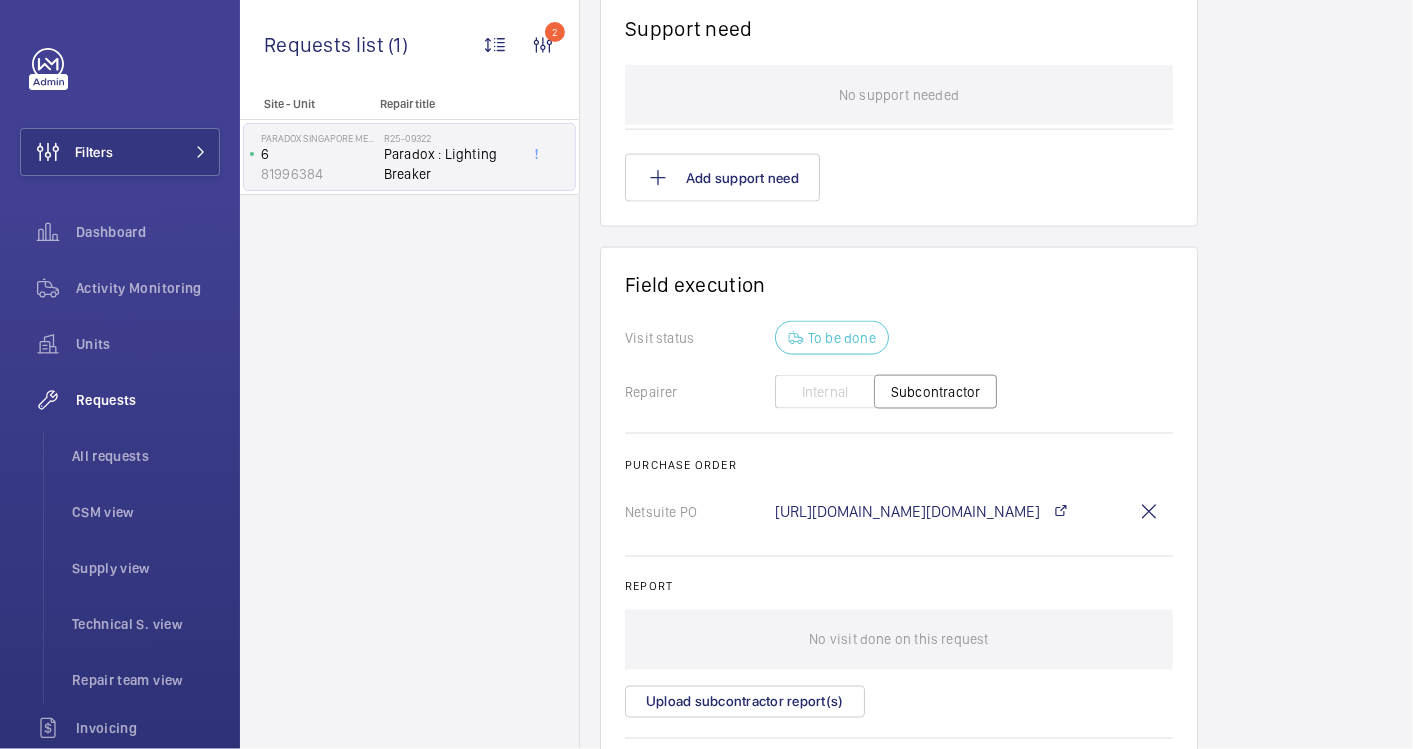 scroll, scrollTop: 1697, scrollLeft: 0, axis: vertical 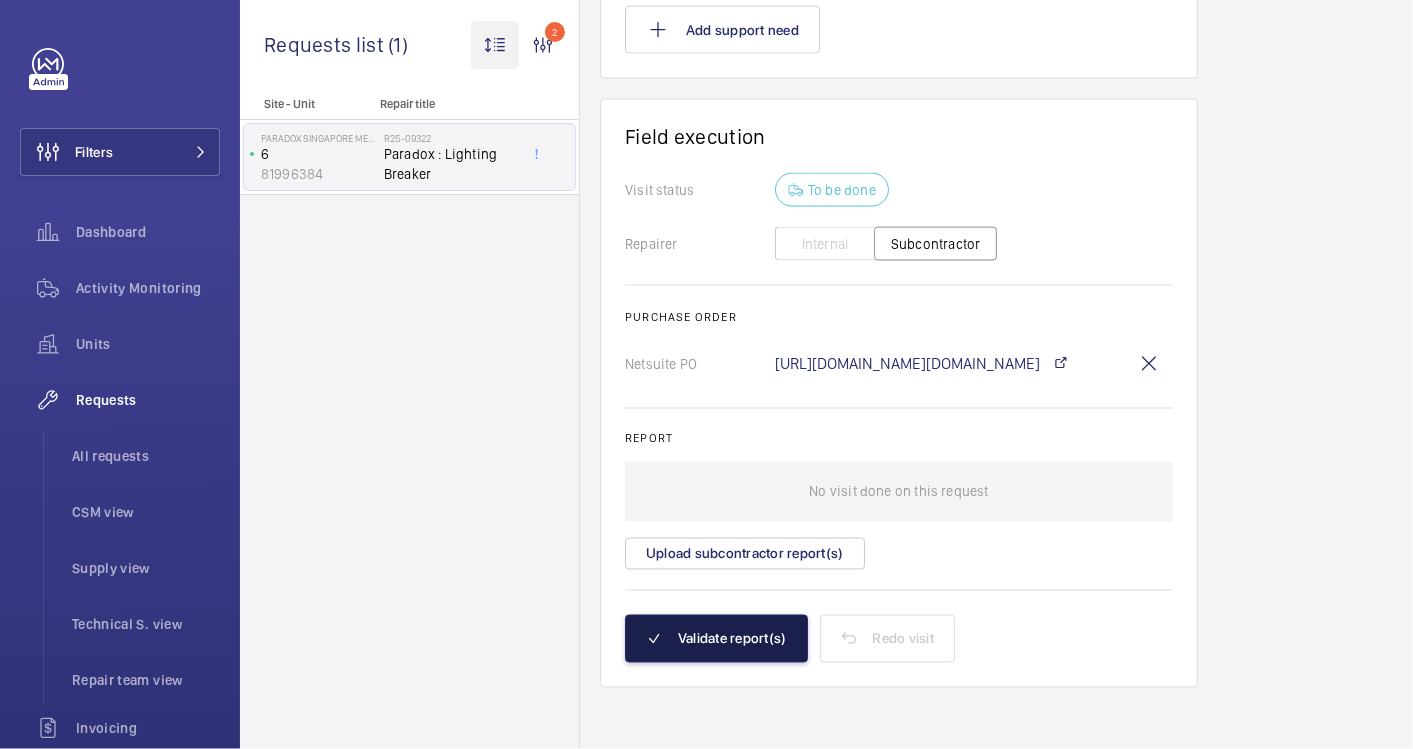 click on "Validate report(s)" 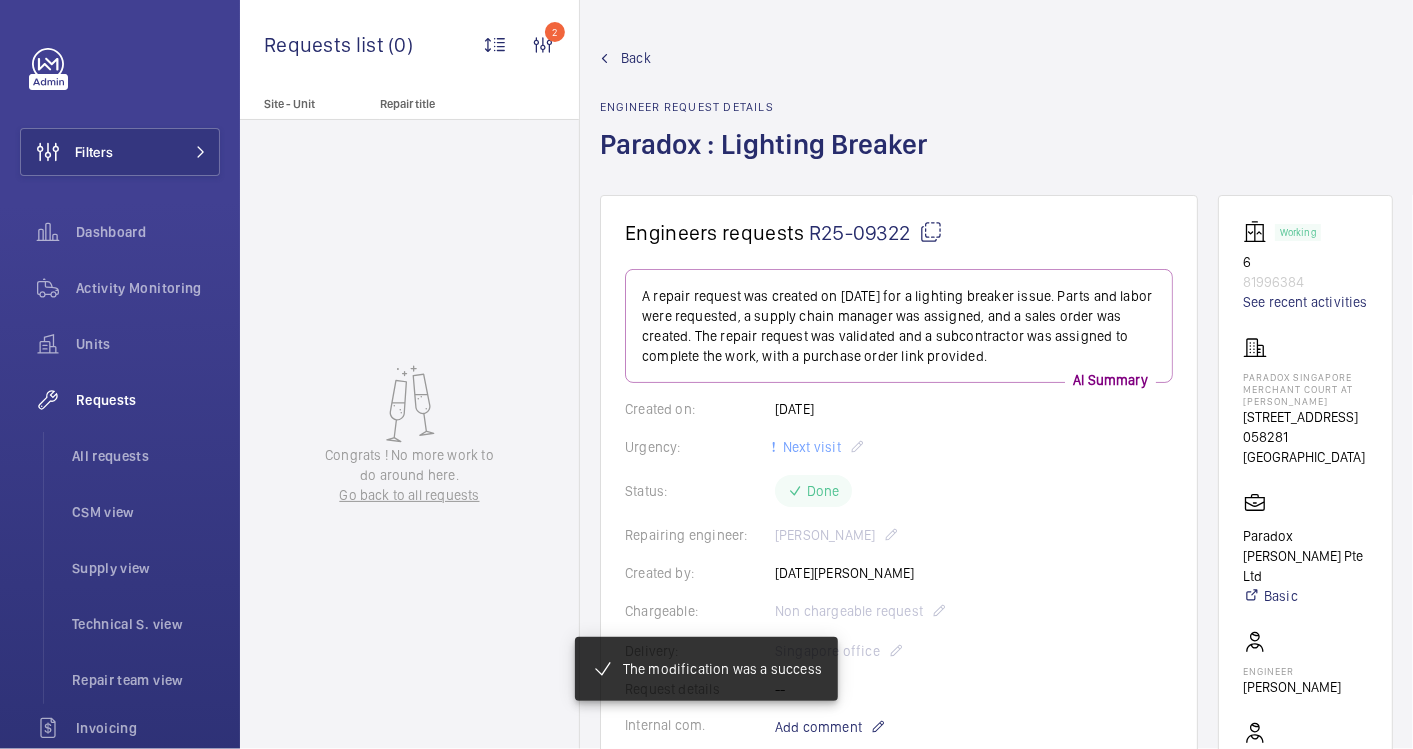 click 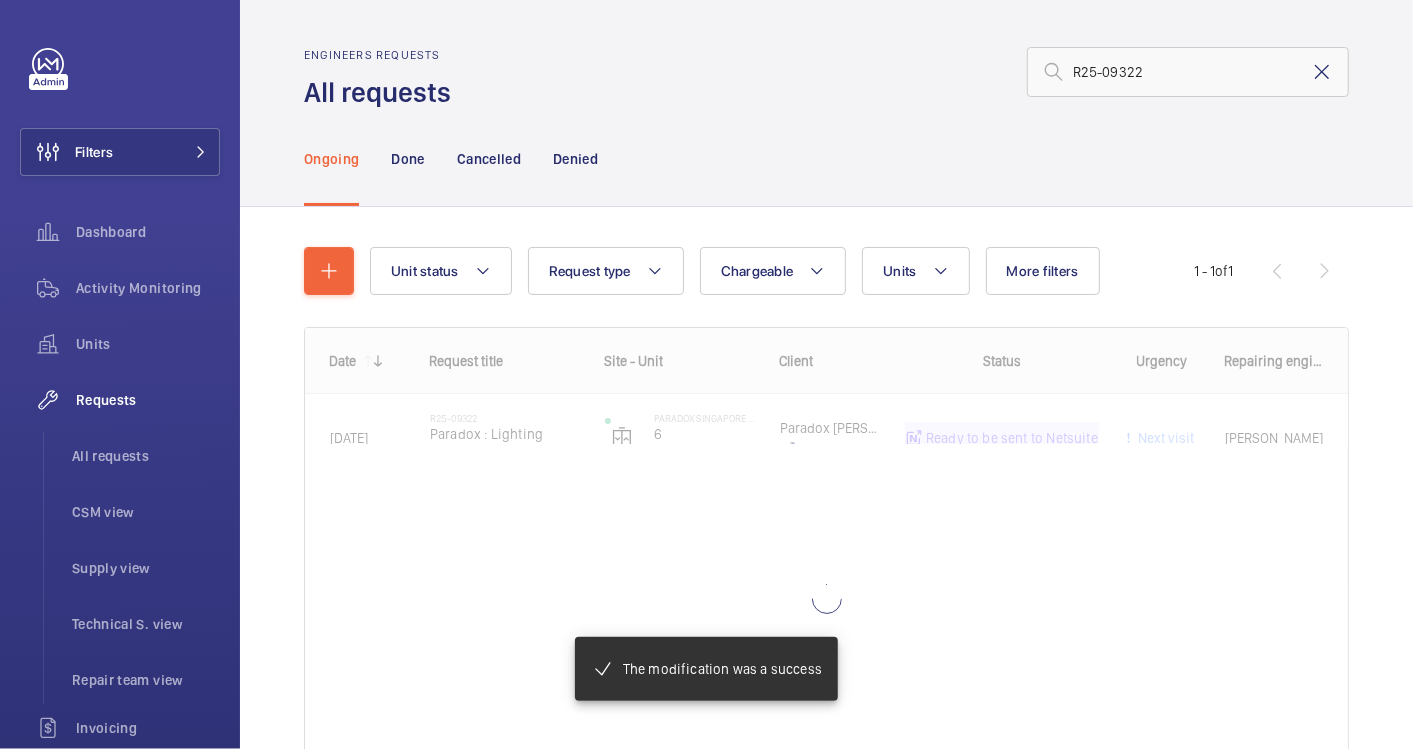 click 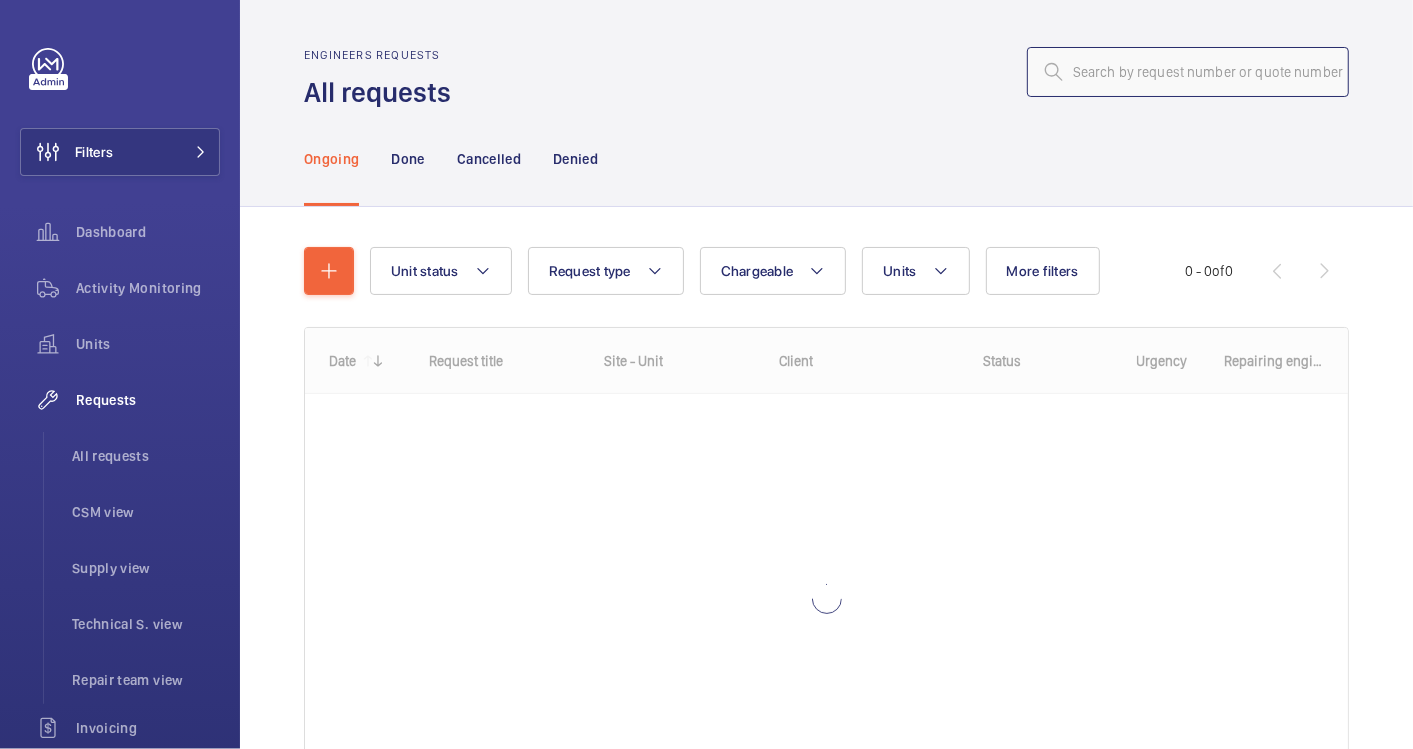 click 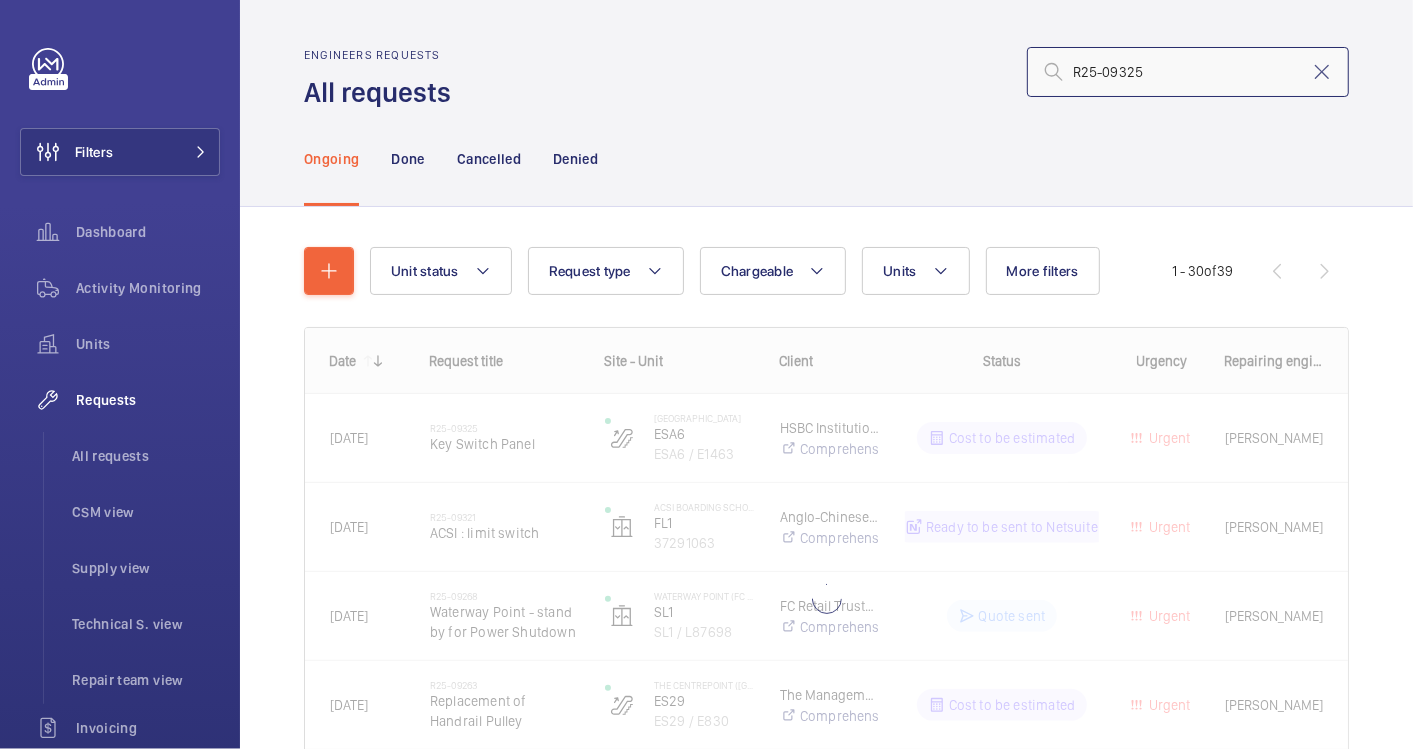 type on "R25-09325" 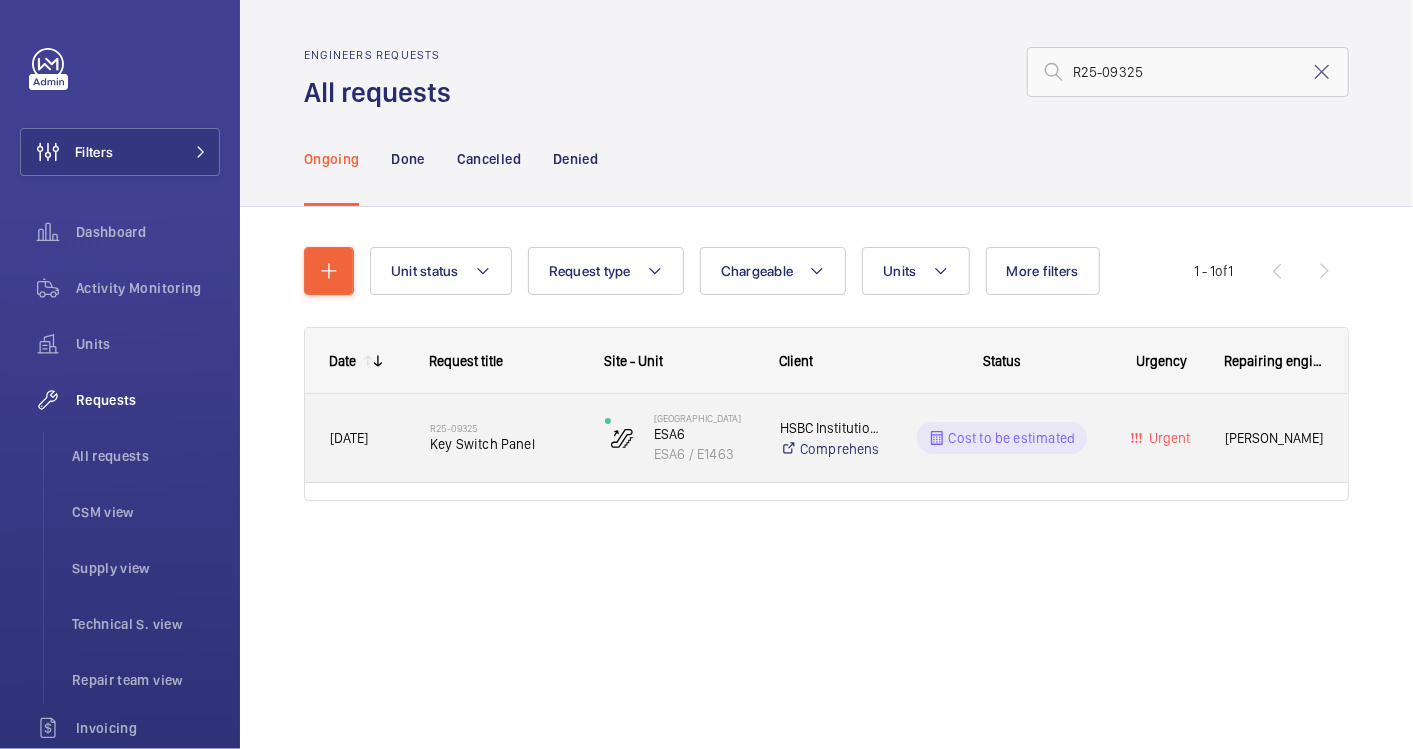 click on "R25-09325   Key Switch Panel" 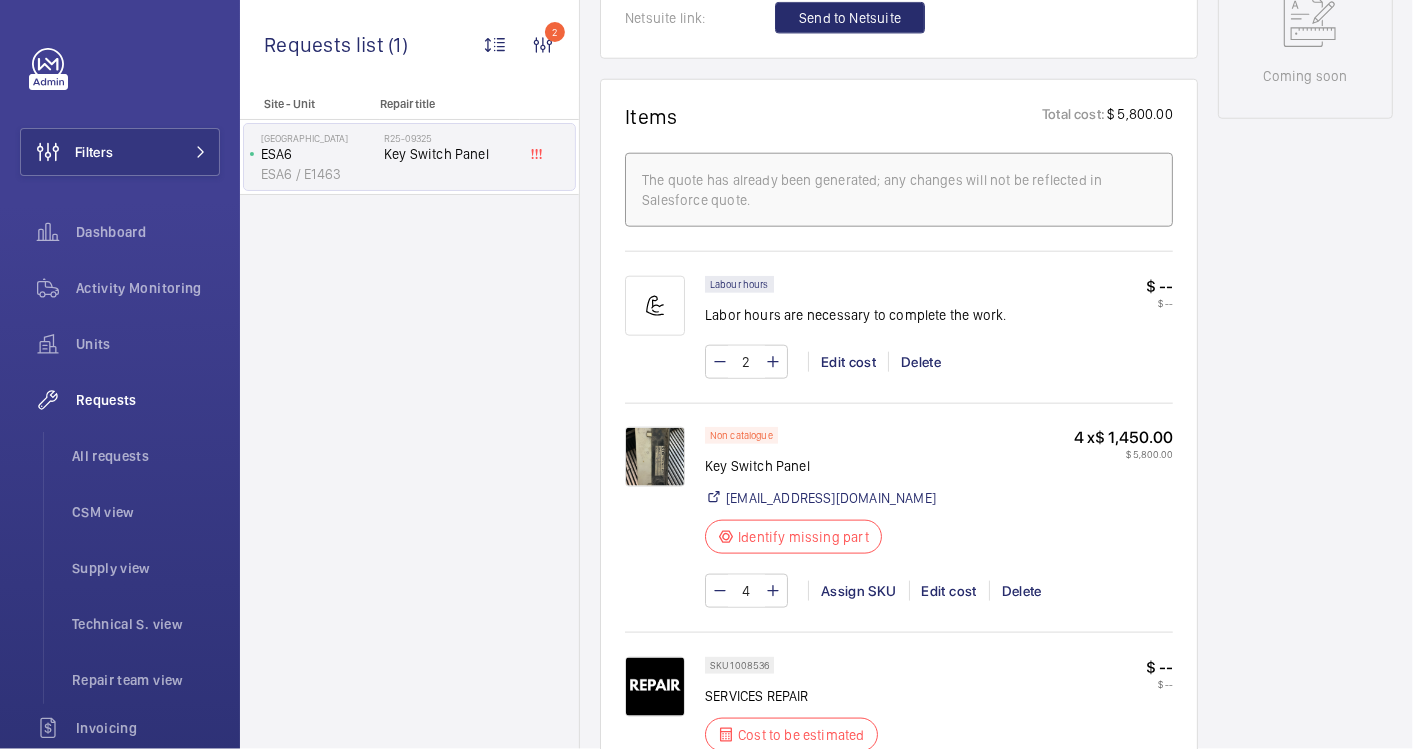 scroll, scrollTop: 1222, scrollLeft: 0, axis: vertical 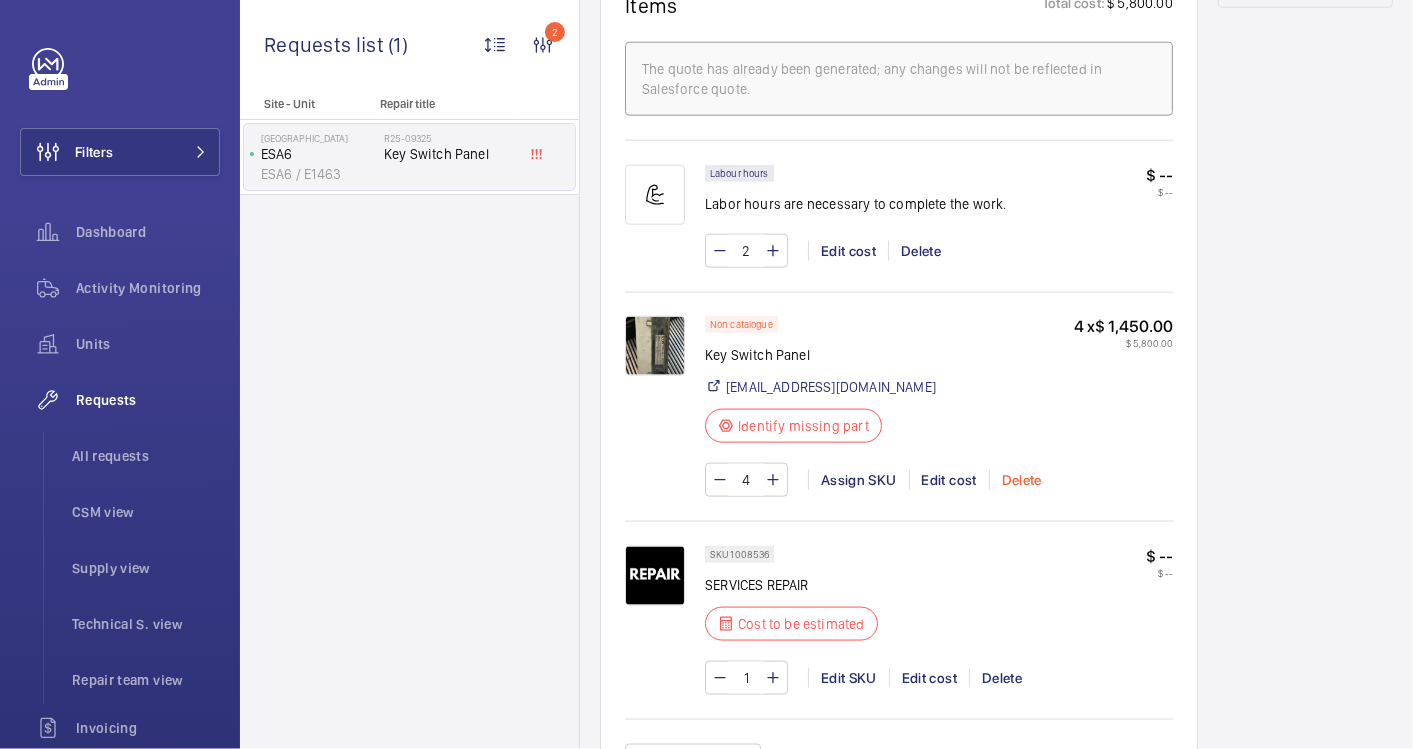 click on "Delete" 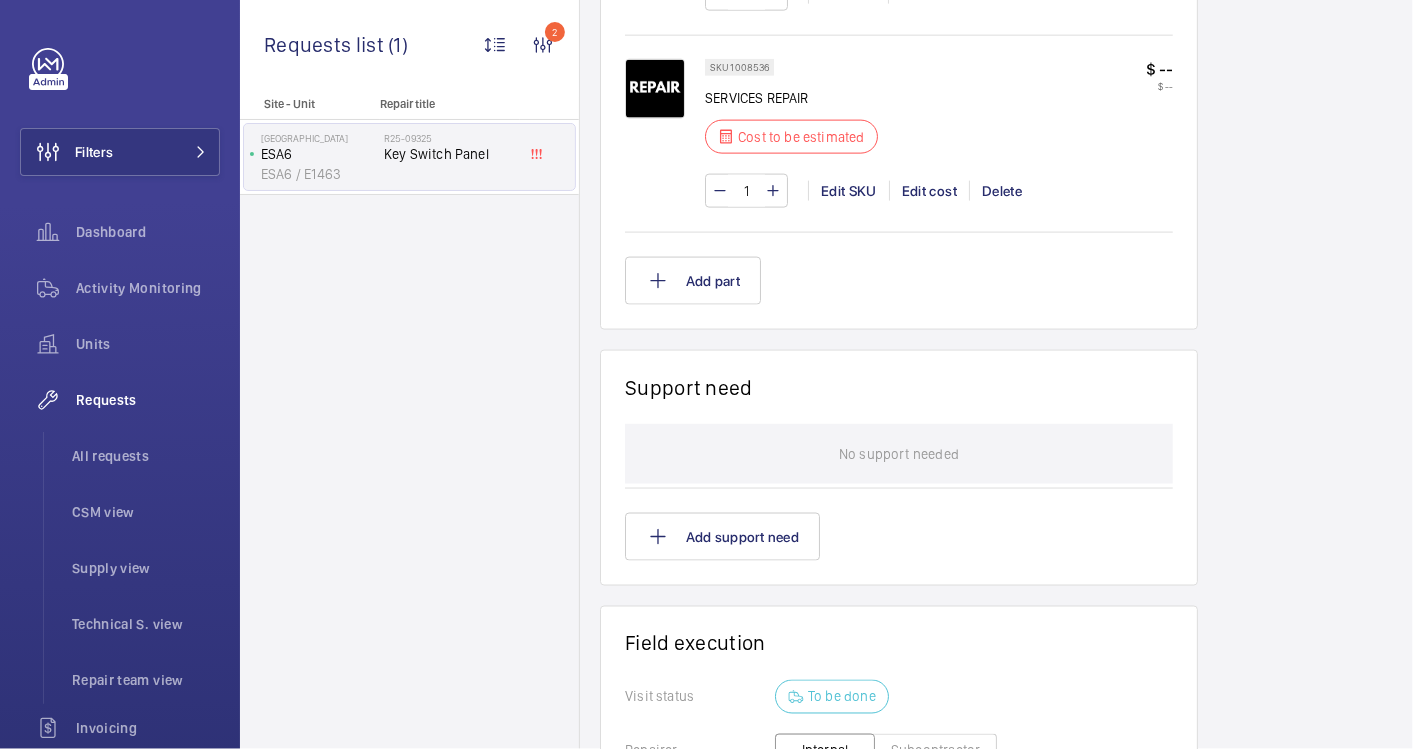 scroll, scrollTop: 1635, scrollLeft: 0, axis: vertical 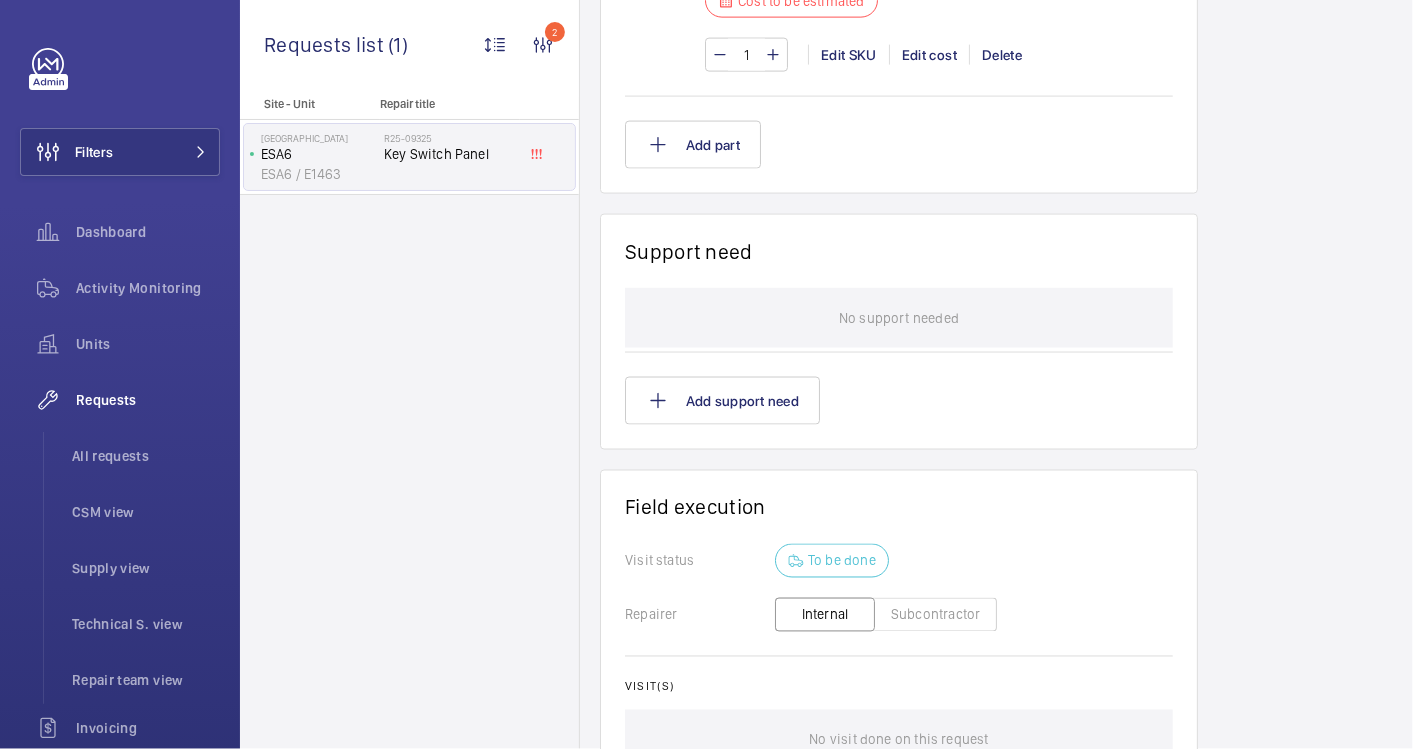 click on "Subcontractor" 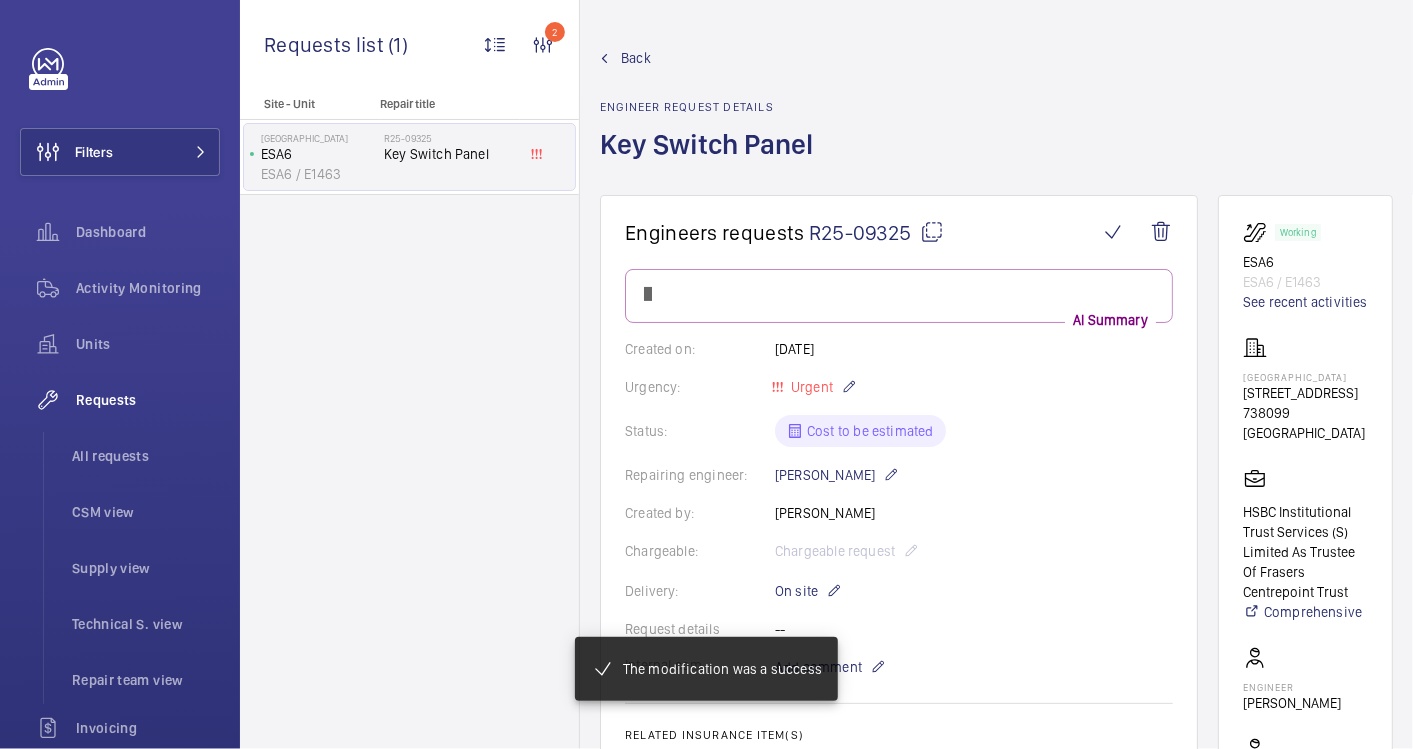 scroll, scrollTop: 666, scrollLeft: 0, axis: vertical 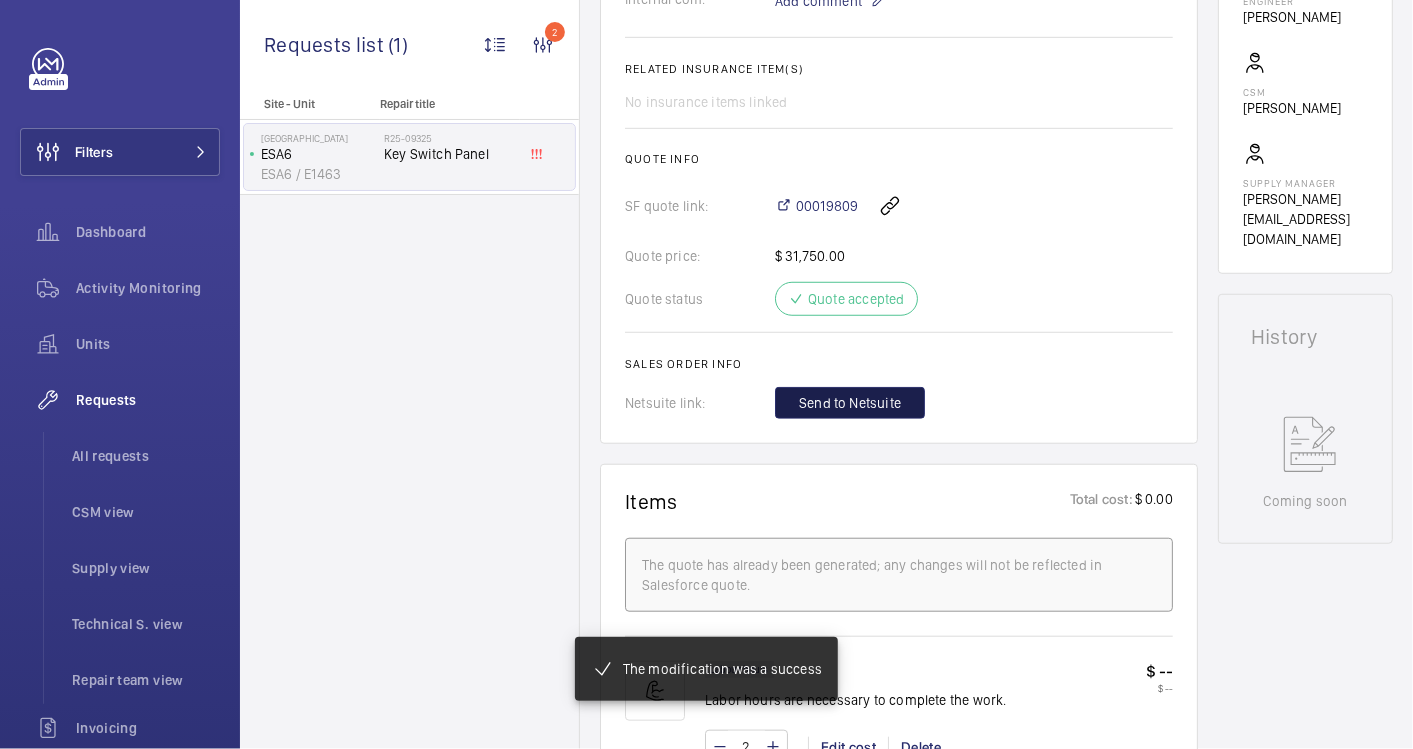 click on "Send to Netsuite" 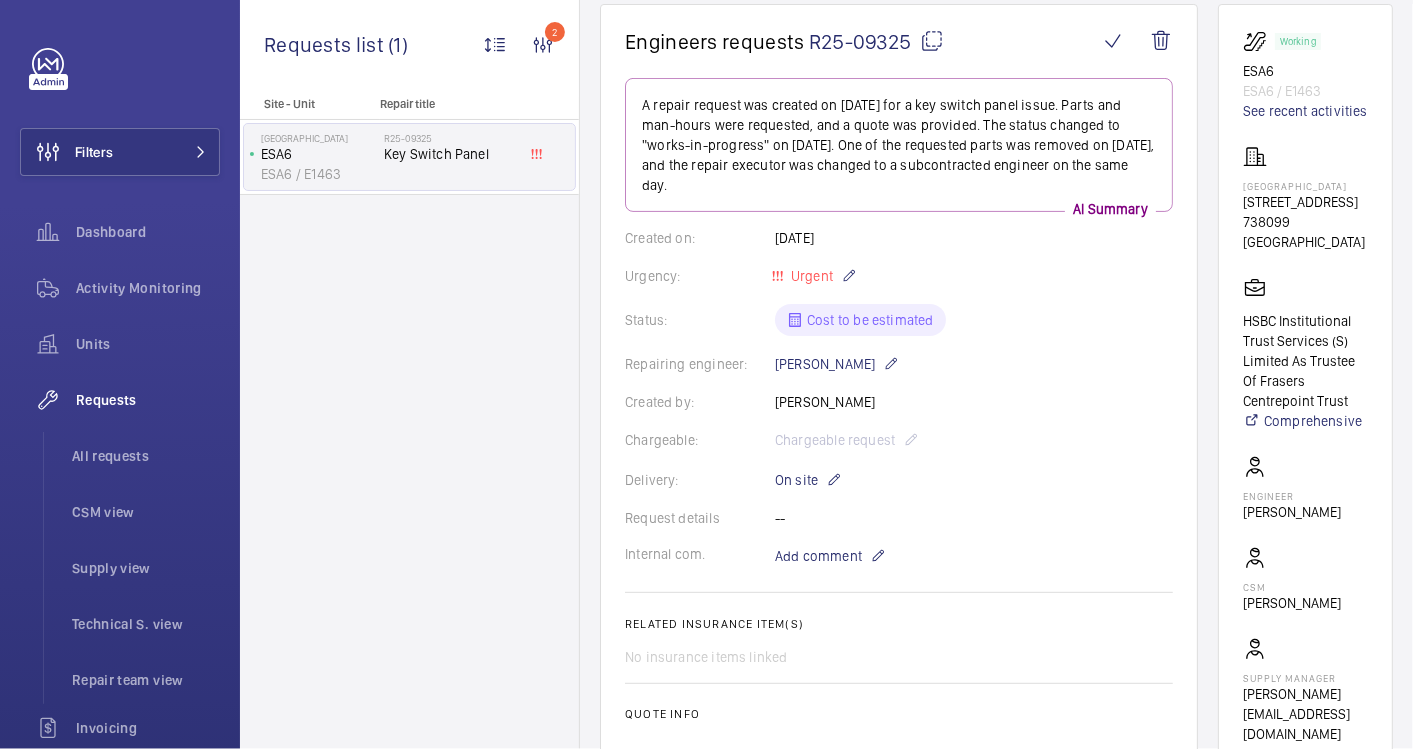 scroll, scrollTop: 80, scrollLeft: 0, axis: vertical 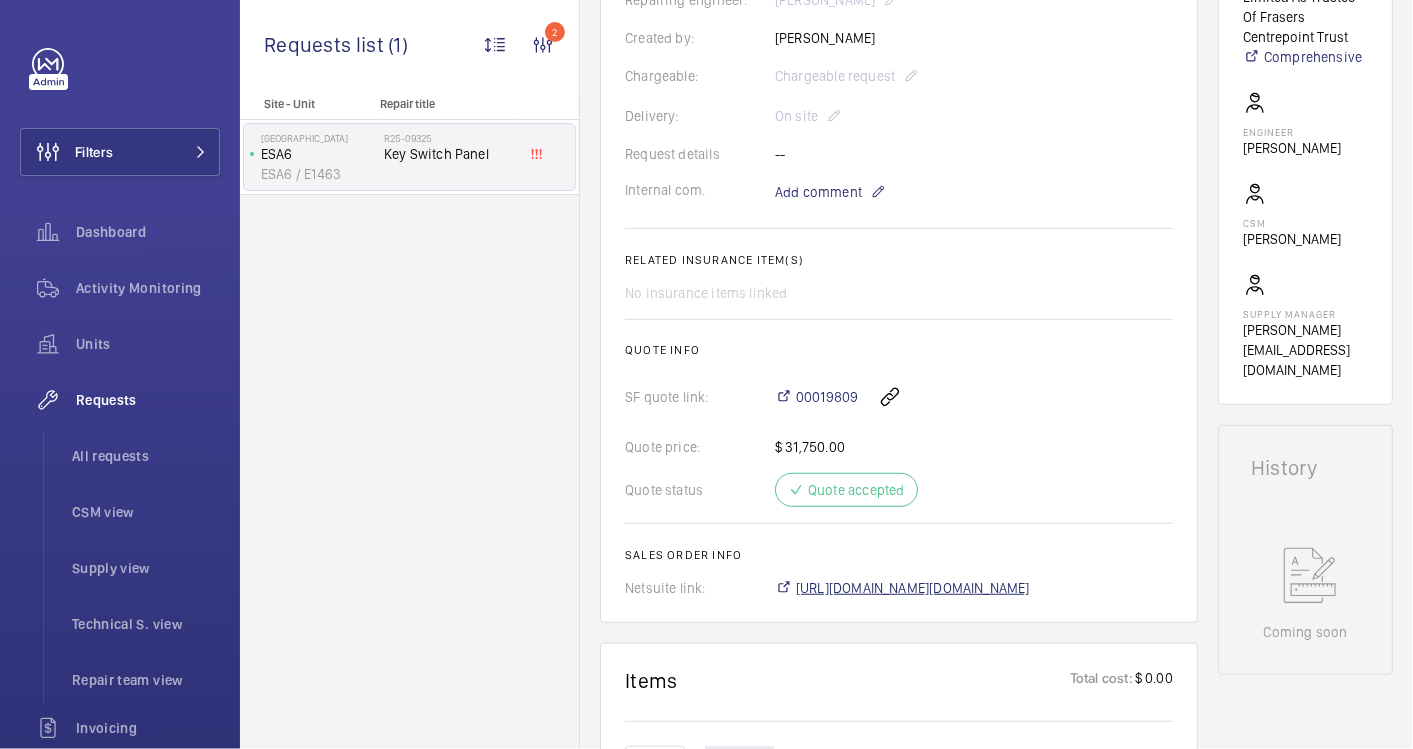 click on "[URL][DOMAIN_NAME][DOMAIN_NAME]" 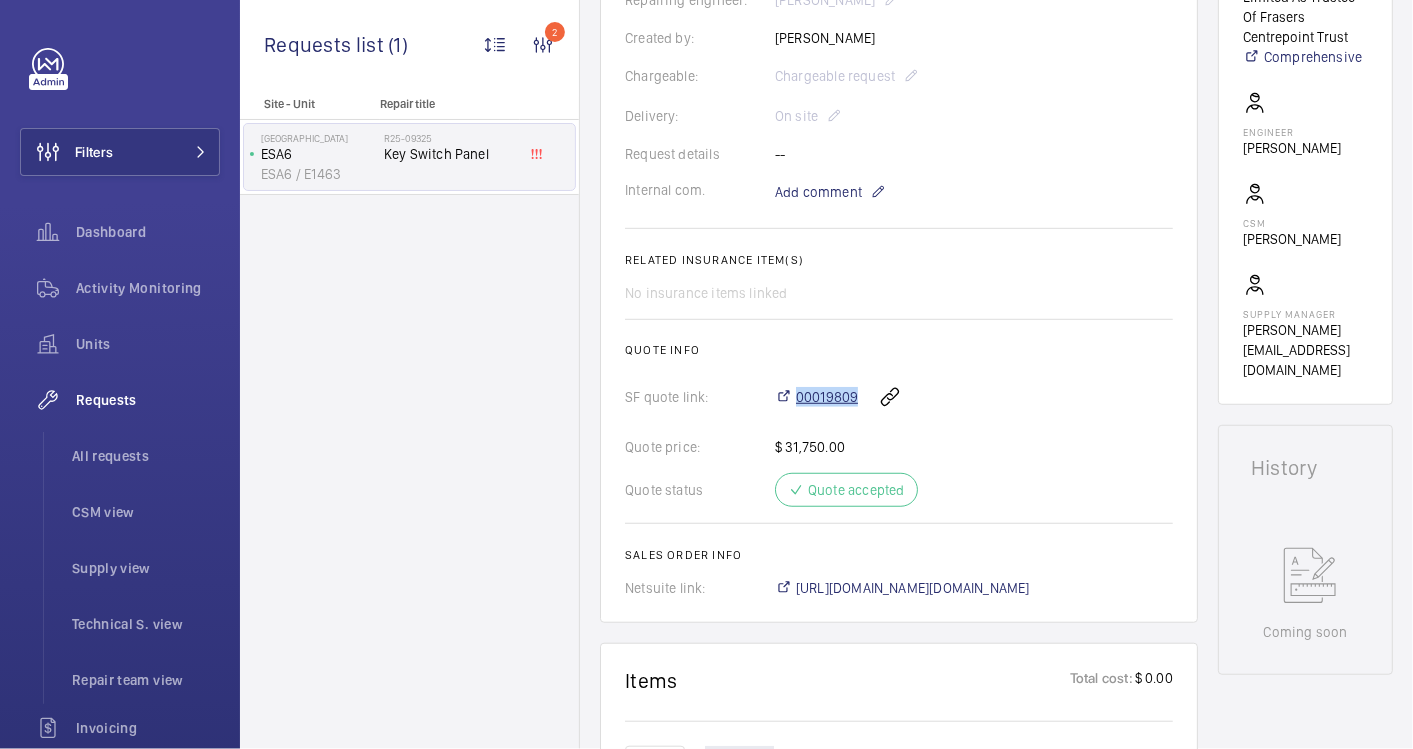 drag, startPoint x: 860, startPoint y: 375, endPoint x: 796, endPoint y: 376, distance: 64.00781 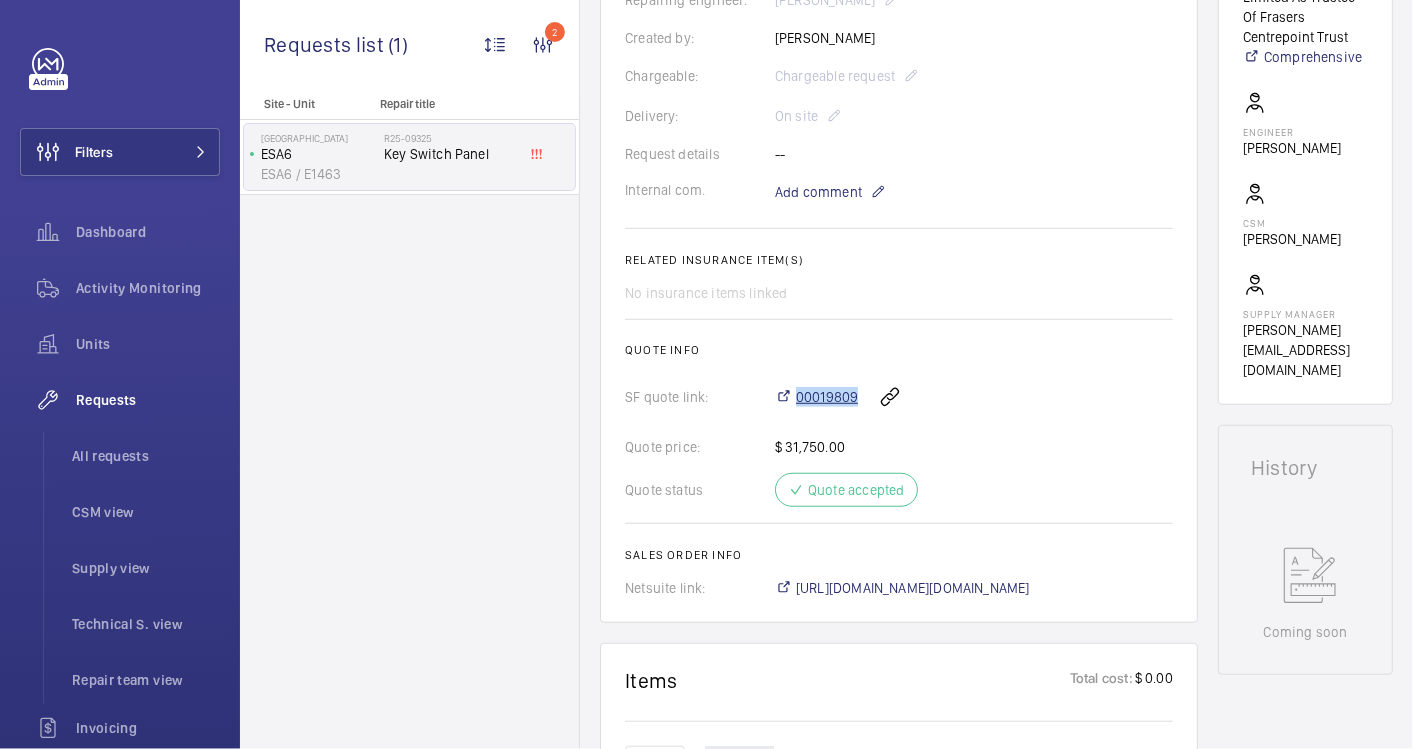 copy on "00019809" 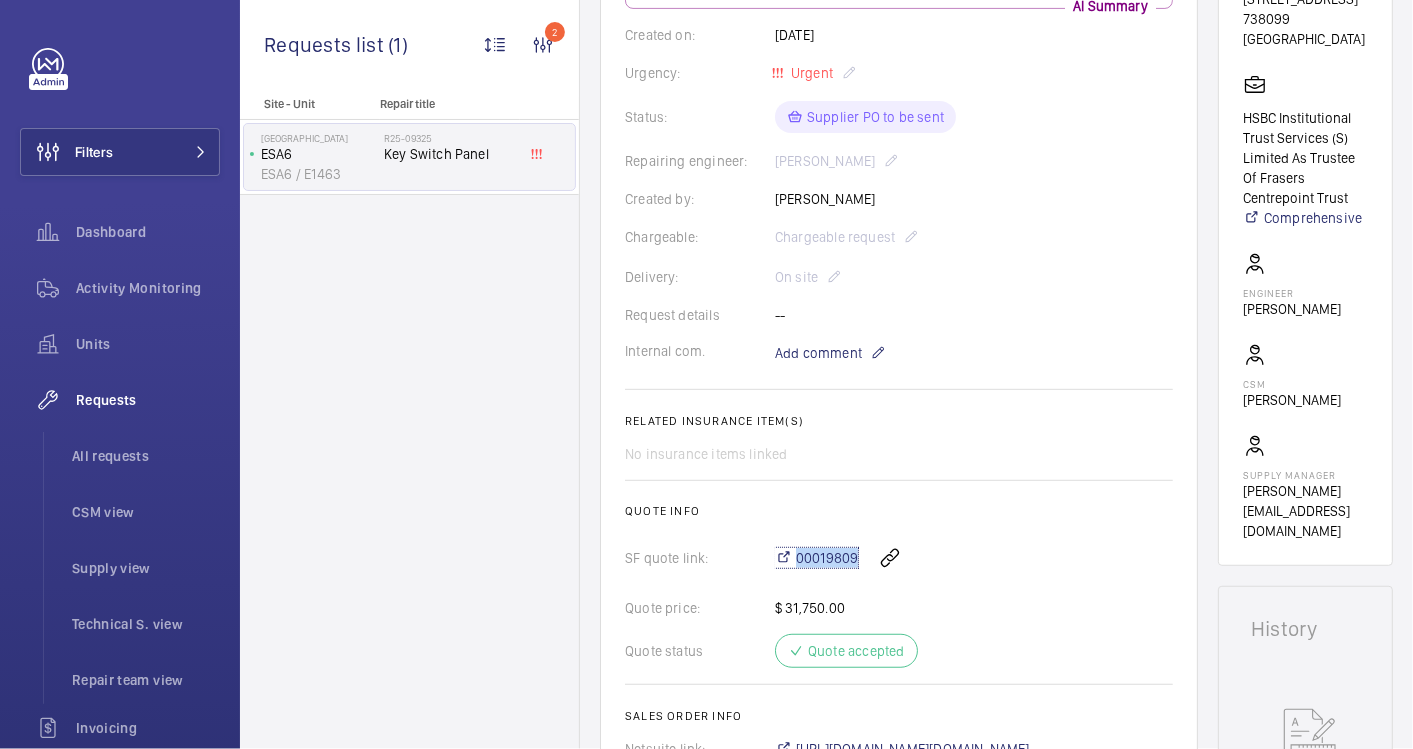 scroll, scrollTop: 111, scrollLeft: 0, axis: vertical 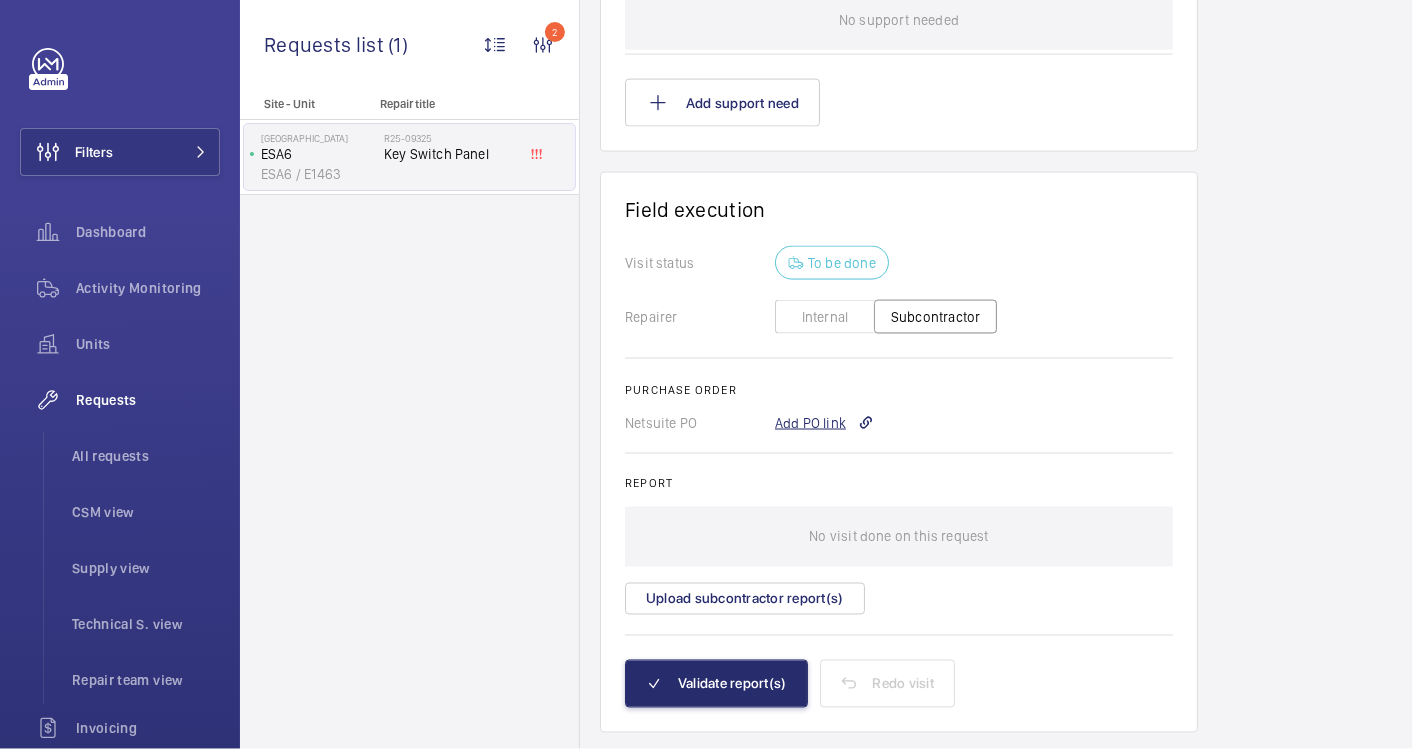 click on "Add PO link" 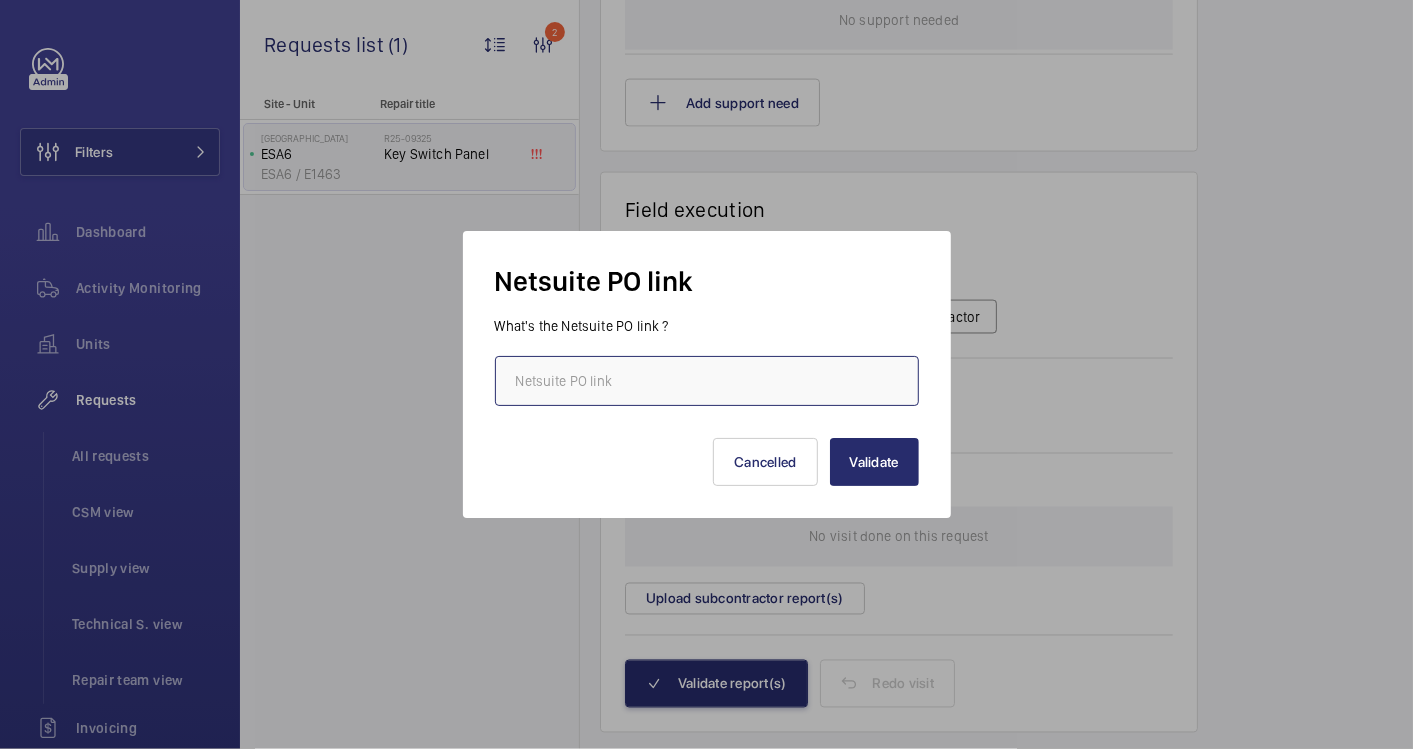 click at bounding box center (707, 381) 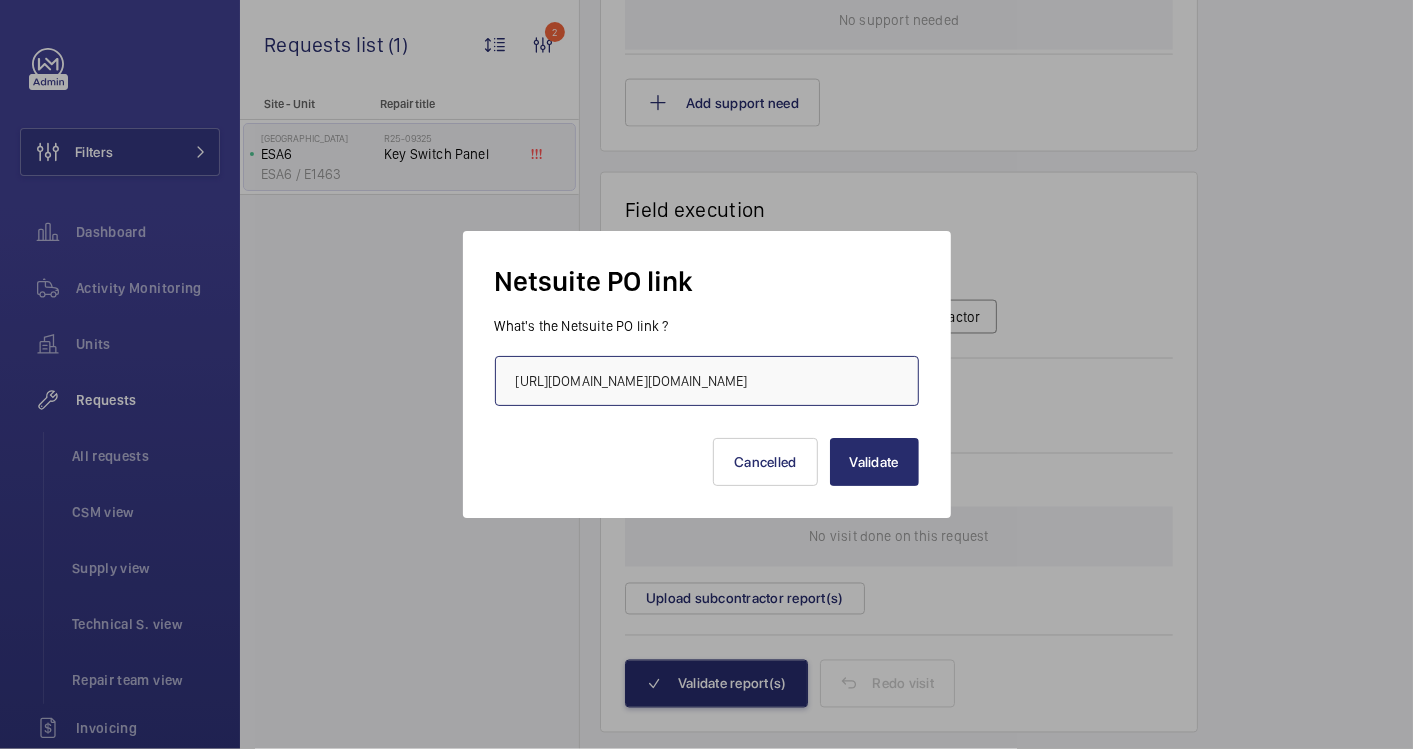scroll, scrollTop: 0, scrollLeft: 541, axis: horizontal 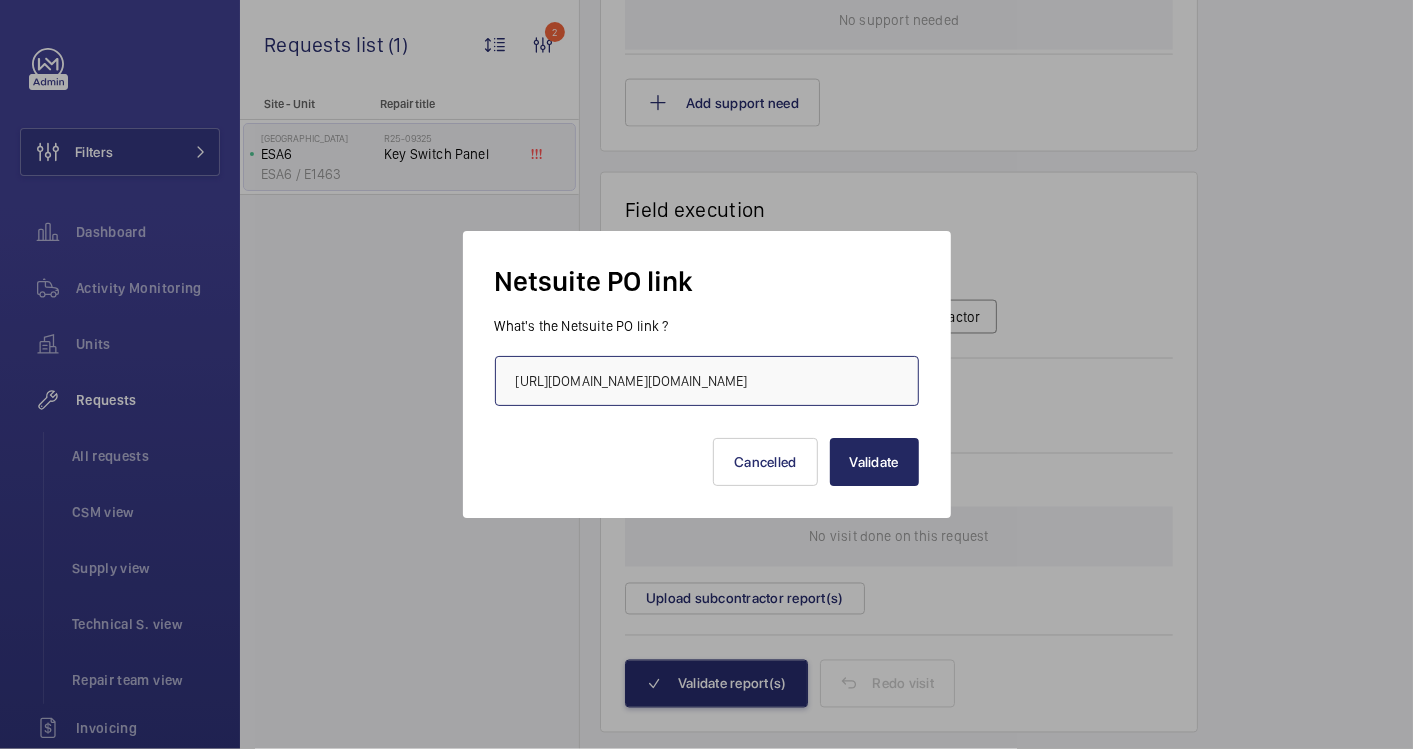 type on "[URL][DOMAIN_NAME][DOMAIN_NAME]" 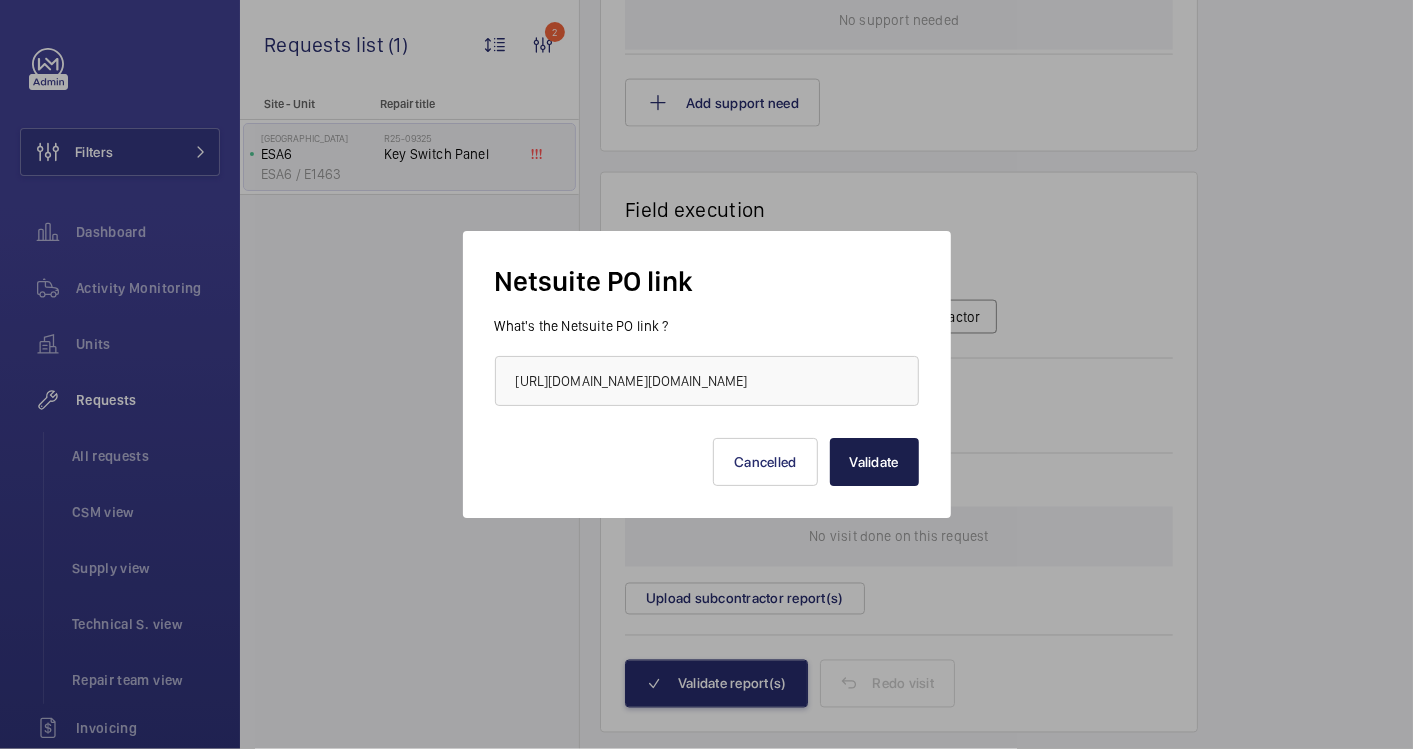 scroll, scrollTop: 0, scrollLeft: 0, axis: both 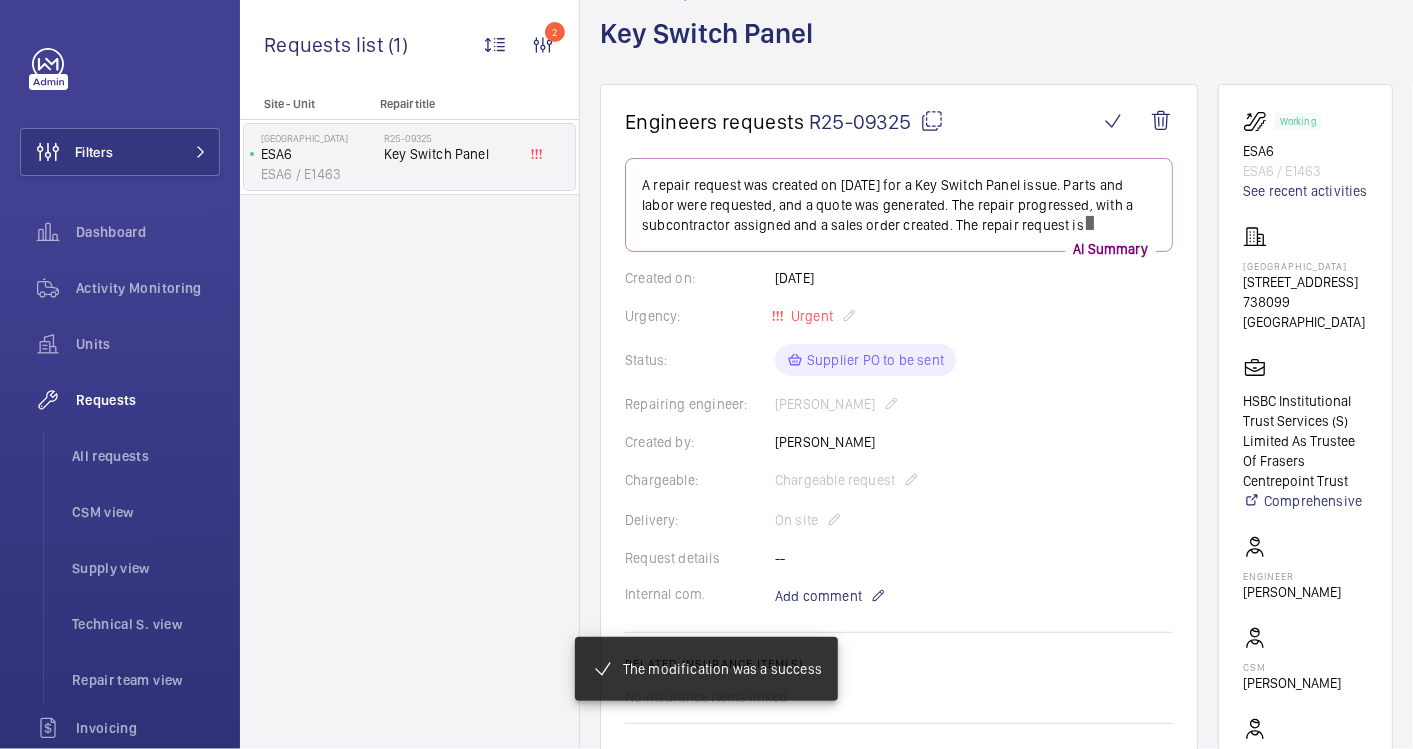 click on "[URL][DOMAIN_NAME][DOMAIN_NAME]" 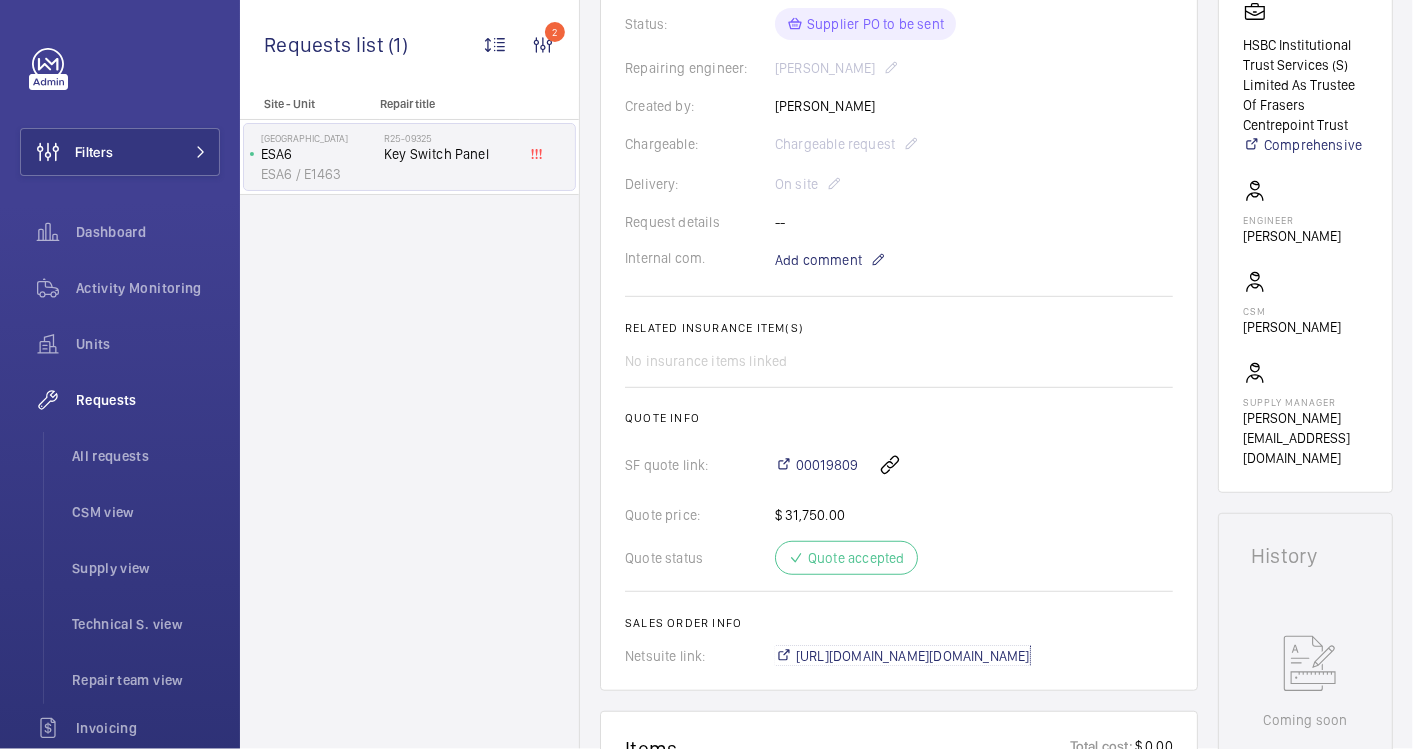 scroll, scrollTop: 40, scrollLeft: 0, axis: vertical 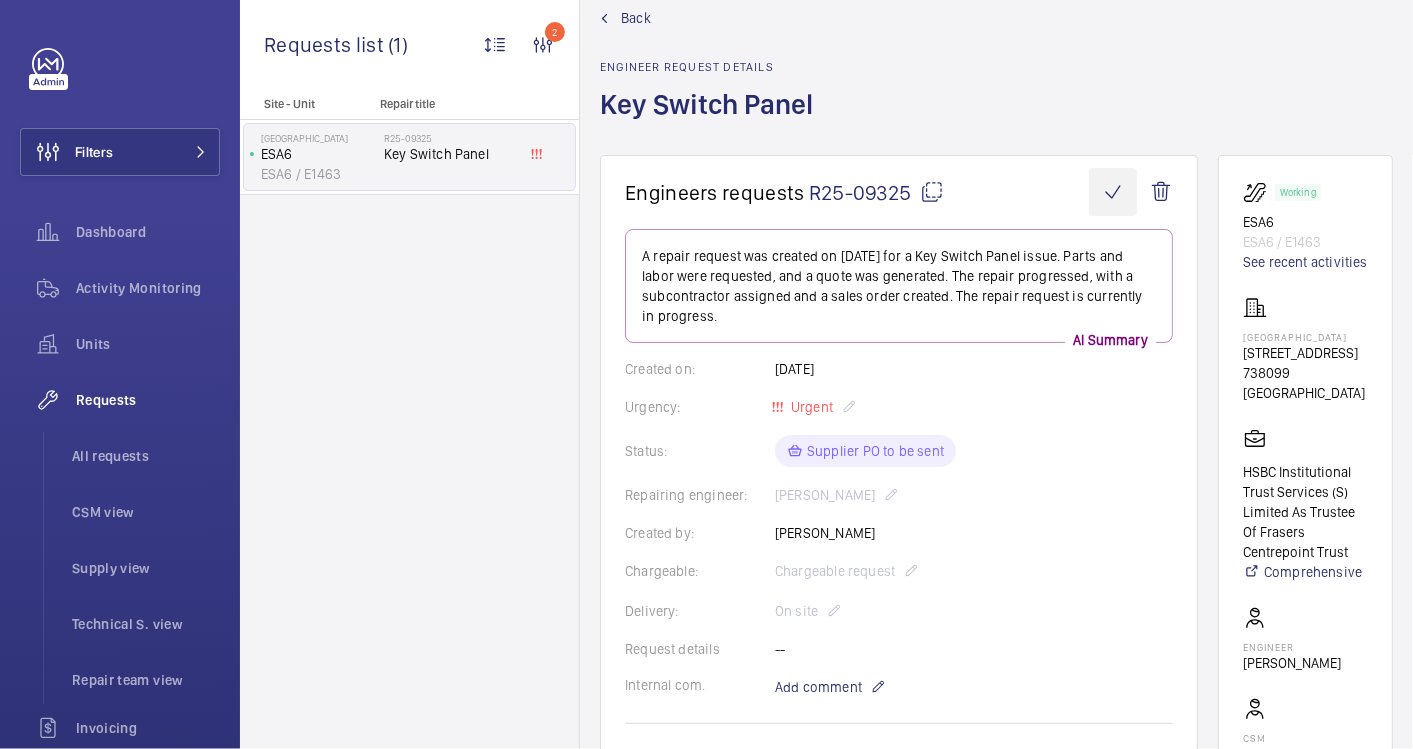 click 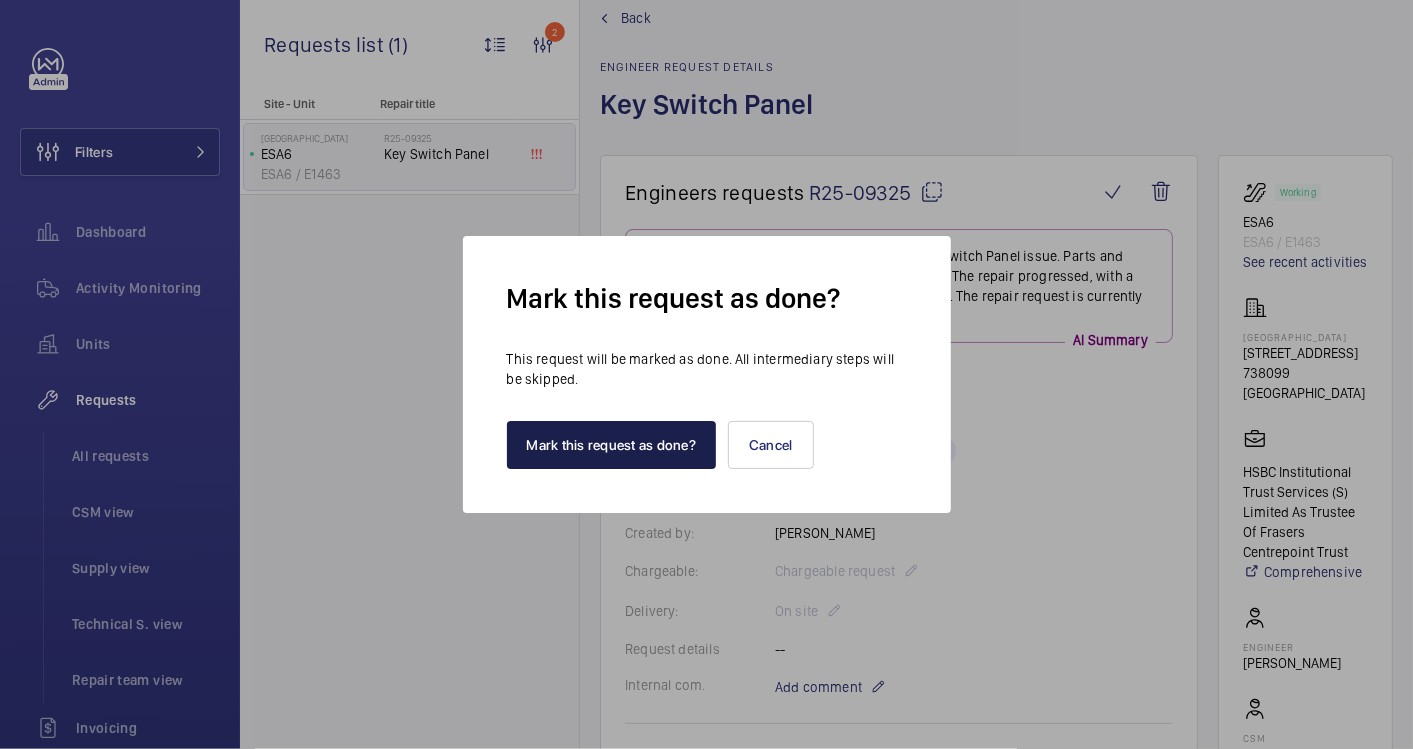 click on "Mark this request as done?" at bounding box center (612, 445) 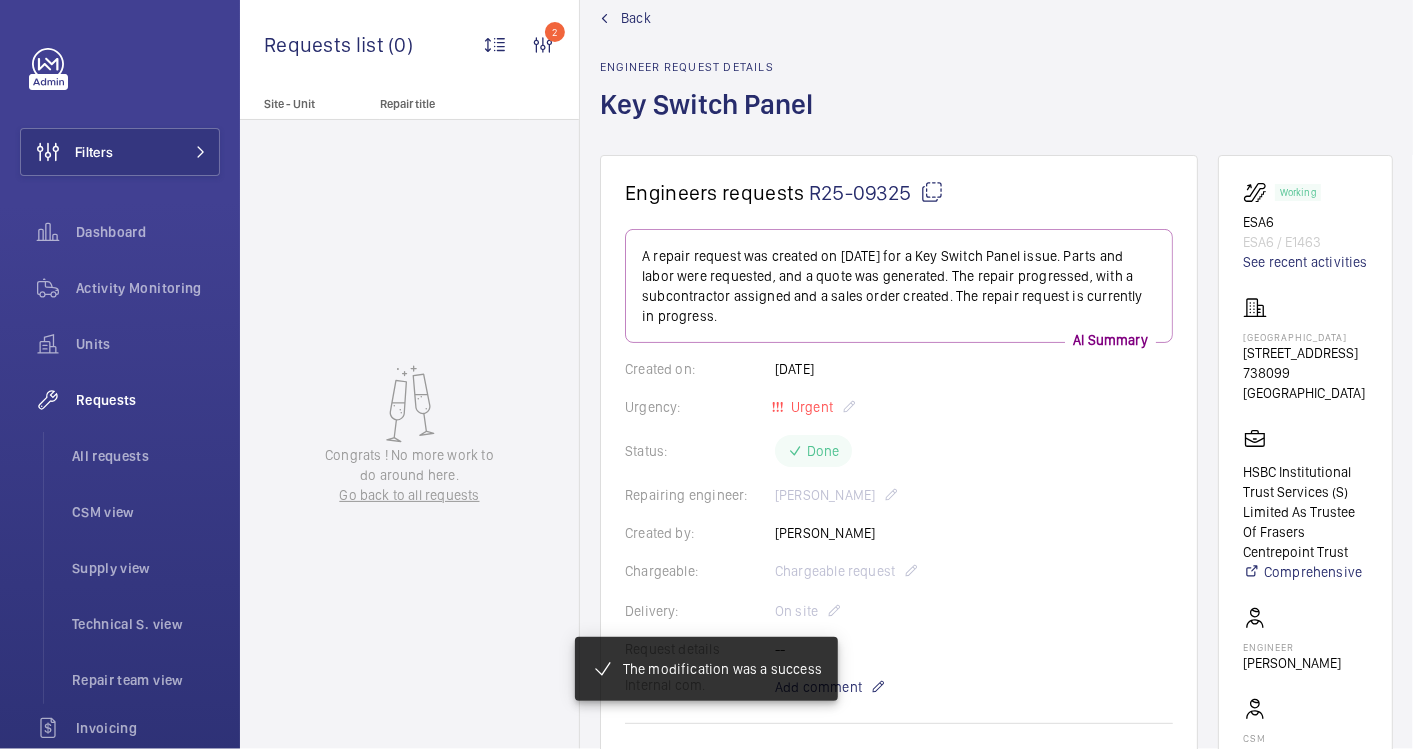 click 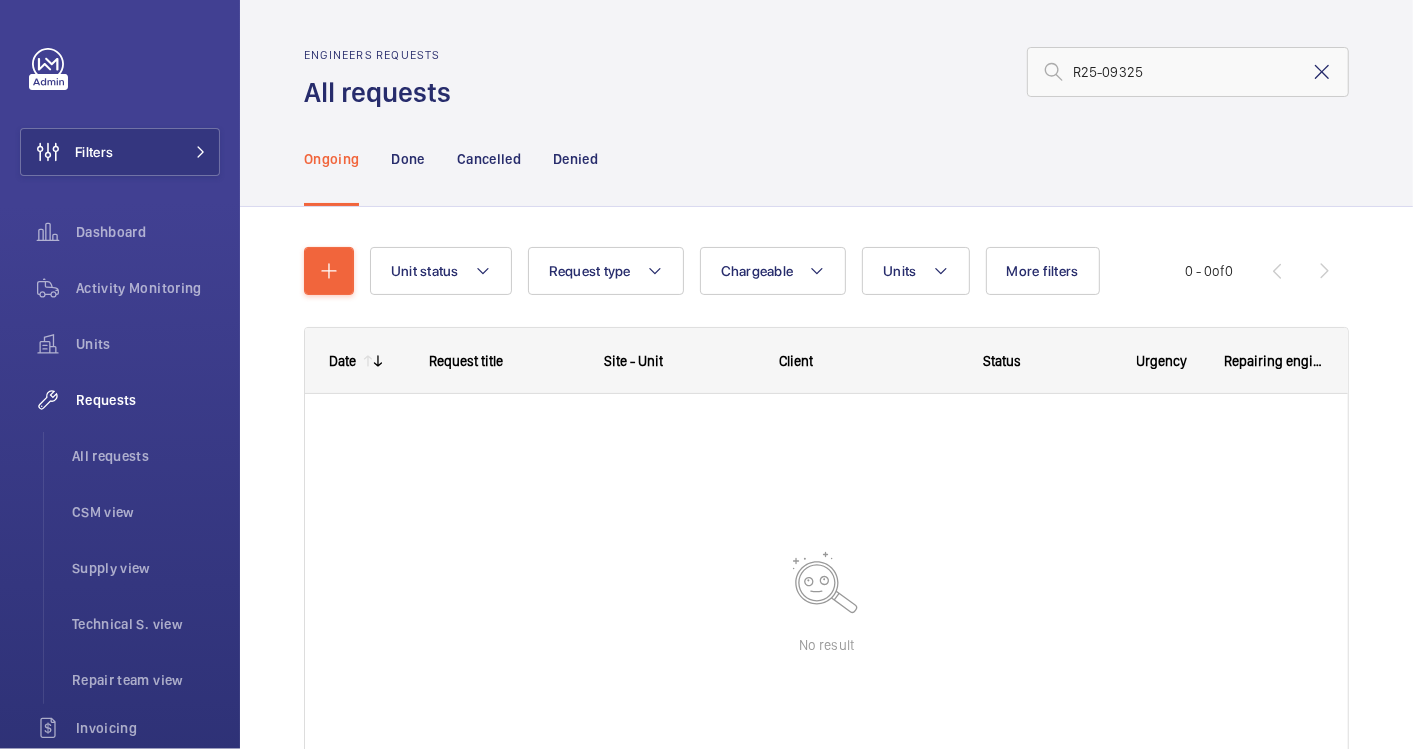 click 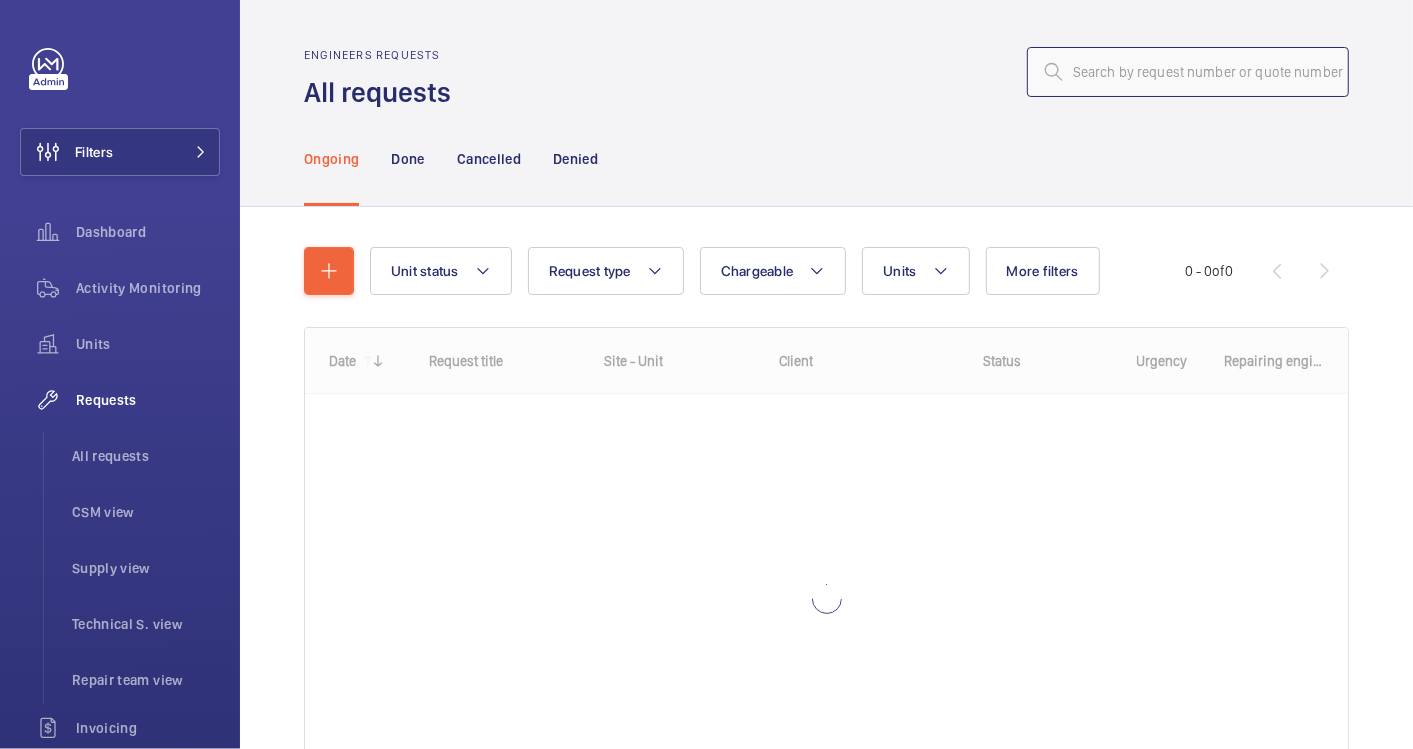 click 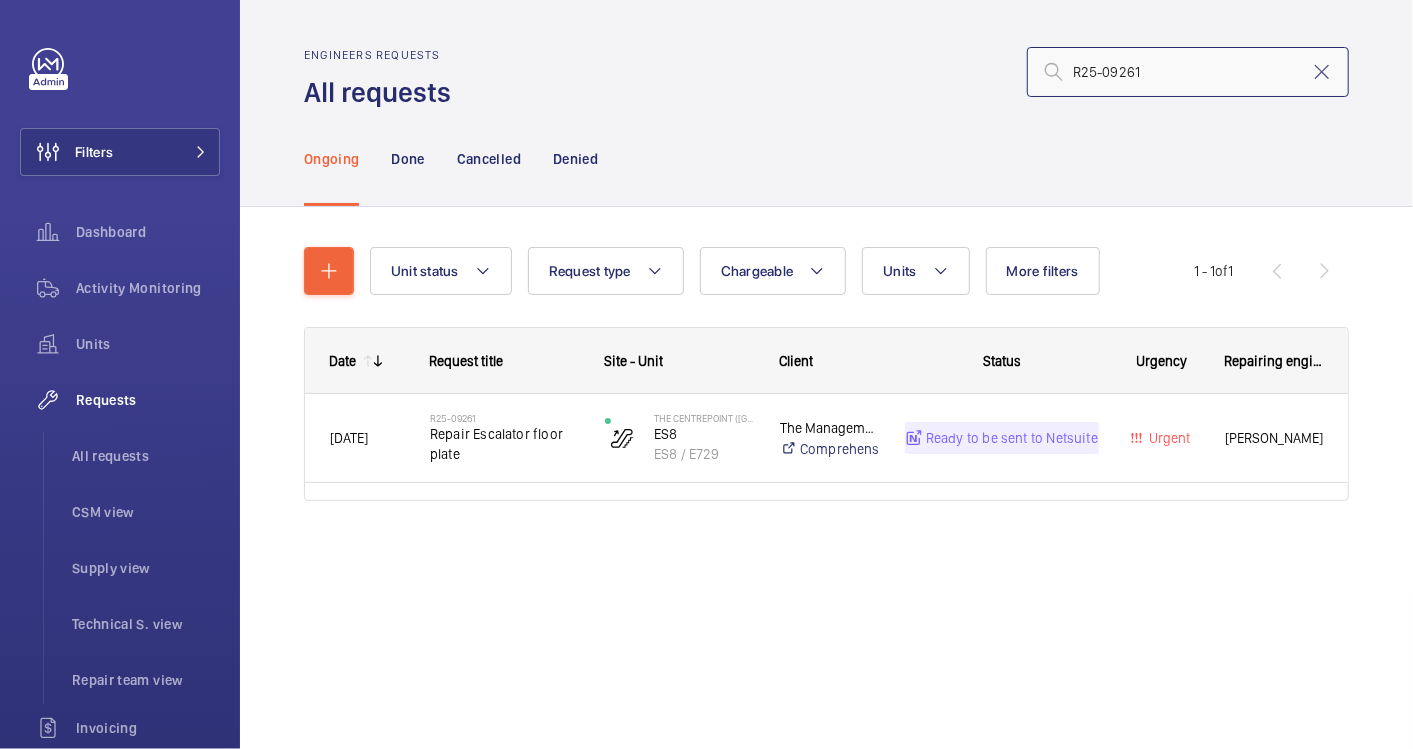 type on "R25-09261" 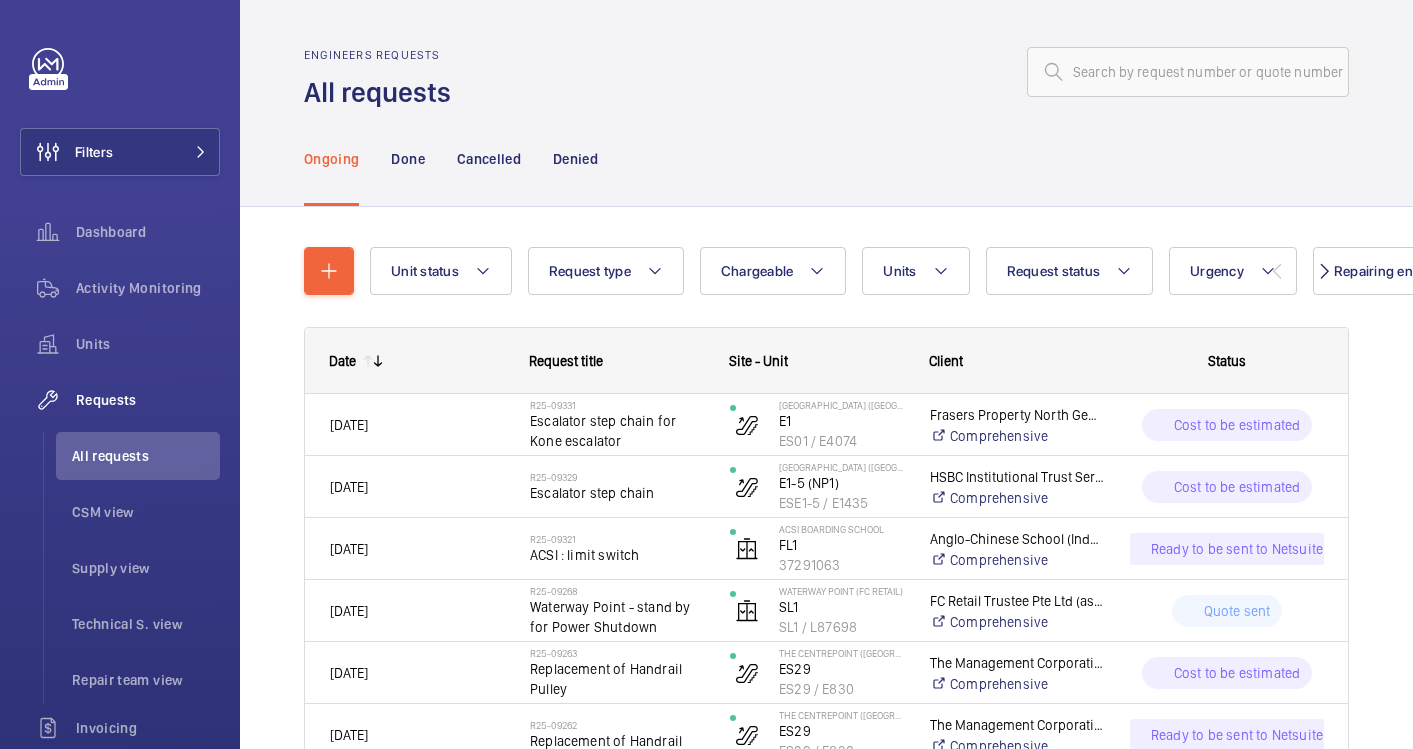 scroll, scrollTop: 0, scrollLeft: 0, axis: both 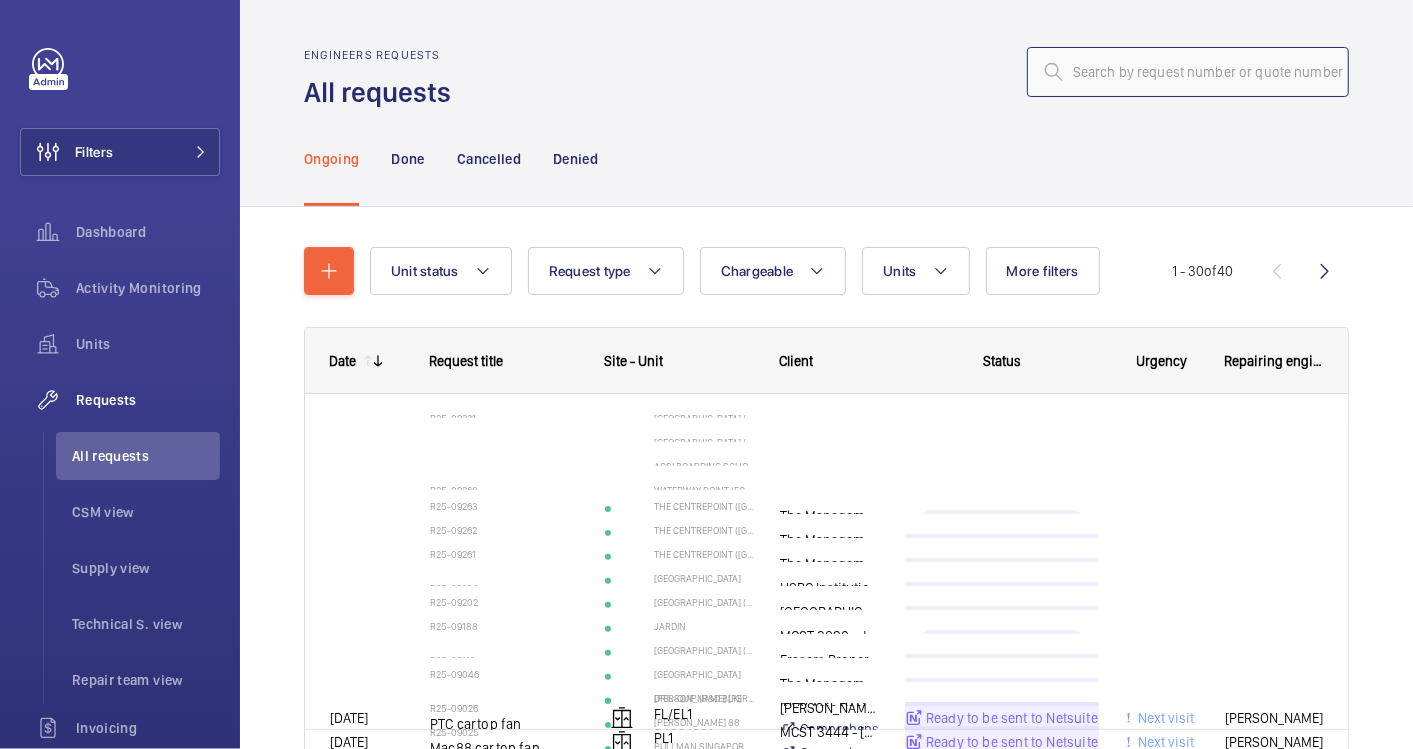 click 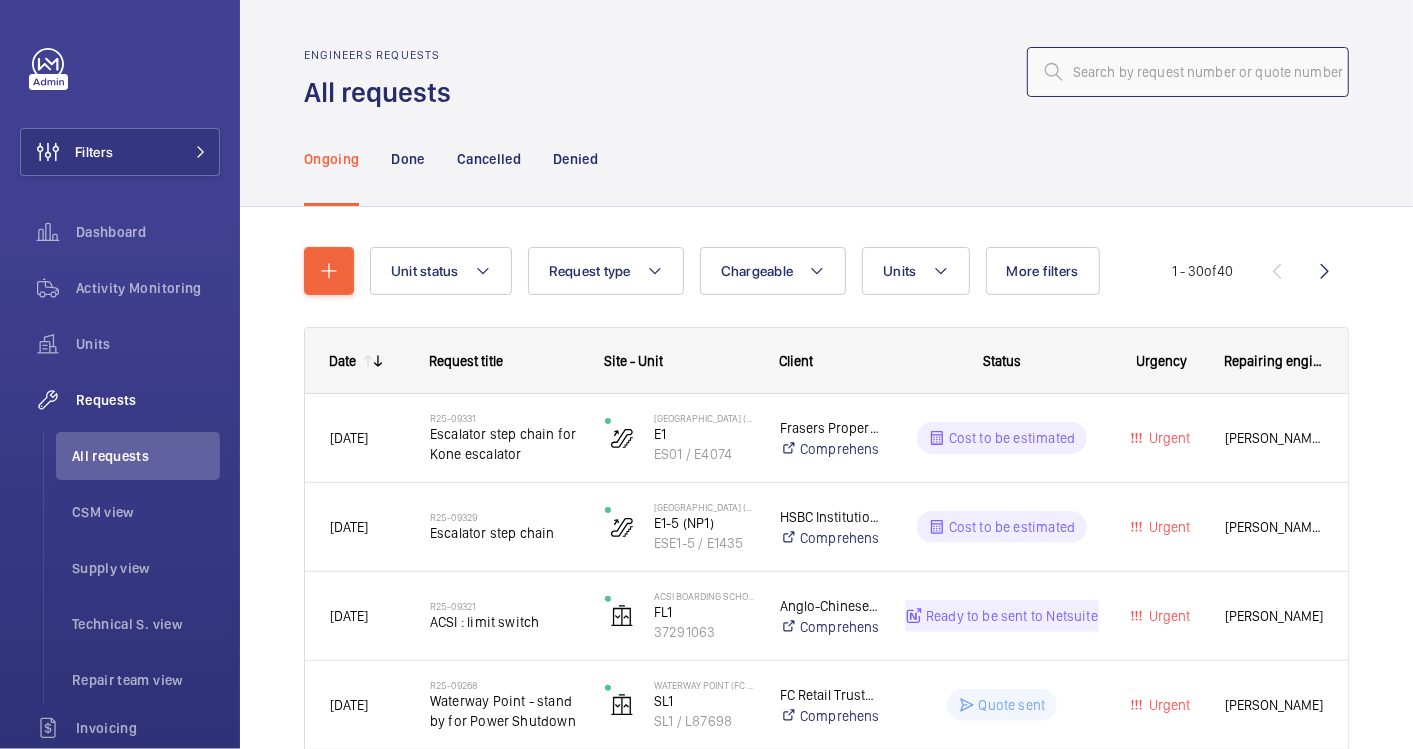 paste on "R25-09329" 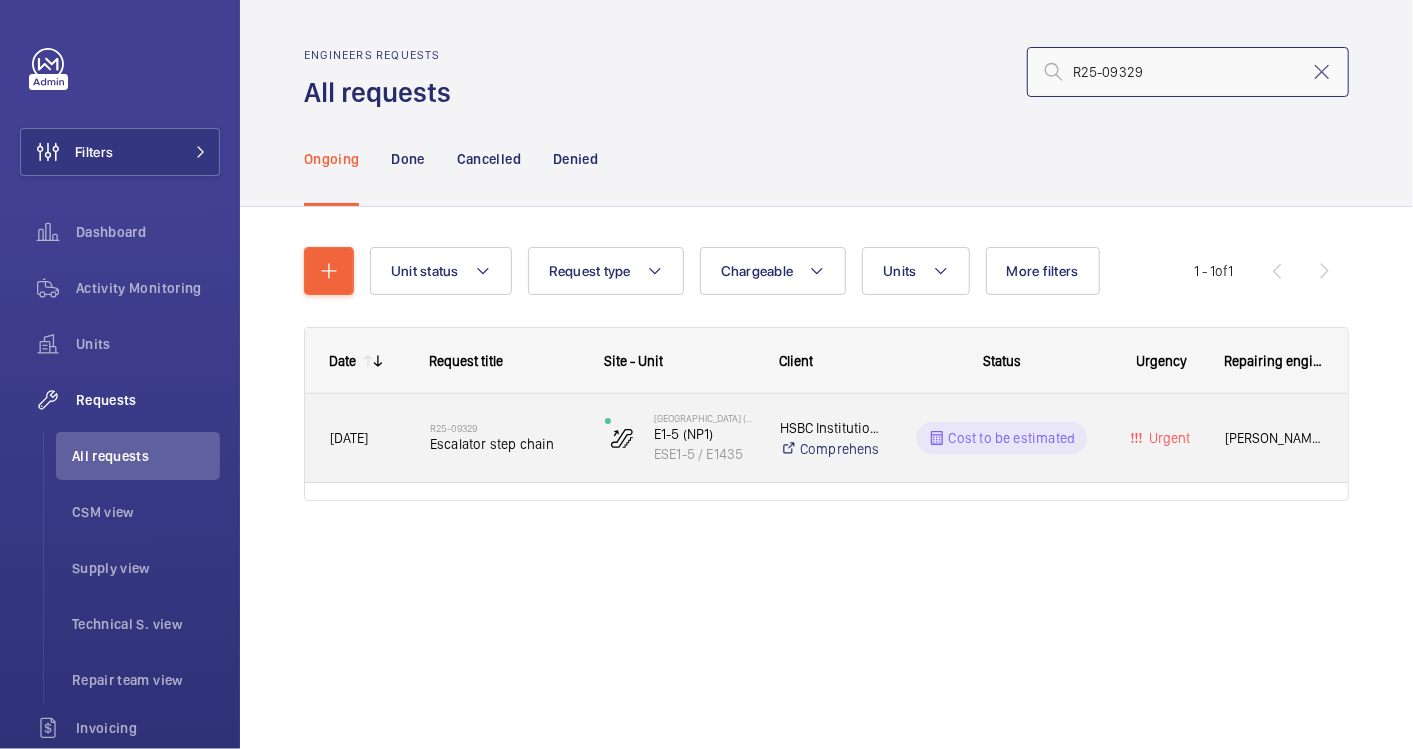 type on "R25-09329" 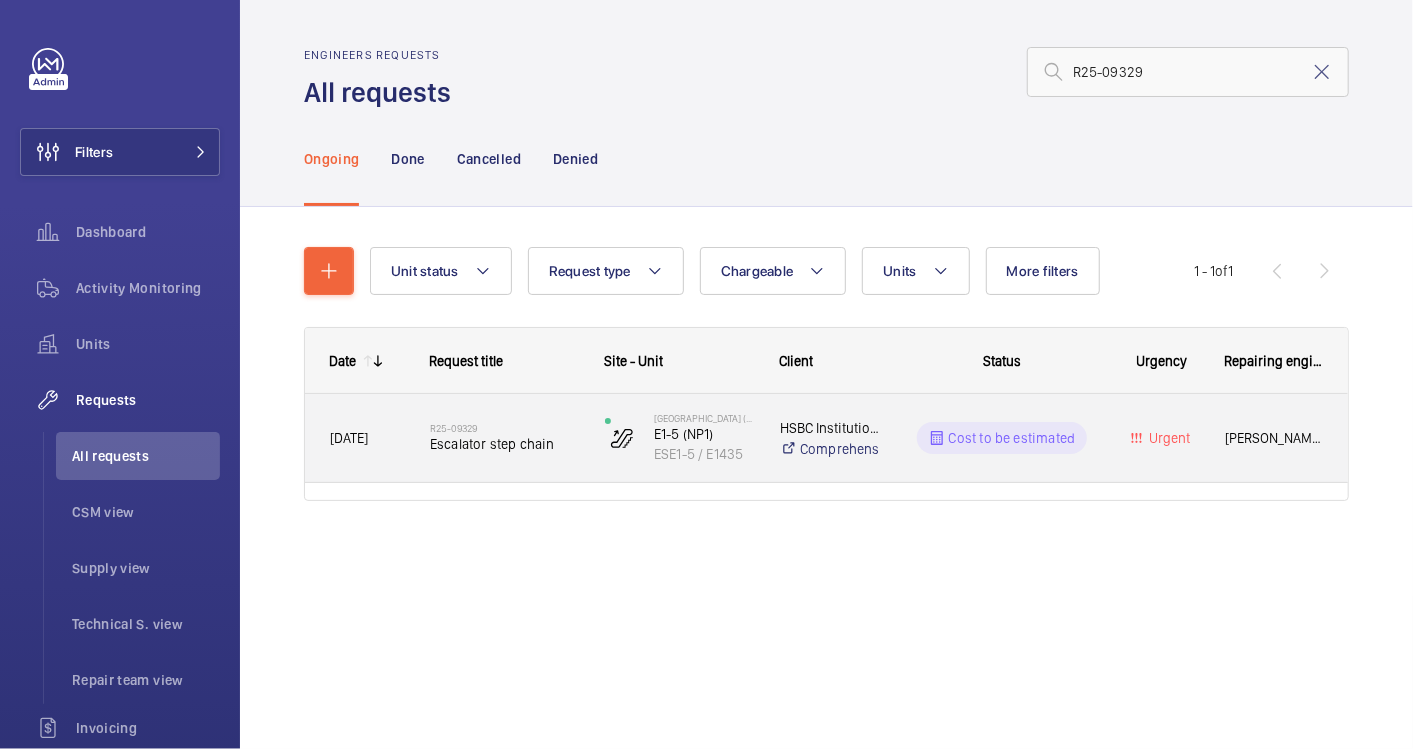 click on "R25-09329   Escalator step chain" 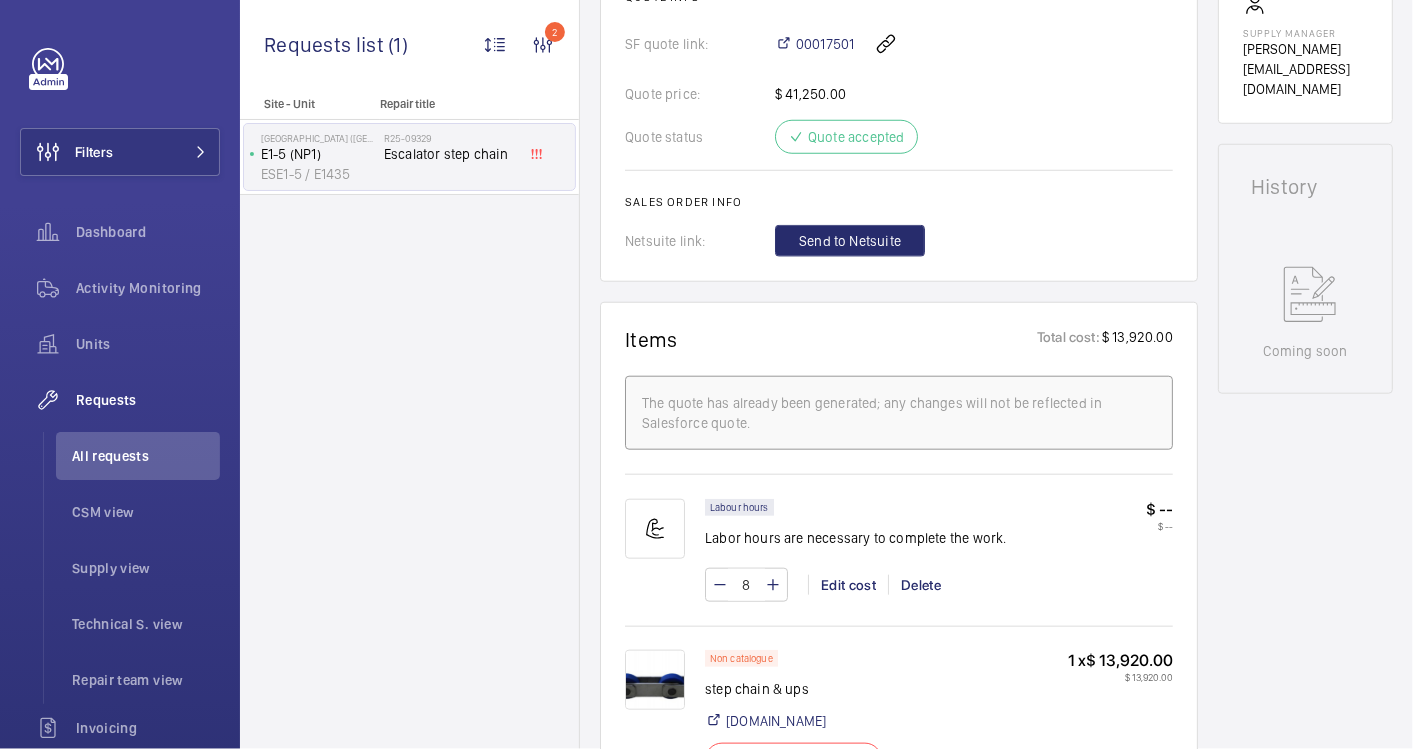 scroll, scrollTop: 1222, scrollLeft: 0, axis: vertical 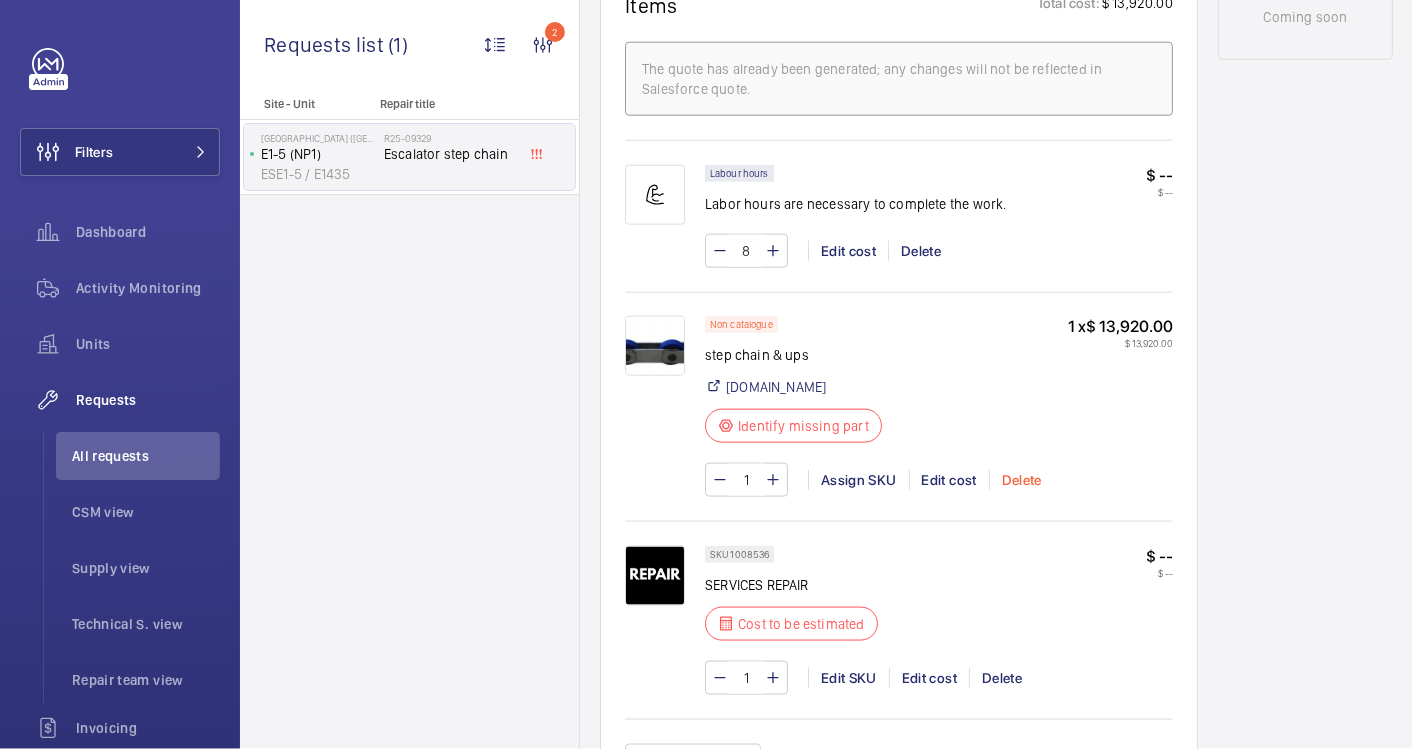 click on "Delete" 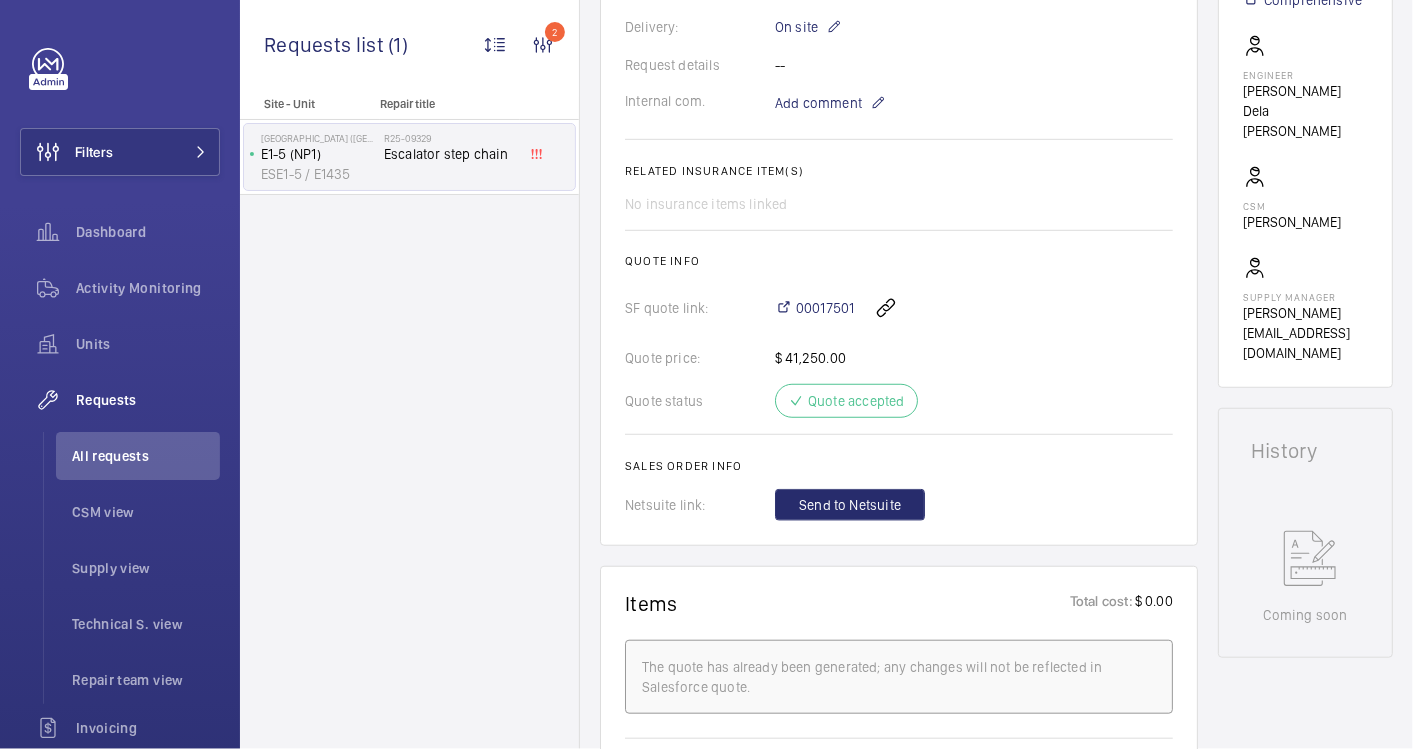 scroll, scrollTop: 615, scrollLeft: 0, axis: vertical 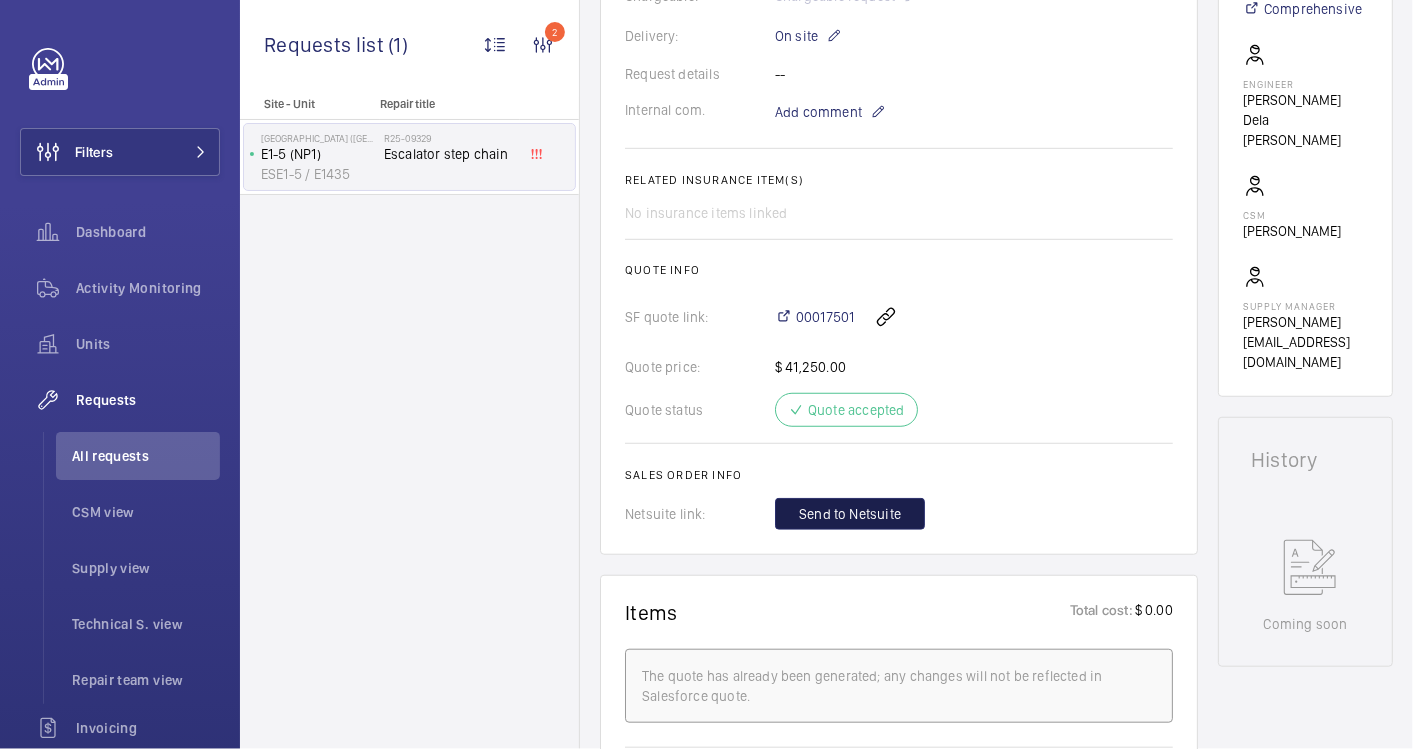 click on "Send to Netsuite" 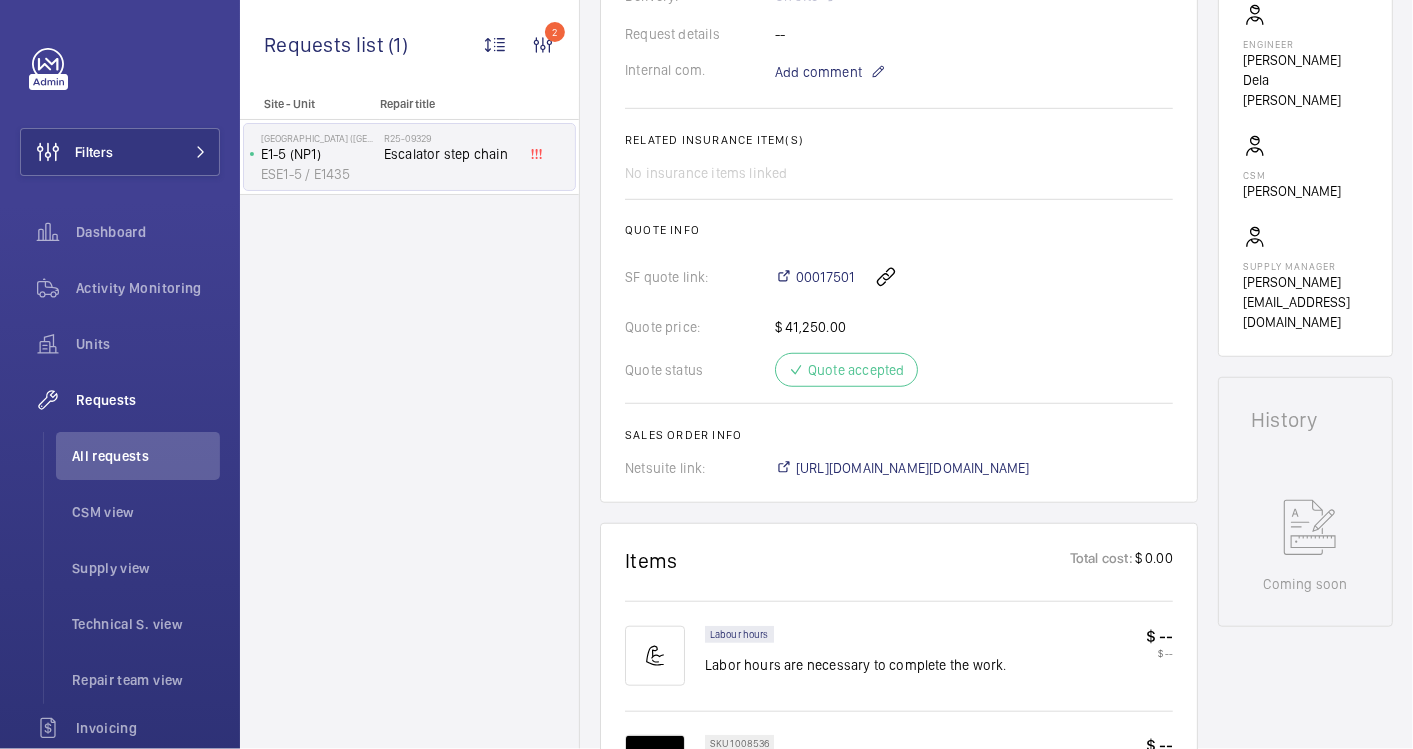 scroll, scrollTop: 675, scrollLeft: 0, axis: vertical 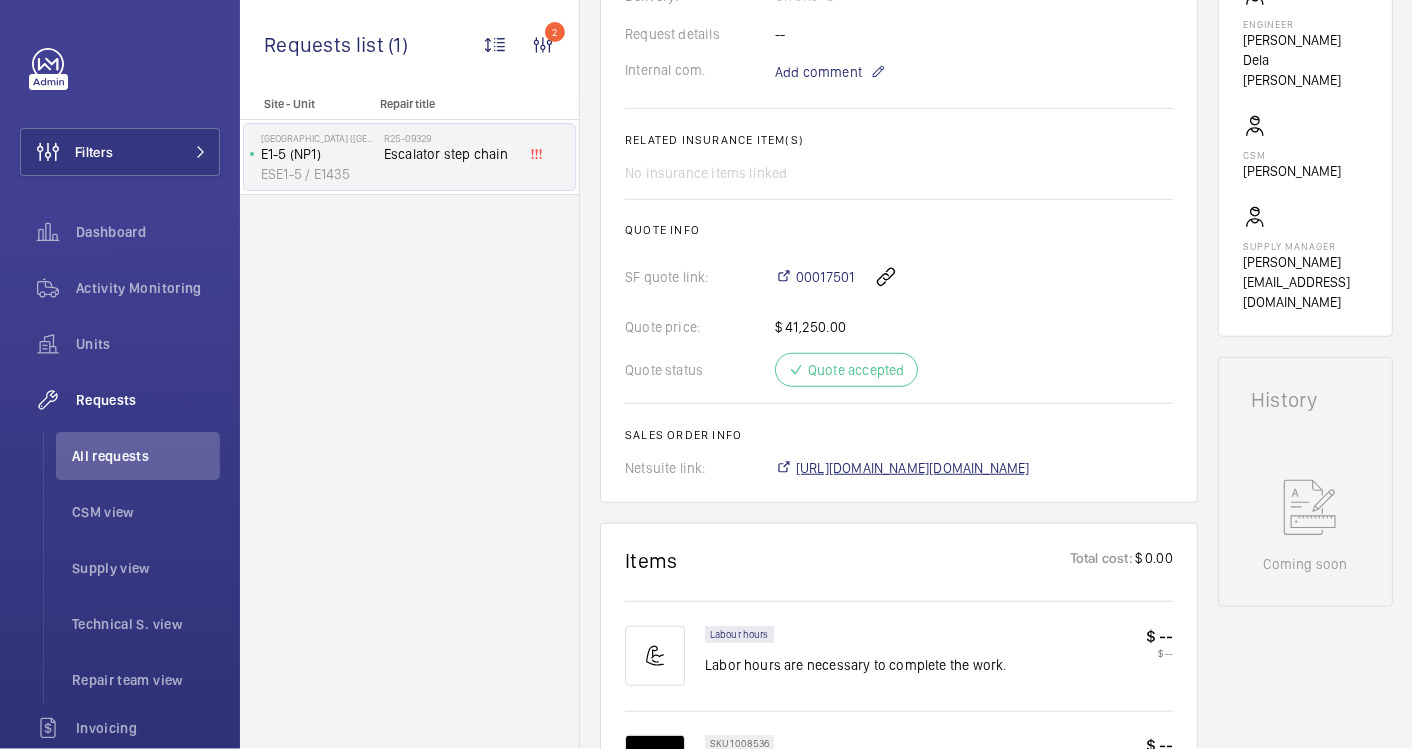 click on "https://6461500.app.netsuite.com/app/accounting/transactions/salesord.nl?id=2792183" 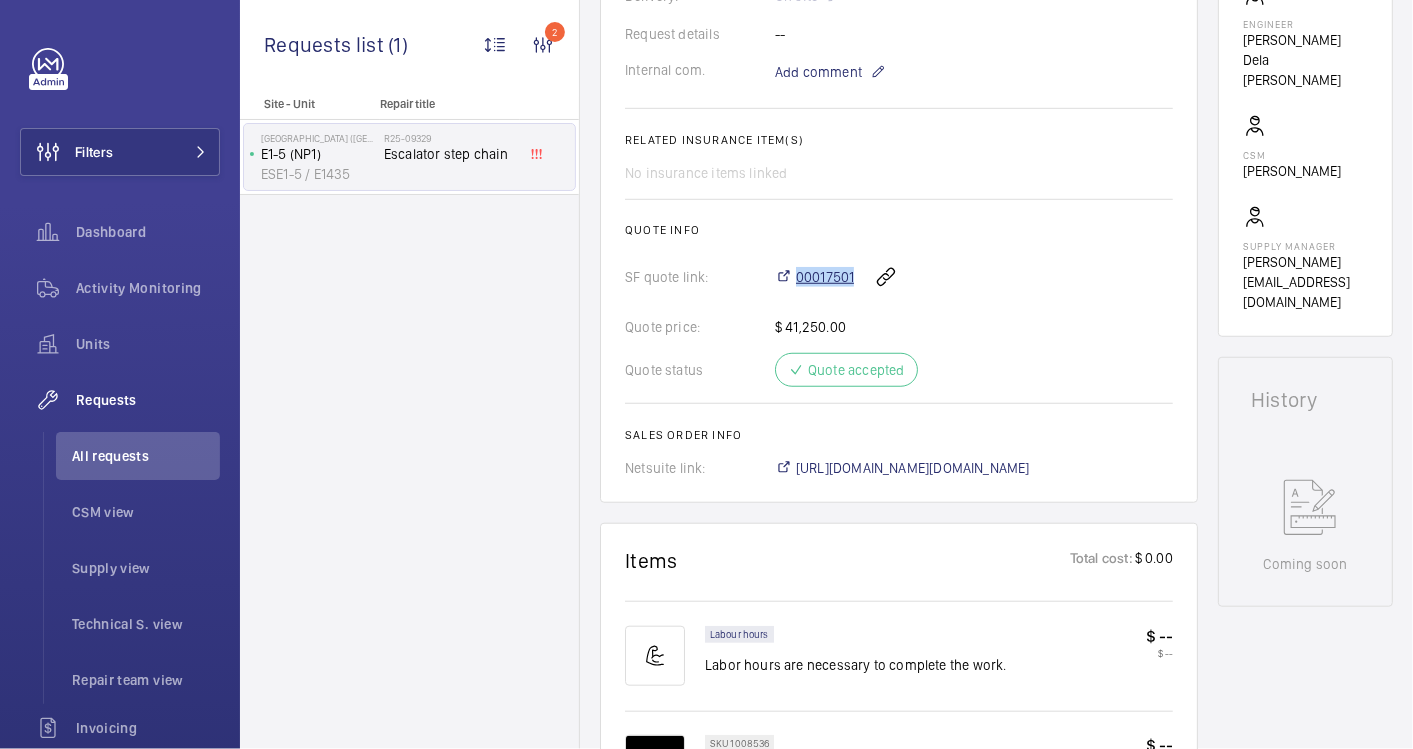 drag, startPoint x: 860, startPoint y: 258, endPoint x: 794, endPoint y: 256, distance: 66.0303 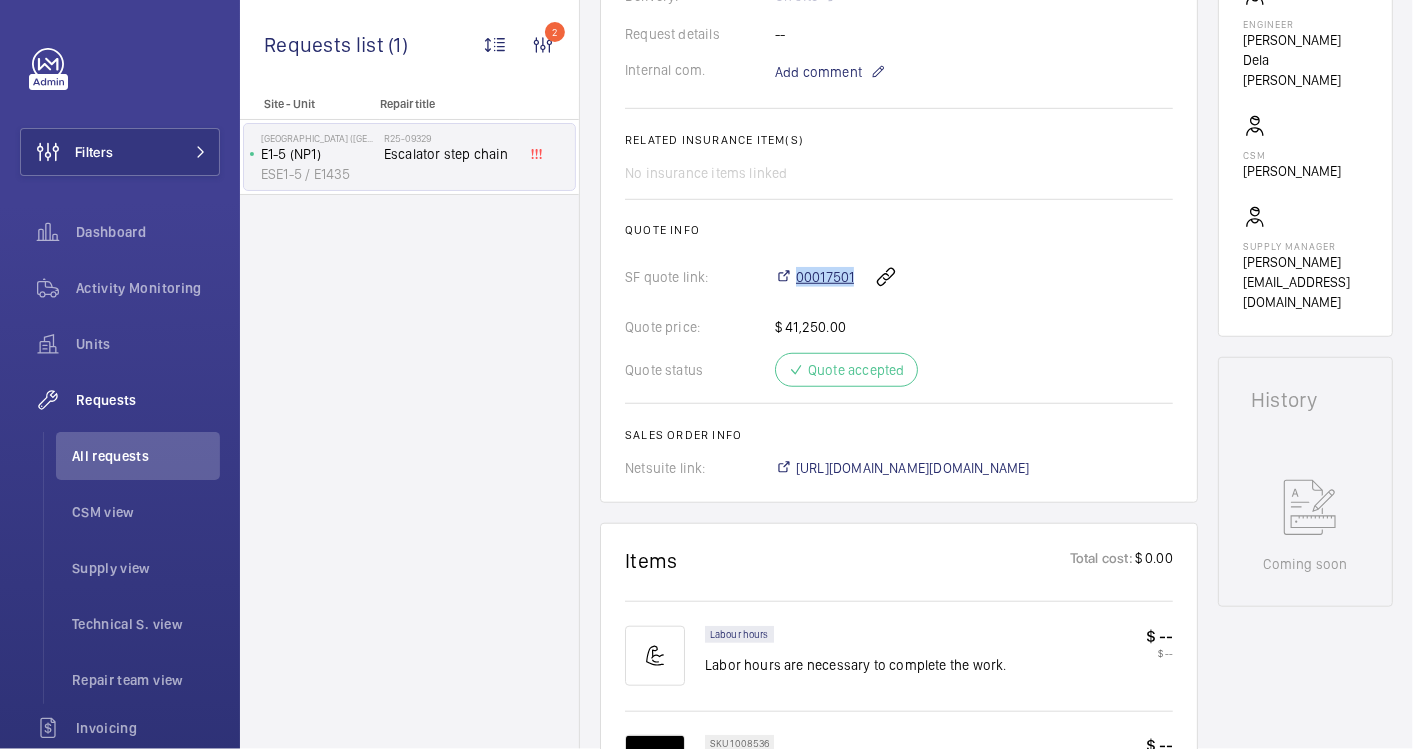 copy on "00017501" 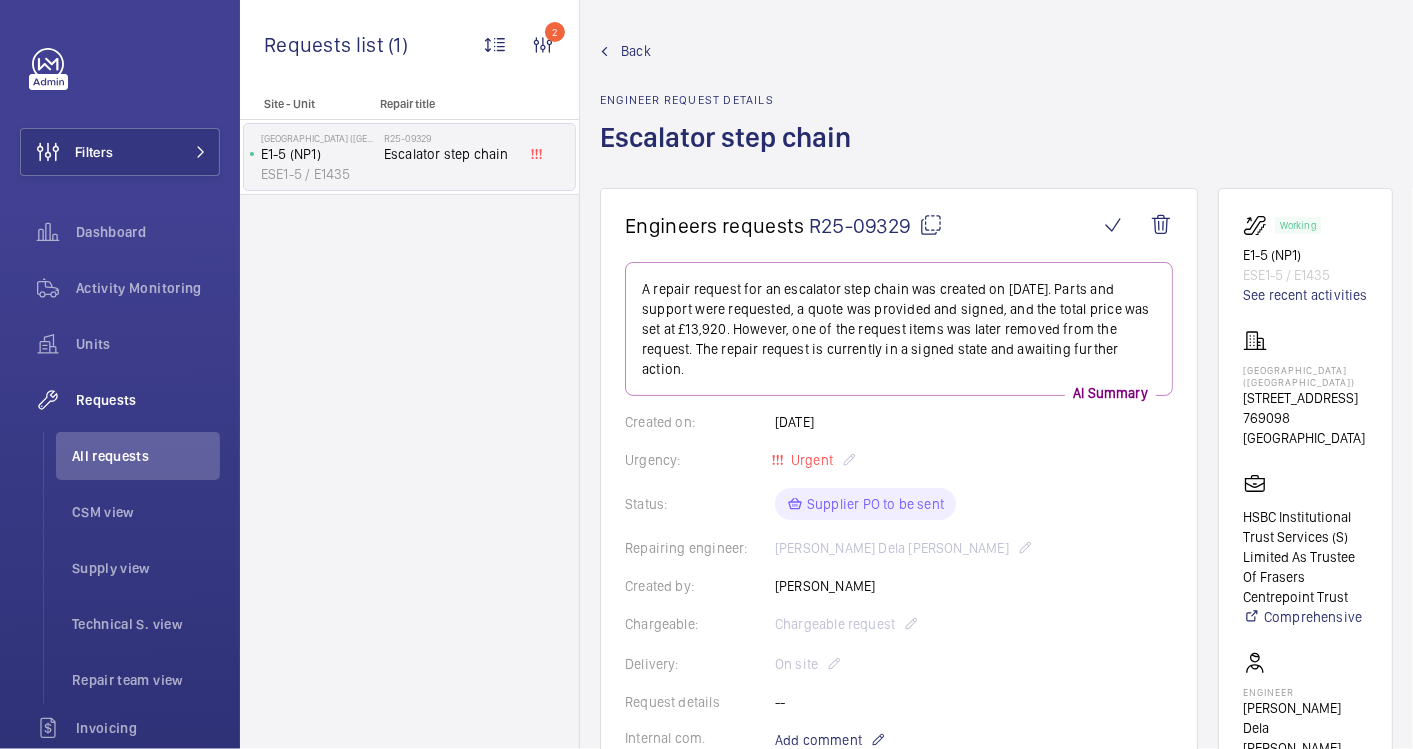 scroll, scrollTop: 0, scrollLeft: 0, axis: both 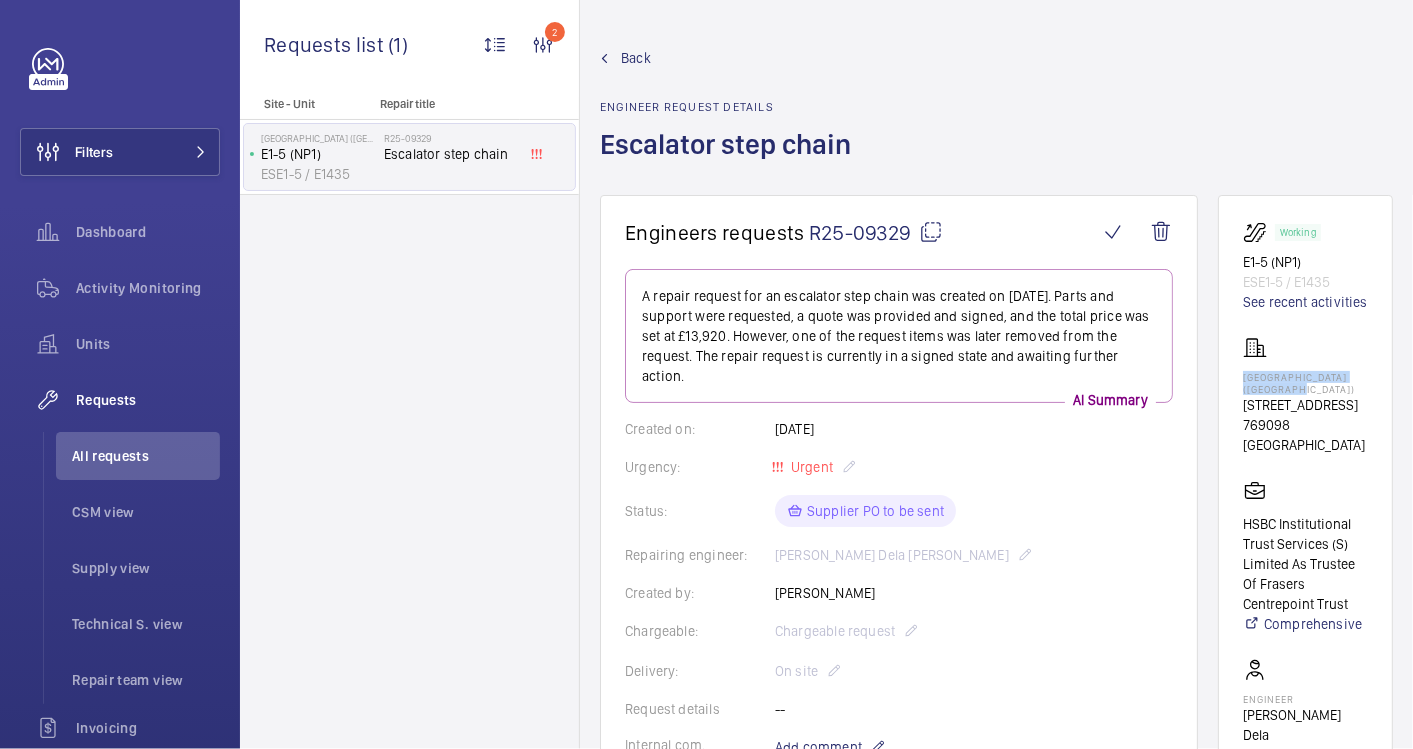 drag, startPoint x: 1349, startPoint y: 409, endPoint x: 1270, endPoint y: 397, distance: 79.9062 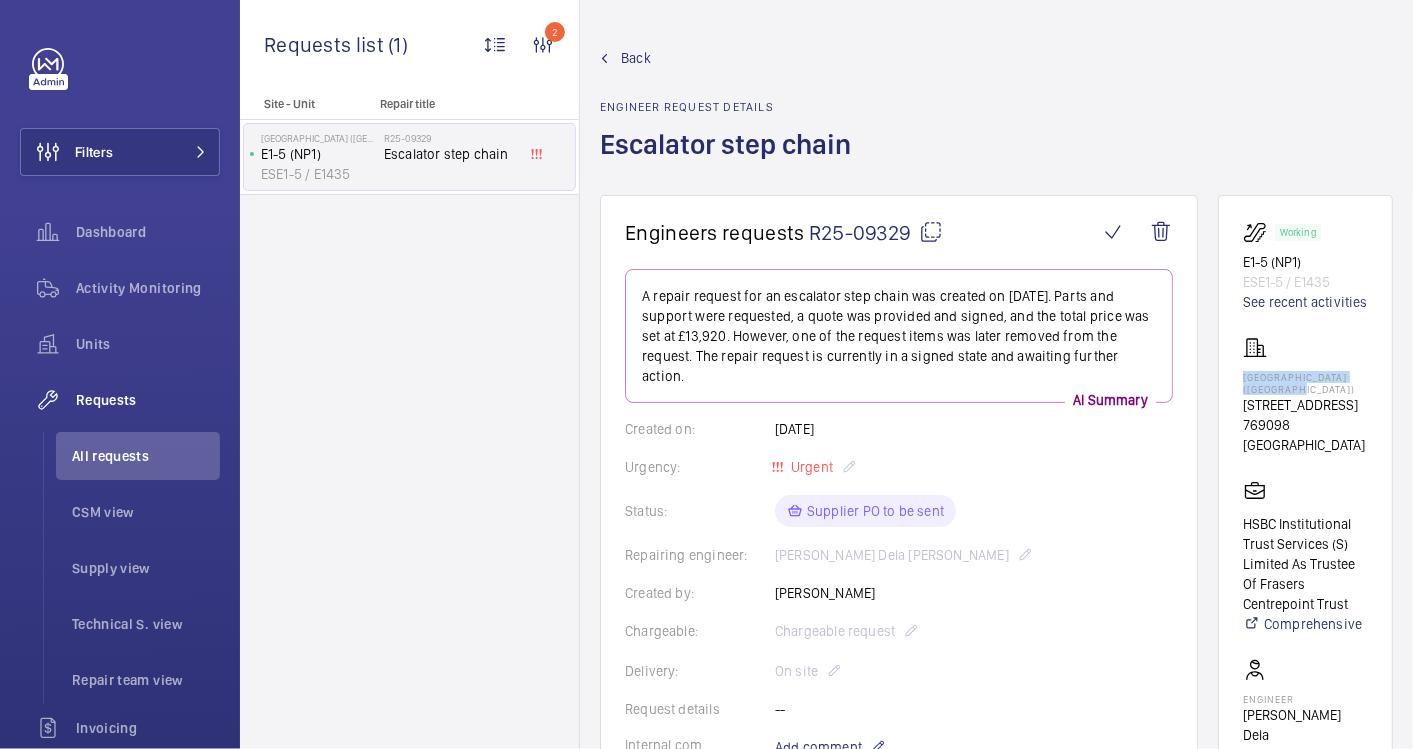 copy on "[GEOGRAPHIC_DATA] ([GEOGRAPHIC_DATA])" 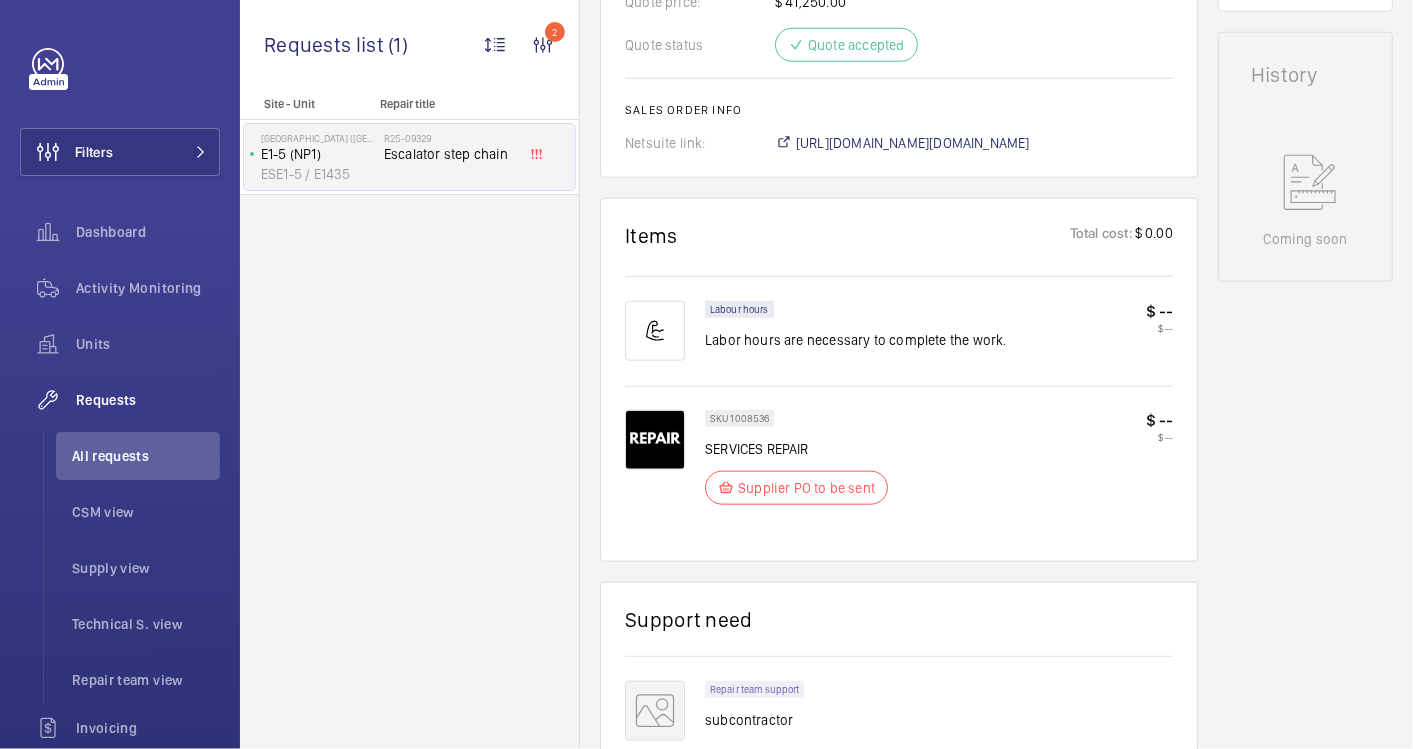 scroll, scrollTop: 1592, scrollLeft: 0, axis: vertical 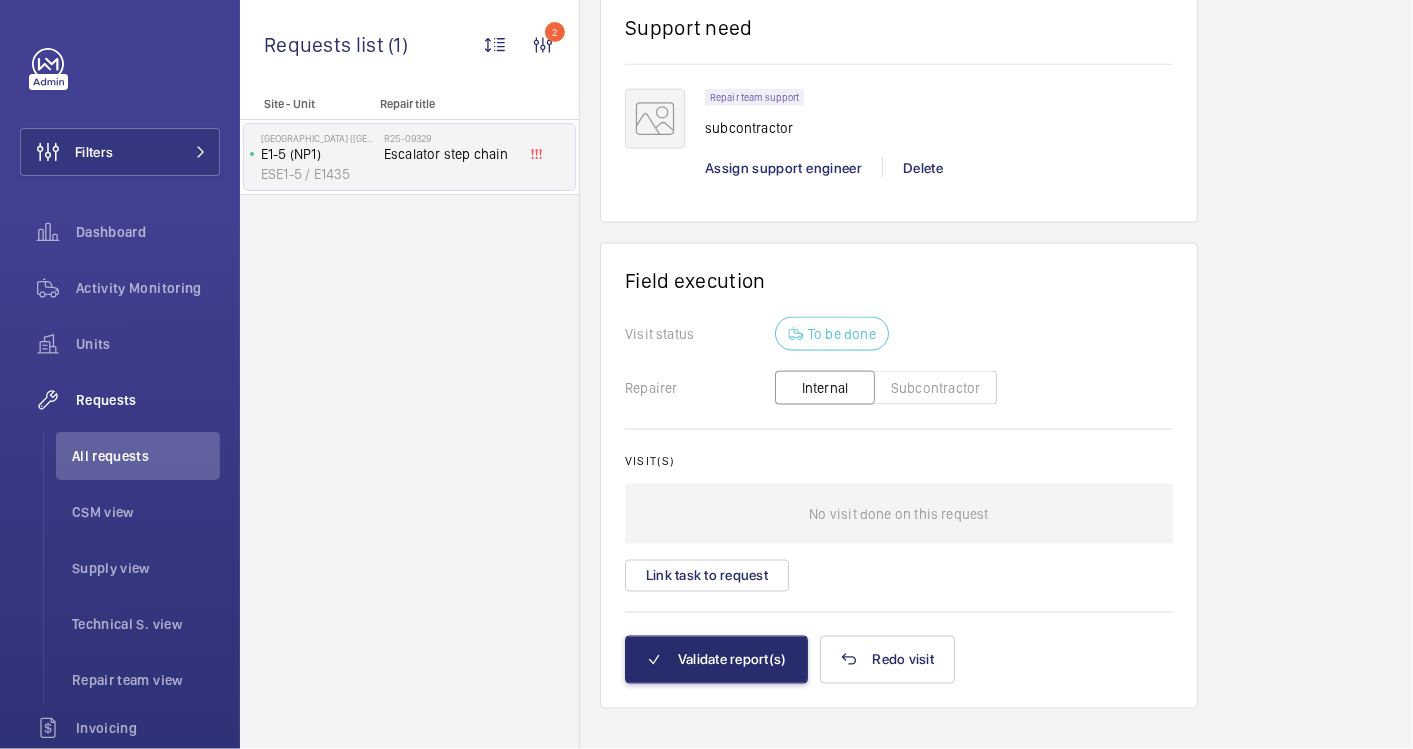click on "Subcontractor" 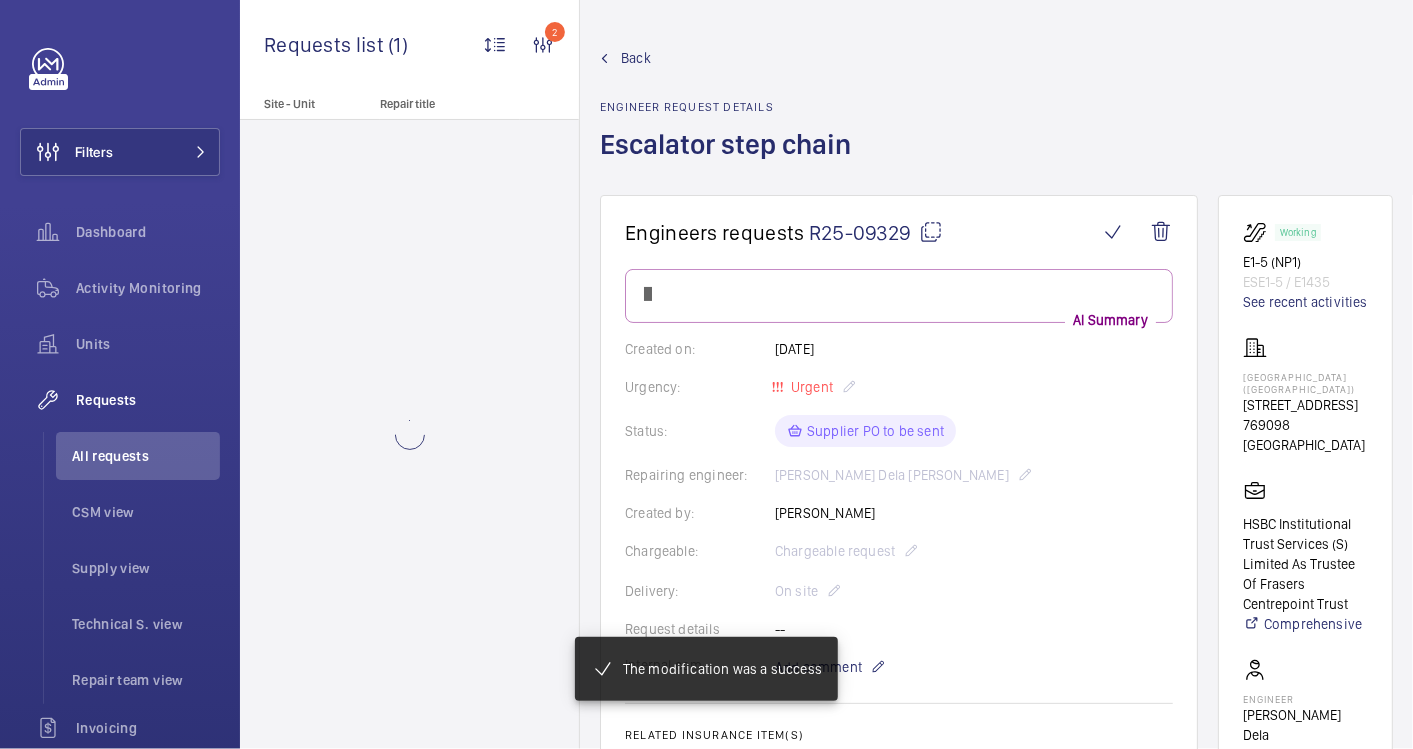 scroll, scrollTop: 1592, scrollLeft: 0, axis: vertical 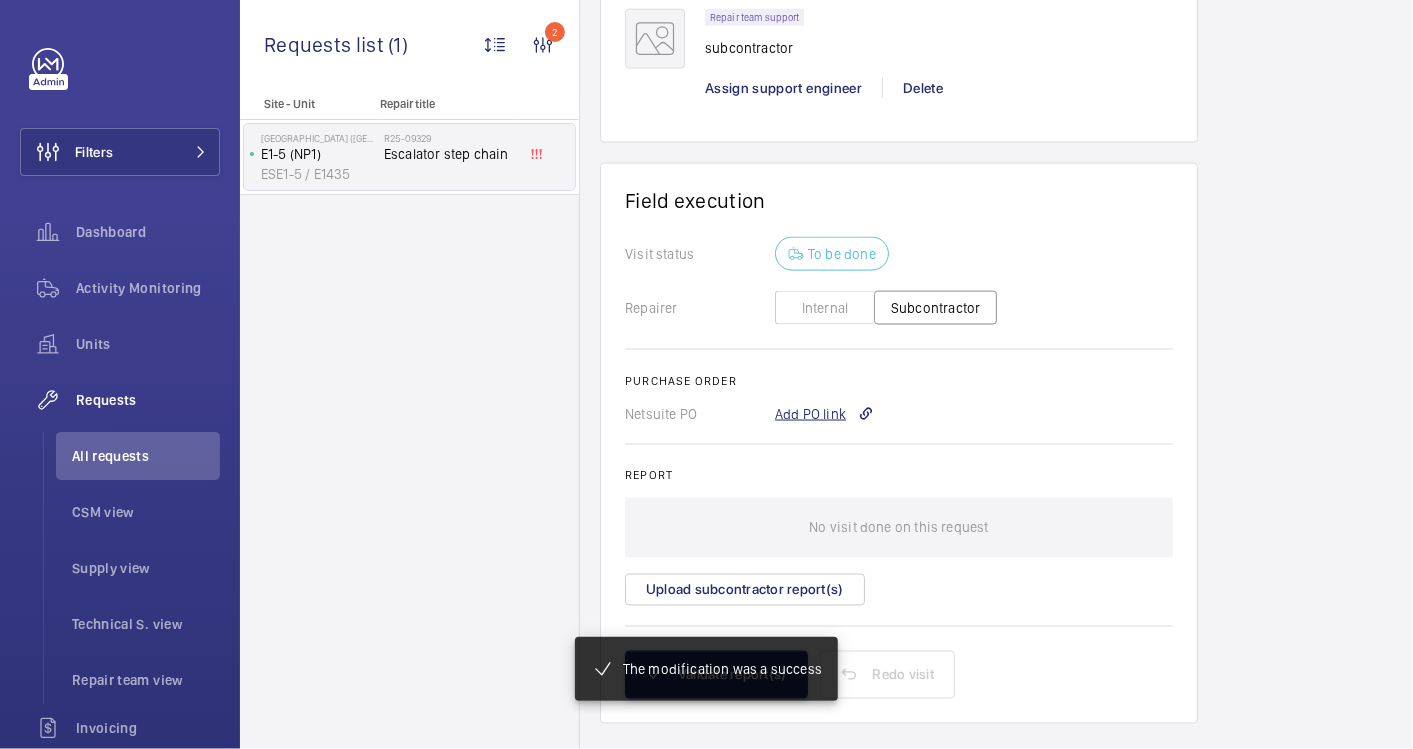 click on "Add PO link" 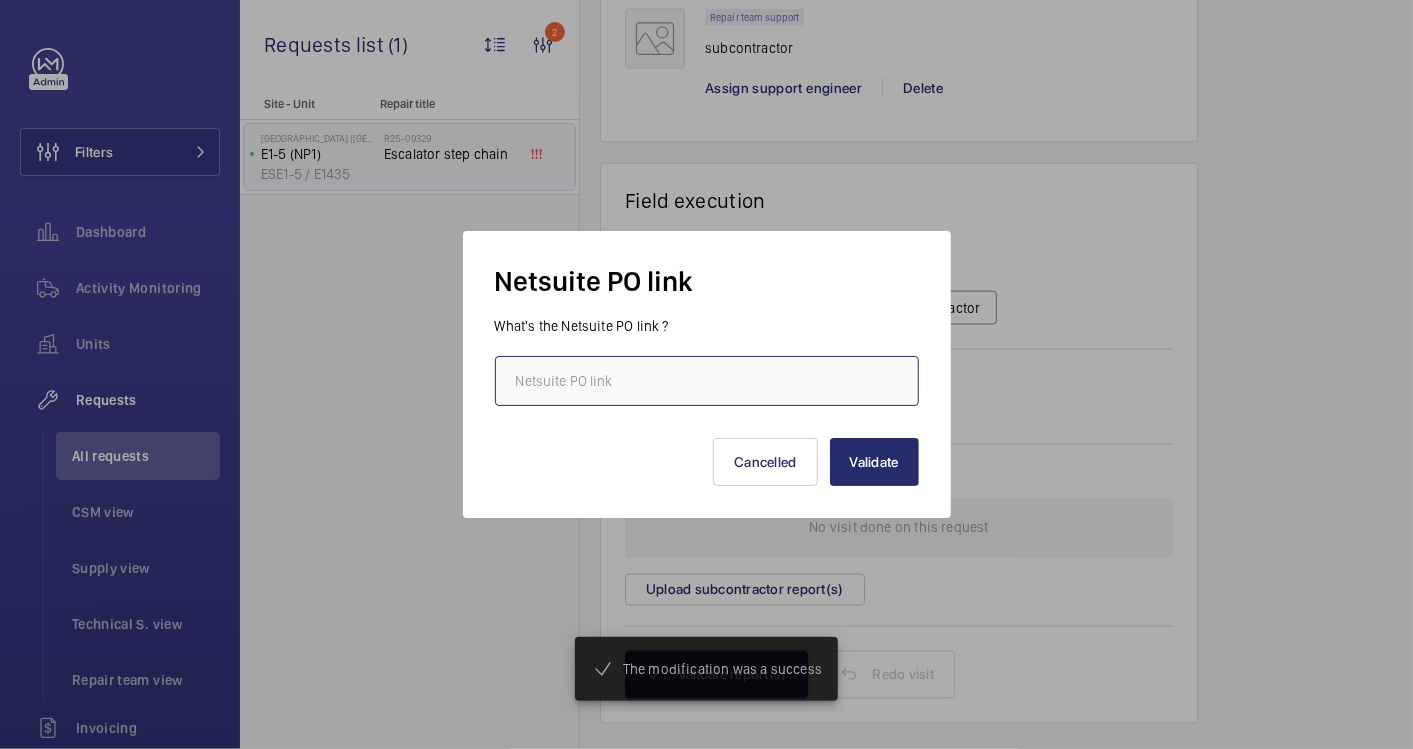 click at bounding box center (707, 381) 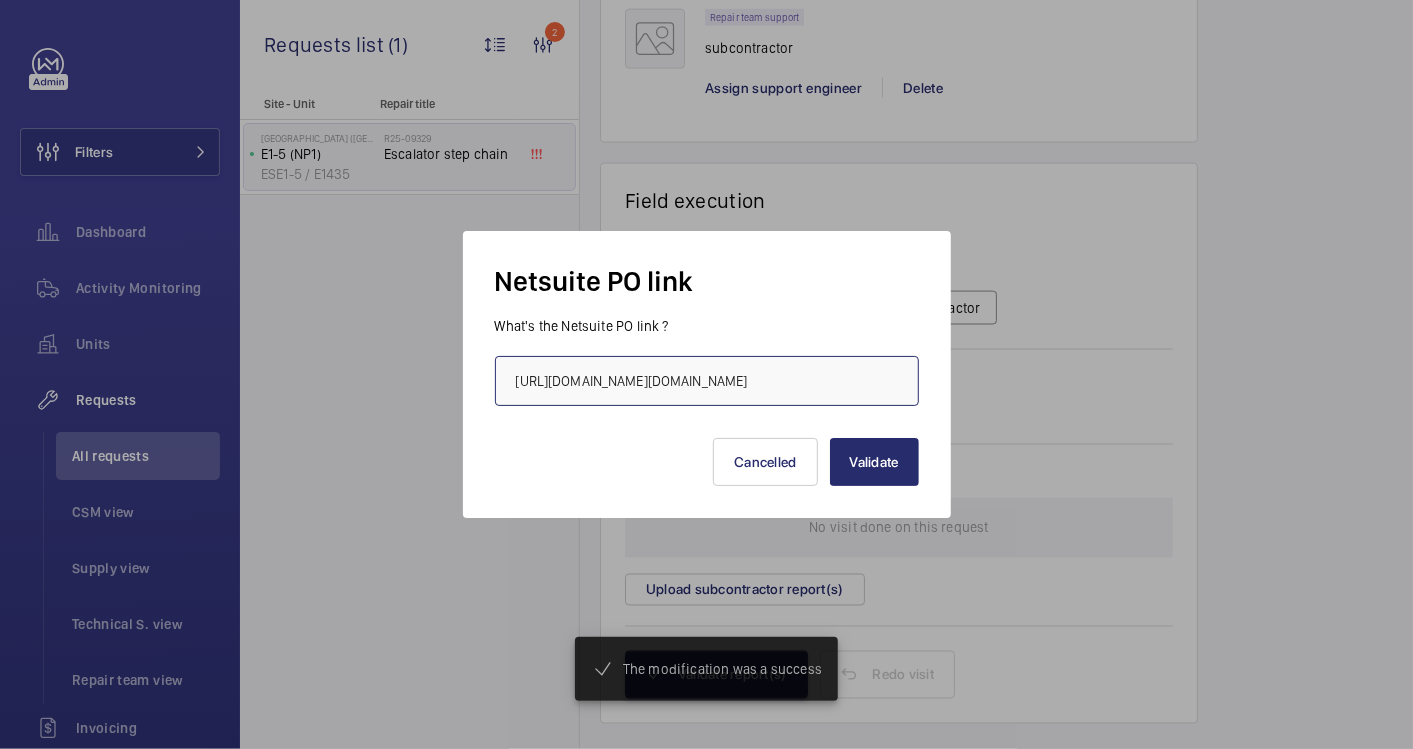 scroll, scrollTop: 0, scrollLeft: 545, axis: horizontal 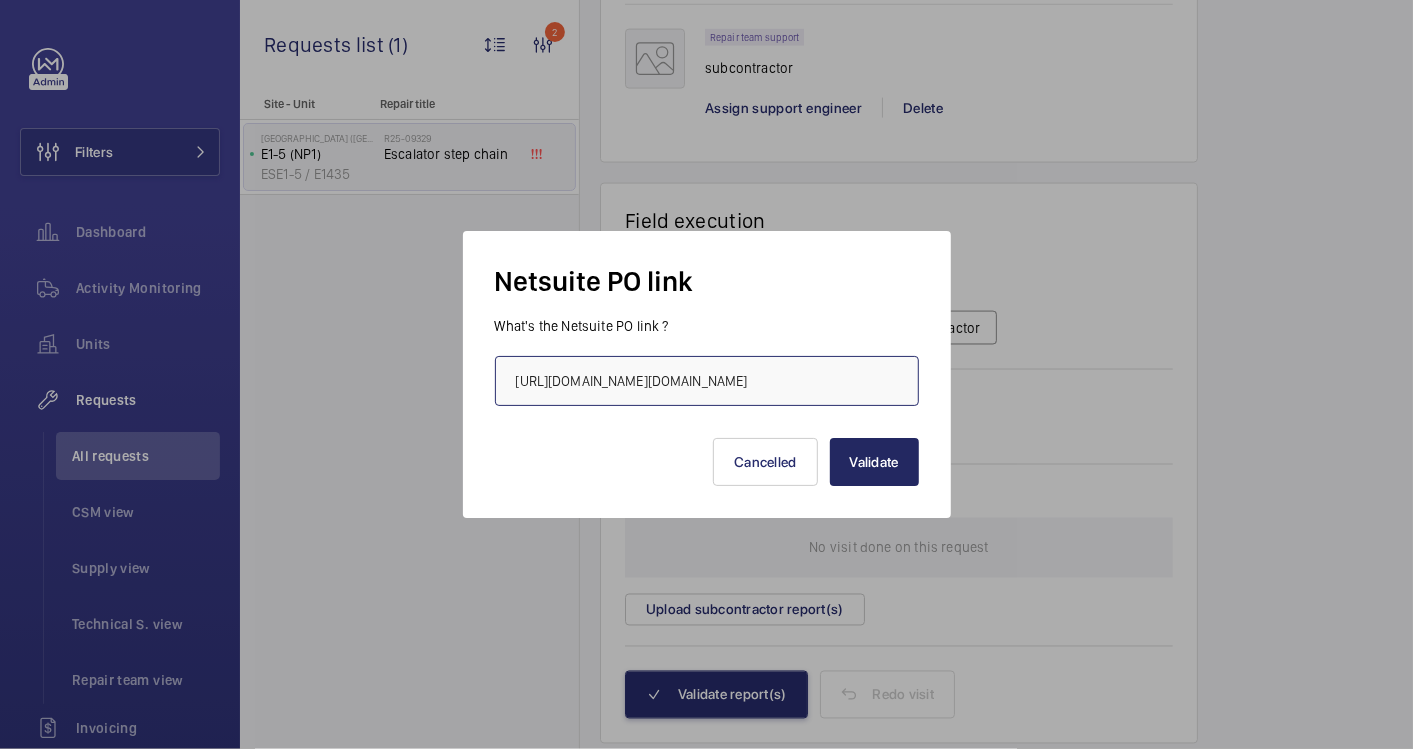 type on "https://6461500.app.netsuite.com/app/accounting/transactions/purchord.nl?id=2792286&compid=6461500&whence=&cmid=1752136391670_4829" 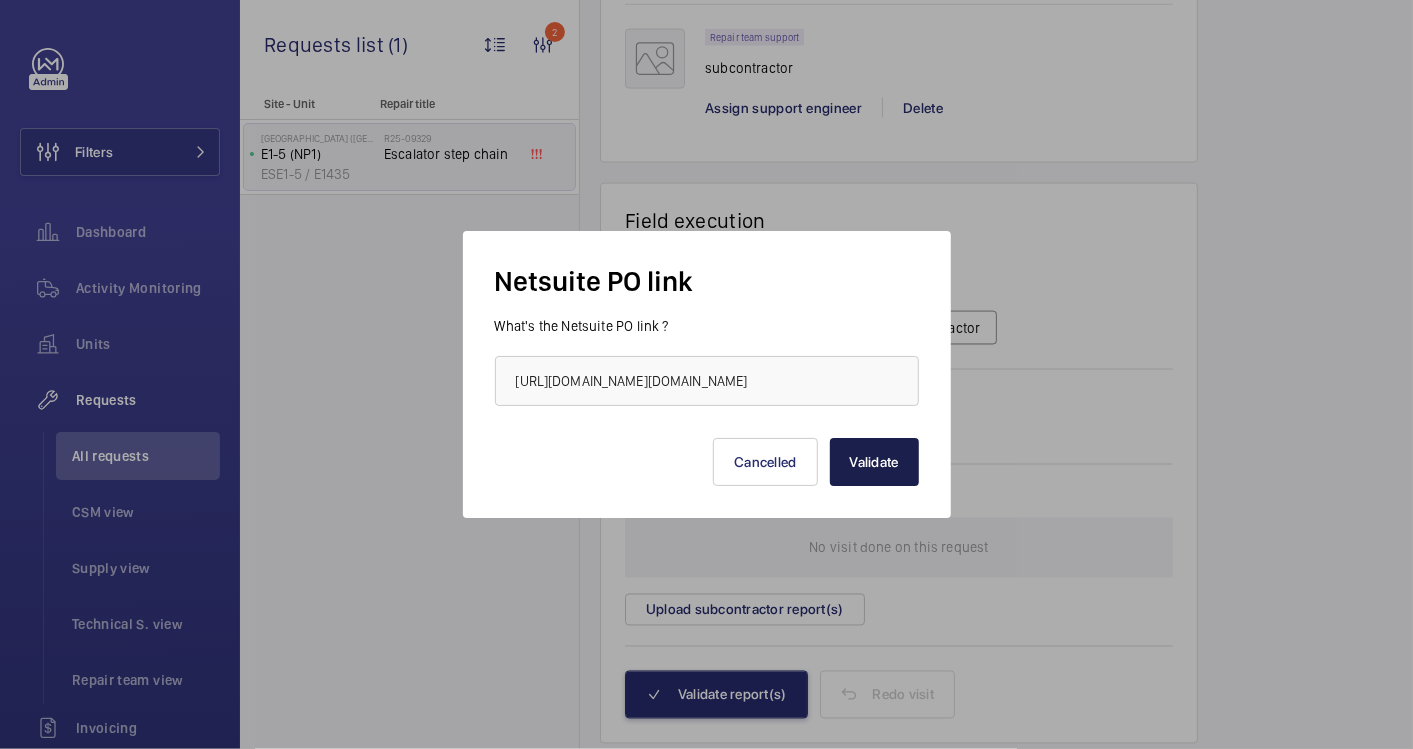 scroll, scrollTop: 0, scrollLeft: 0, axis: both 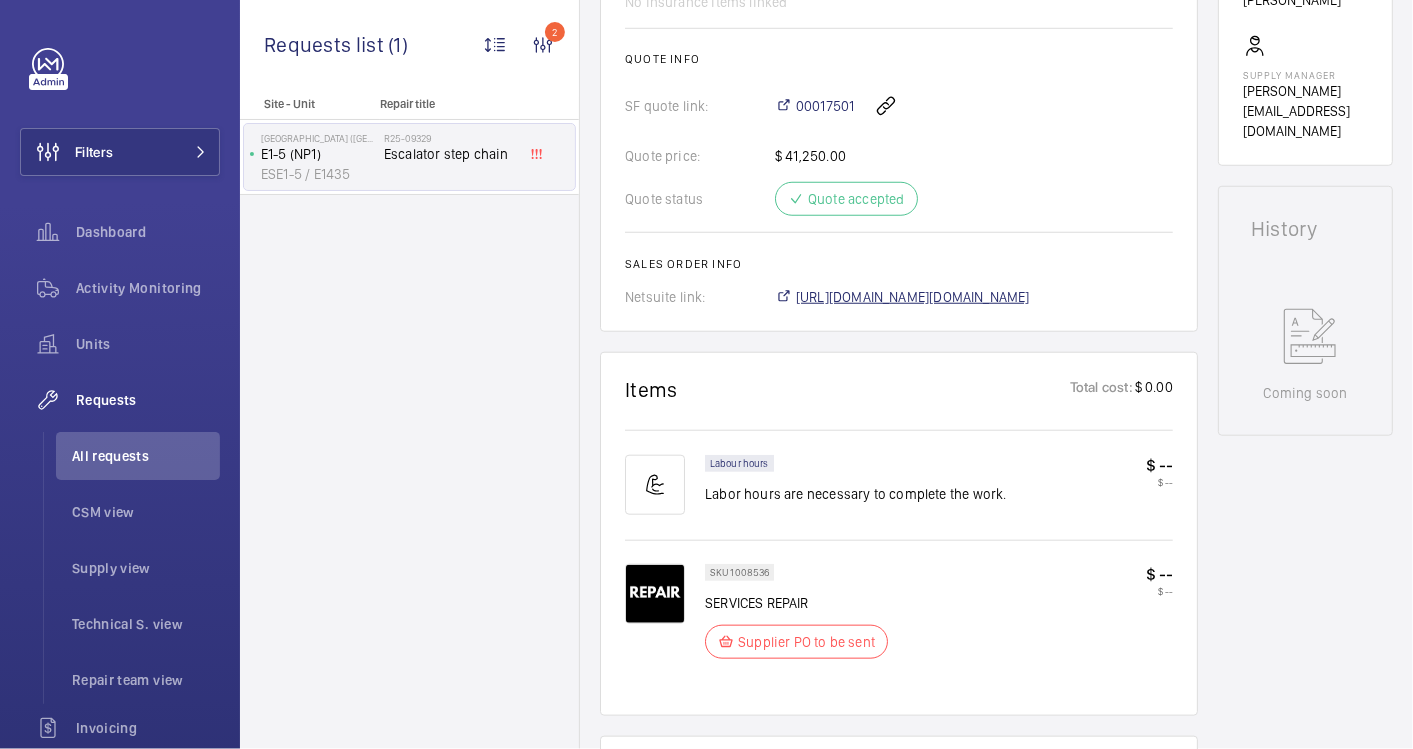 click on "https://6461500.app.netsuite.com/app/accounting/transactions/salesord.nl?id=2792183" 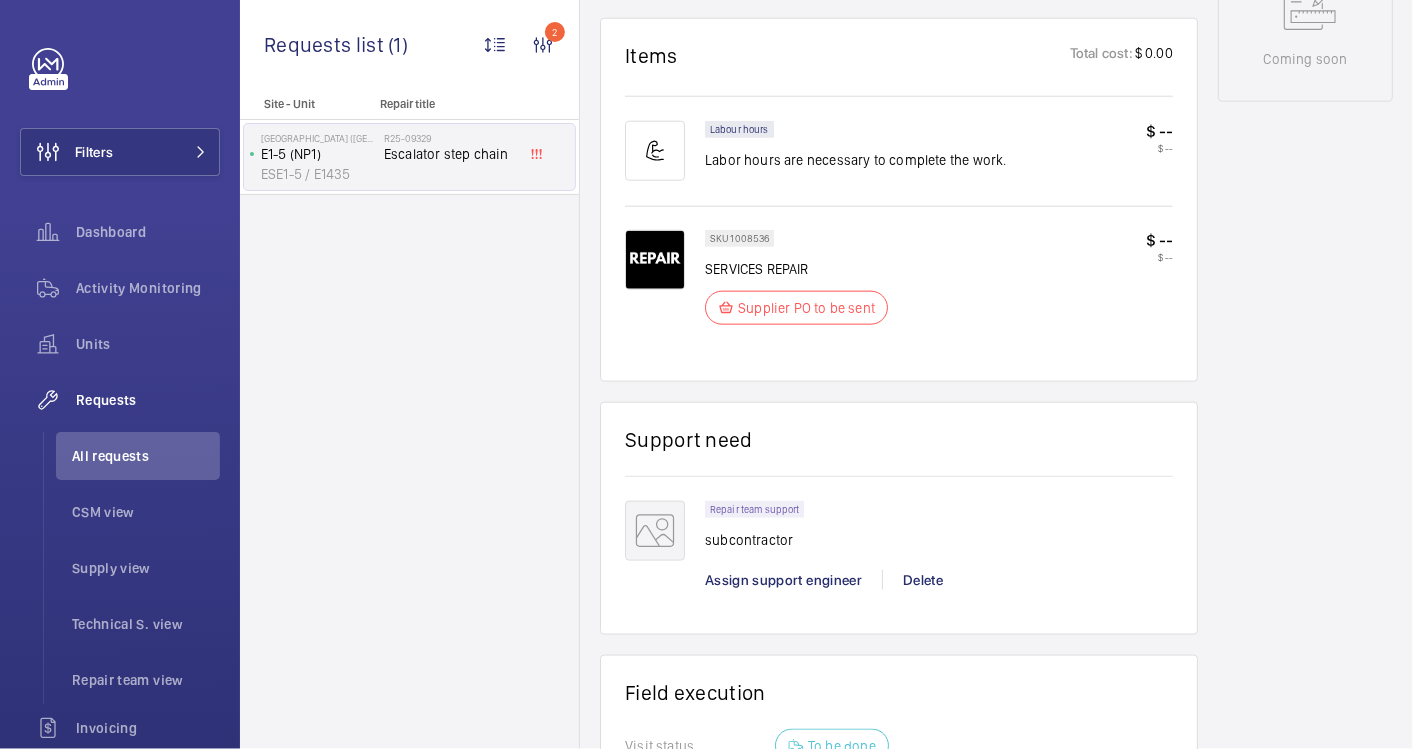 scroll, scrollTop: 1624, scrollLeft: 0, axis: vertical 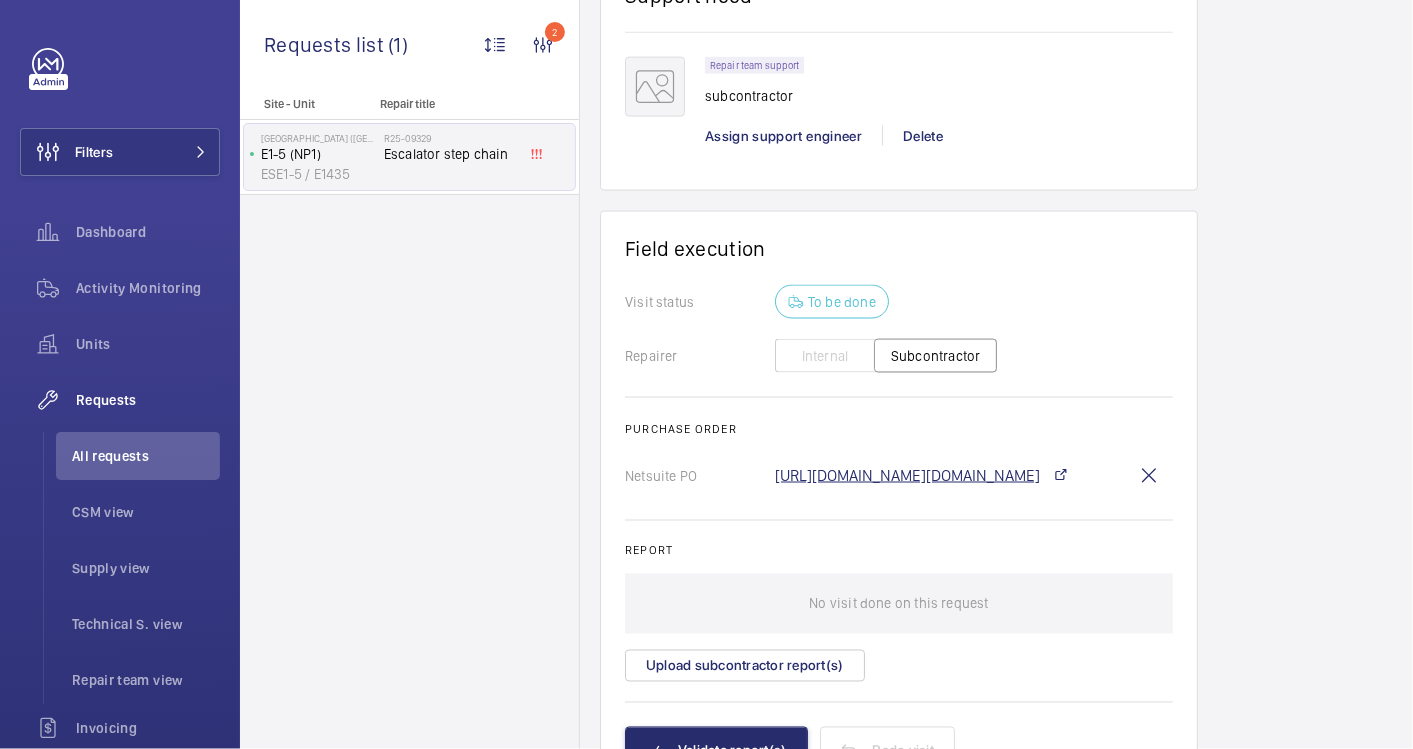 click on "https://6461500.app.netsuite.com/app/accounting/transactions/purchord.nl?id=2792286&compid=6461500&whence=&cmid=1752136391670_4829" 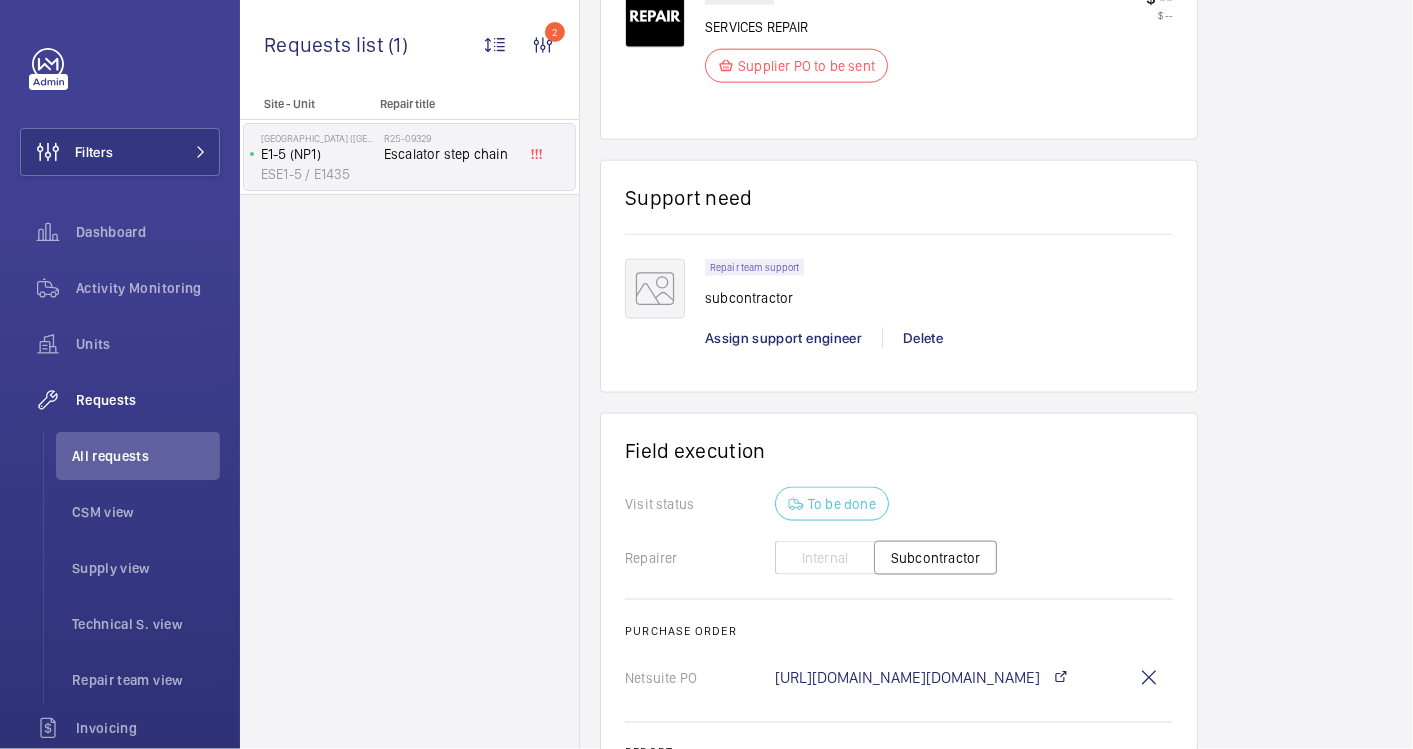 scroll, scrollTop: 1402, scrollLeft: 0, axis: vertical 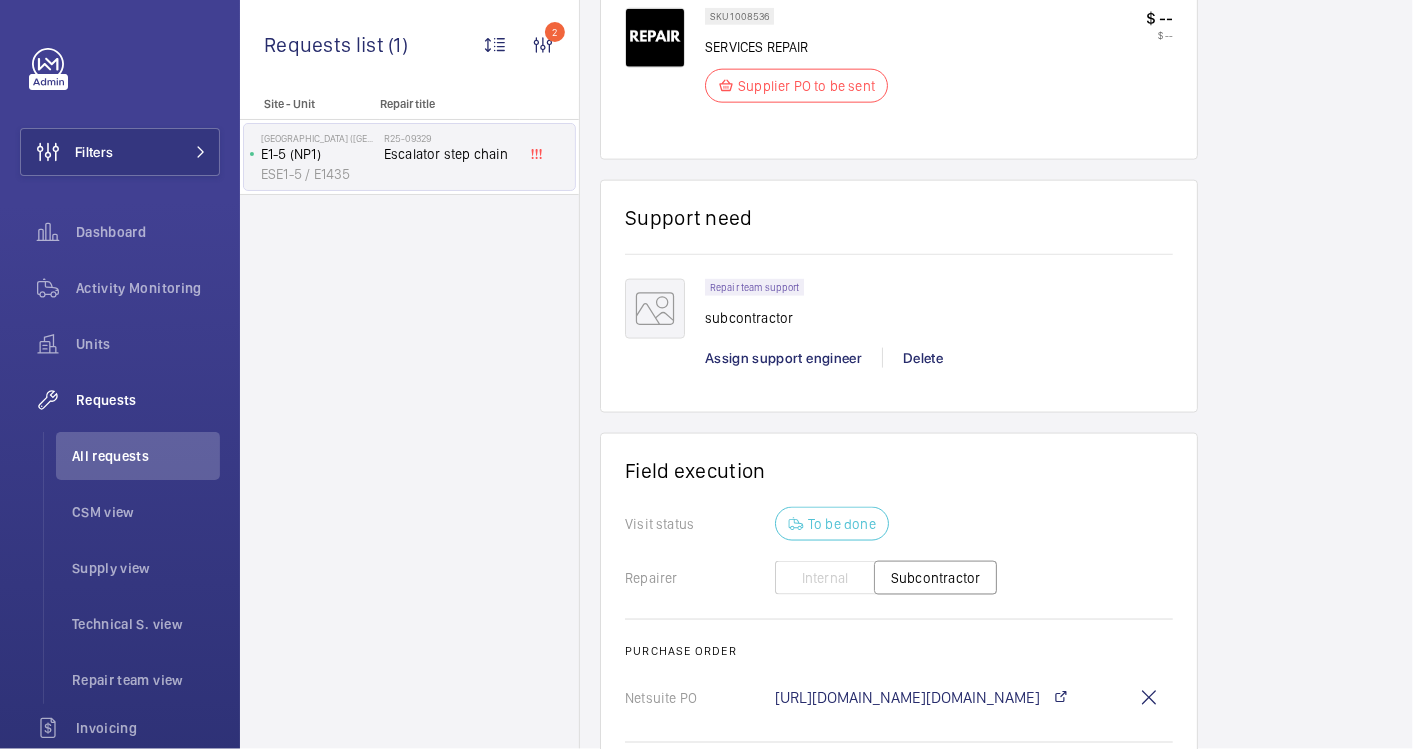drag, startPoint x: 960, startPoint y: 319, endPoint x: 960, endPoint y: 142, distance: 177 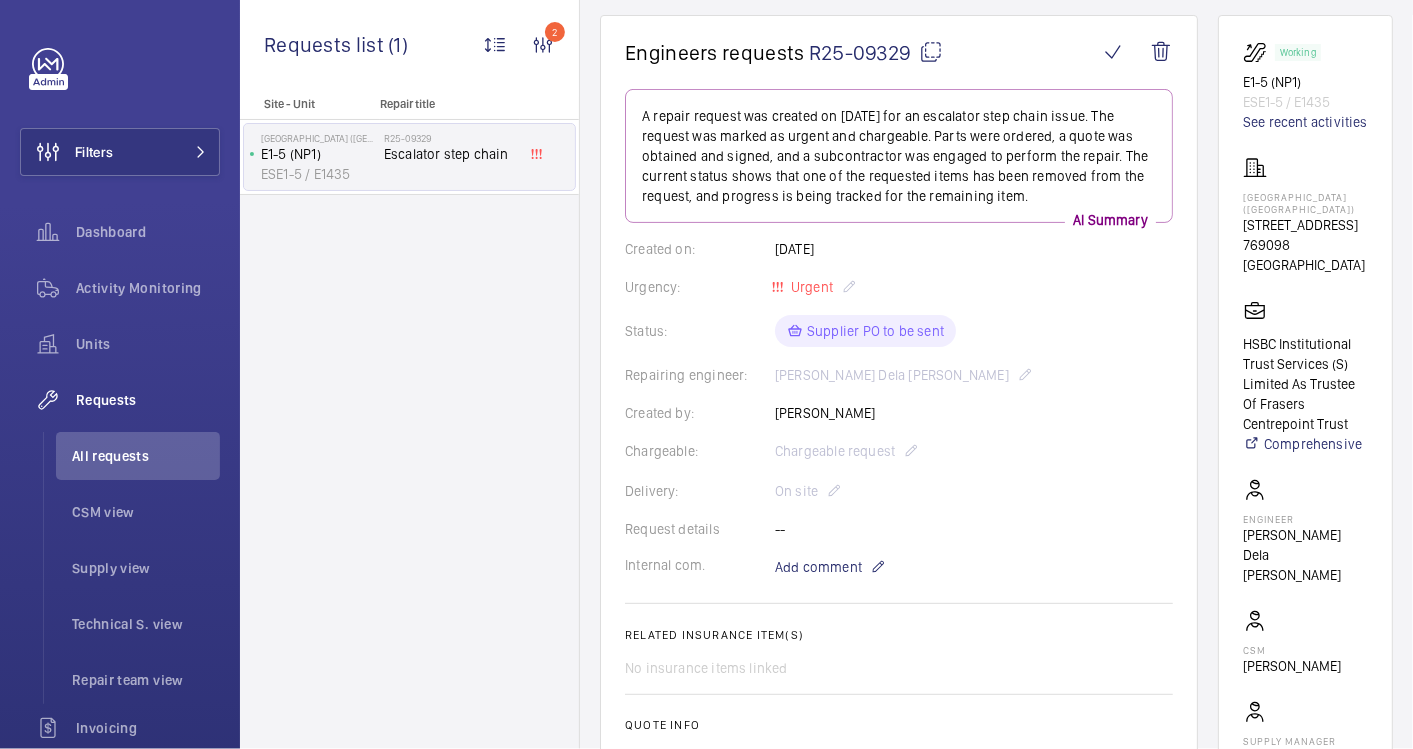 scroll, scrollTop: 0, scrollLeft: 0, axis: both 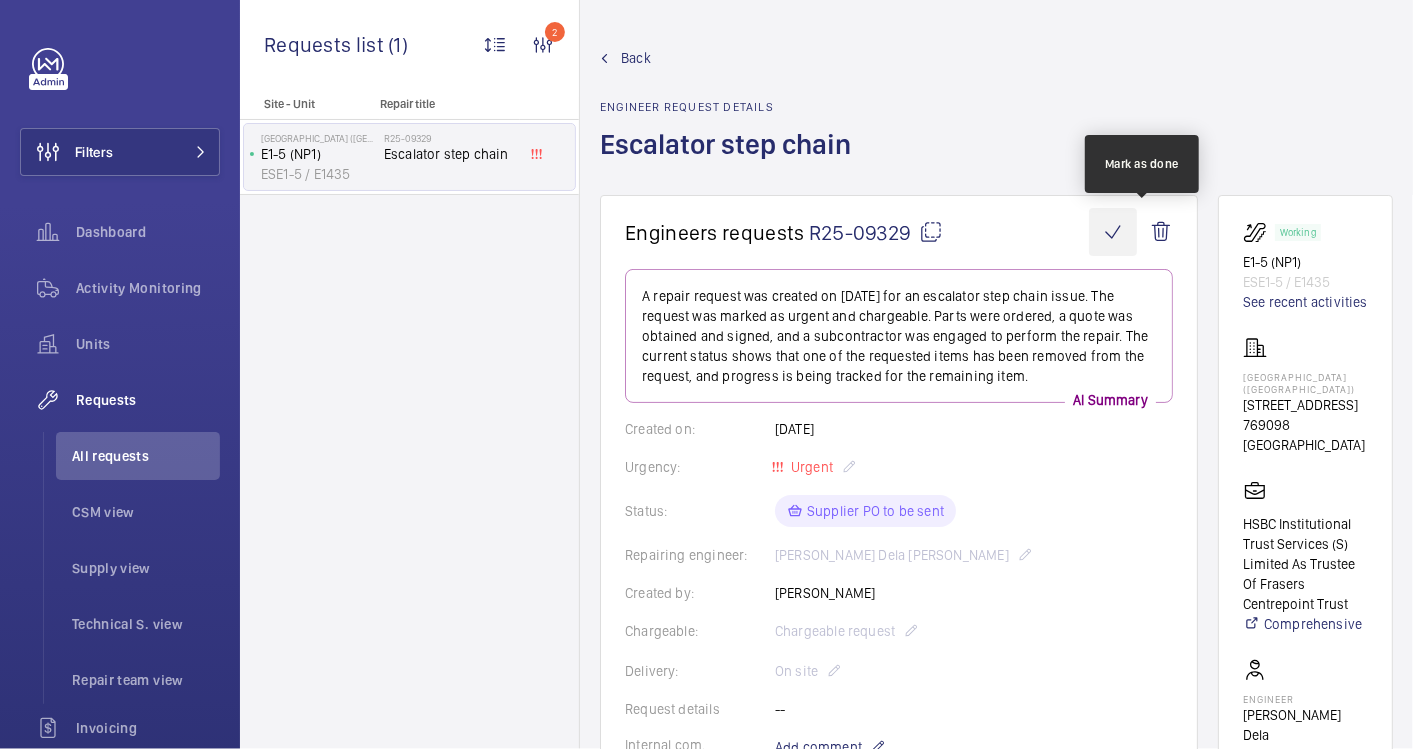 click 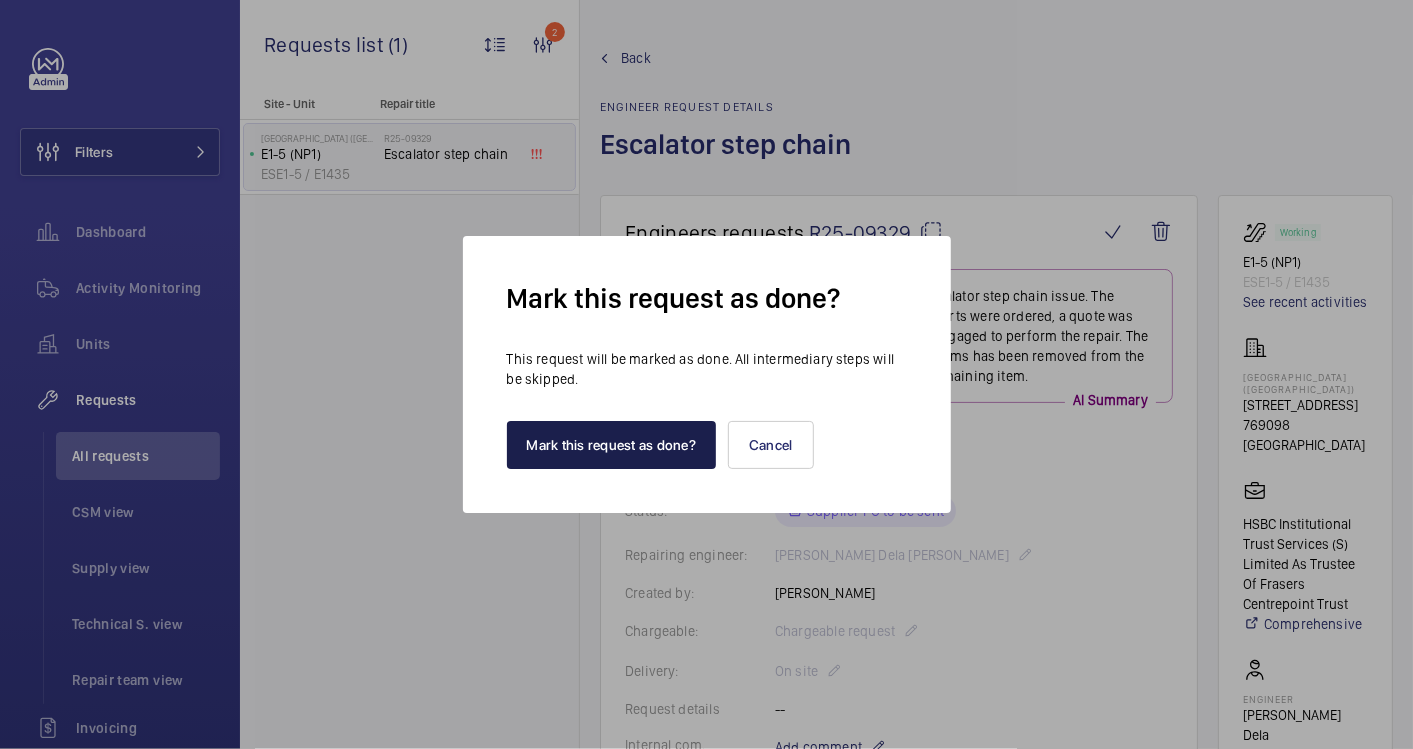 click on "Mark this request as done?" at bounding box center (612, 445) 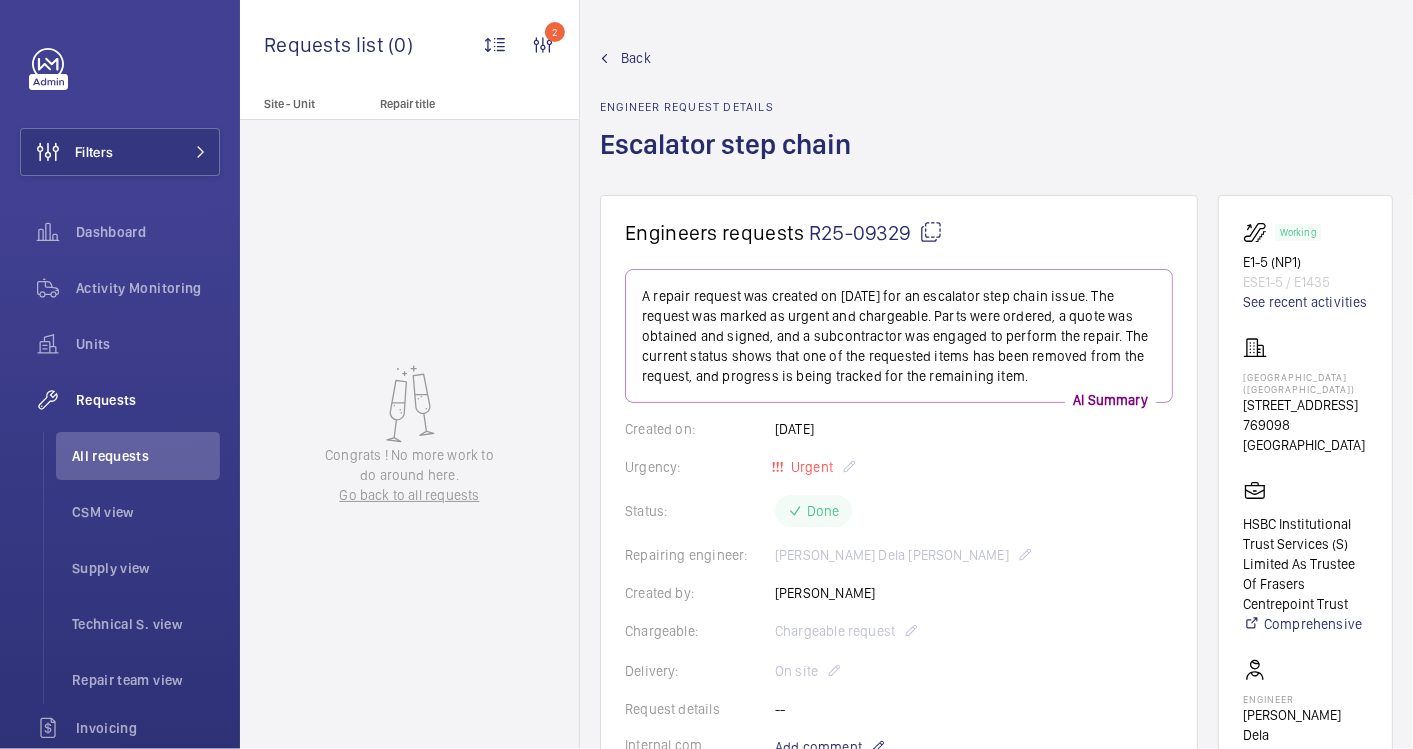click on "Back" 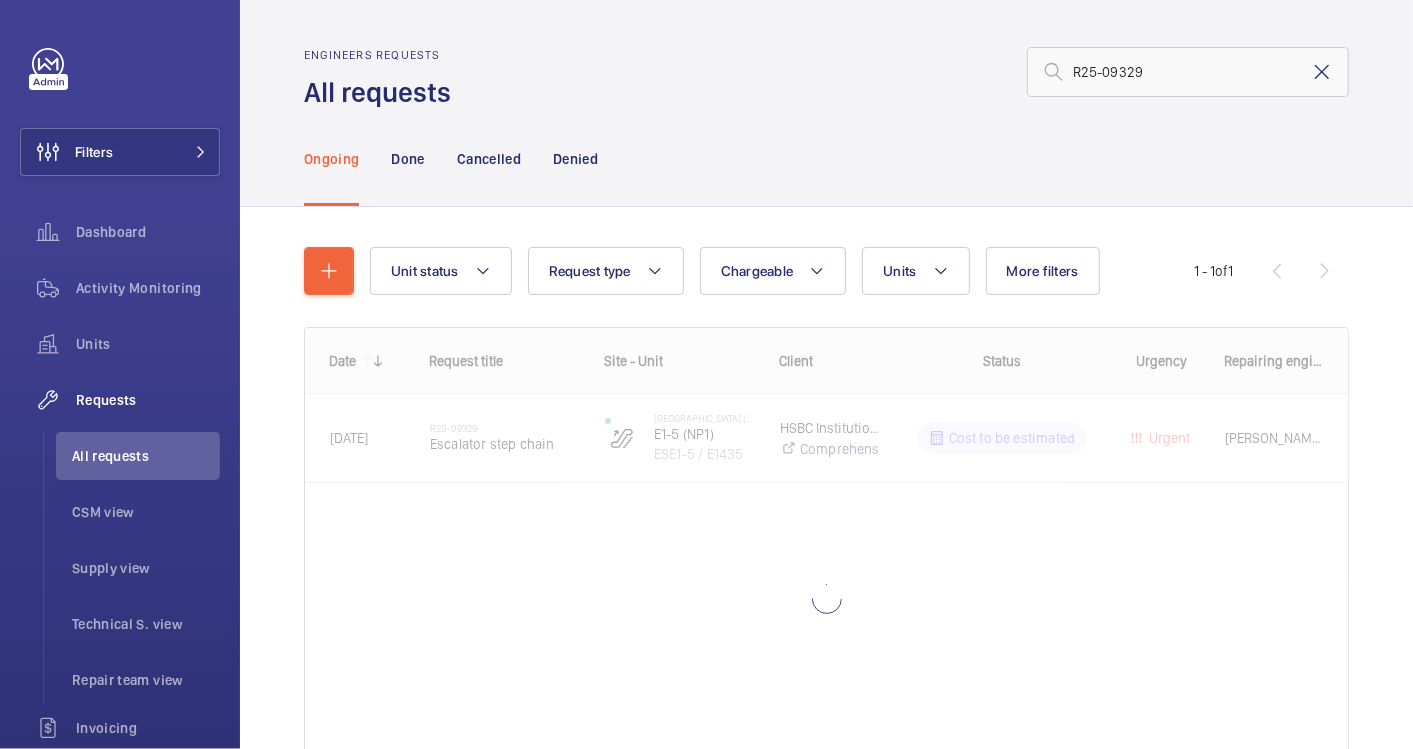 click 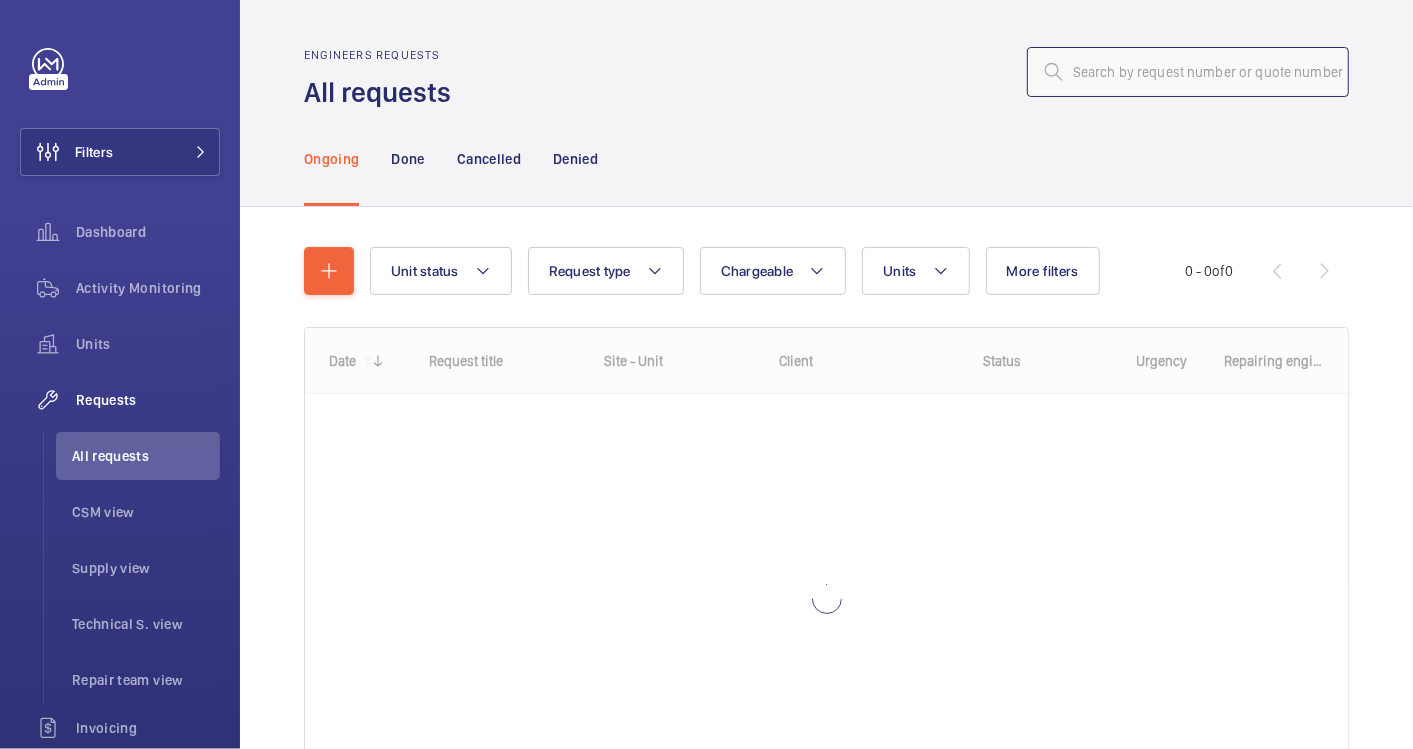 click 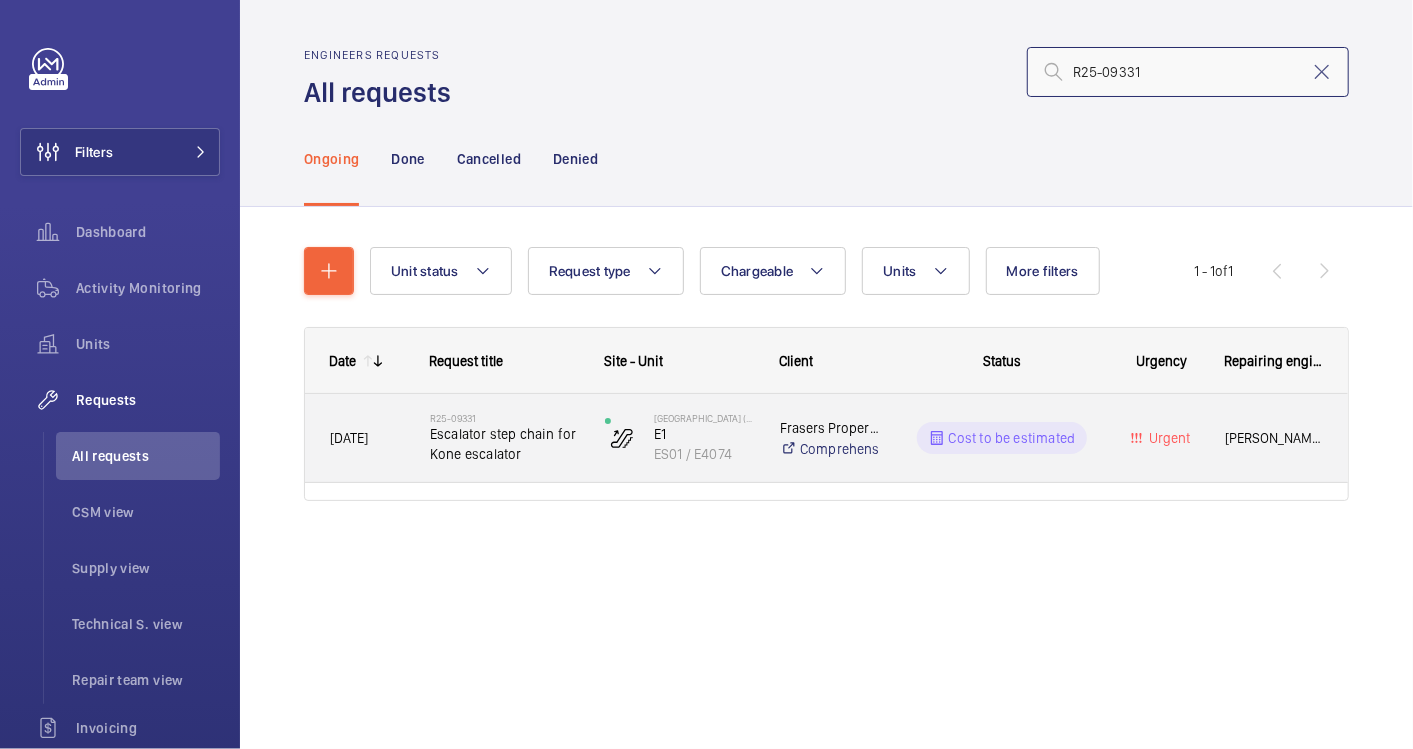 type on "R25-09331" 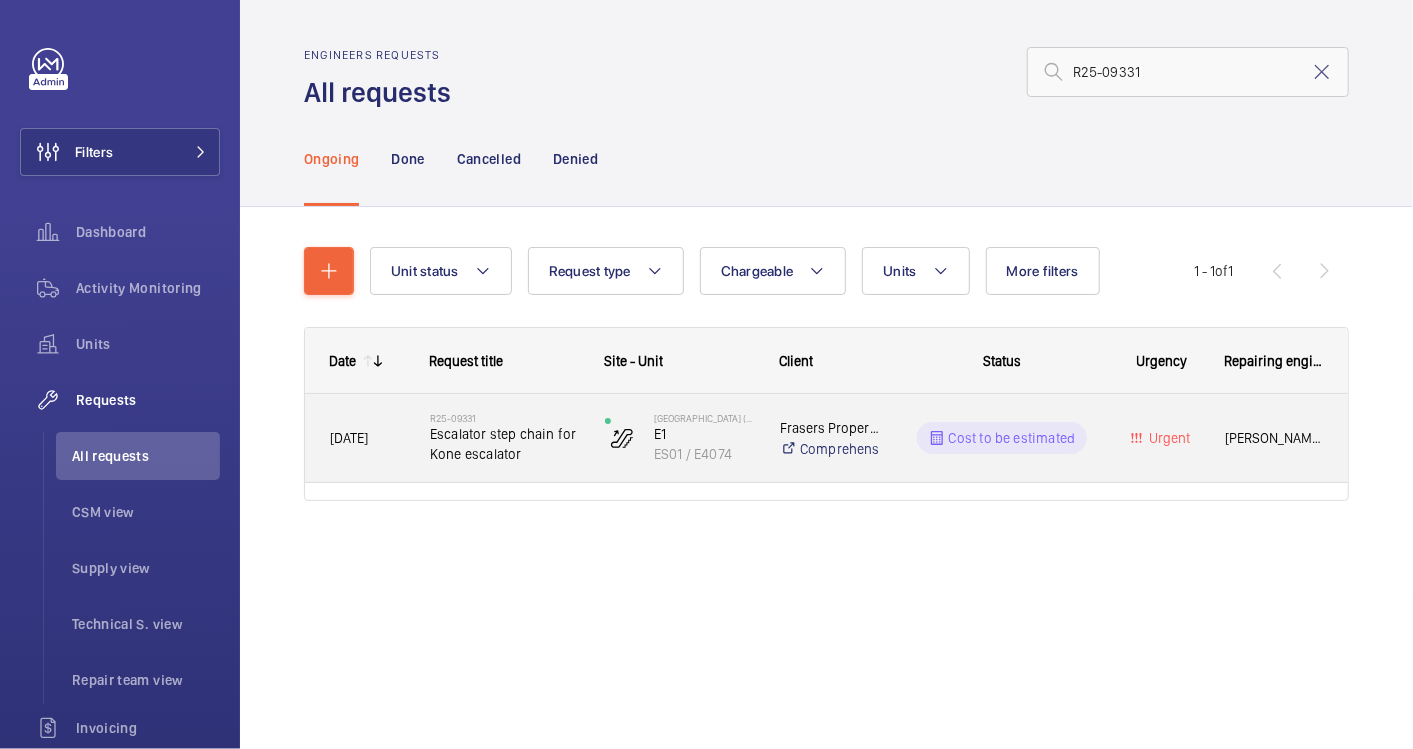 click on "Escalator step chain for Kone escalator" 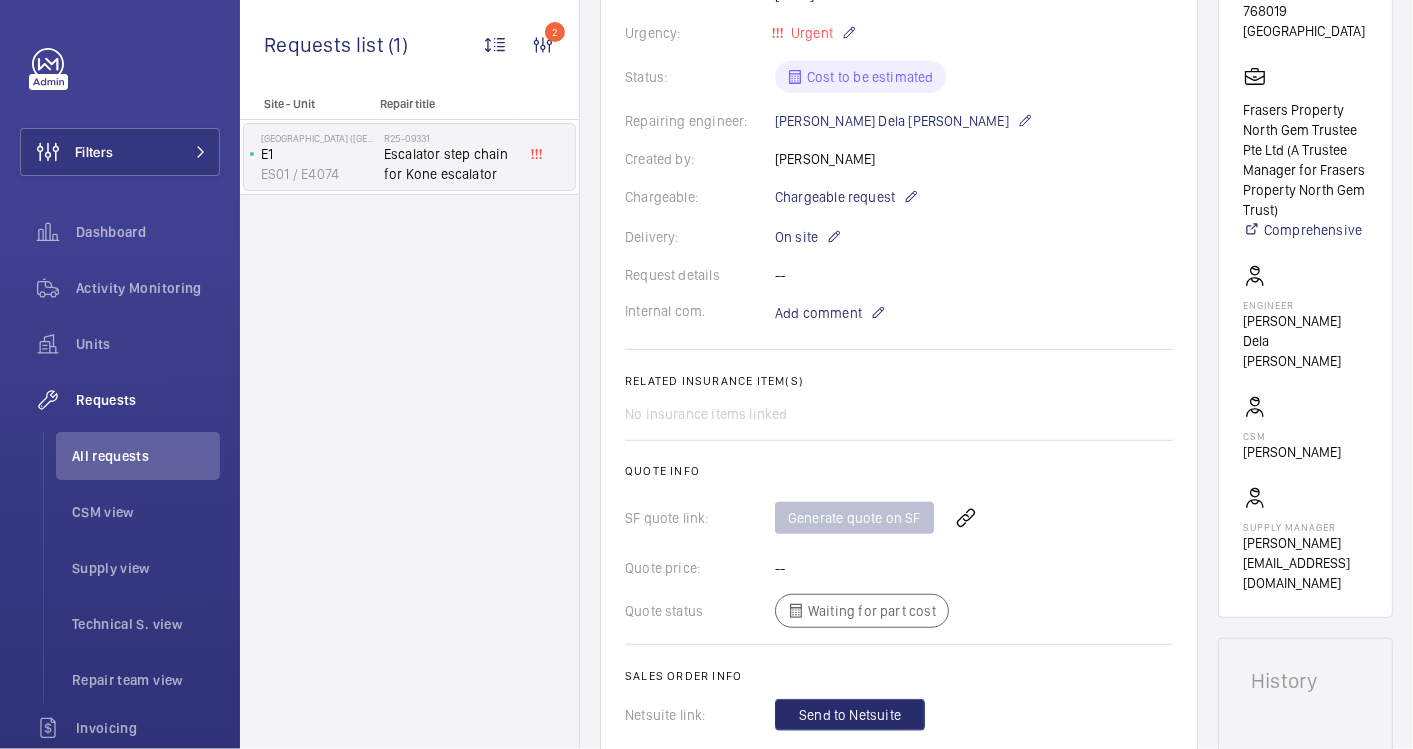scroll, scrollTop: 555, scrollLeft: 0, axis: vertical 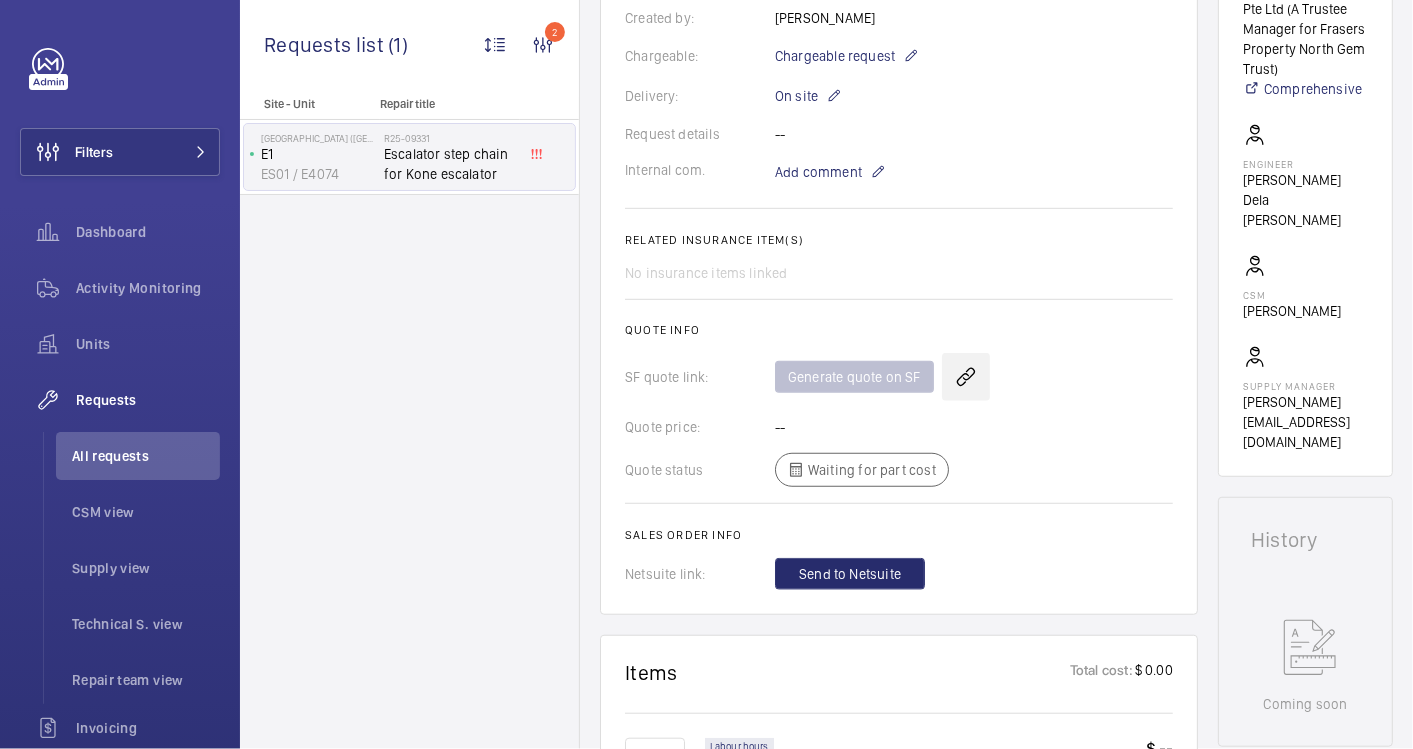 click 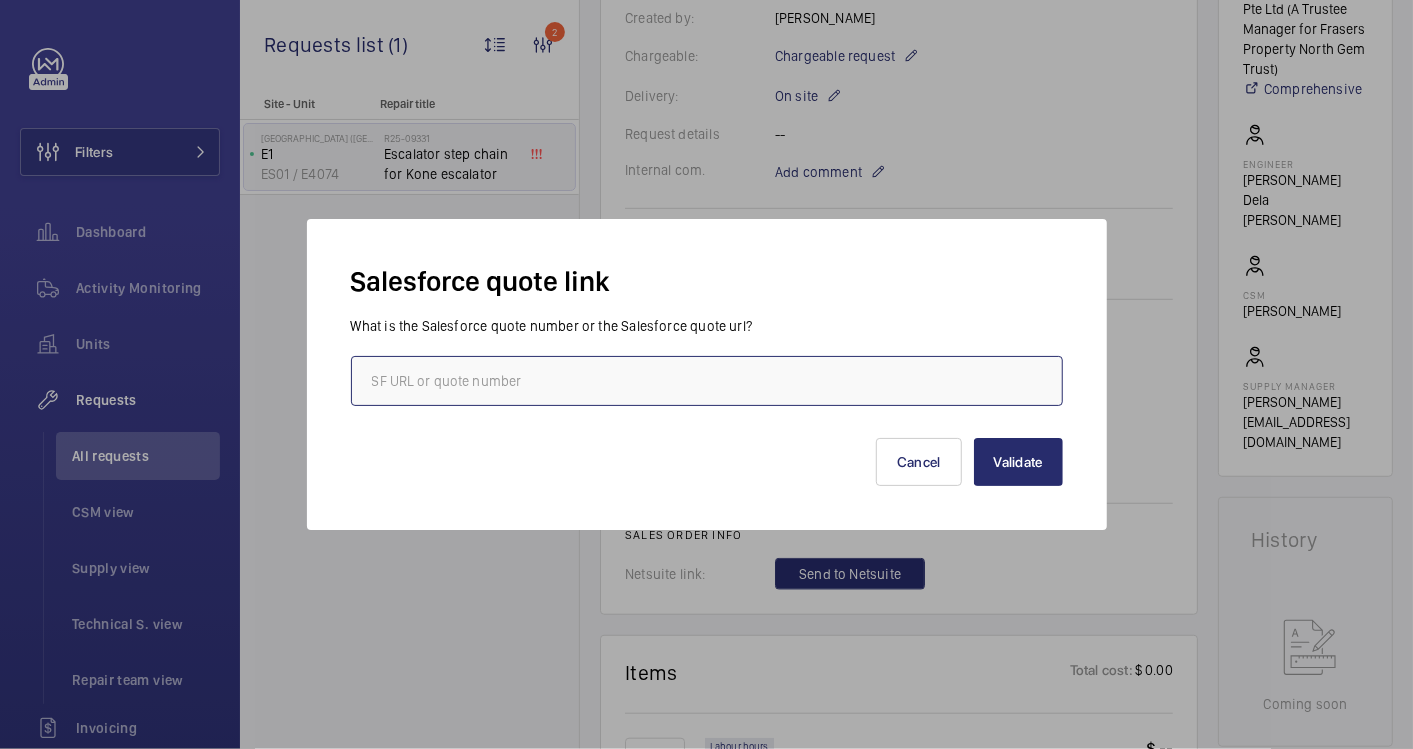 click at bounding box center (707, 381) 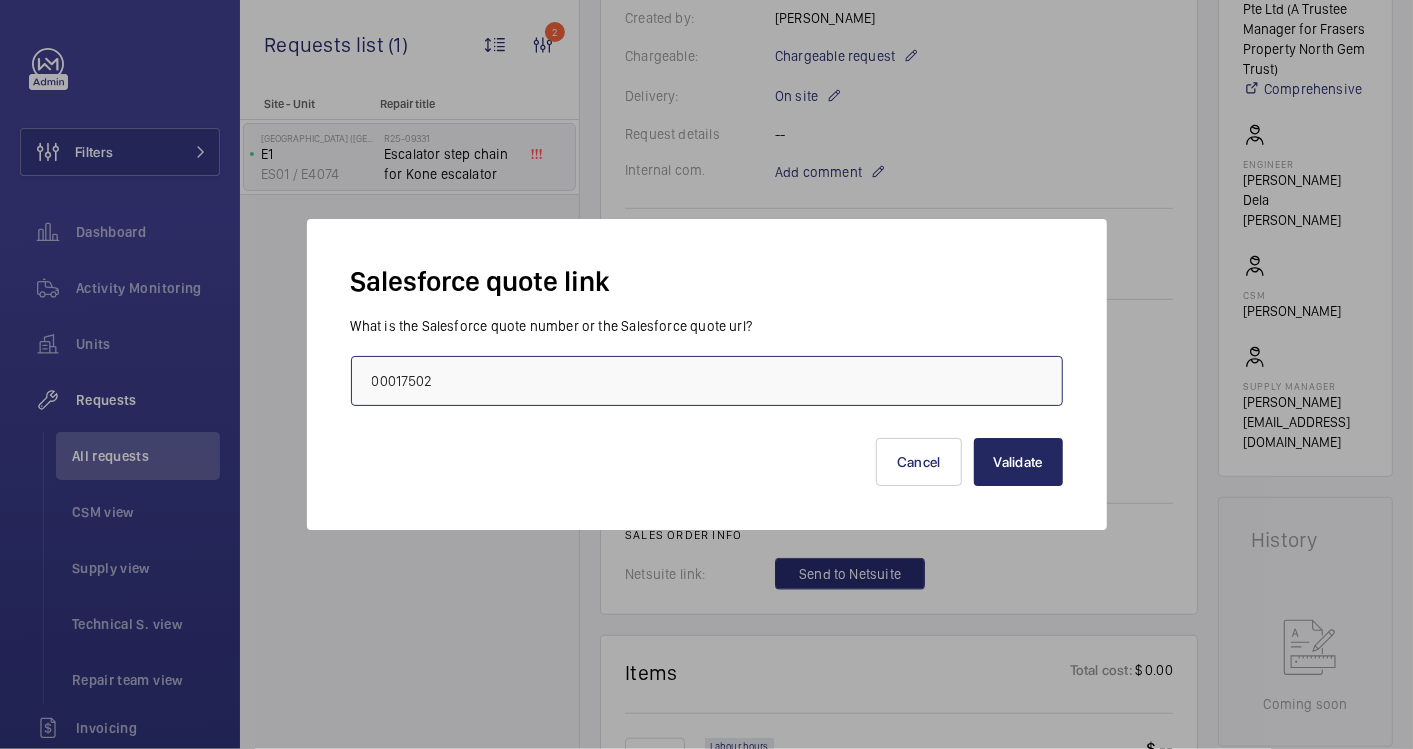 type on "00017502" 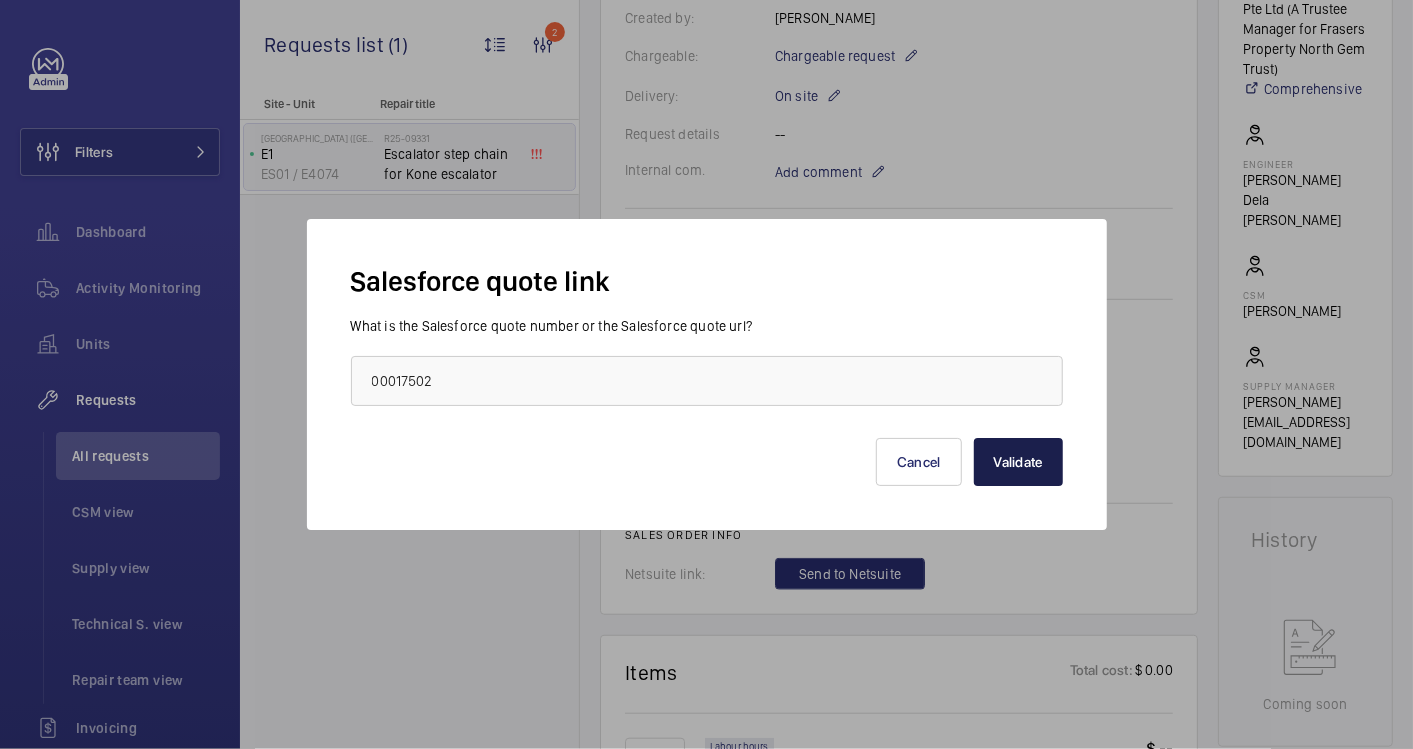 click on "Validate" at bounding box center (1018, 462) 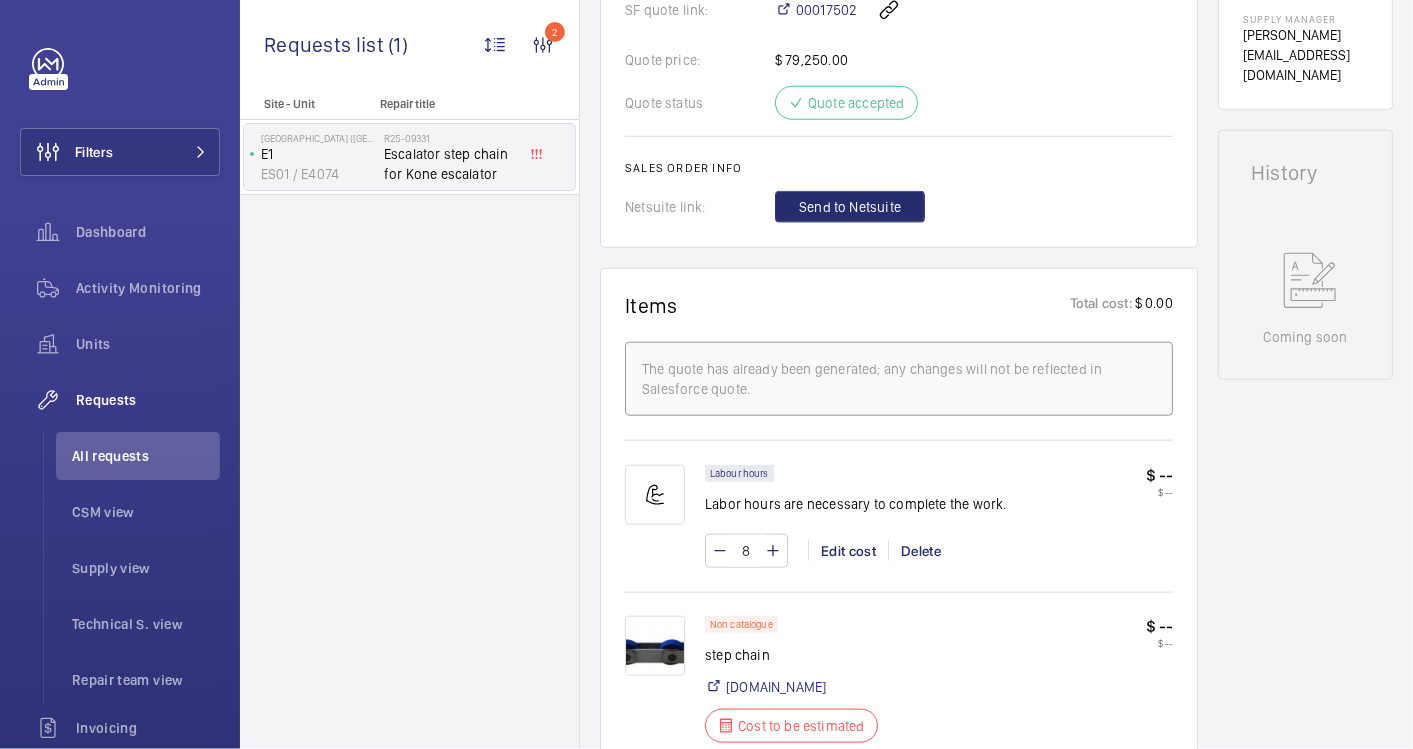 scroll, scrollTop: 1171, scrollLeft: 0, axis: vertical 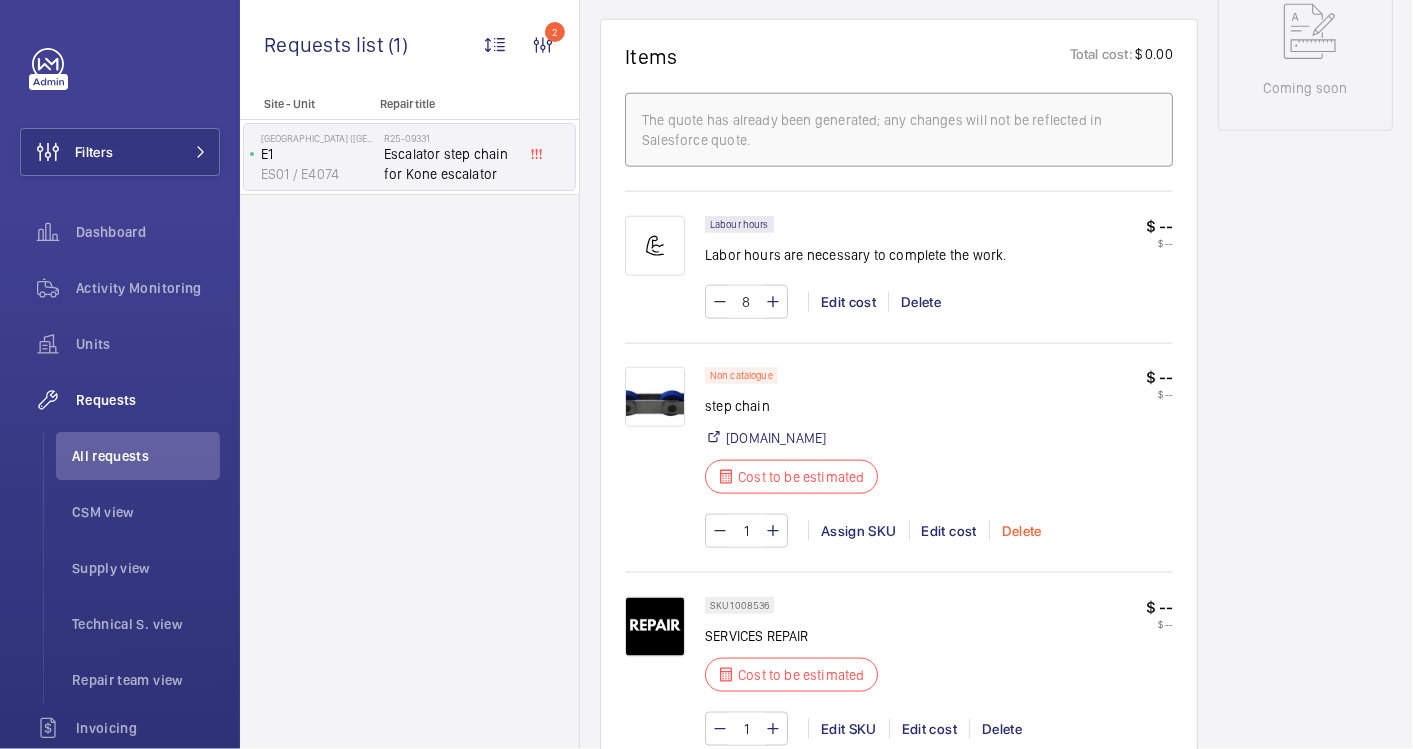click on "Delete" 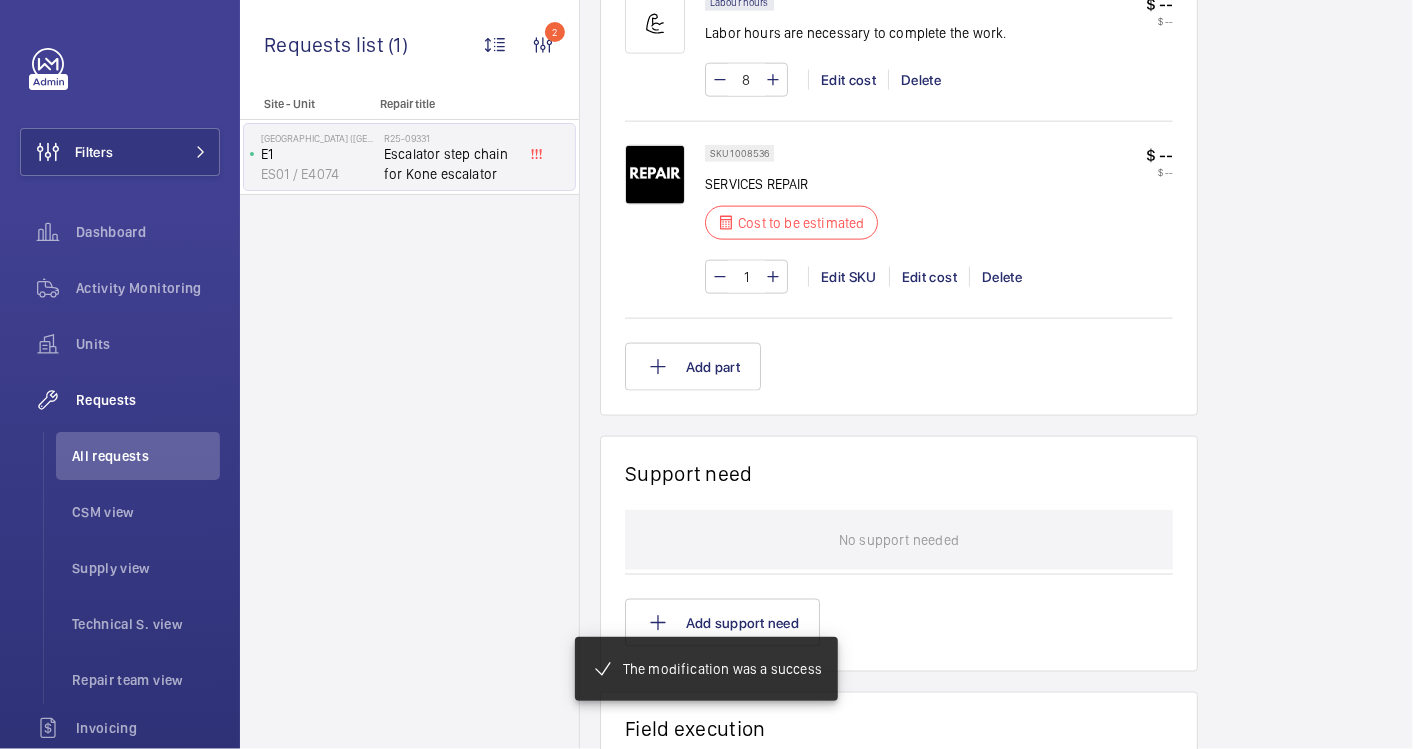 scroll, scrollTop: 1060, scrollLeft: 0, axis: vertical 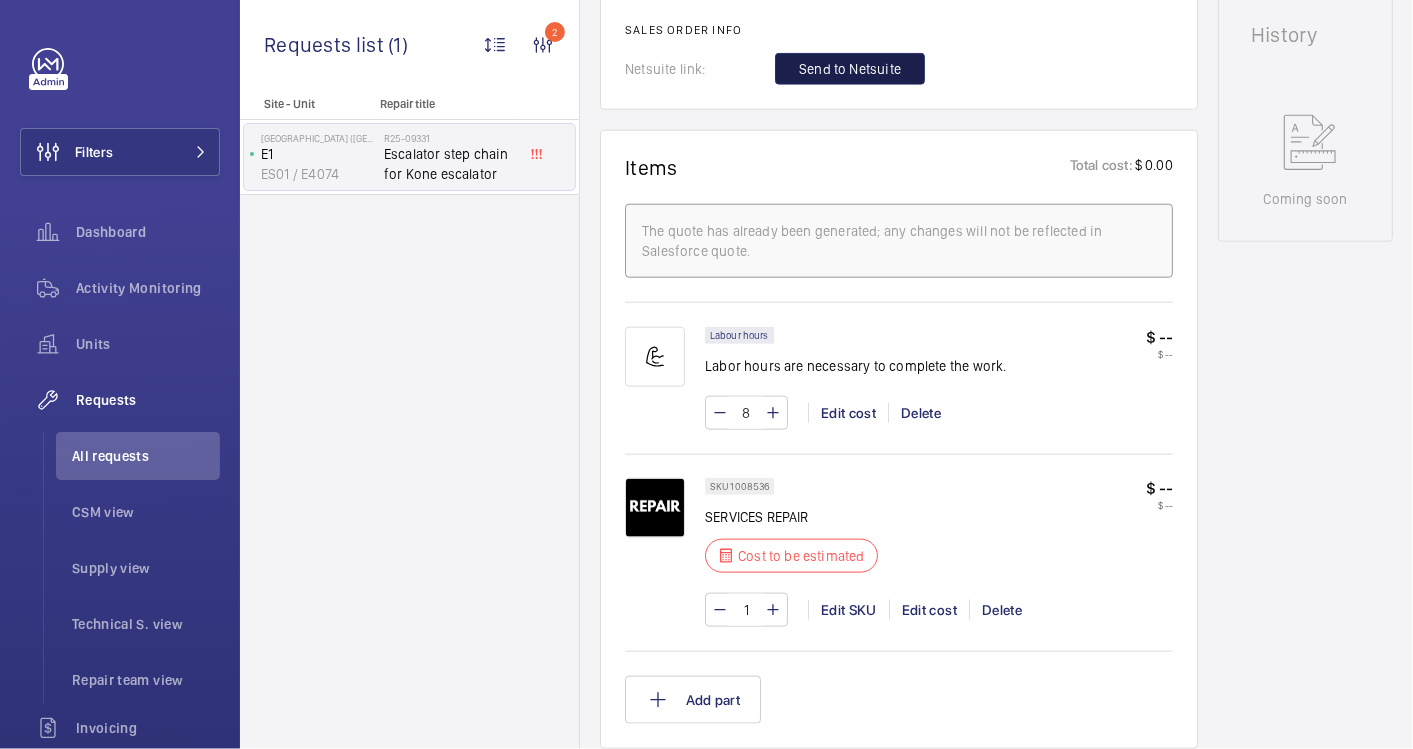 click on "Send to Netsuite" 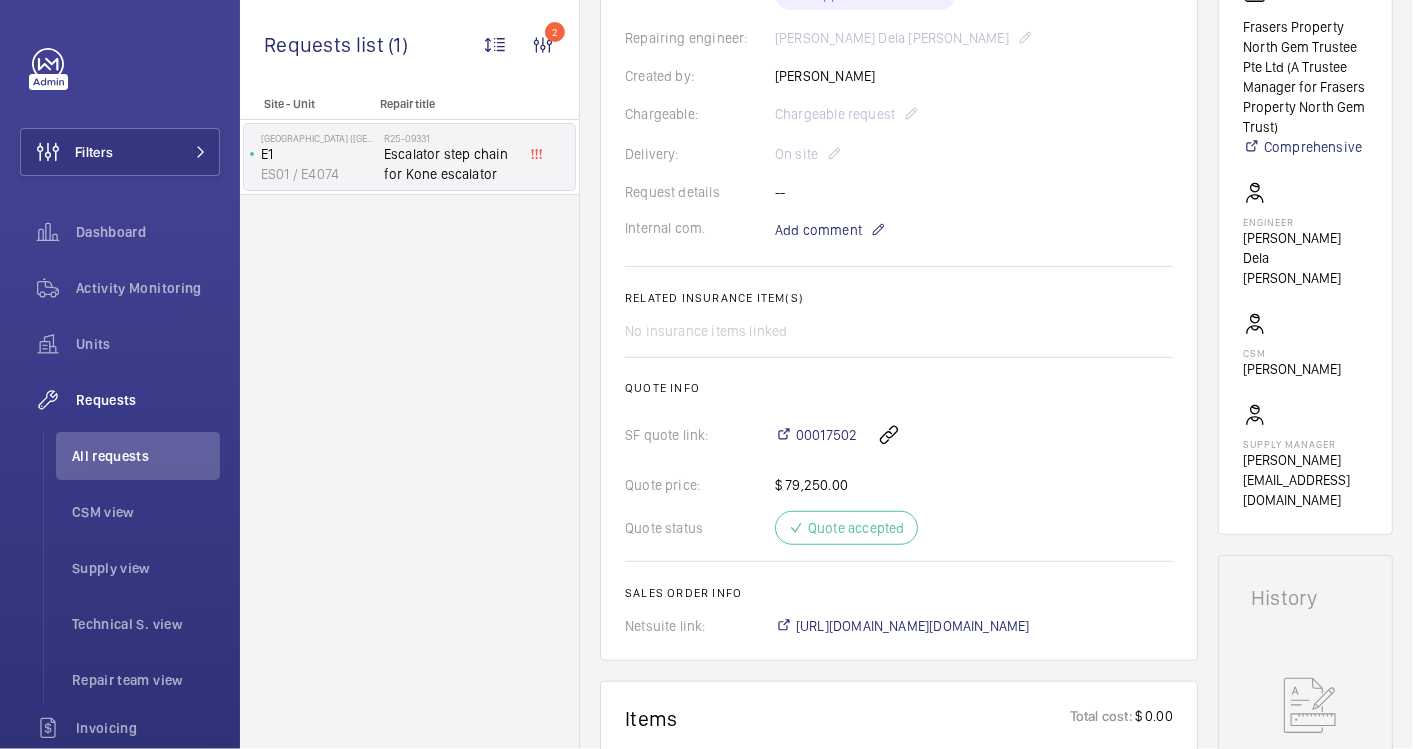 scroll, scrollTop: 888, scrollLeft: 0, axis: vertical 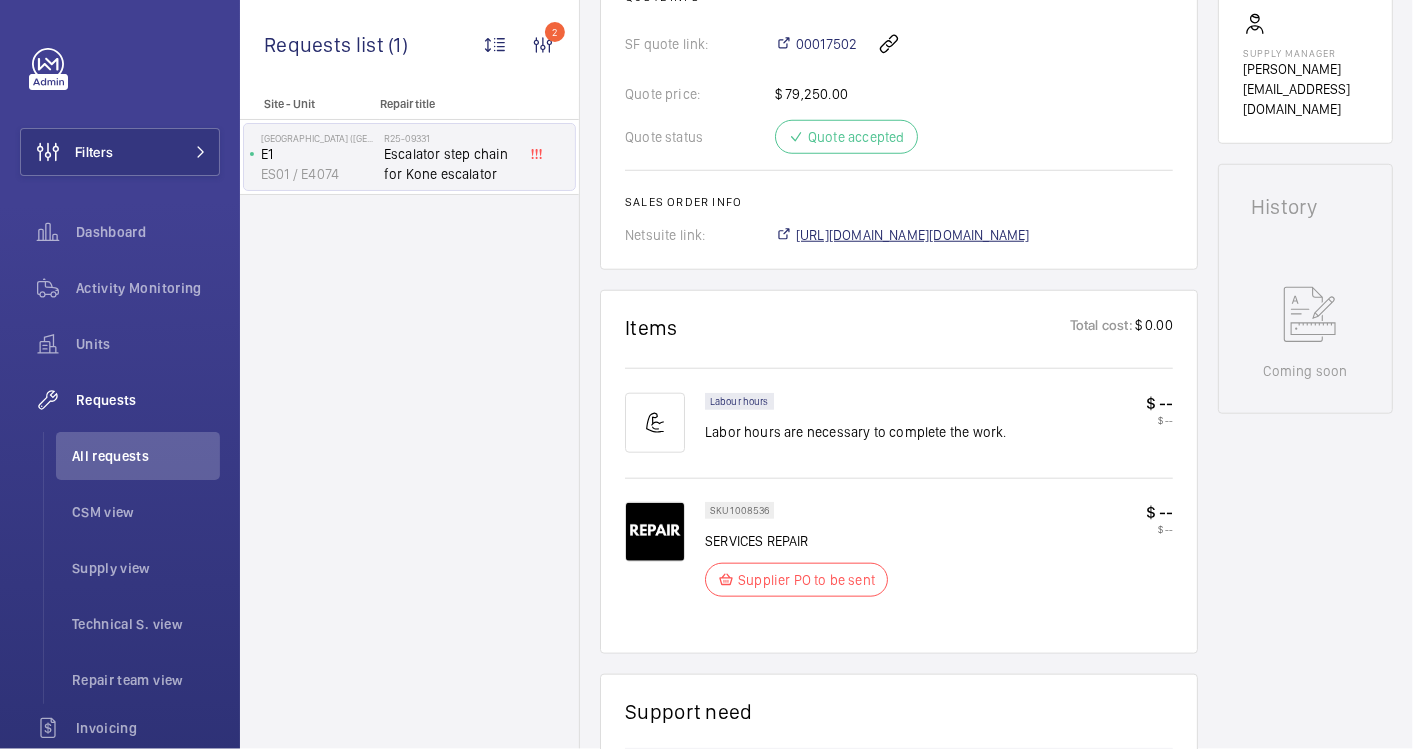 click on "https://6461500.app.netsuite.com/app/accounting/transactions/salesord.nl?id=2792085" 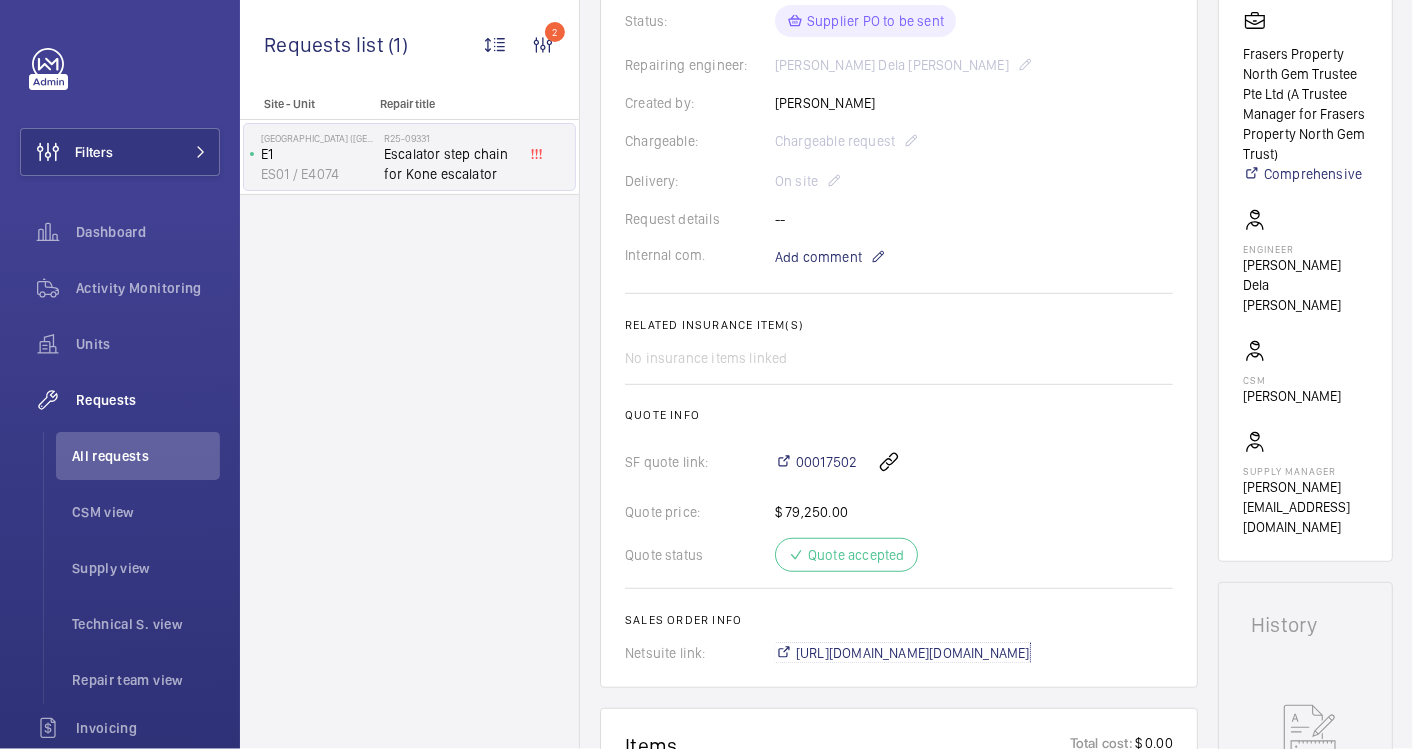 scroll, scrollTop: 444, scrollLeft: 0, axis: vertical 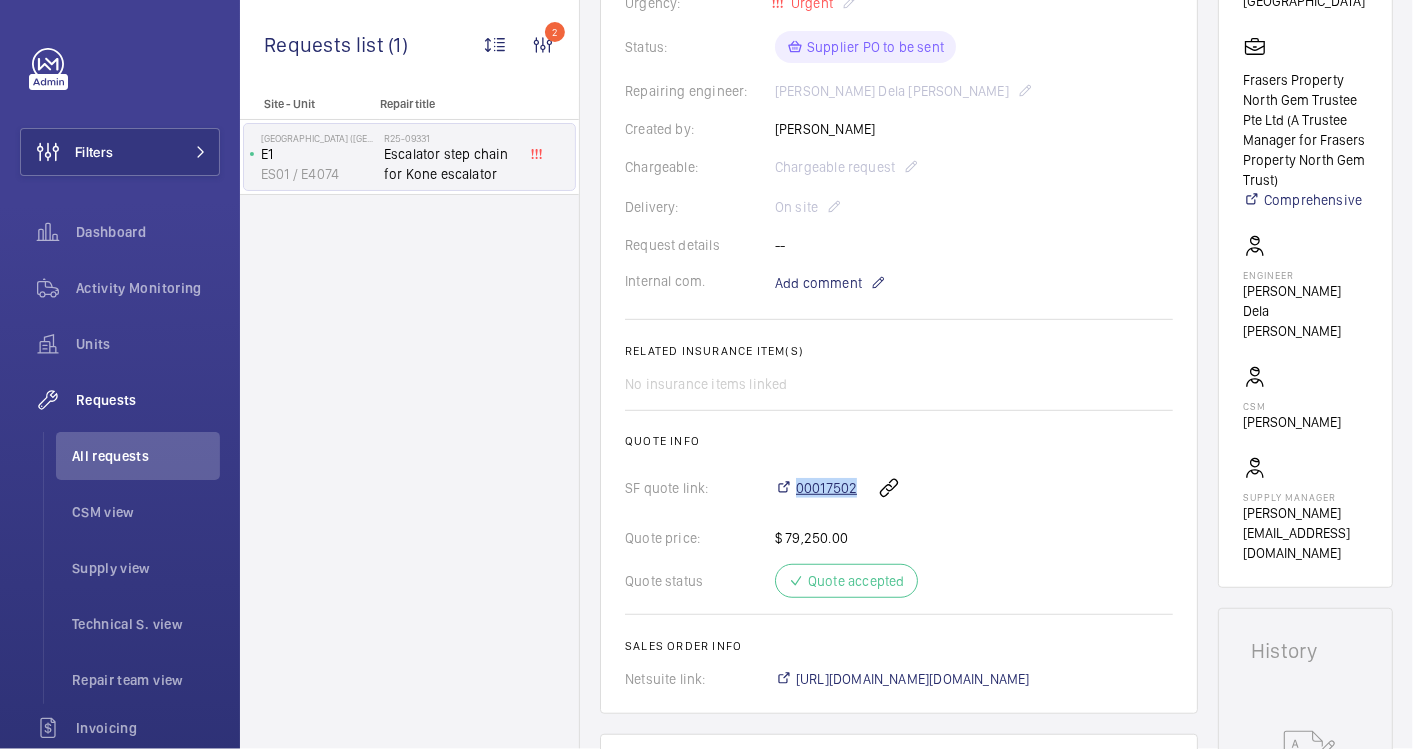 drag, startPoint x: 857, startPoint y: 450, endPoint x: 791, endPoint y: 460, distance: 66.75328 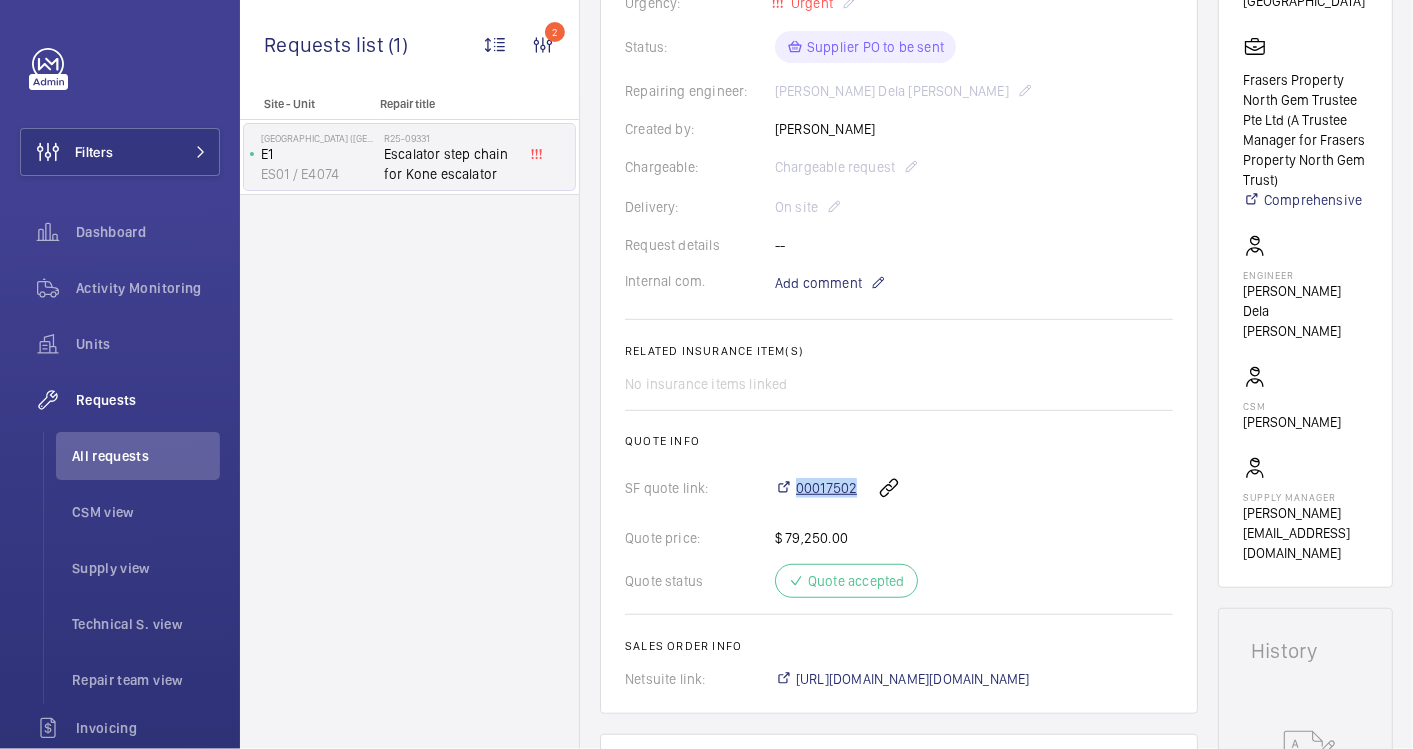 copy on "00017502" 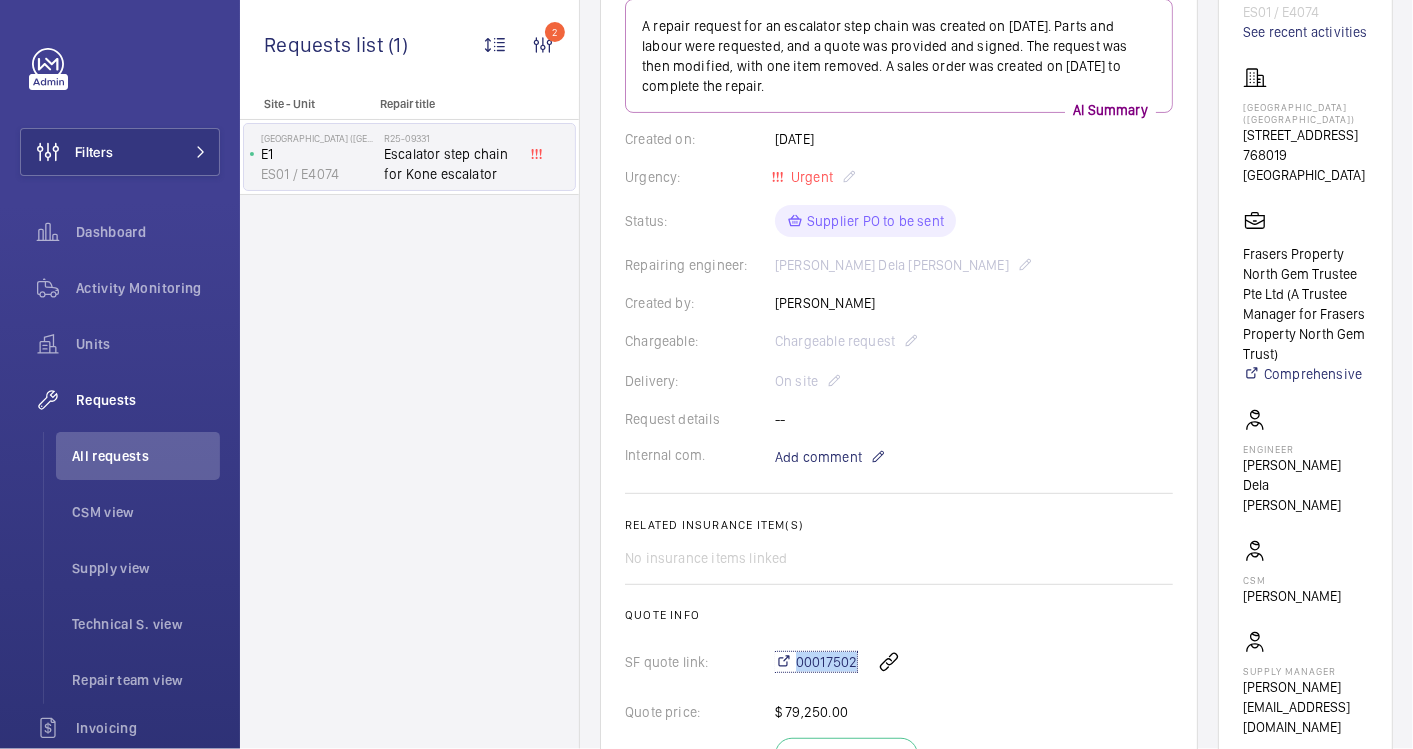 scroll, scrollTop: 222, scrollLeft: 0, axis: vertical 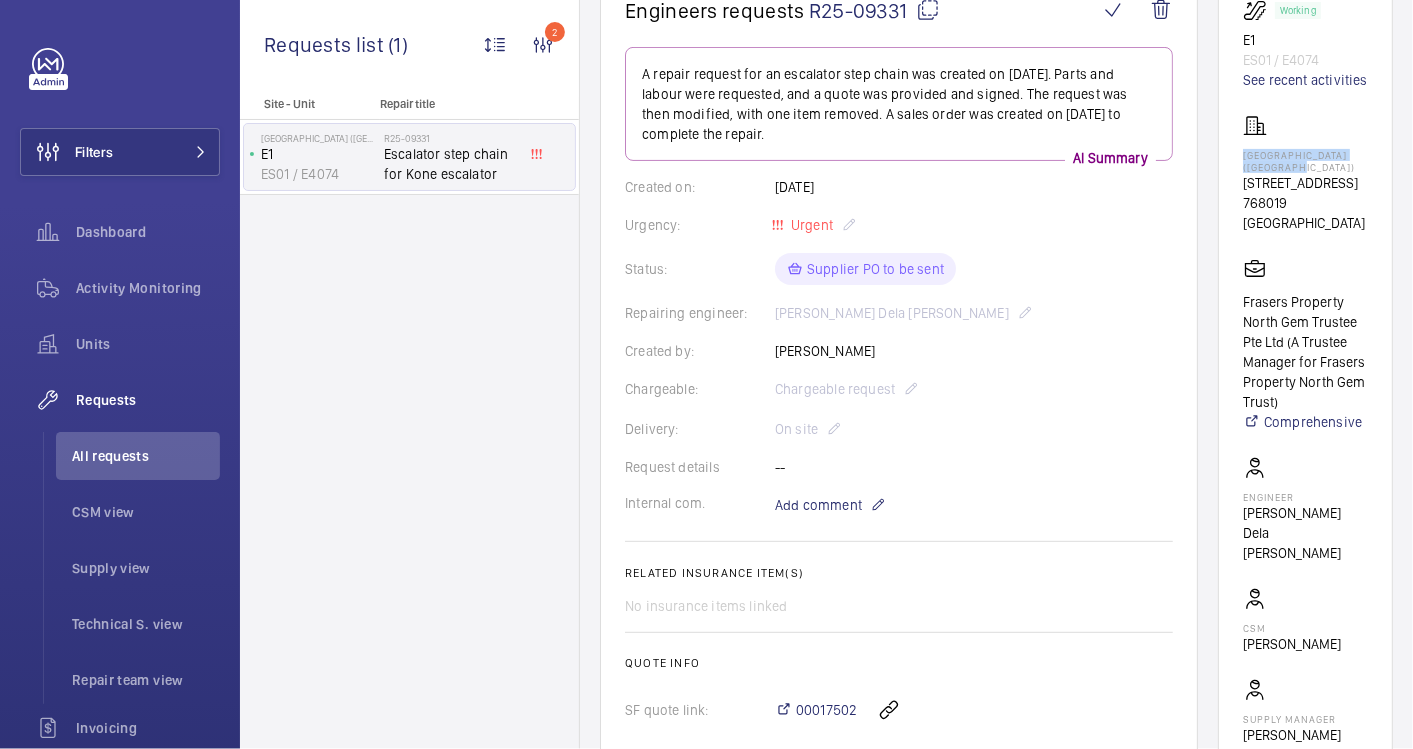 drag, startPoint x: 1353, startPoint y: 185, endPoint x: 1274, endPoint y: 174, distance: 79.762146 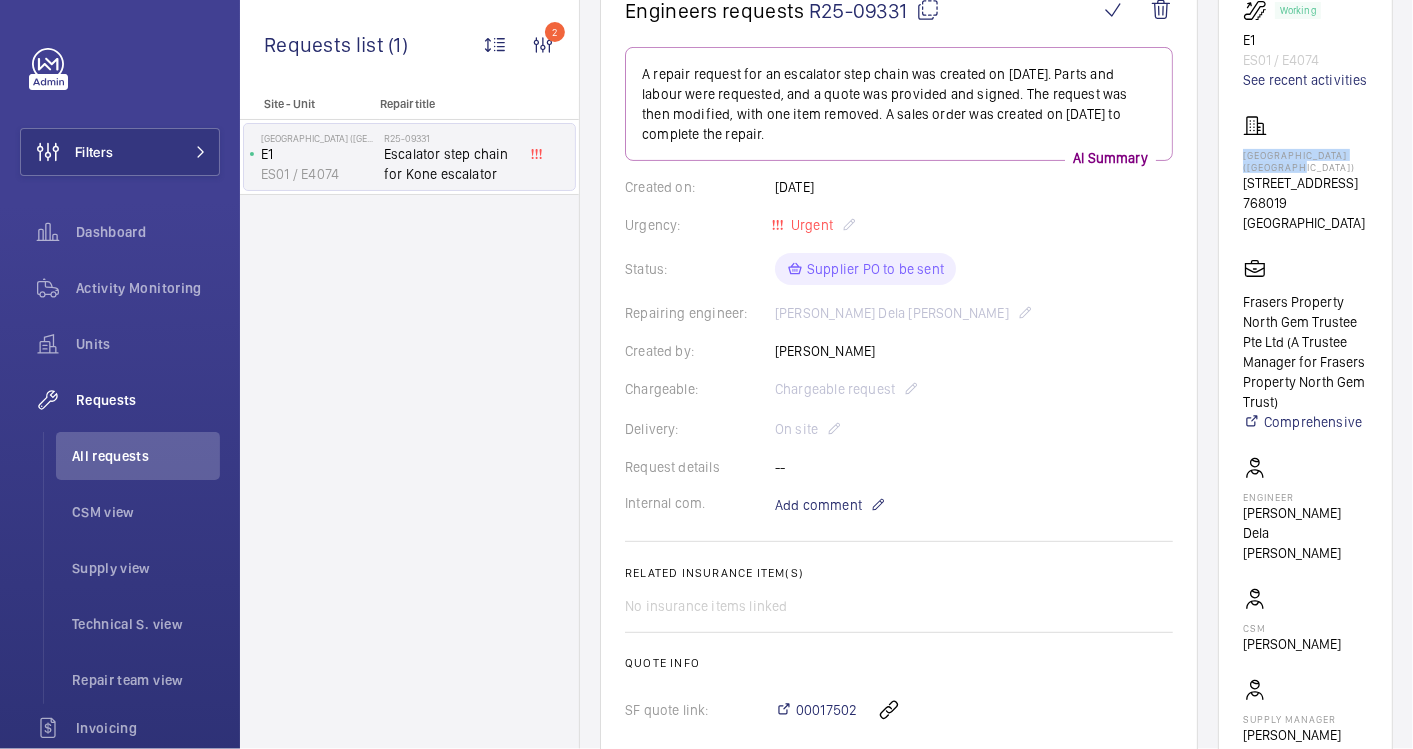 copy on "[GEOGRAPHIC_DATA] ([GEOGRAPHIC_DATA])" 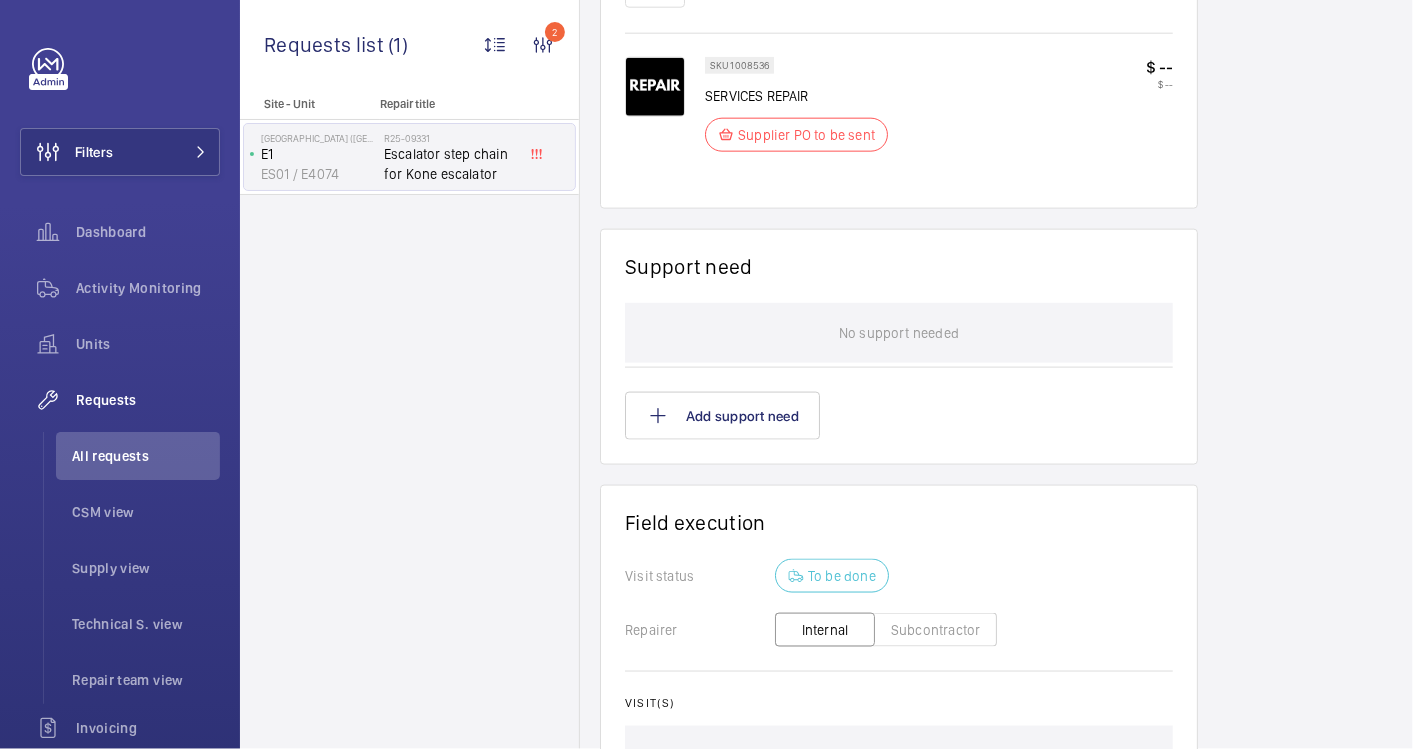 scroll, scrollTop: 1575, scrollLeft: 0, axis: vertical 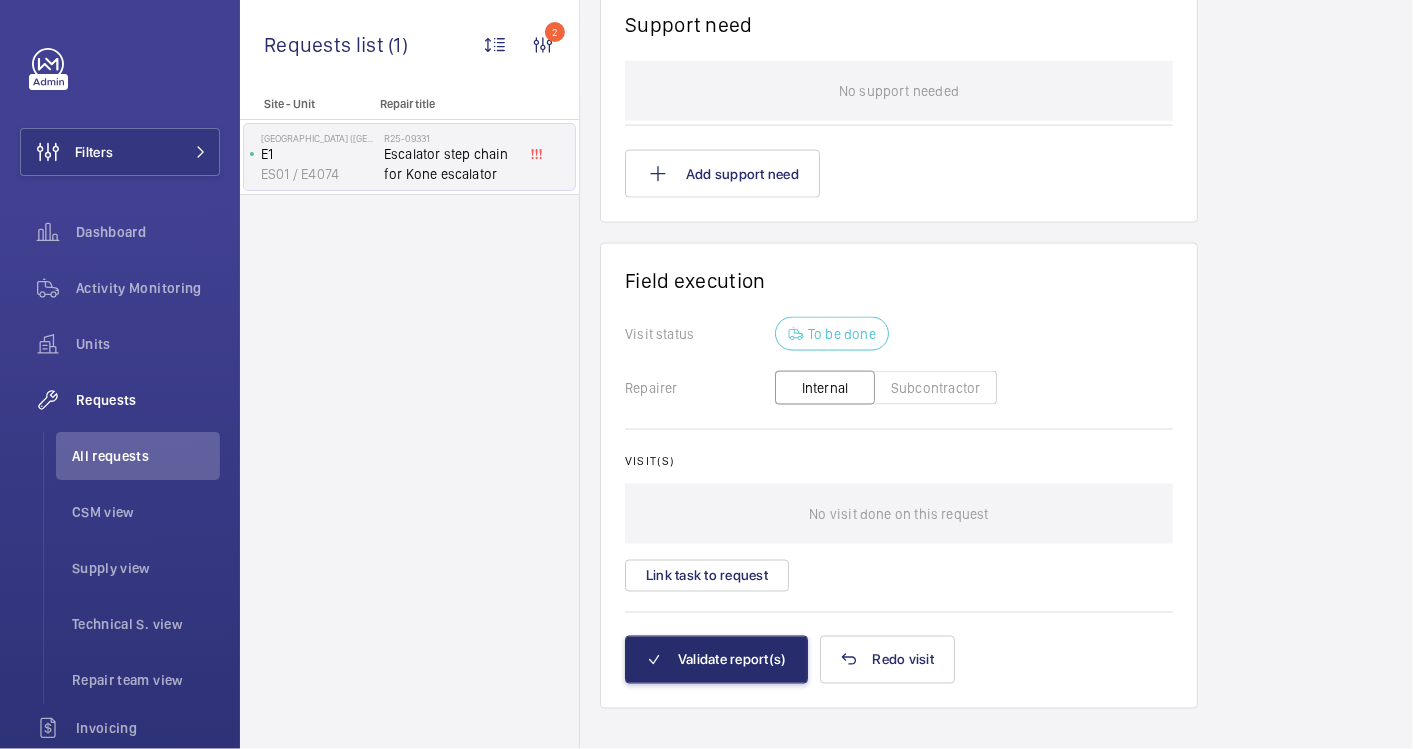 click on "Subcontractor" 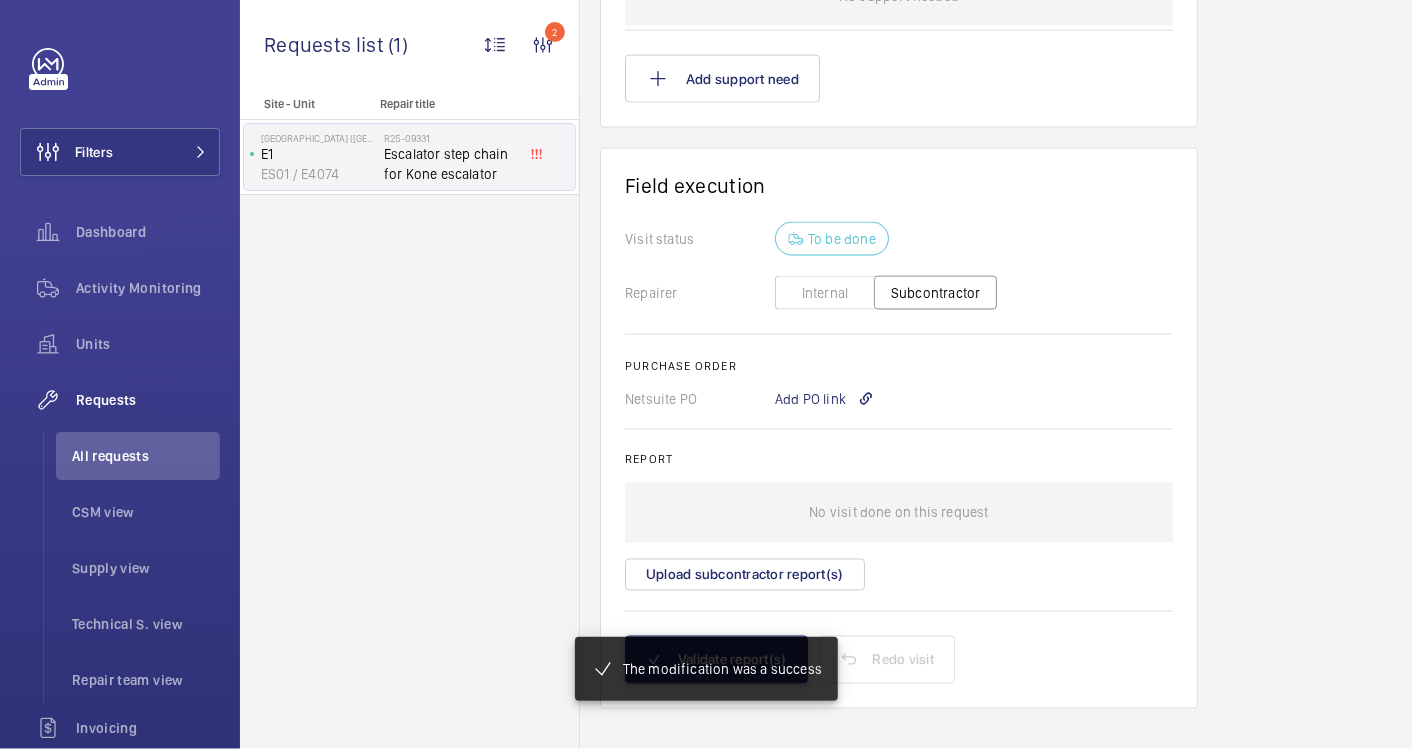 scroll, scrollTop: 1690, scrollLeft: 0, axis: vertical 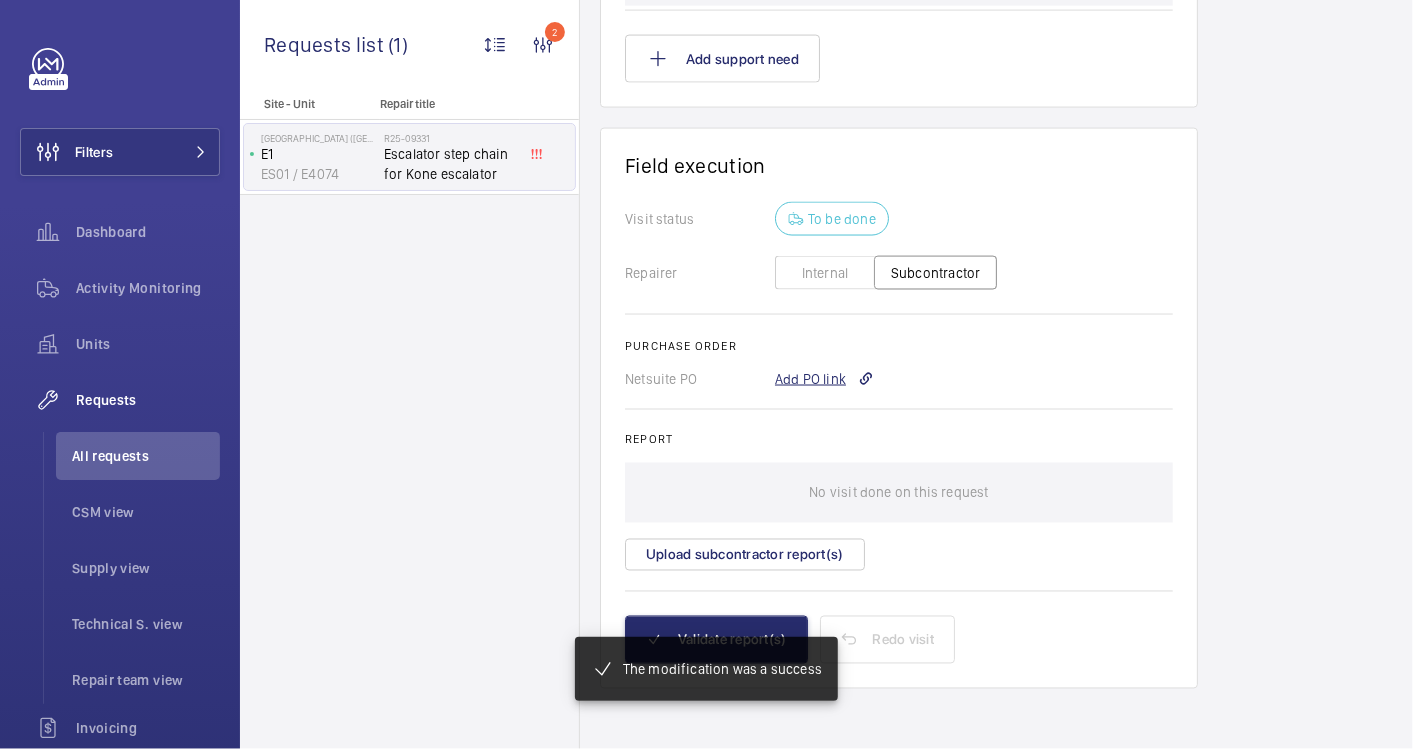 click on "Add PO link" 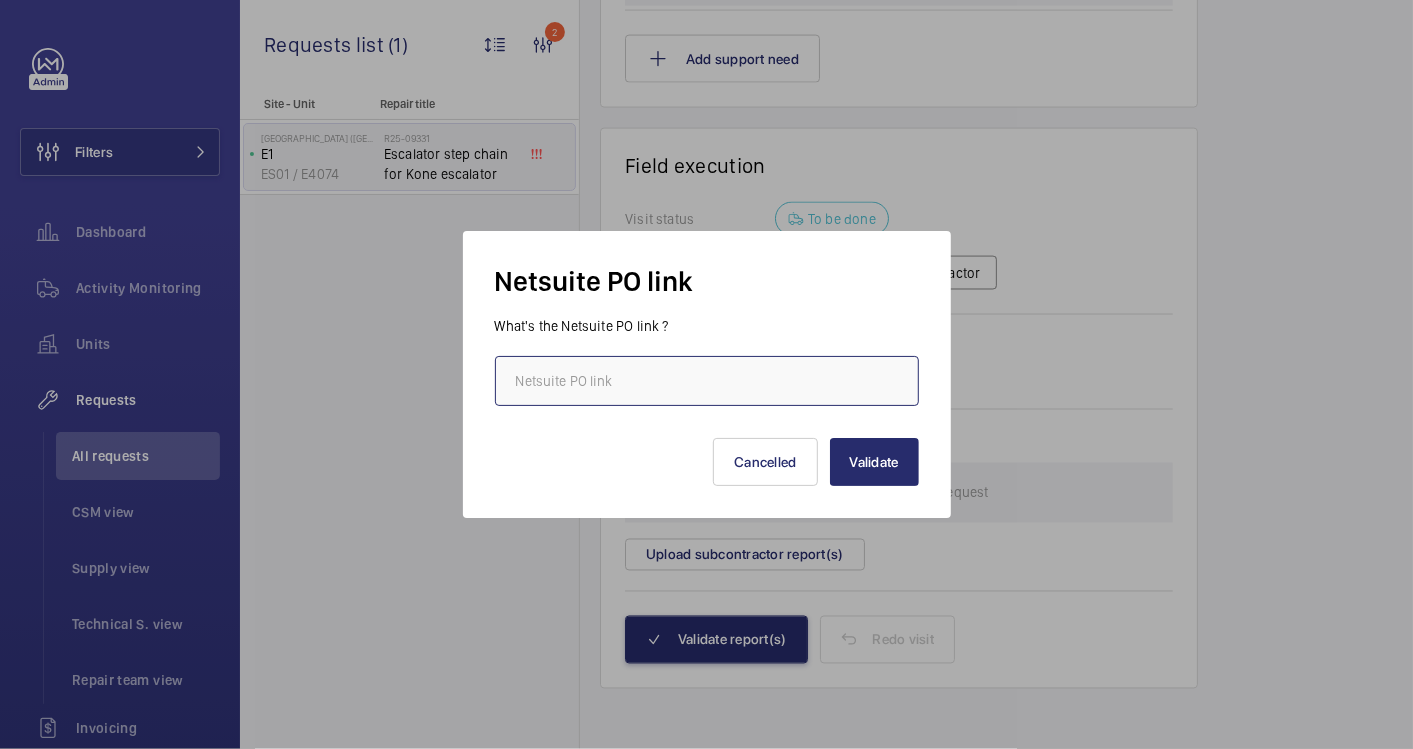 click at bounding box center (707, 381) 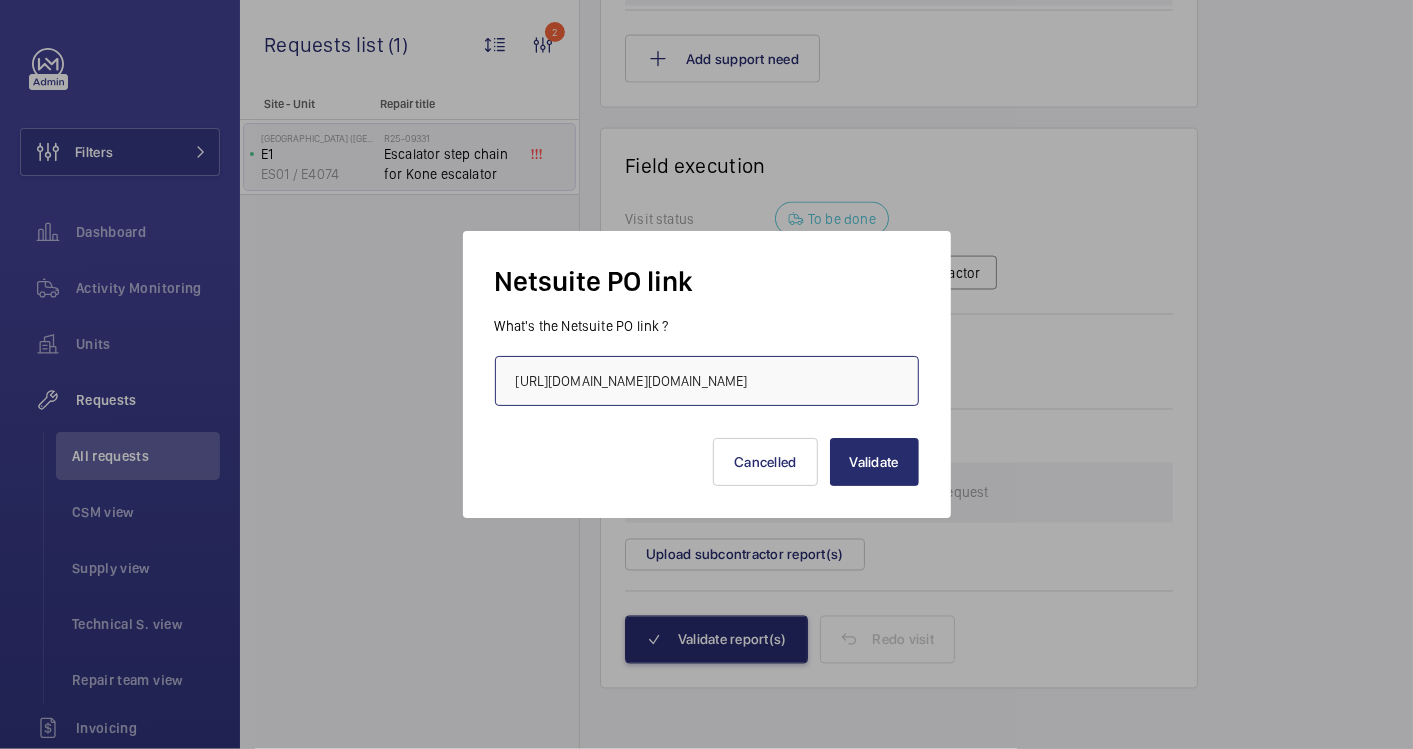 scroll, scrollTop: 0, scrollLeft: 543, axis: horizontal 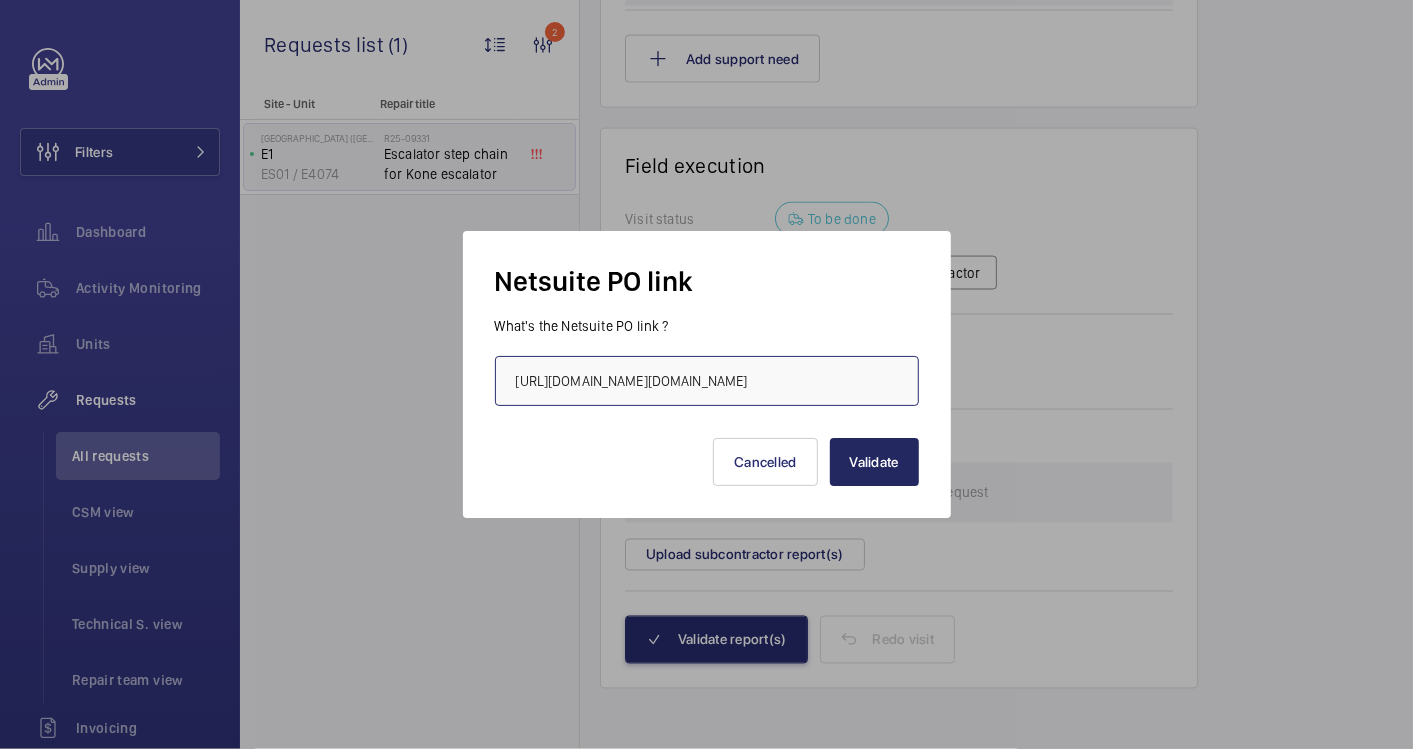 type on "https://6461500.app.netsuite.com/app/accounting/transactions/purchord.nl?id=2792291&compid=6461500&whence=&cmid=1752136857275_5014" 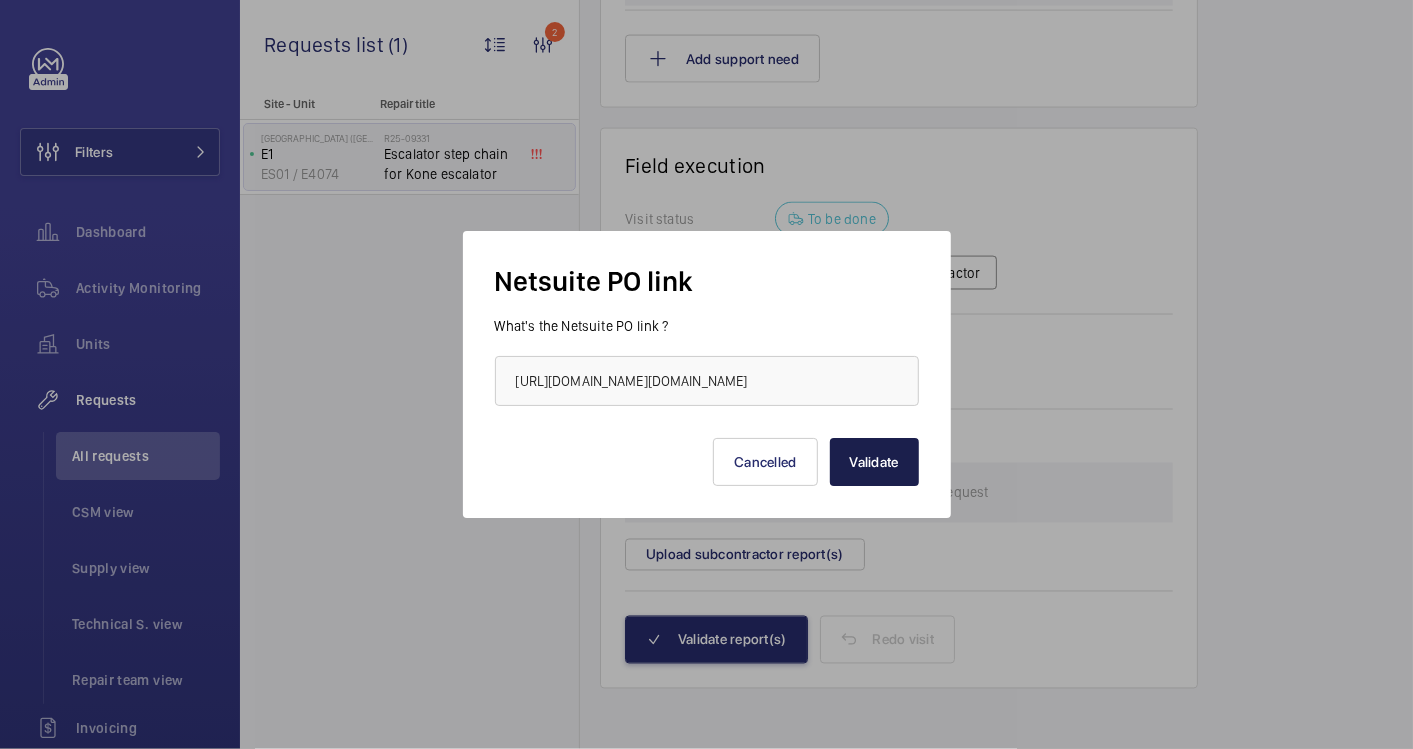 scroll, scrollTop: 0, scrollLeft: 0, axis: both 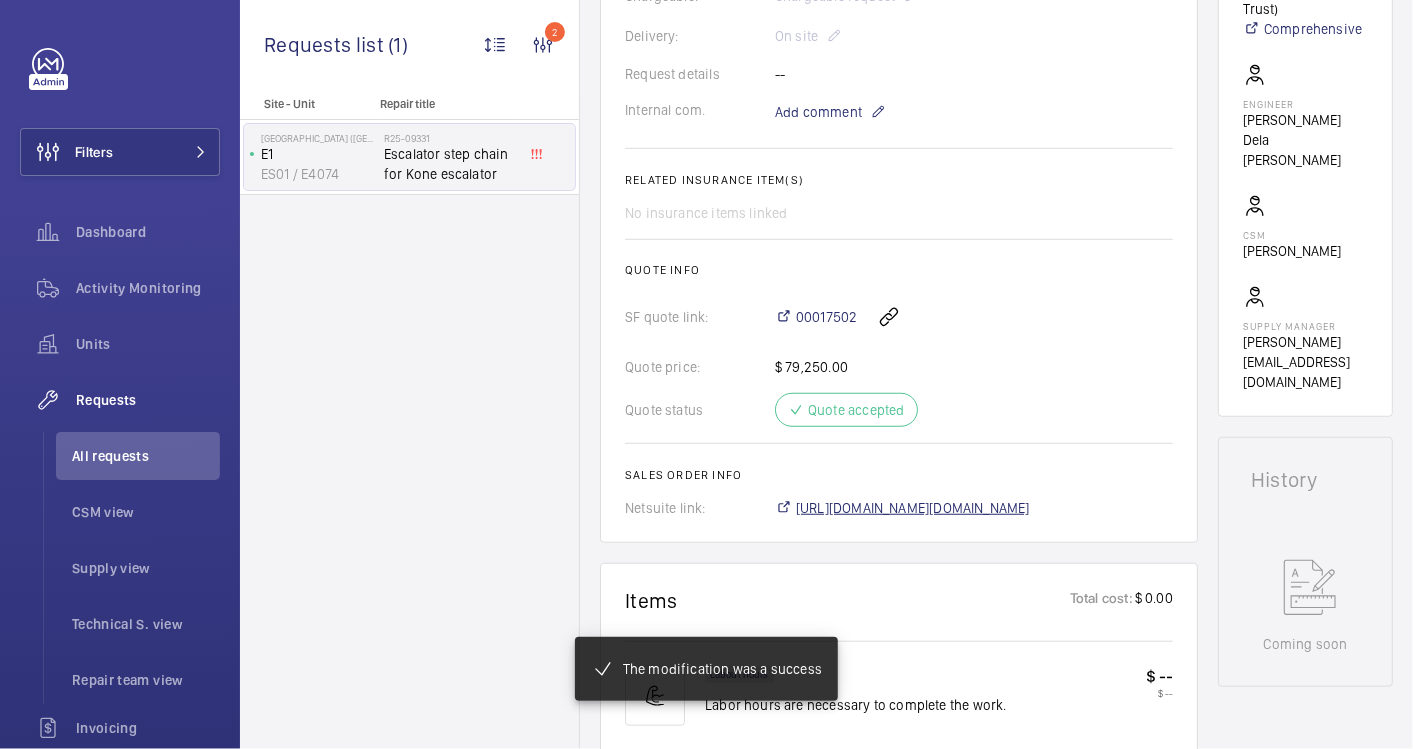 click on "https://6461500.app.netsuite.com/app/accounting/transactions/salesord.nl?id=2792085" 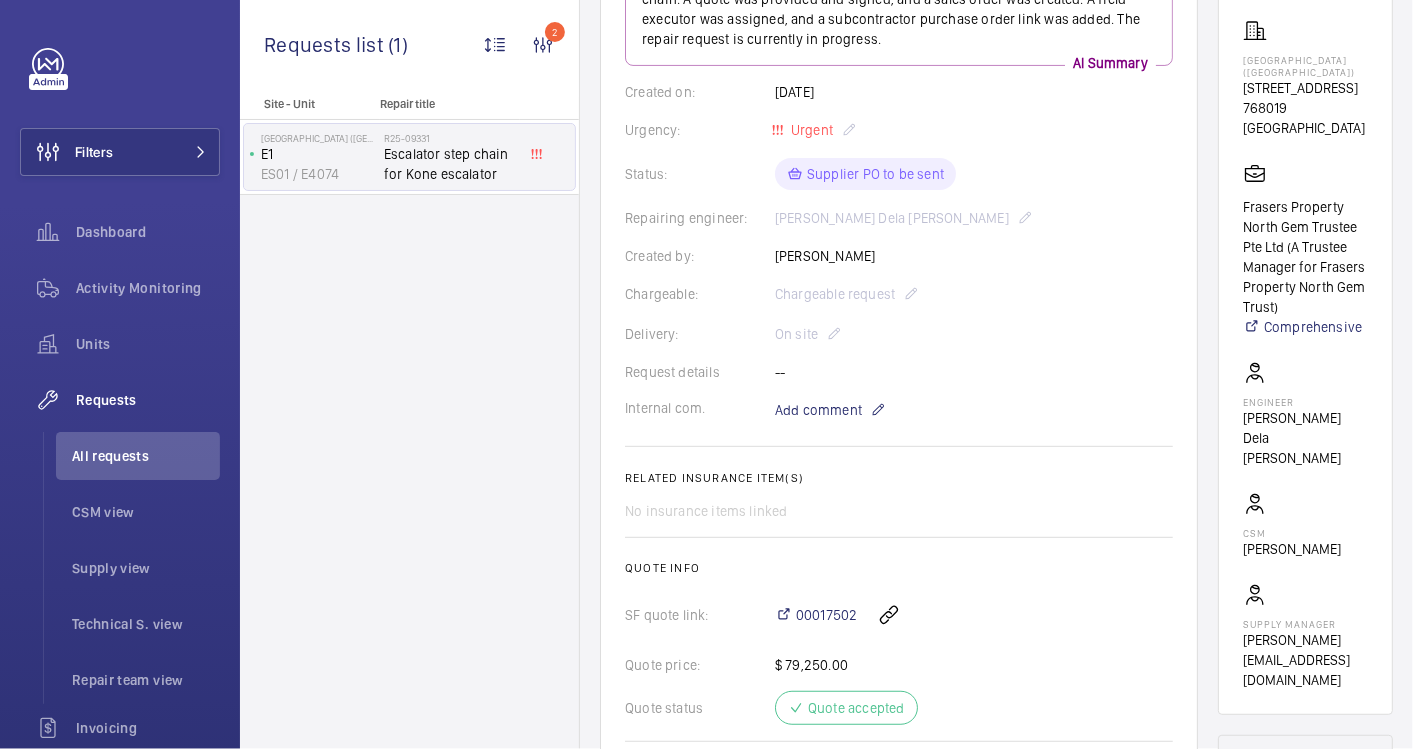 scroll, scrollTop: 0, scrollLeft: 0, axis: both 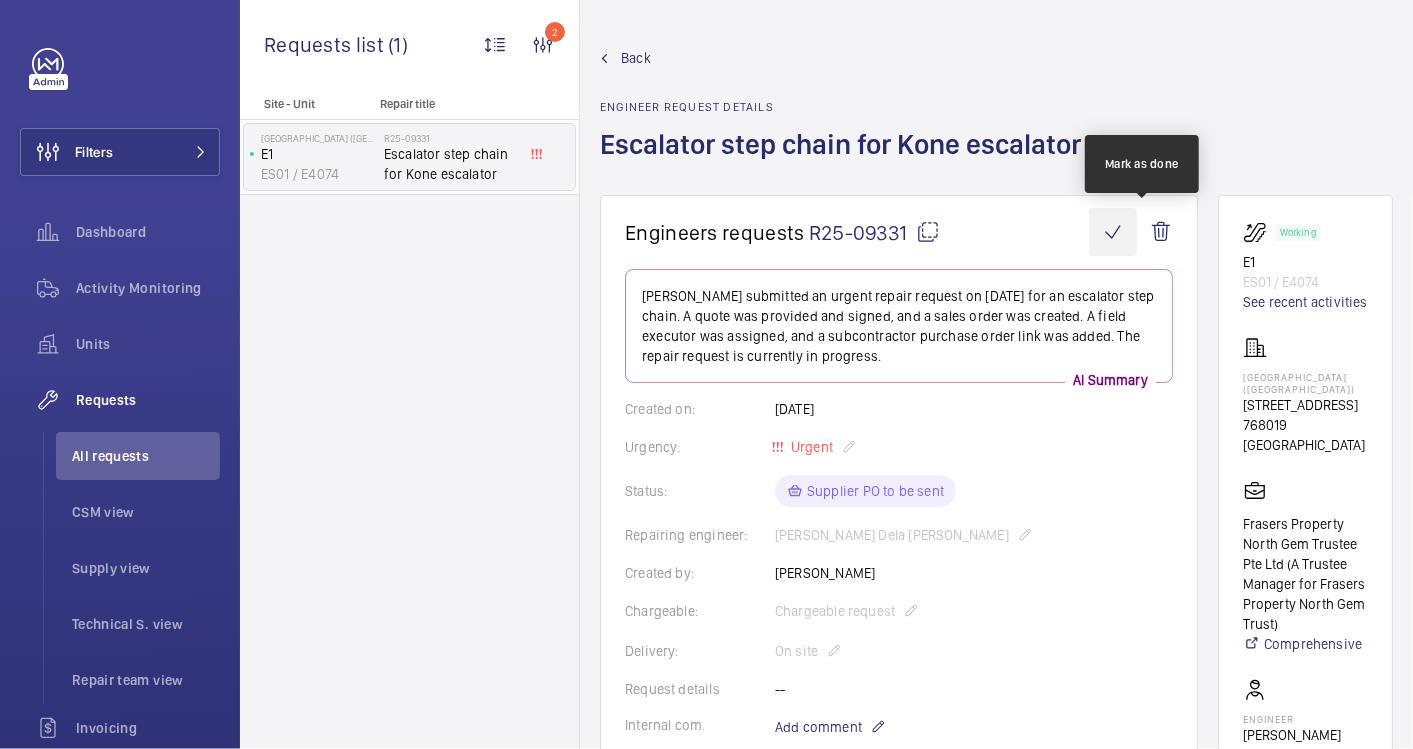 click 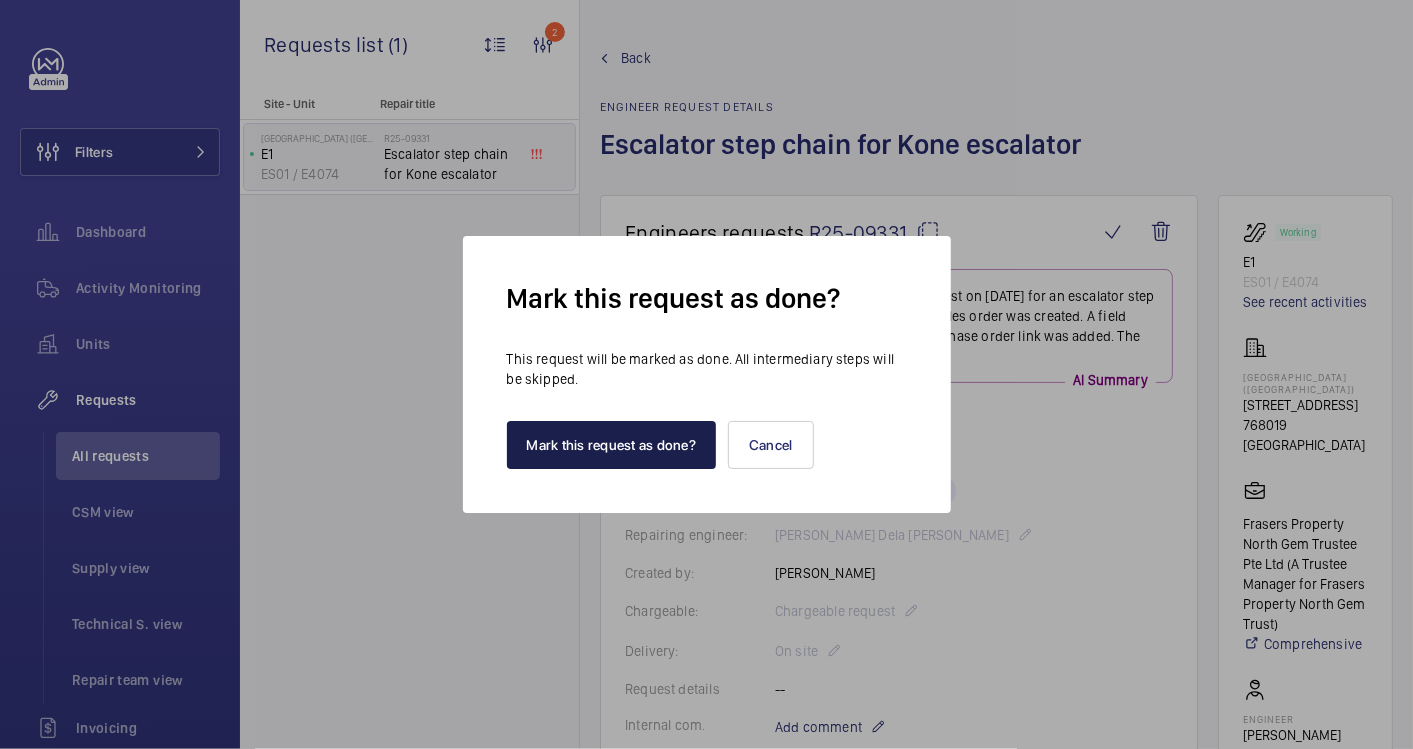 click on "Mark this request as done?" at bounding box center (612, 445) 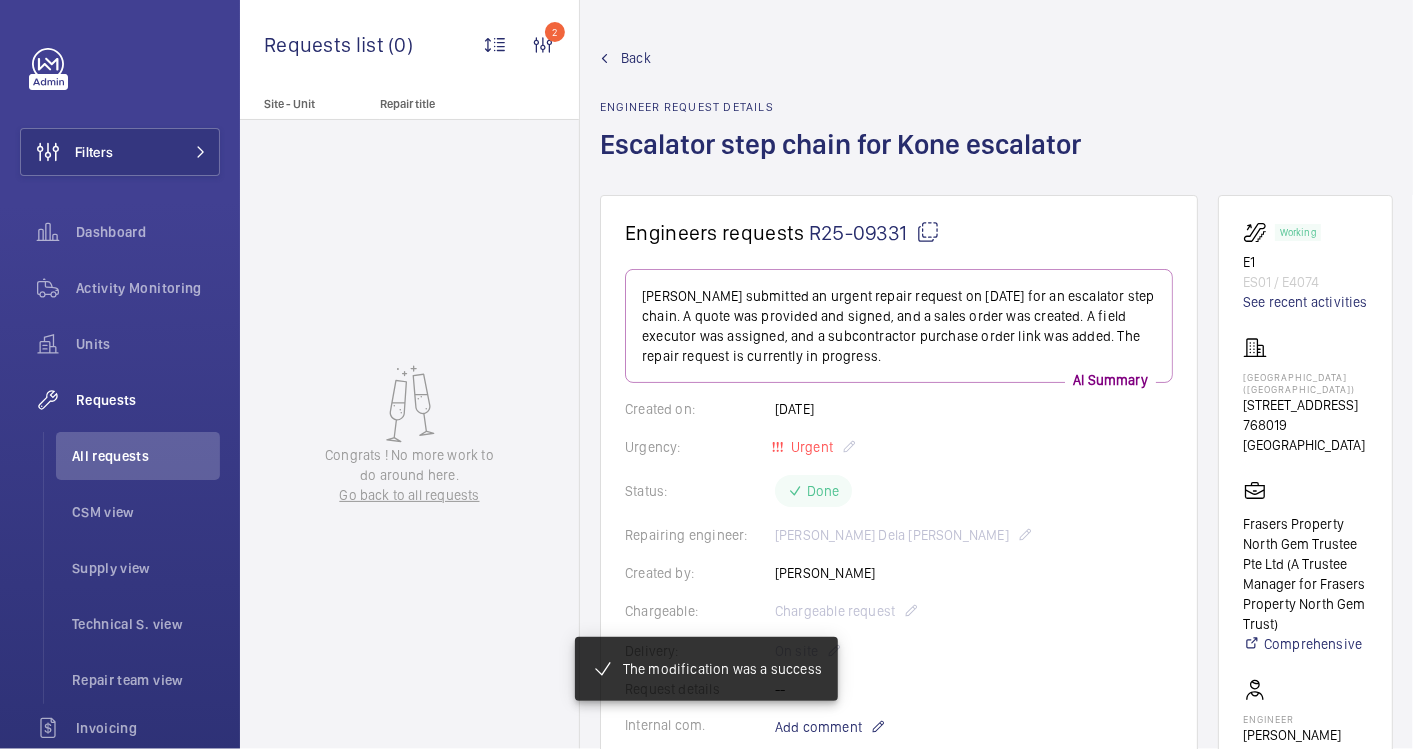click on "Back" 